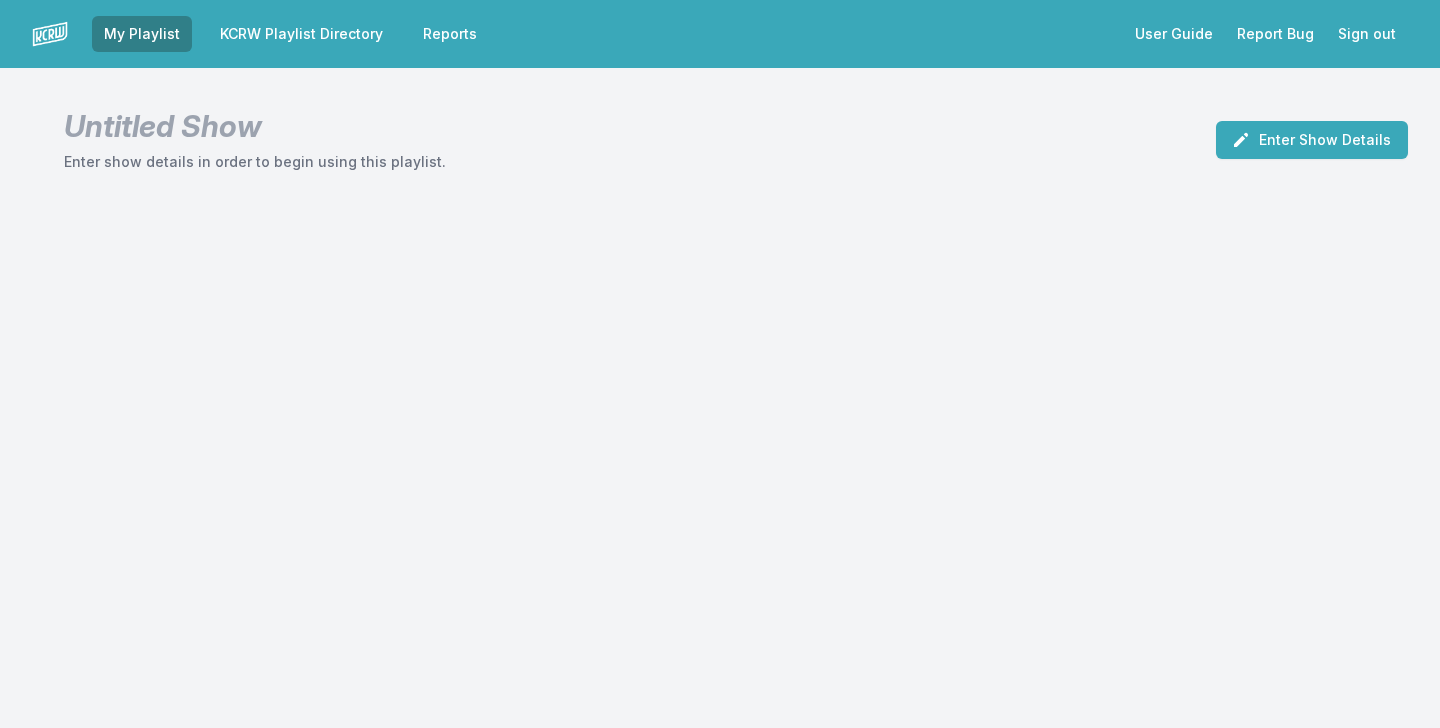 scroll, scrollTop: 0, scrollLeft: 0, axis: both 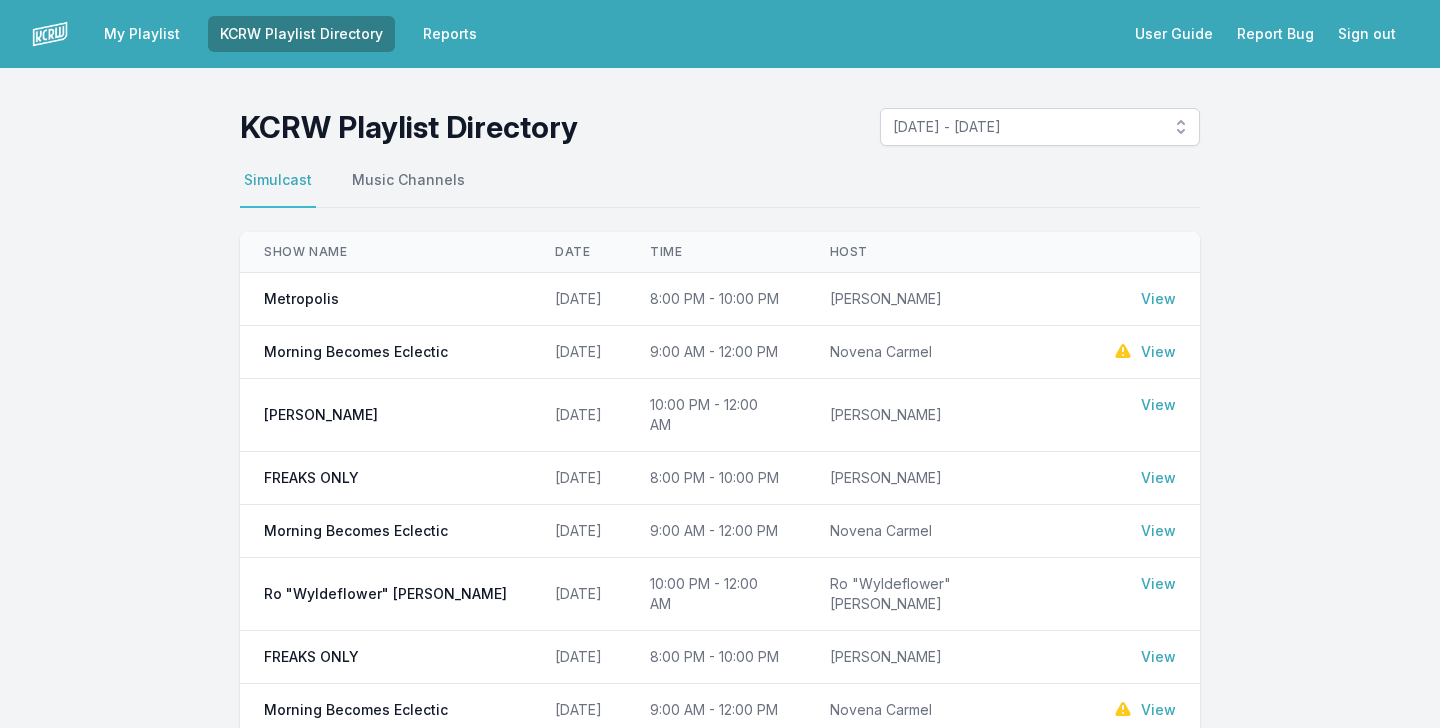 click on "View" at bounding box center [1158, 352] 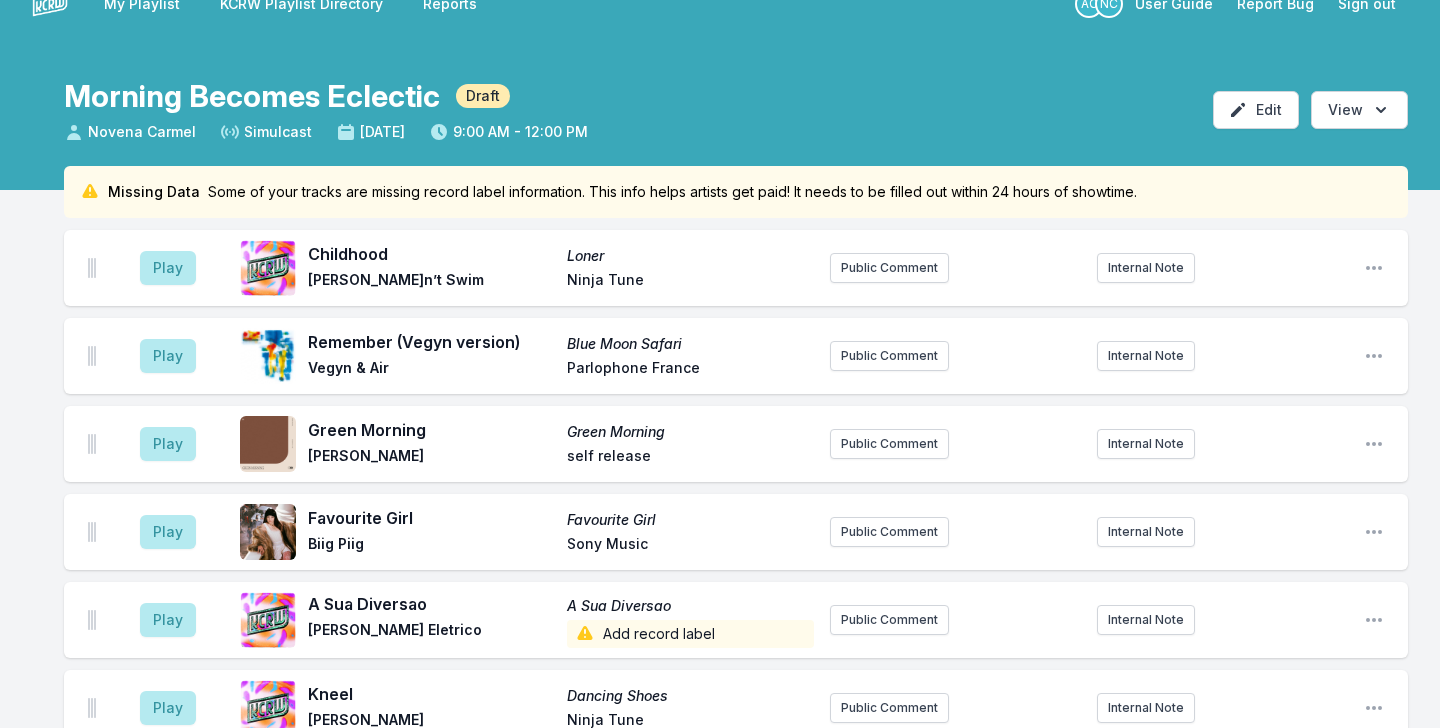 scroll, scrollTop: 64, scrollLeft: 0, axis: vertical 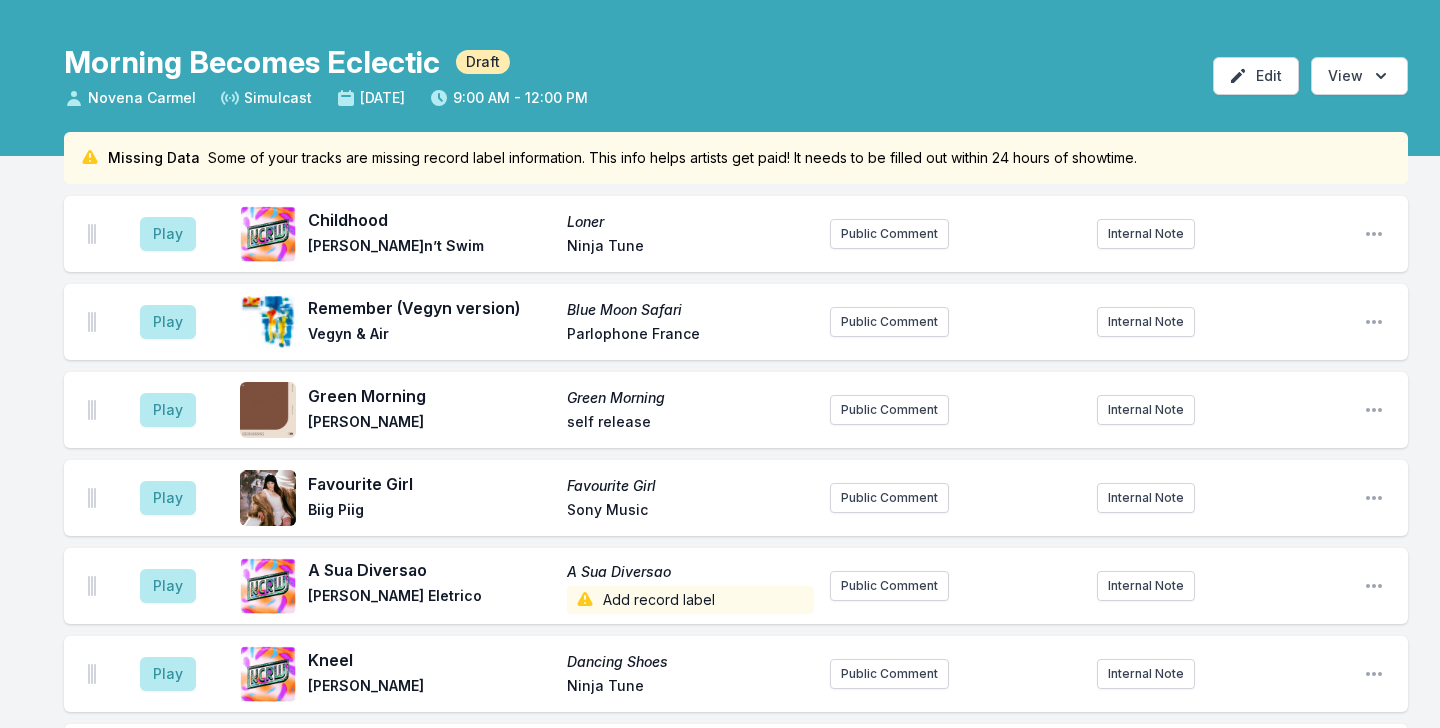 click on "Childhood" at bounding box center [431, 220] 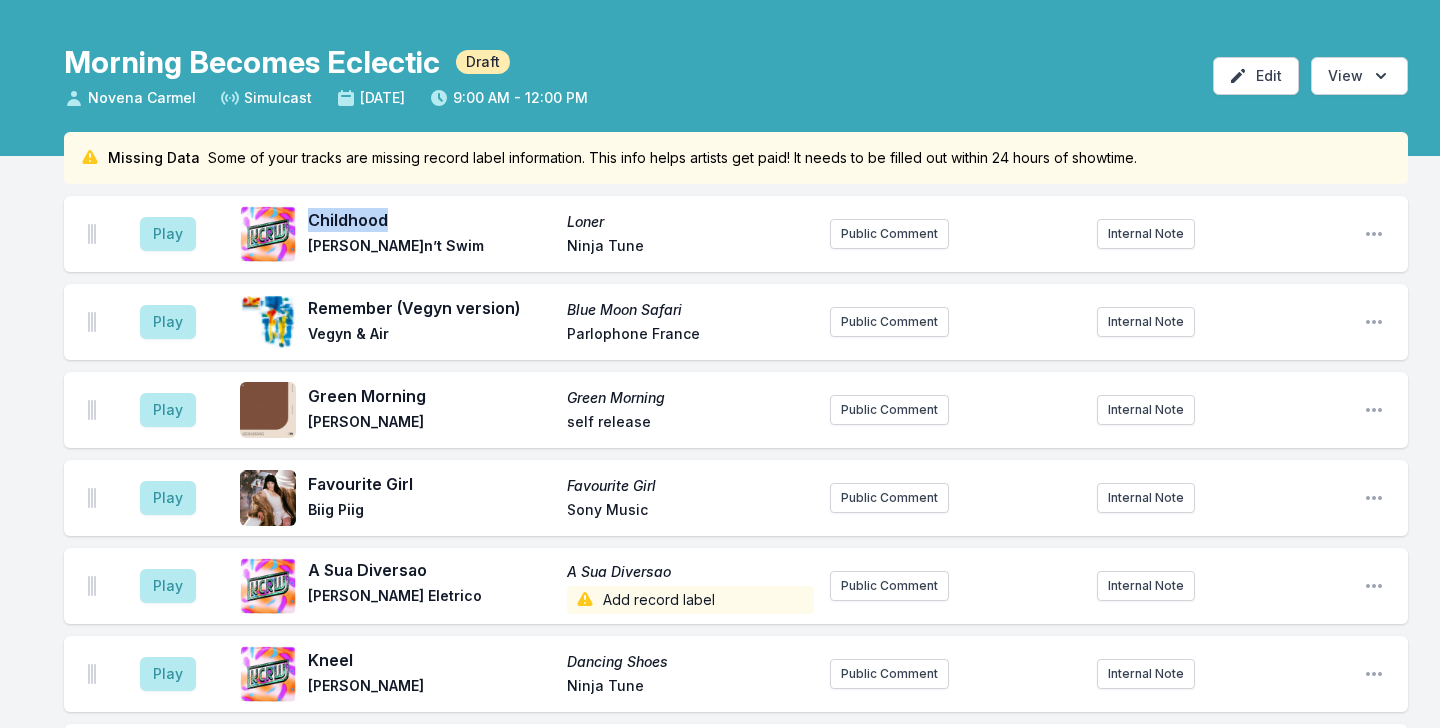 click on "Childhood" at bounding box center [431, 220] 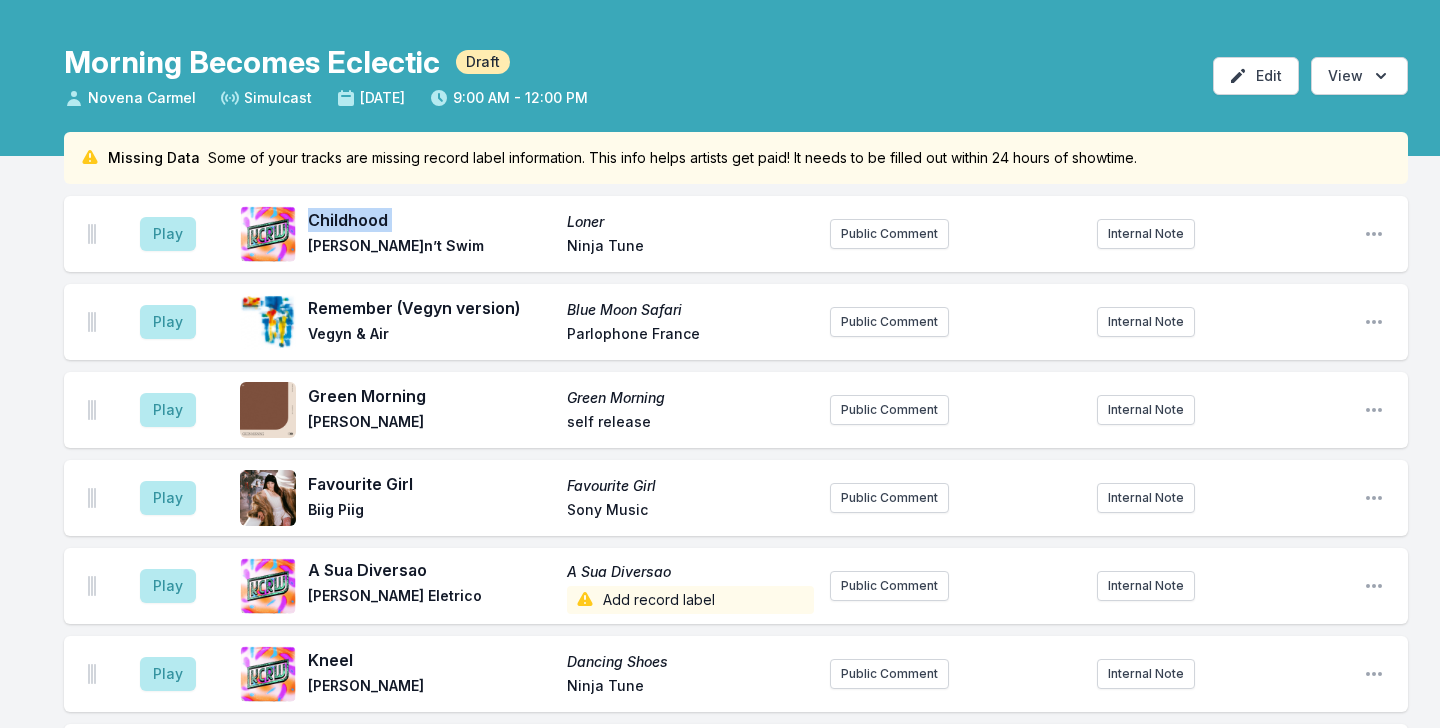 click on "Childhood" at bounding box center (431, 220) 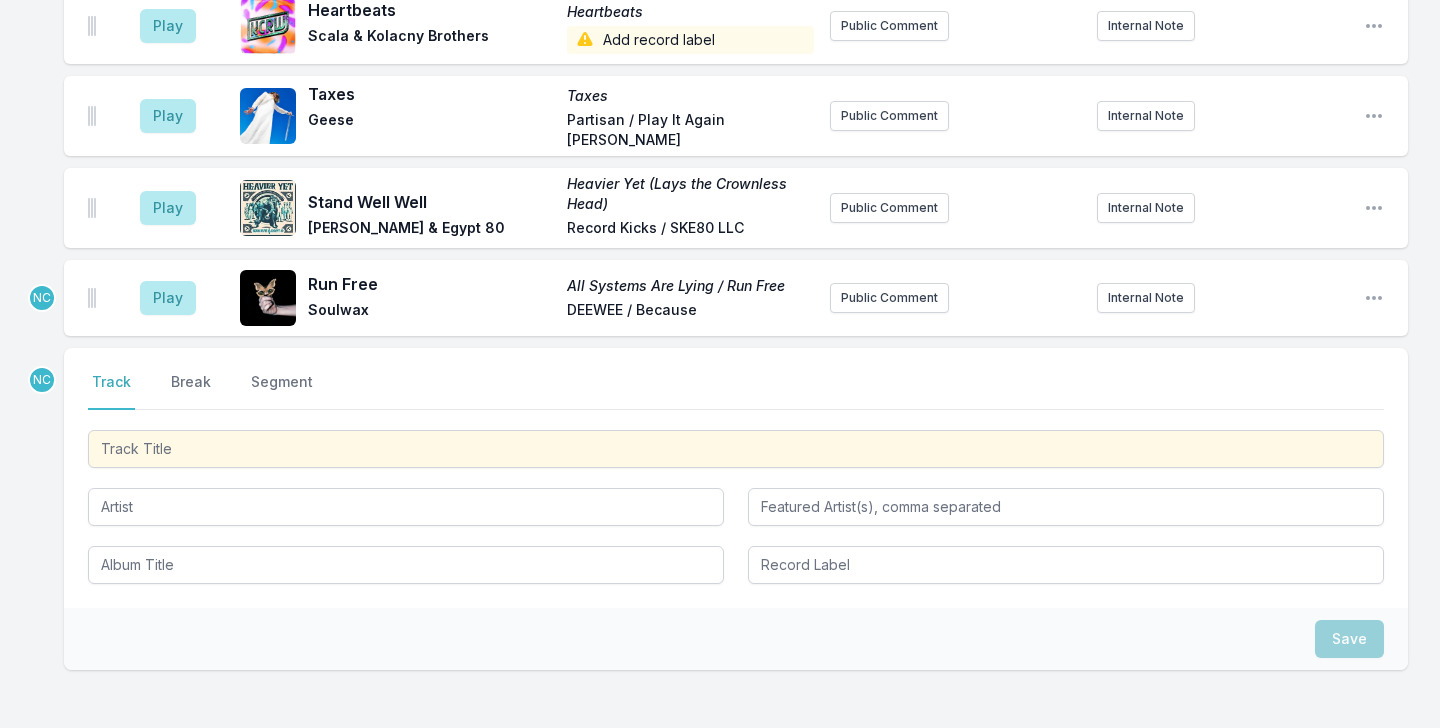 scroll, scrollTop: 2842, scrollLeft: 0, axis: vertical 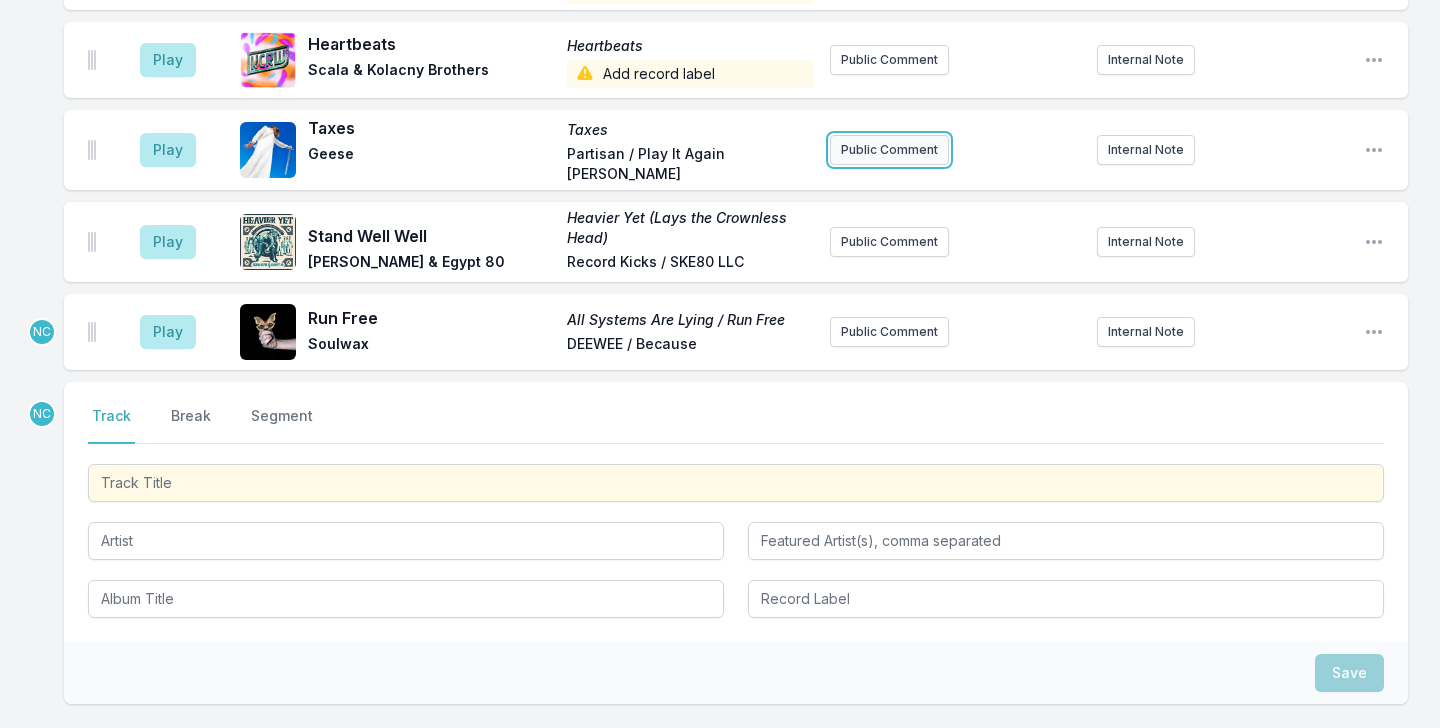 click on "Public Comment" at bounding box center [889, 150] 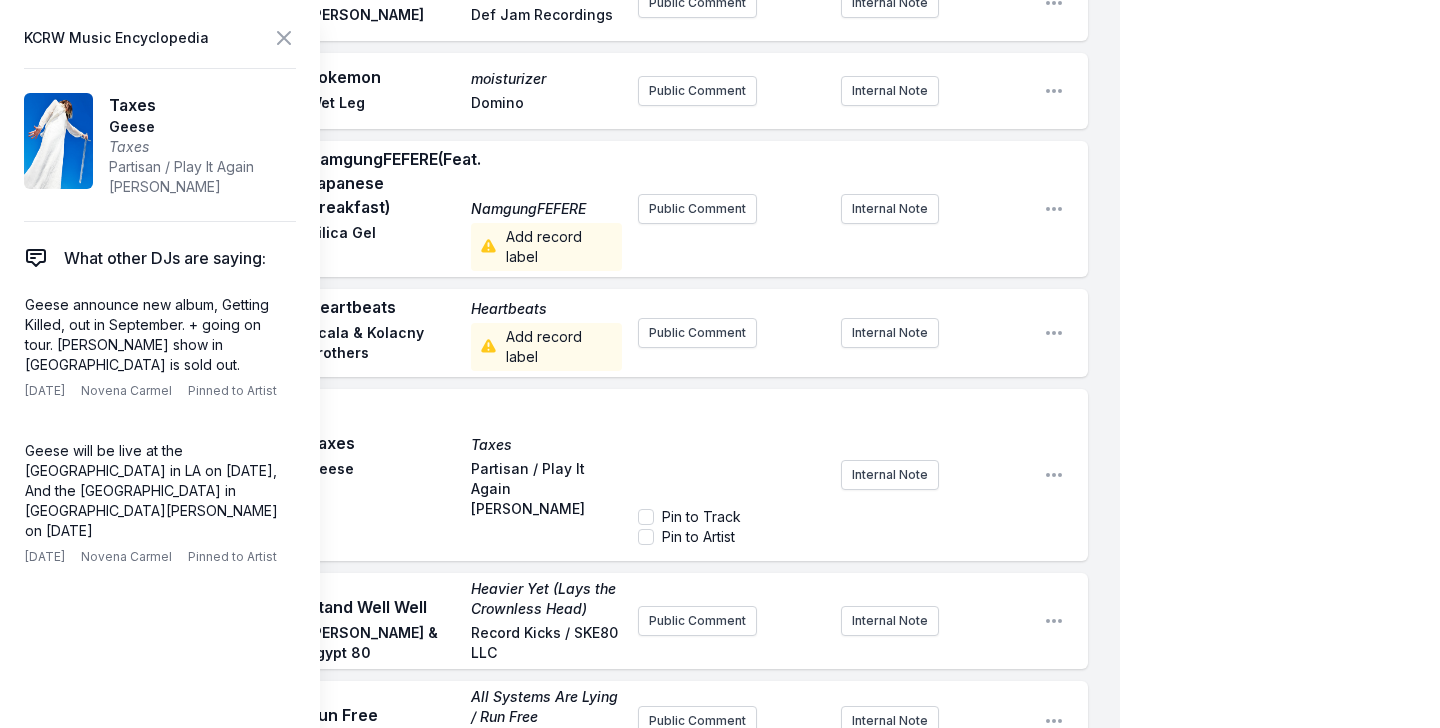 scroll, scrollTop: 2929, scrollLeft: 0, axis: vertical 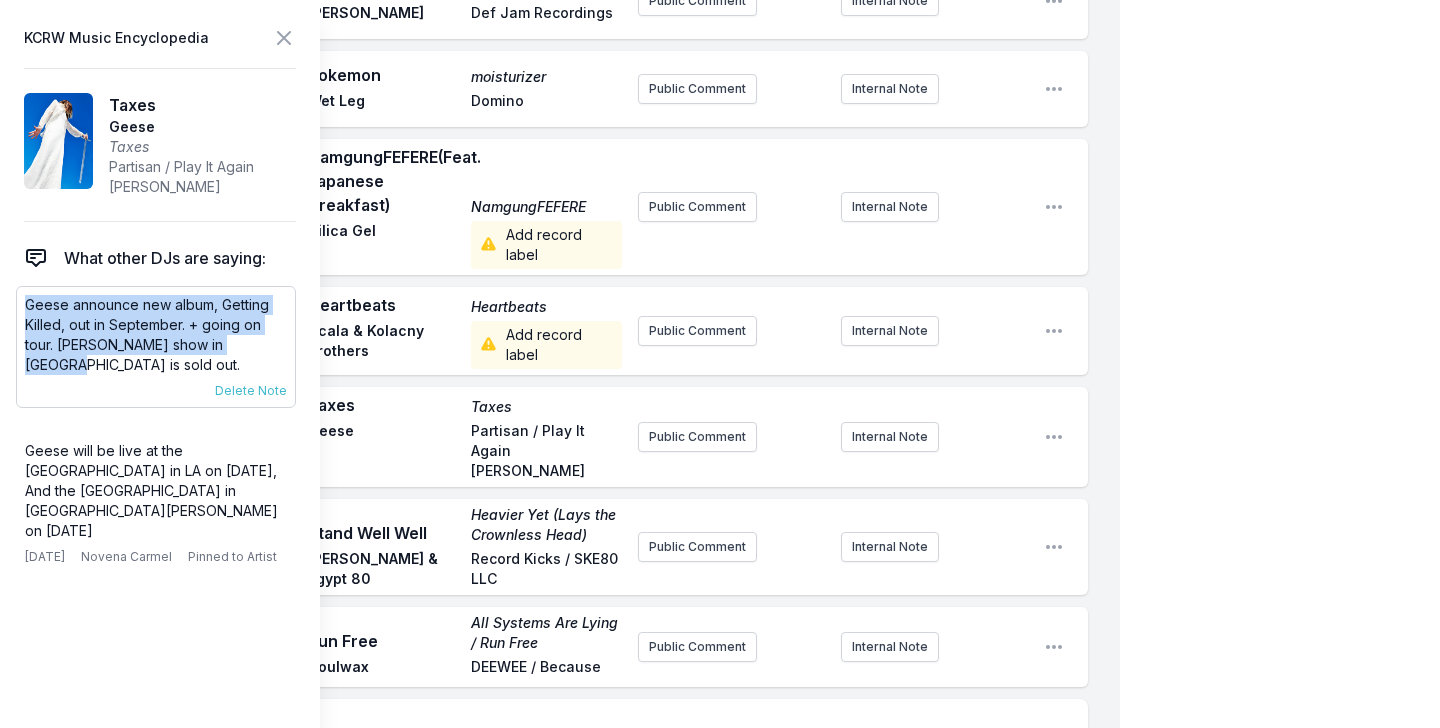 drag, startPoint x: 261, startPoint y: 346, endPoint x: 29, endPoint y: 310, distance: 234.77649 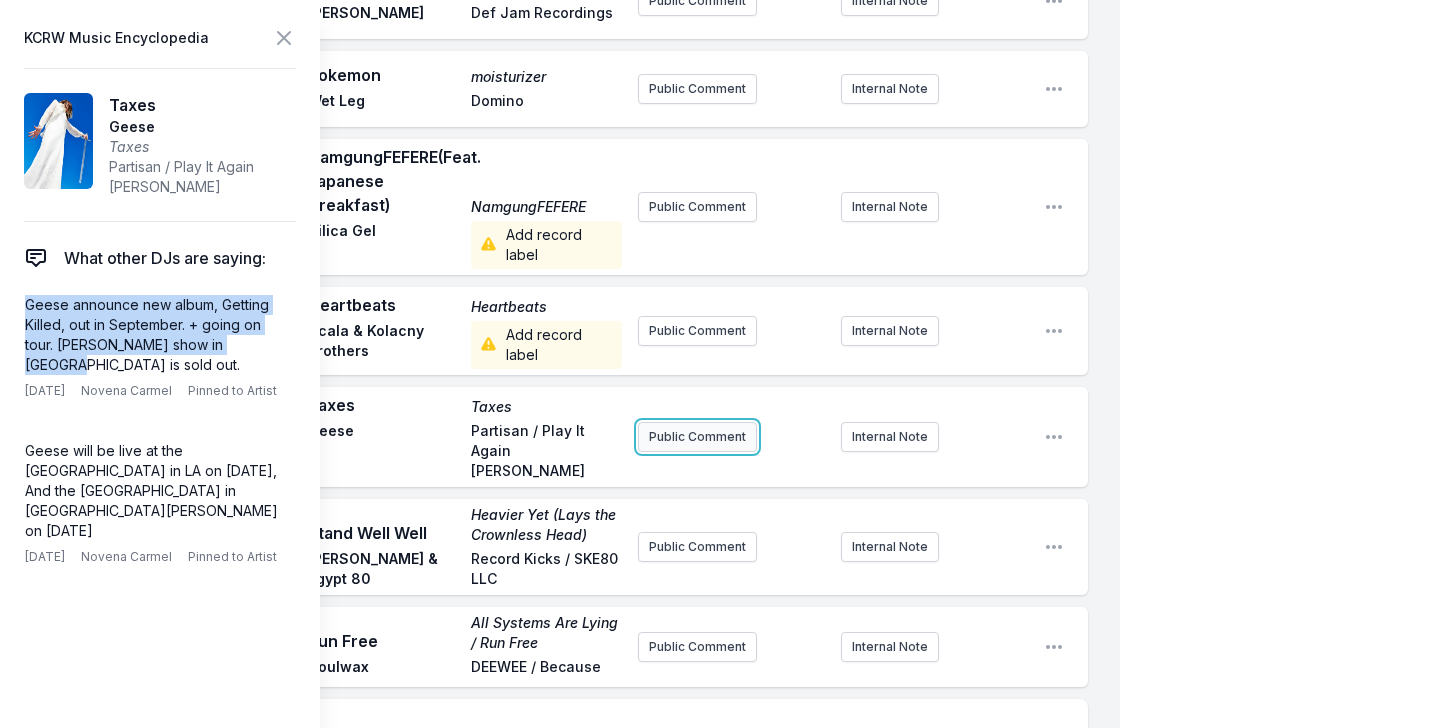 click on "Public Comment" at bounding box center (697, 437) 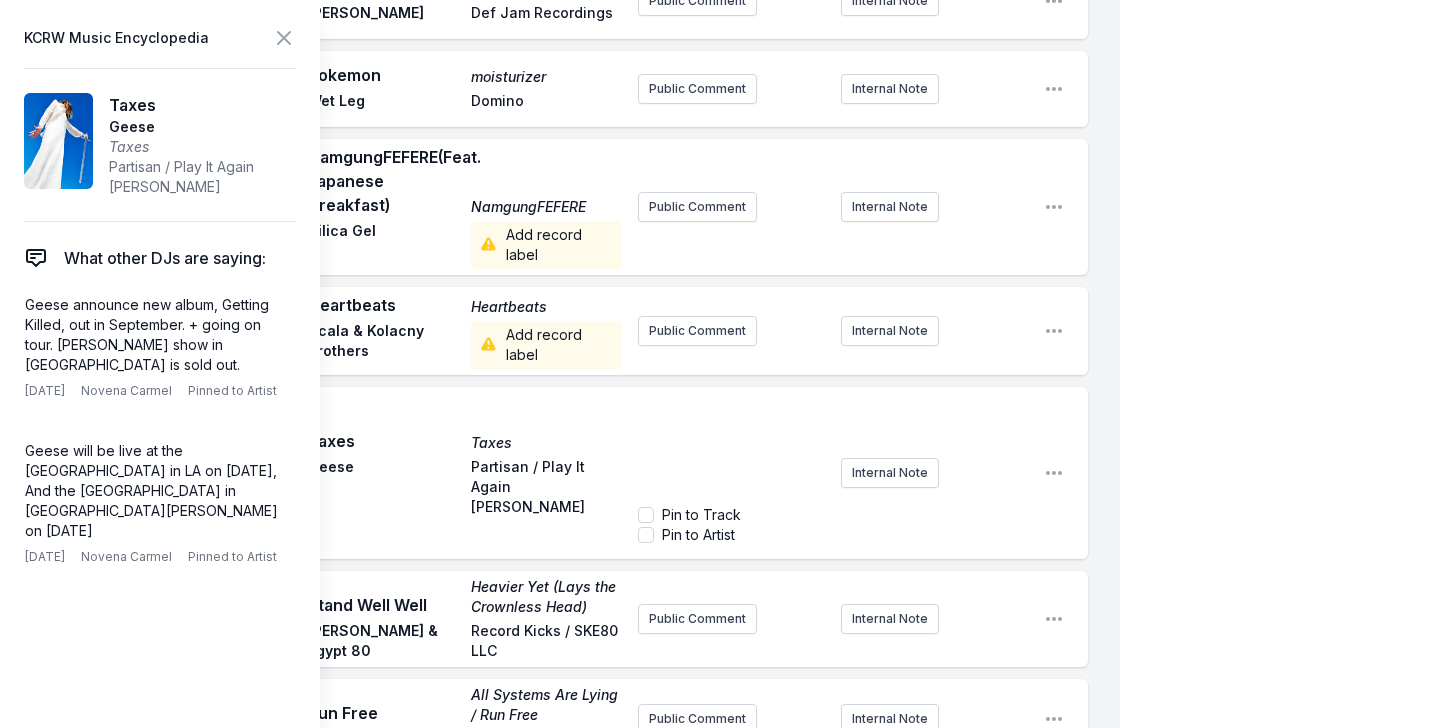 scroll, scrollTop: 3021, scrollLeft: 0, axis: vertical 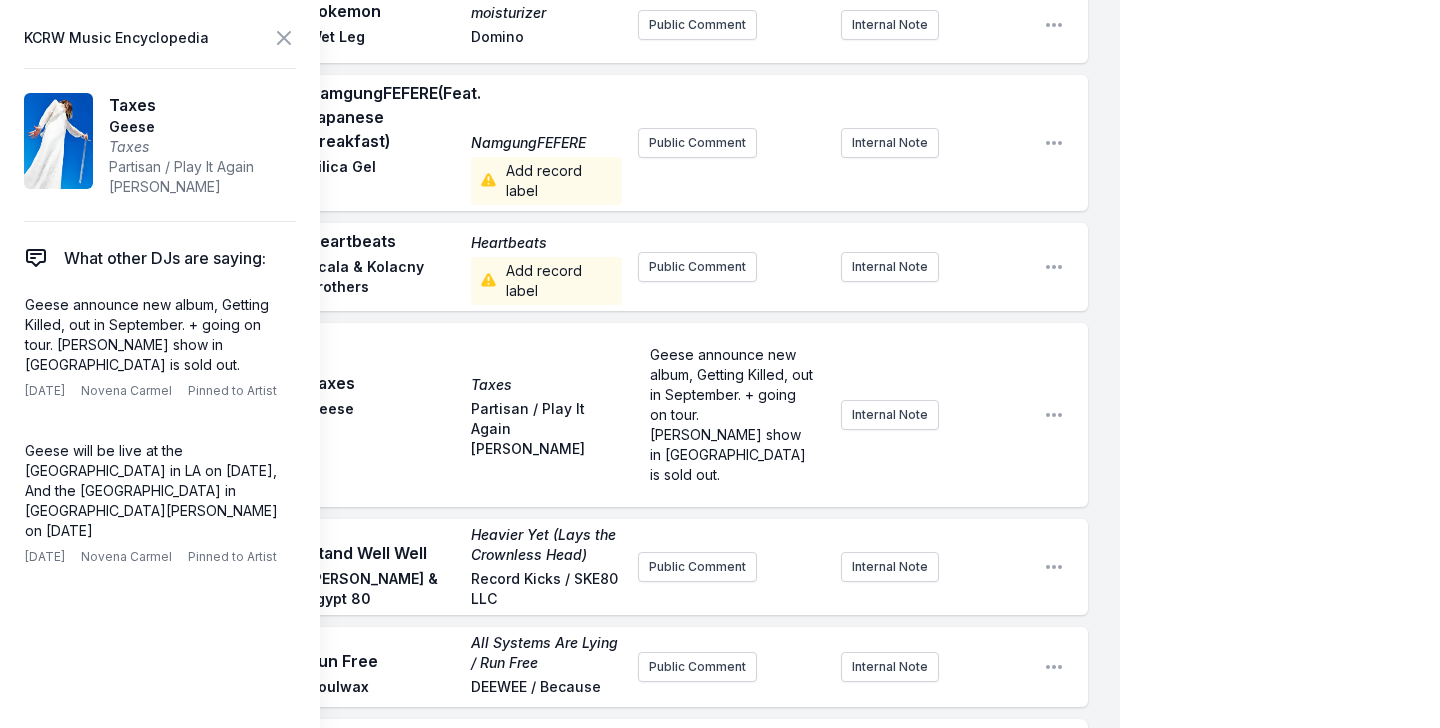 click on "Partisan / Play It Again [PERSON_NAME]" at bounding box center (546, 429) 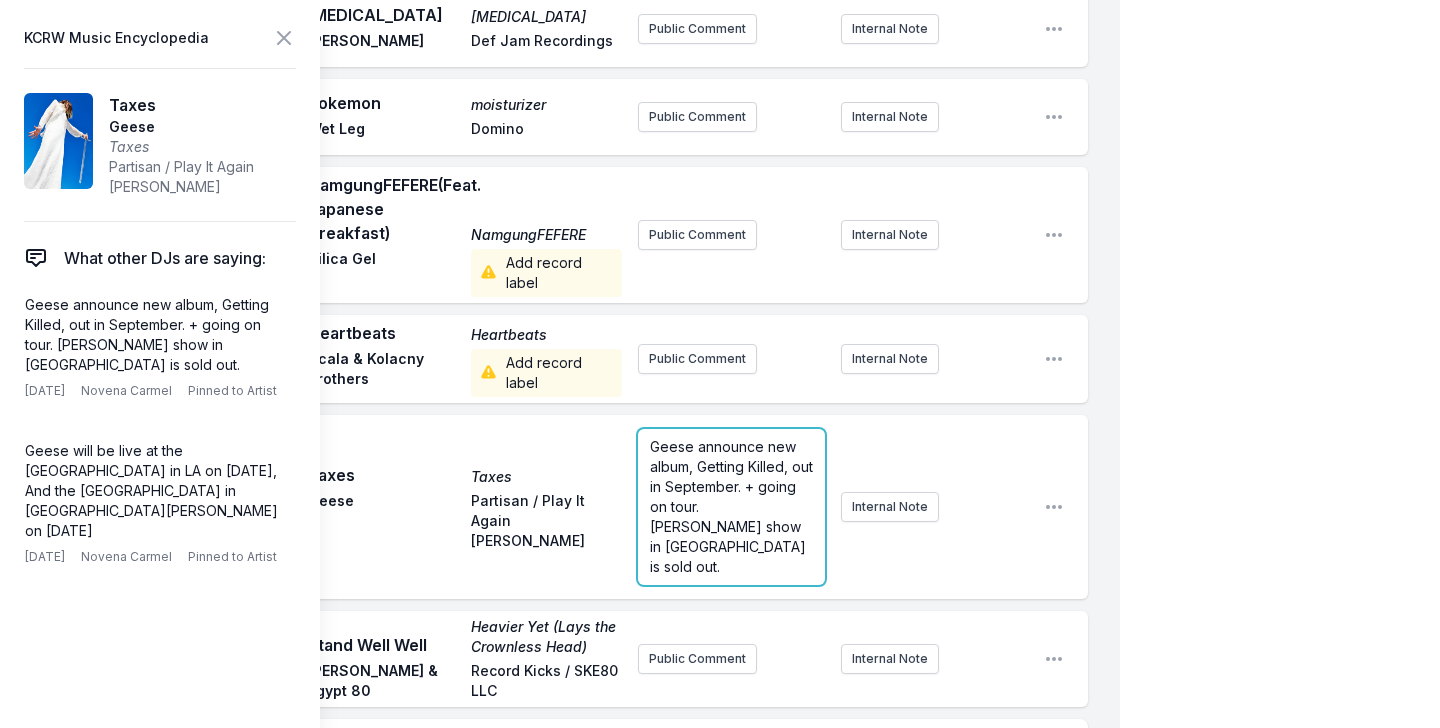 scroll, scrollTop: 3021, scrollLeft: 0, axis: vertical 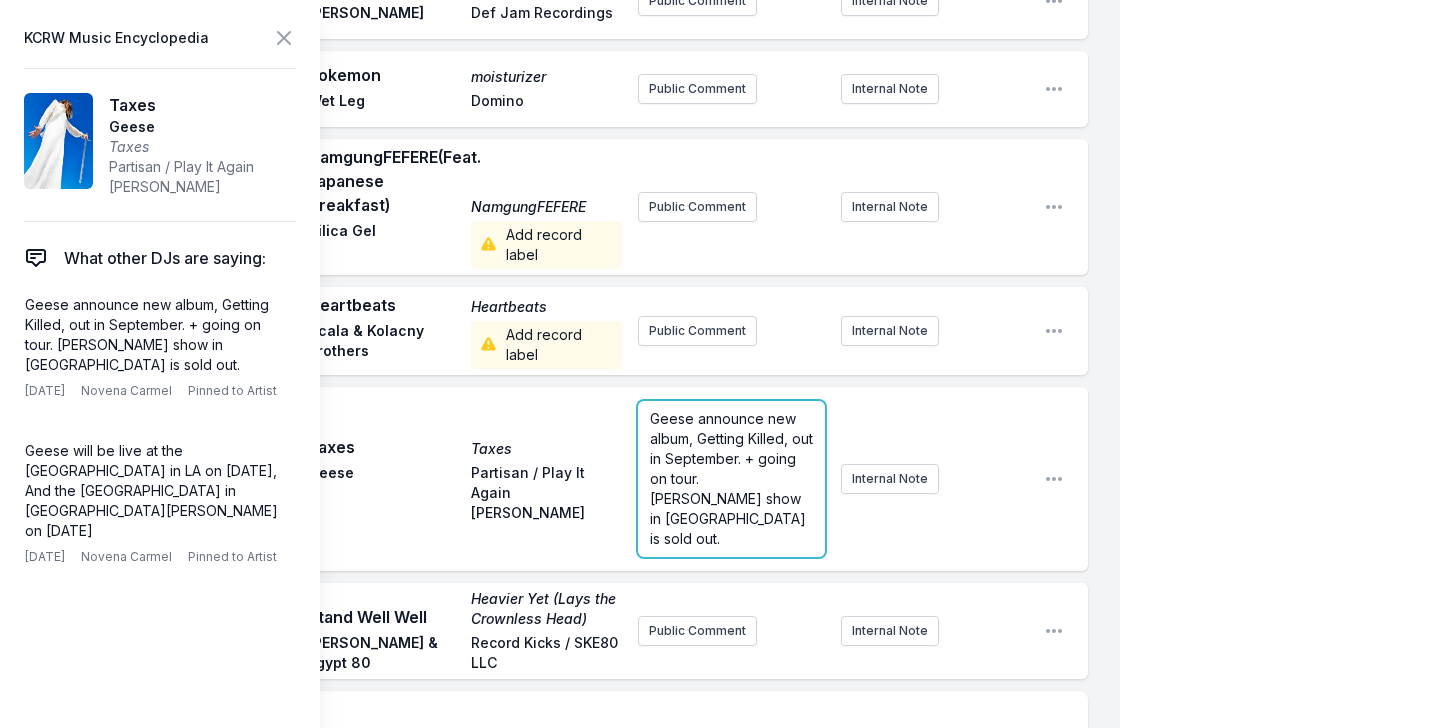 click on "Geese announce new album, Getting Killed, out in September. + going on tour. Fonda show in LA is sold out." at bounding box center (731, 479) 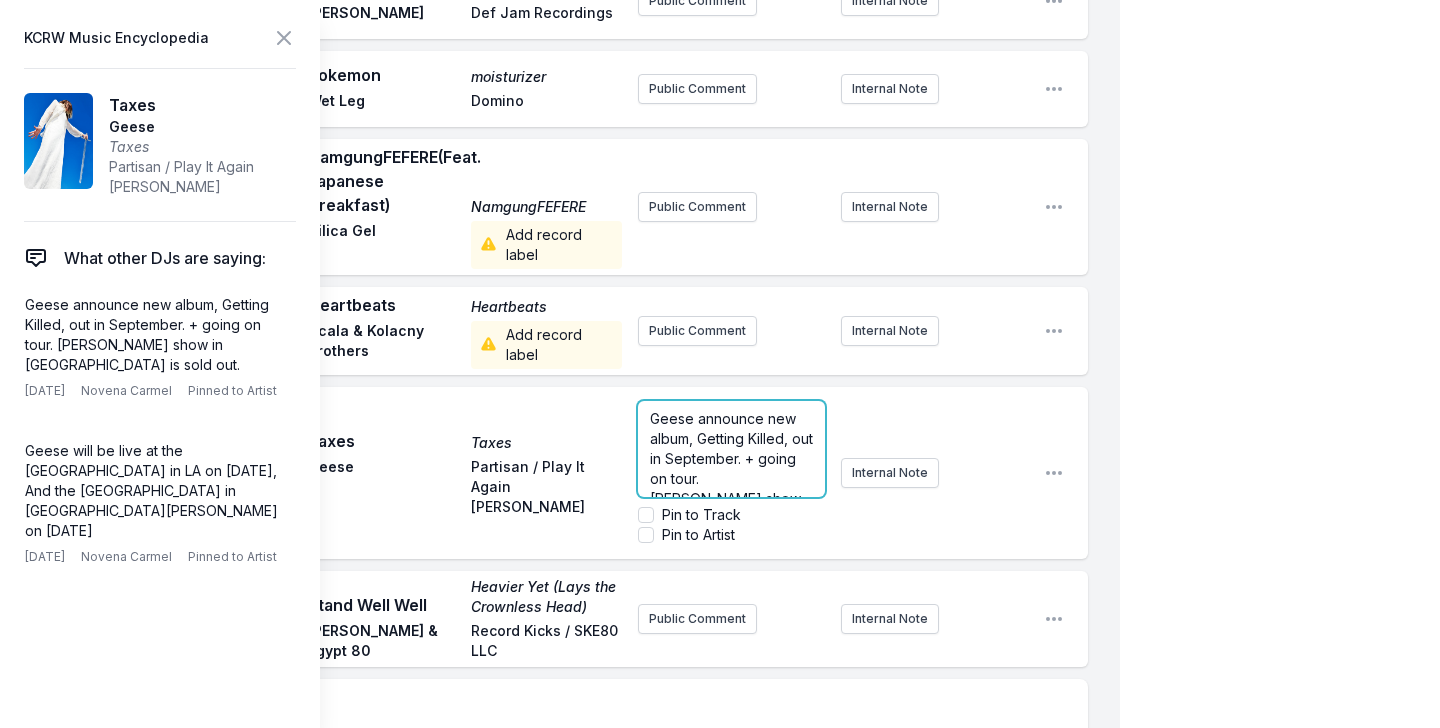 scroll, scrollTop: 20, scrollLeft: 0, axis: vertical 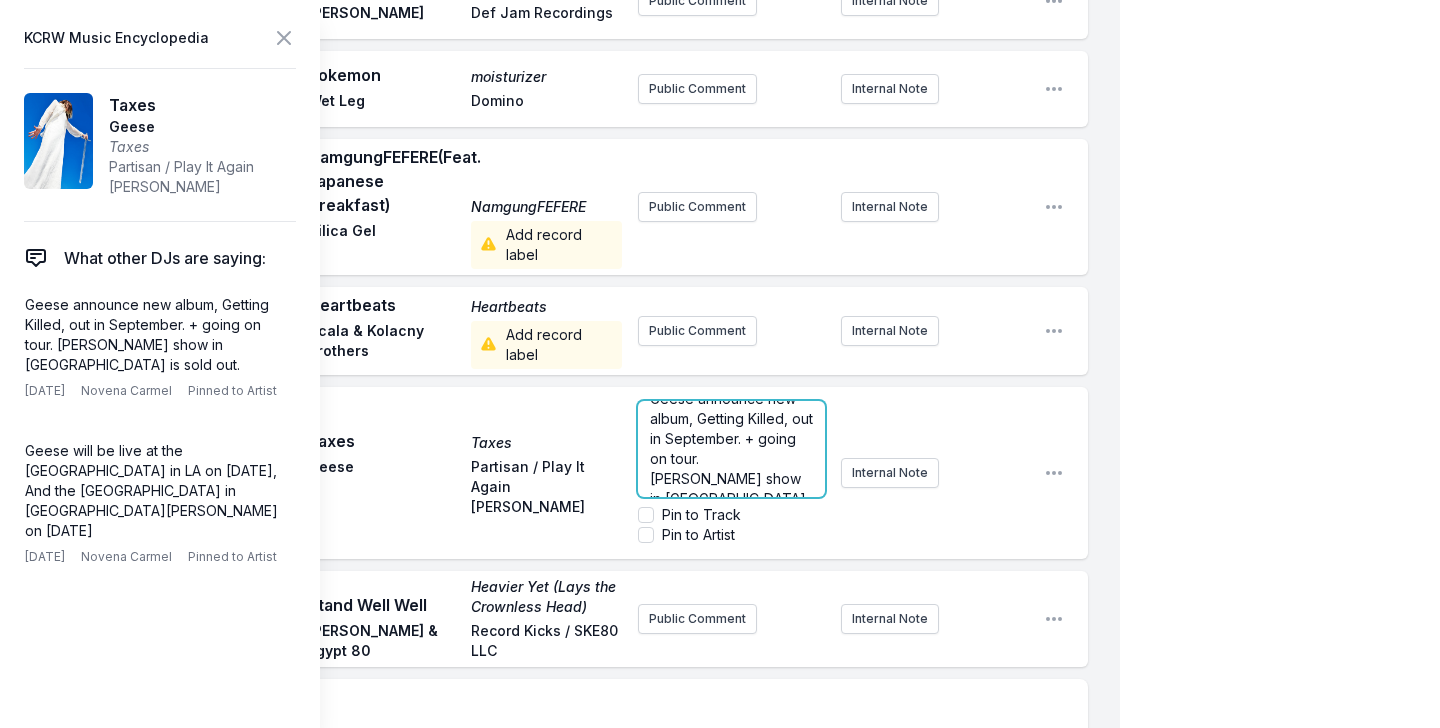click on "Geese announce new album, Getting Killed, out in September. + going on tour. Fonda show in LA is sold out." at bounding box center [733, 458] 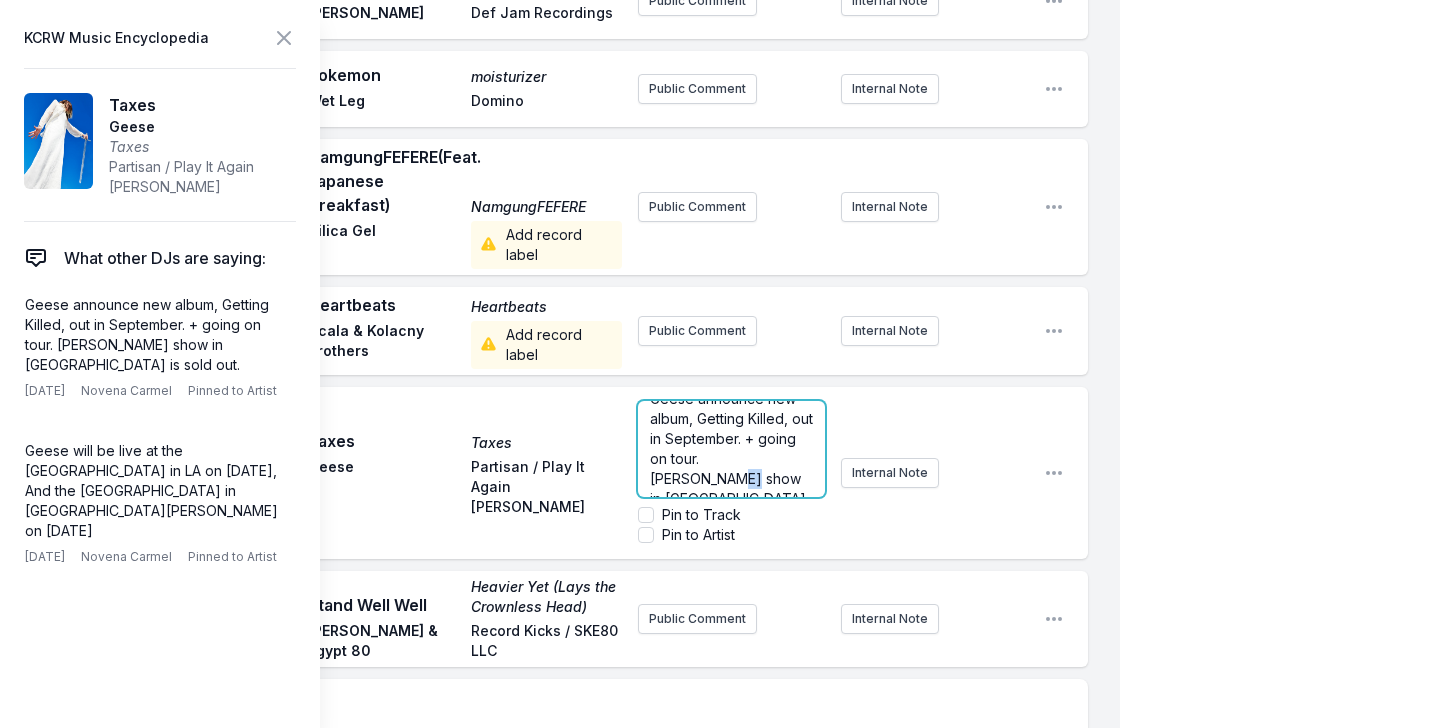 click on "Geese announce new album, Getting Killed, out in September. + going on tour. Fonda show in LA is sold out." at bounding box center (733, 458) 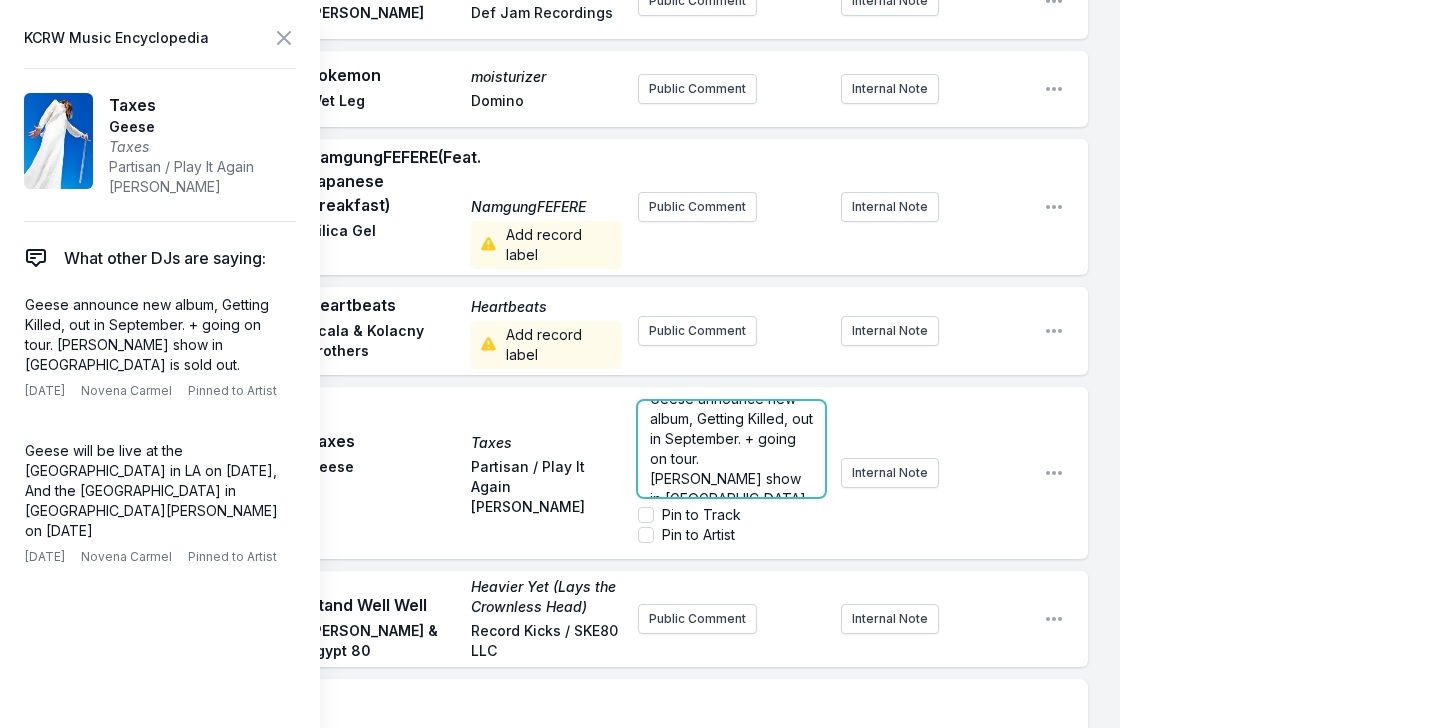 type 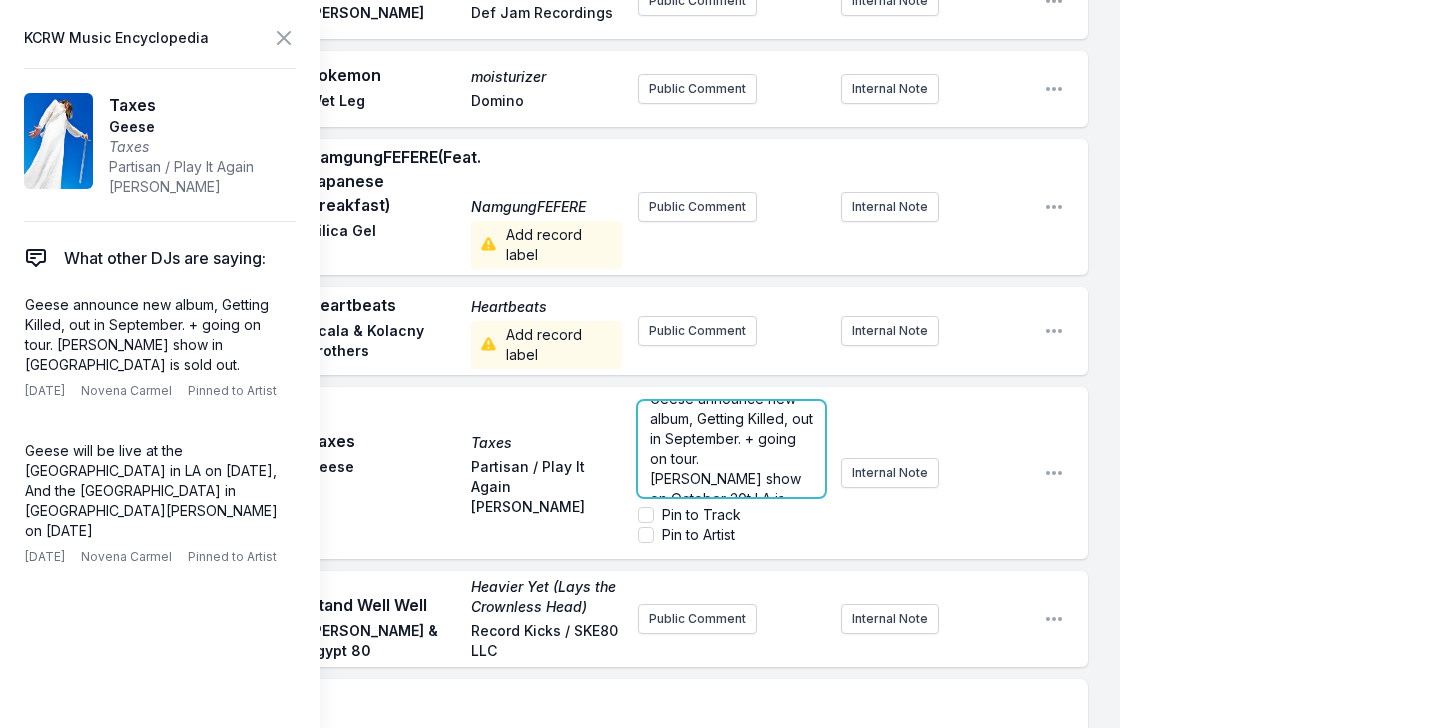scroll, scrollTop: 3129, scrollLeft: 0, axis: vertical 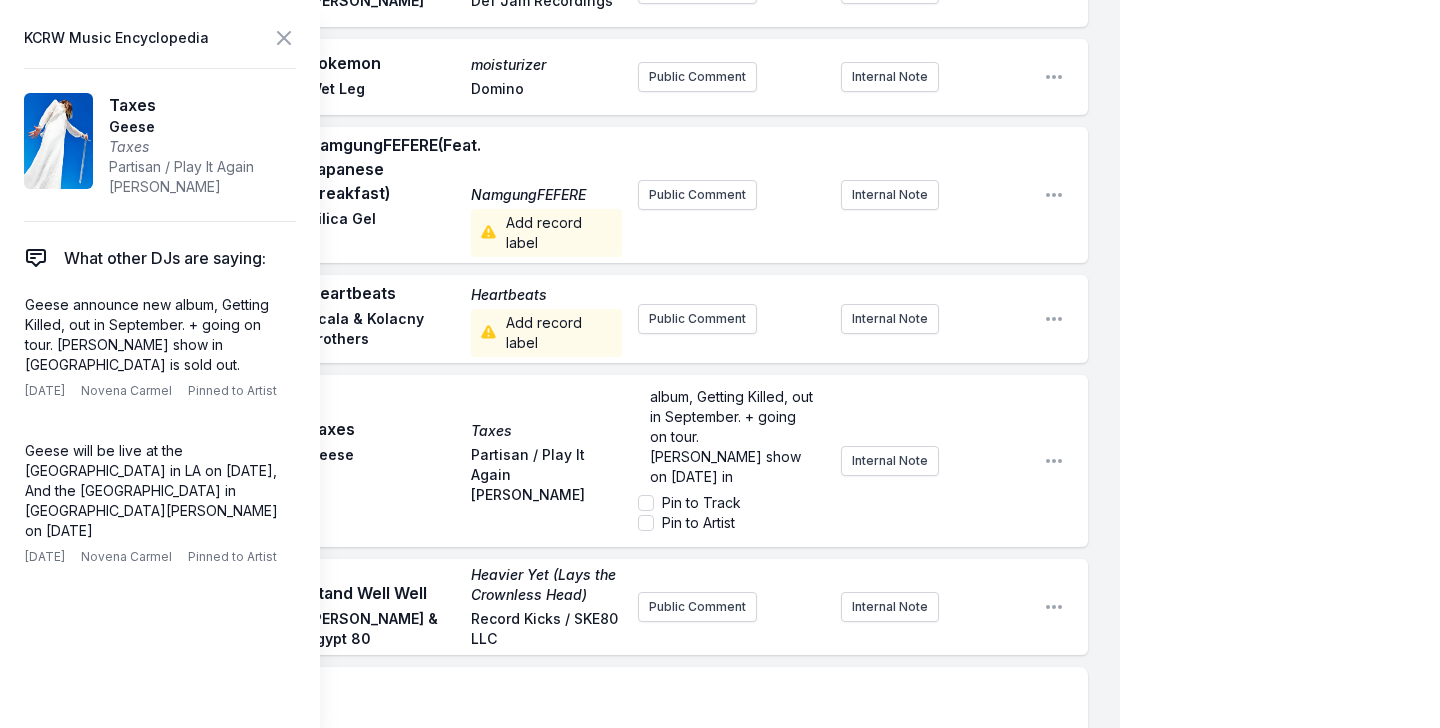 click on "Taxes" at bounding box center (546, 431) 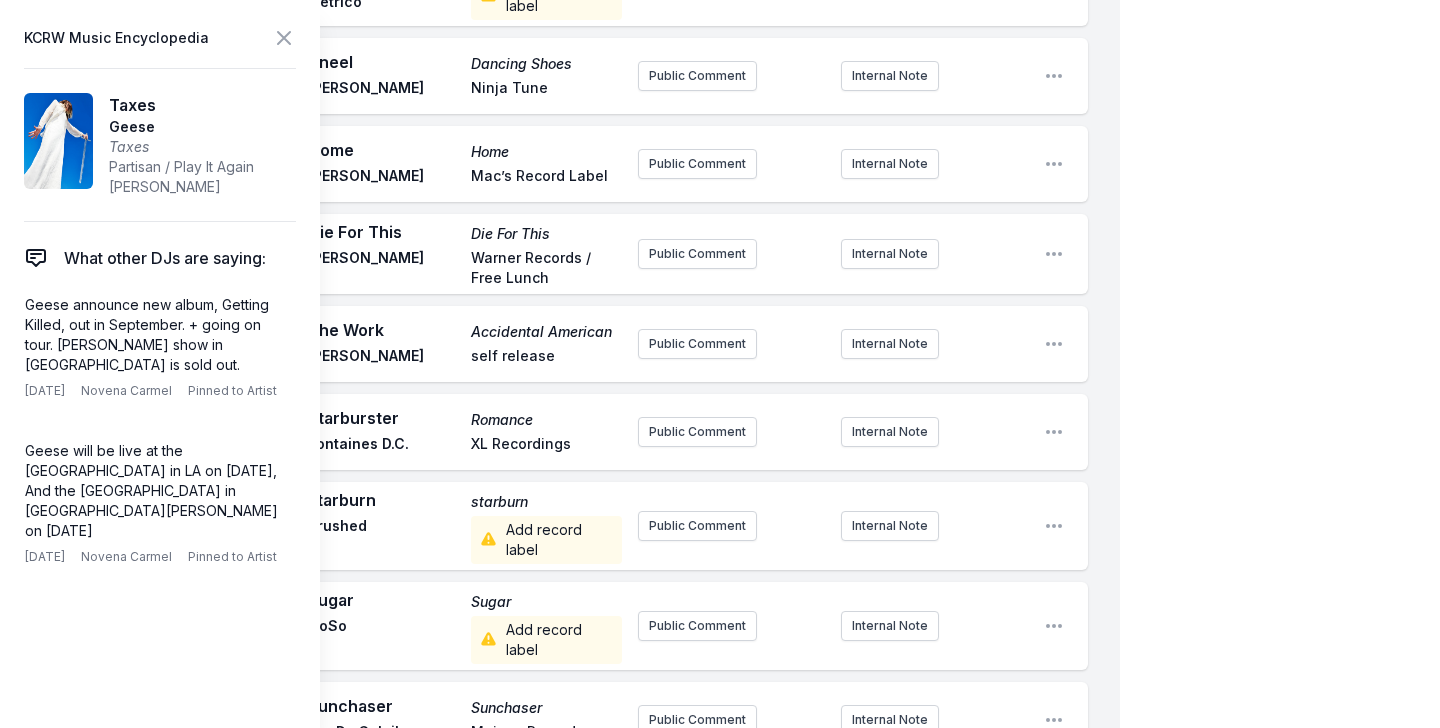 scroll, scrollTop: 1188, scrollLeft: 0, axis: vertical 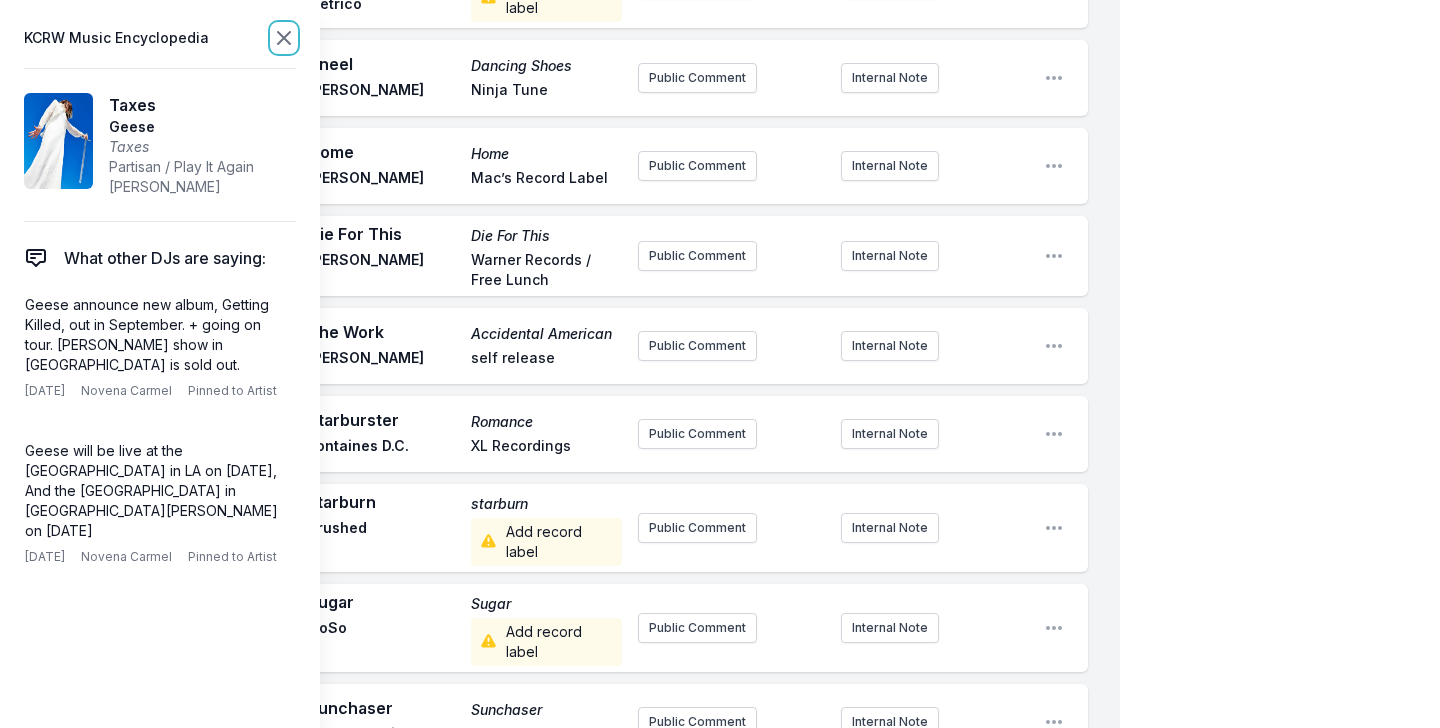 click 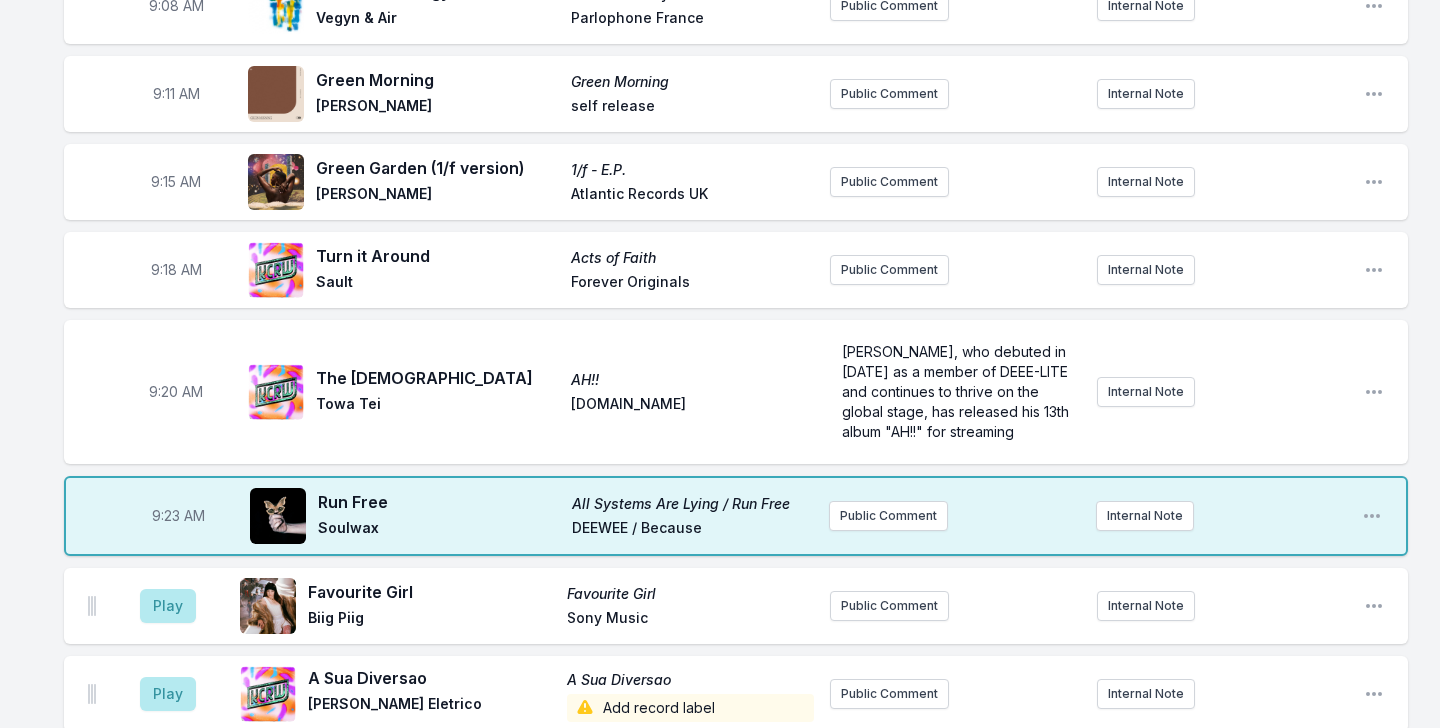 scroll, scrollTop: 383, scrollLeft: 0, axis: vertical 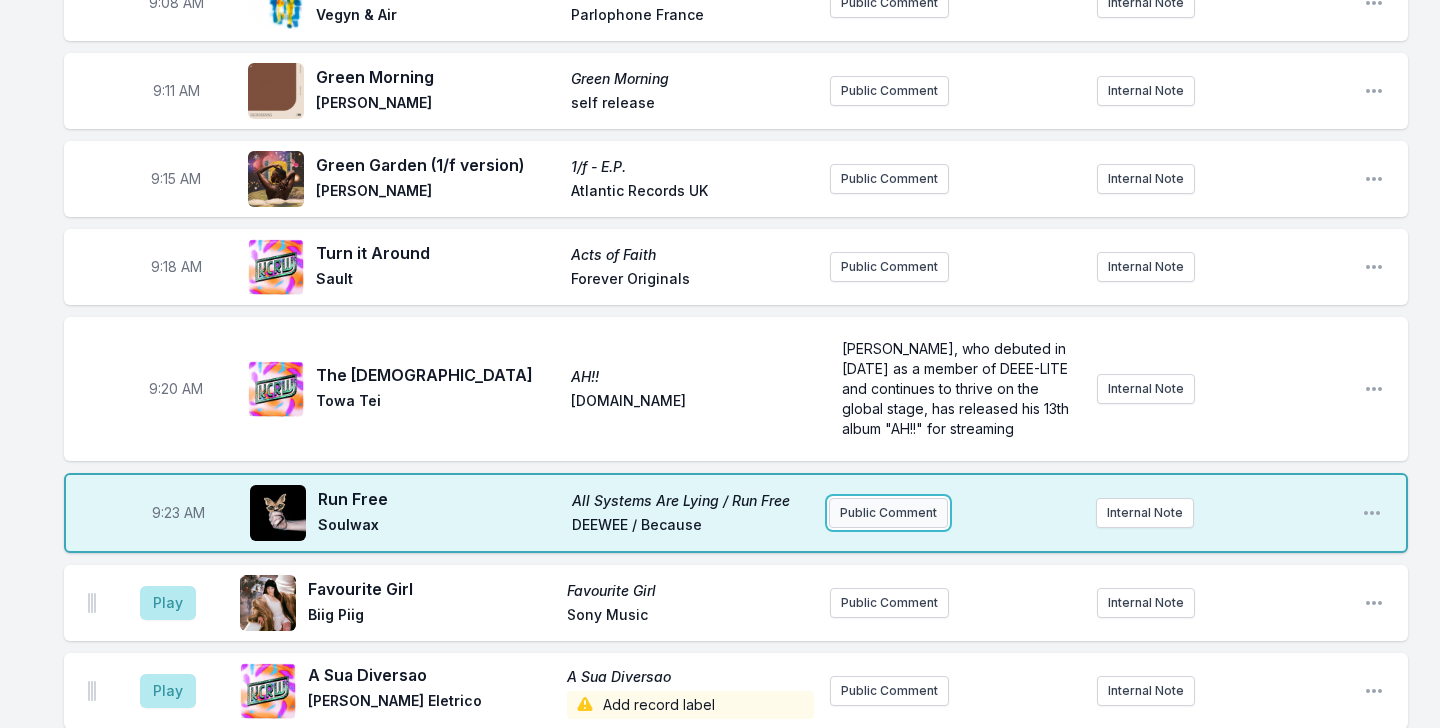 click on "Public Comment" at bounding box center (888, 513) 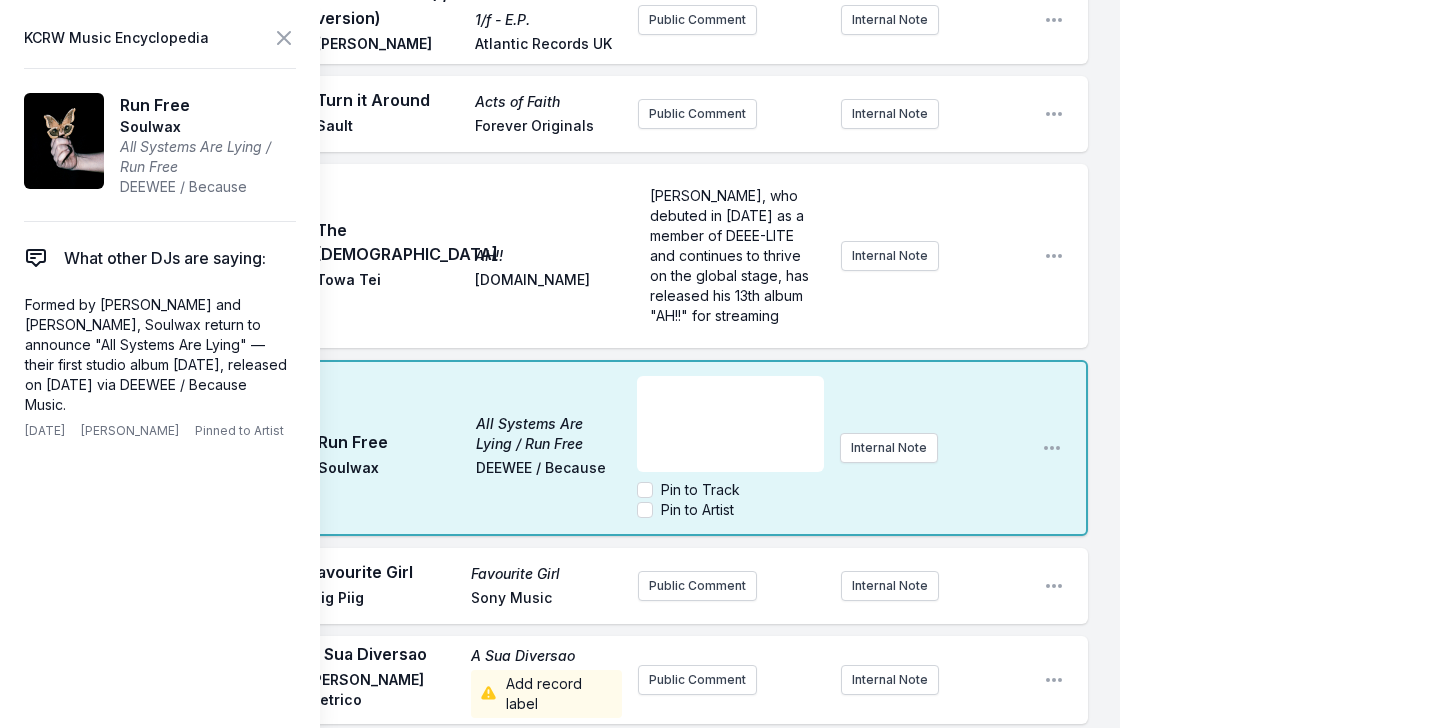 scroll, scrollTop: 589, scrollLeft: 0, axis: vertical 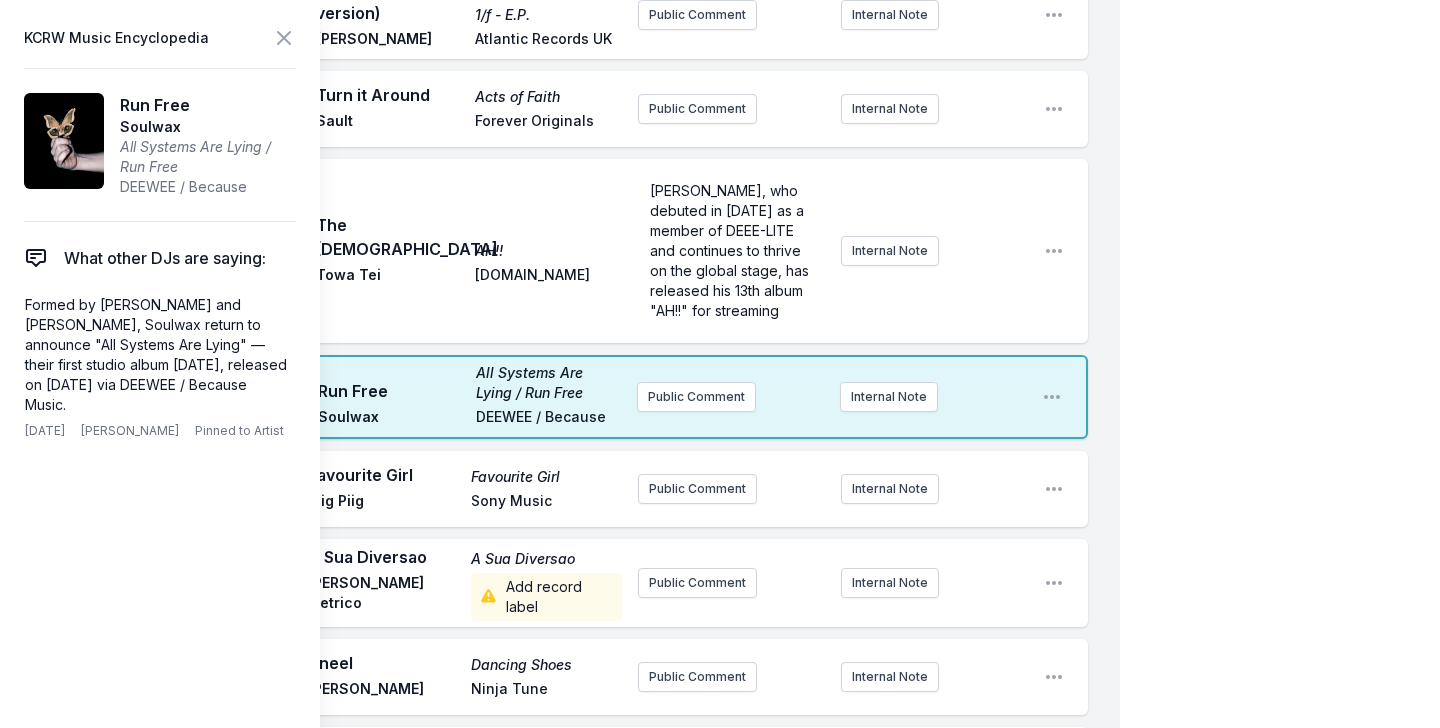 click on "9:20 AM The Prophet AH!! Towa Tei MACHBEAT.COM TOWA TEI, who debuted in 1990 as a member of DEEE-LITE and continues to thrive on the global stage, has released his 13th album "AH!!" for streaming Internal Note Open playlist item options" at bounding box center (576, 251) 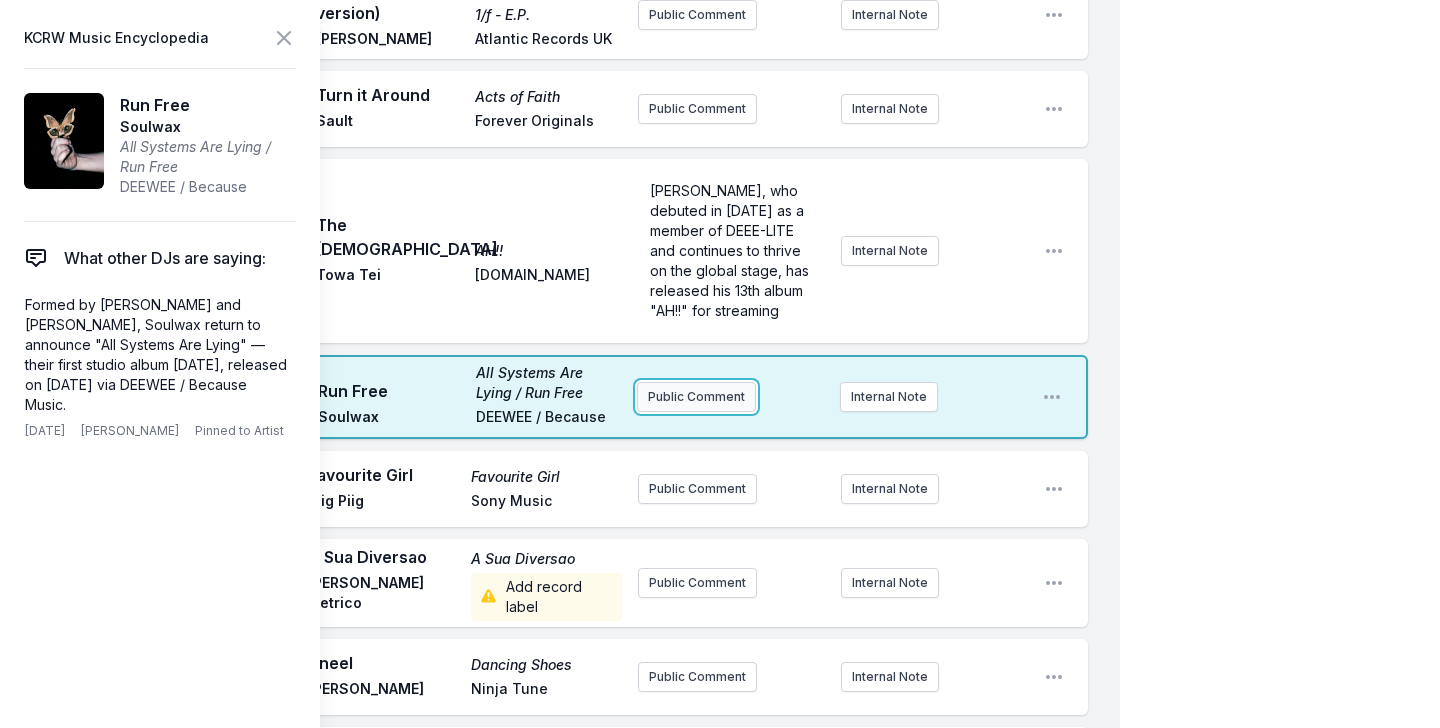 click on "Public Comment" at bounding box center [696, 397] 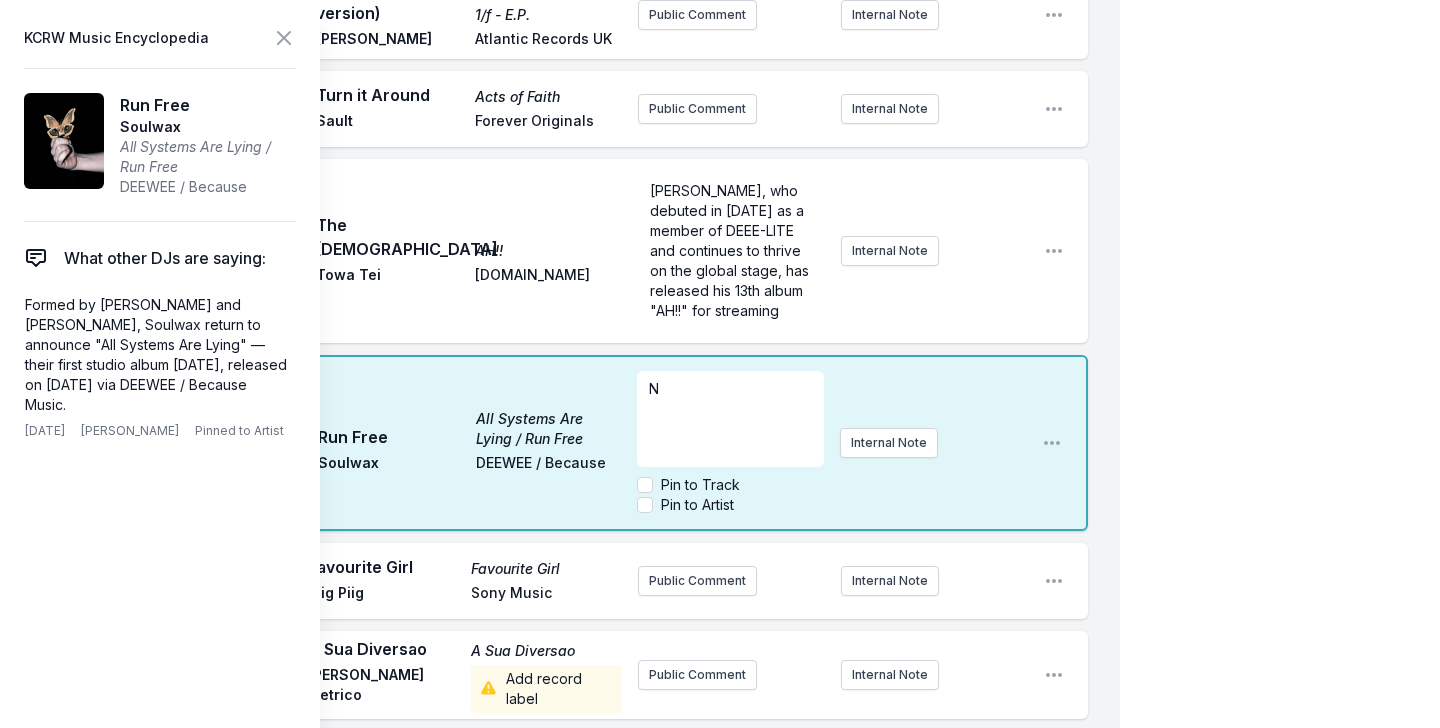 type 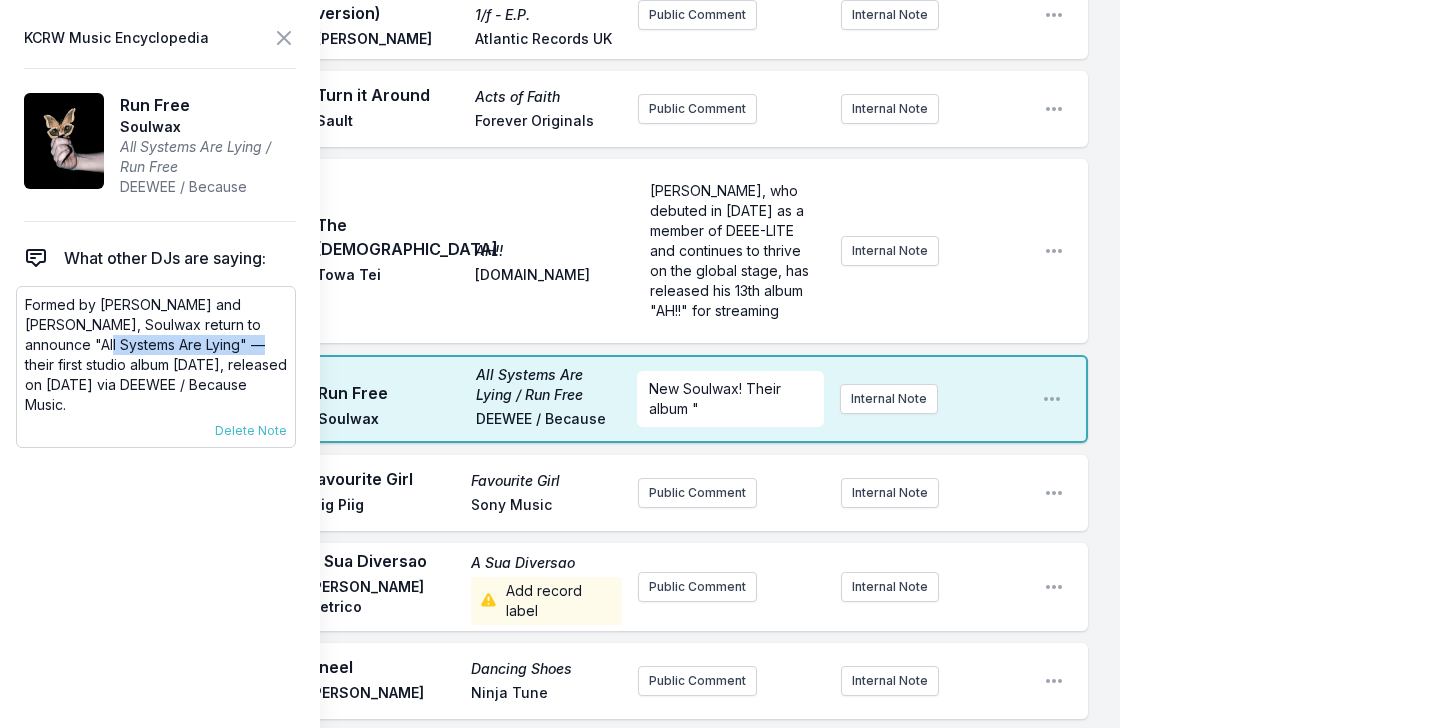 drag, startPoint x: 26, startPoint y: 346, endPoint x: 176, endPoint y: 341, distance: 150.08331 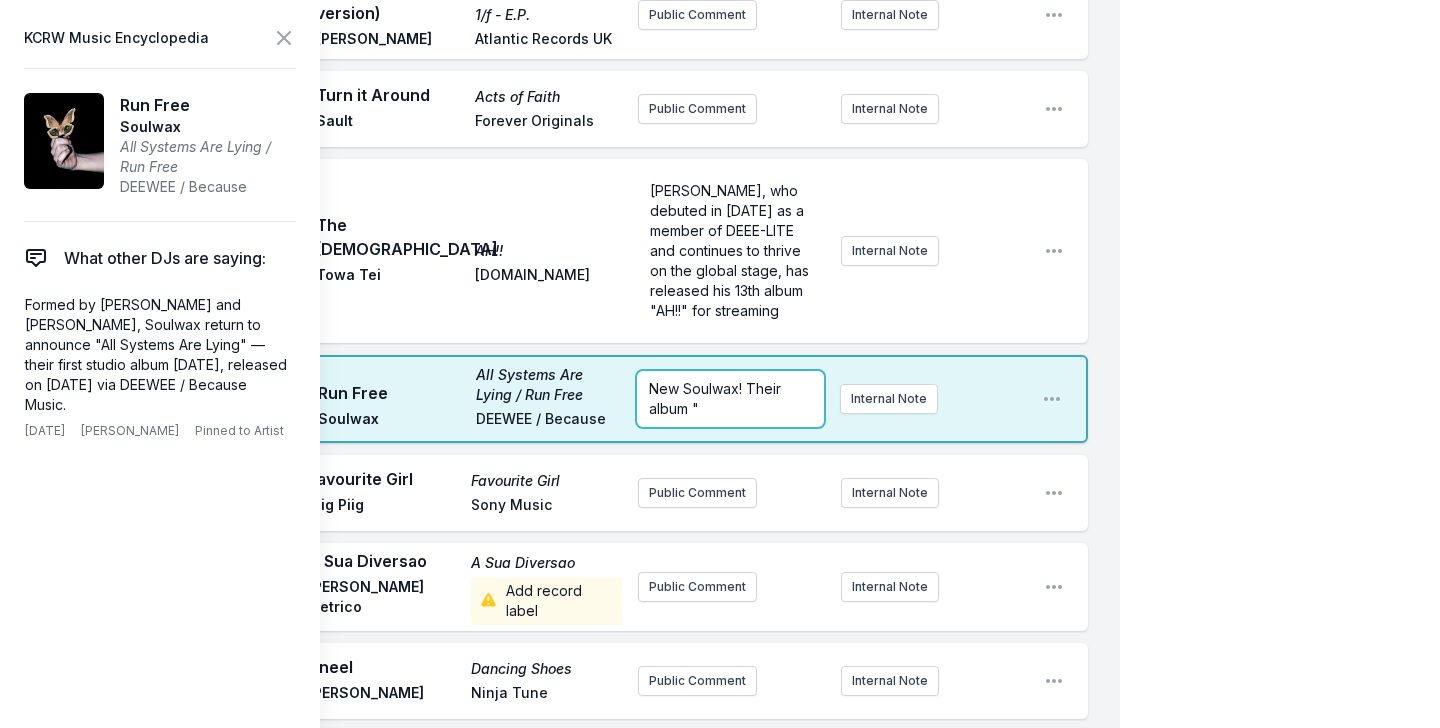 click on "New Soulwax! Their album "" at bounding box center (730, 399) 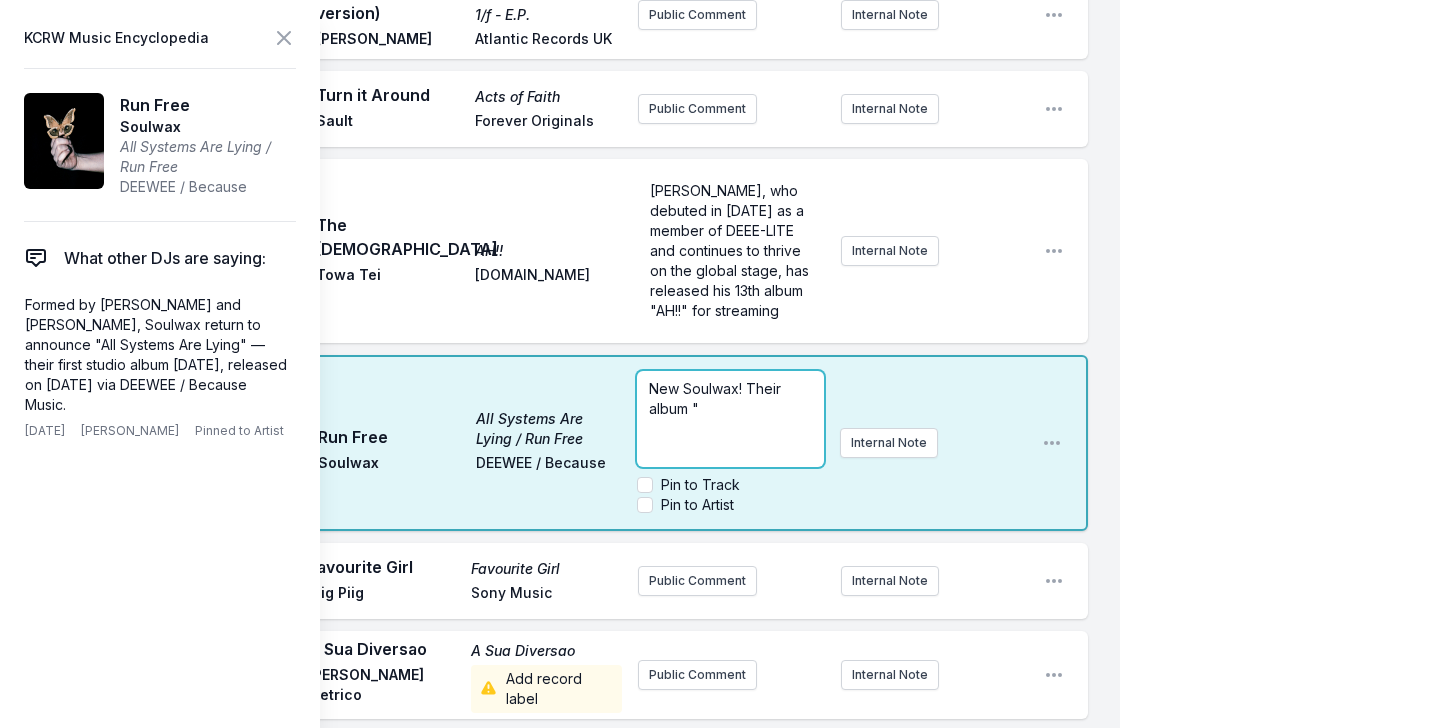 paste 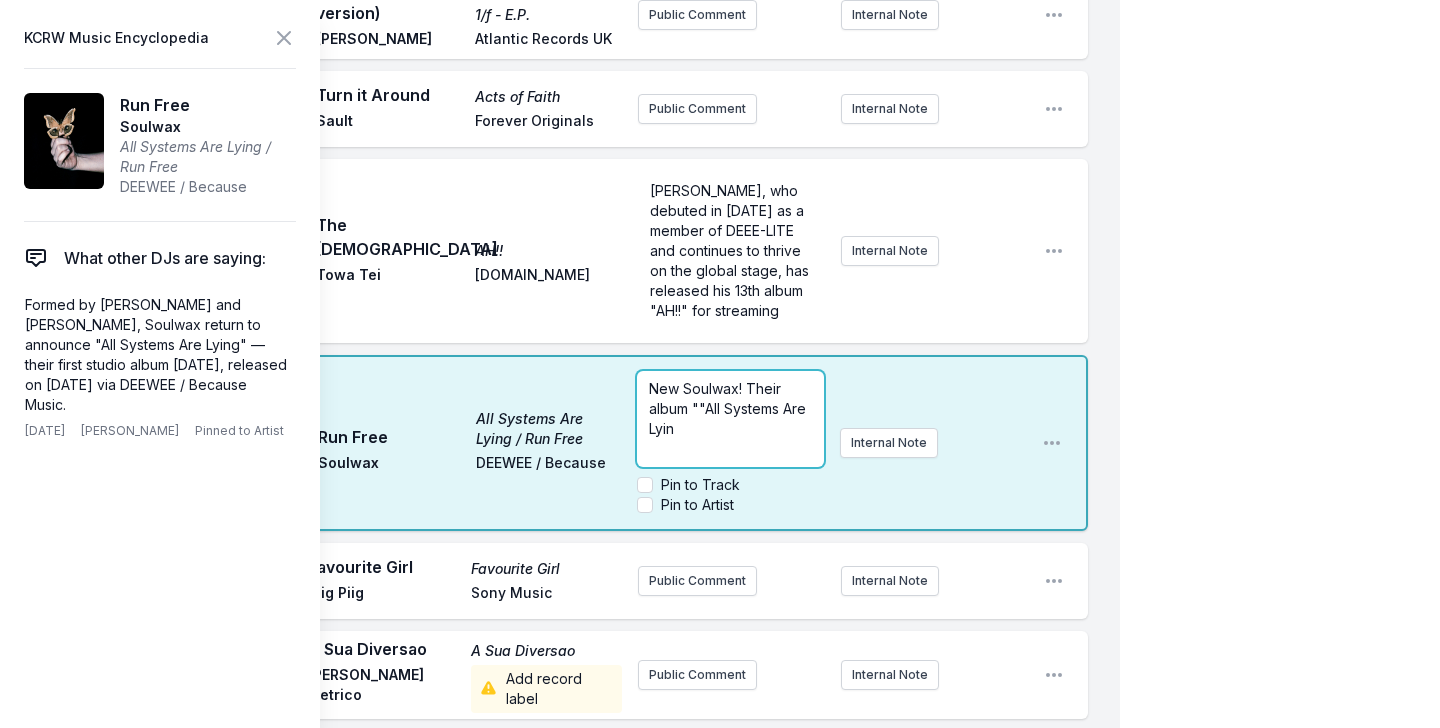type 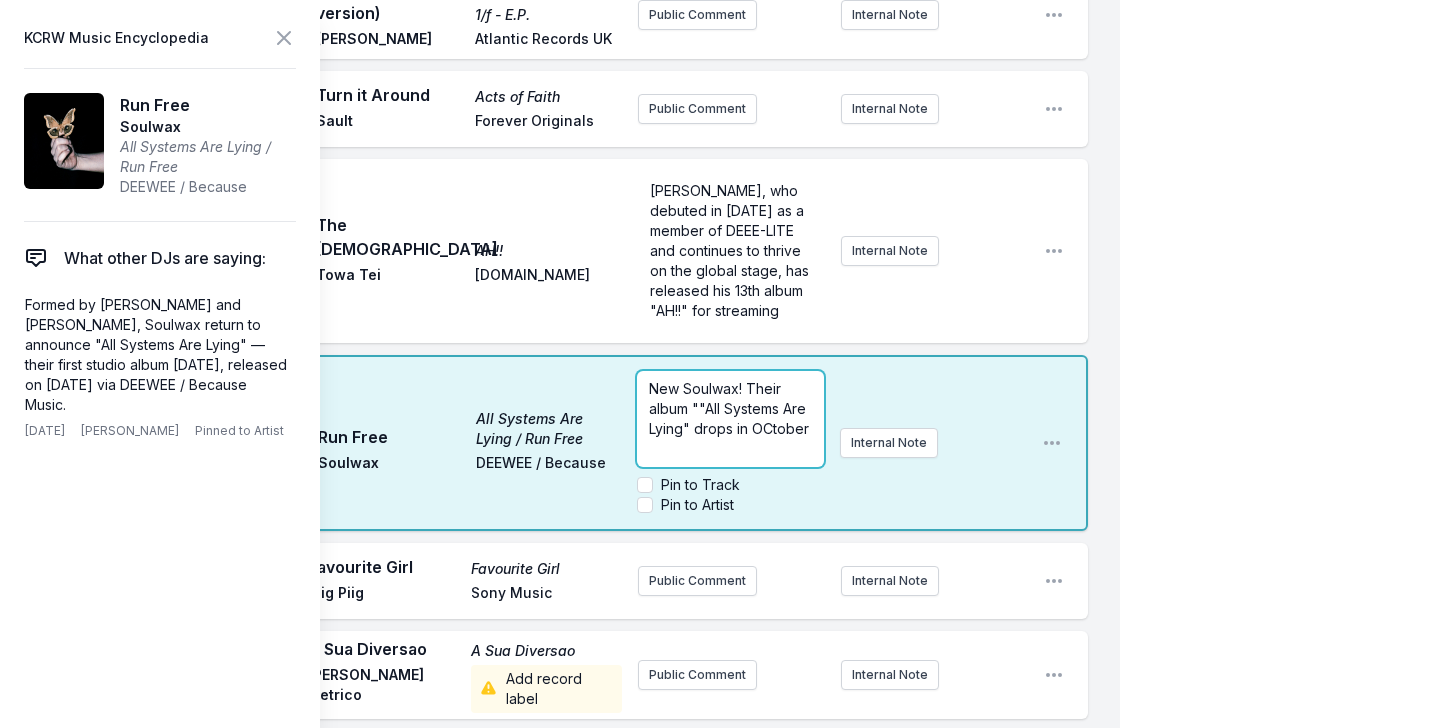 click on "New Soulwax! Their album ""All Systems Are Lying" drops in OCtober" at bounding box center [729, 408] 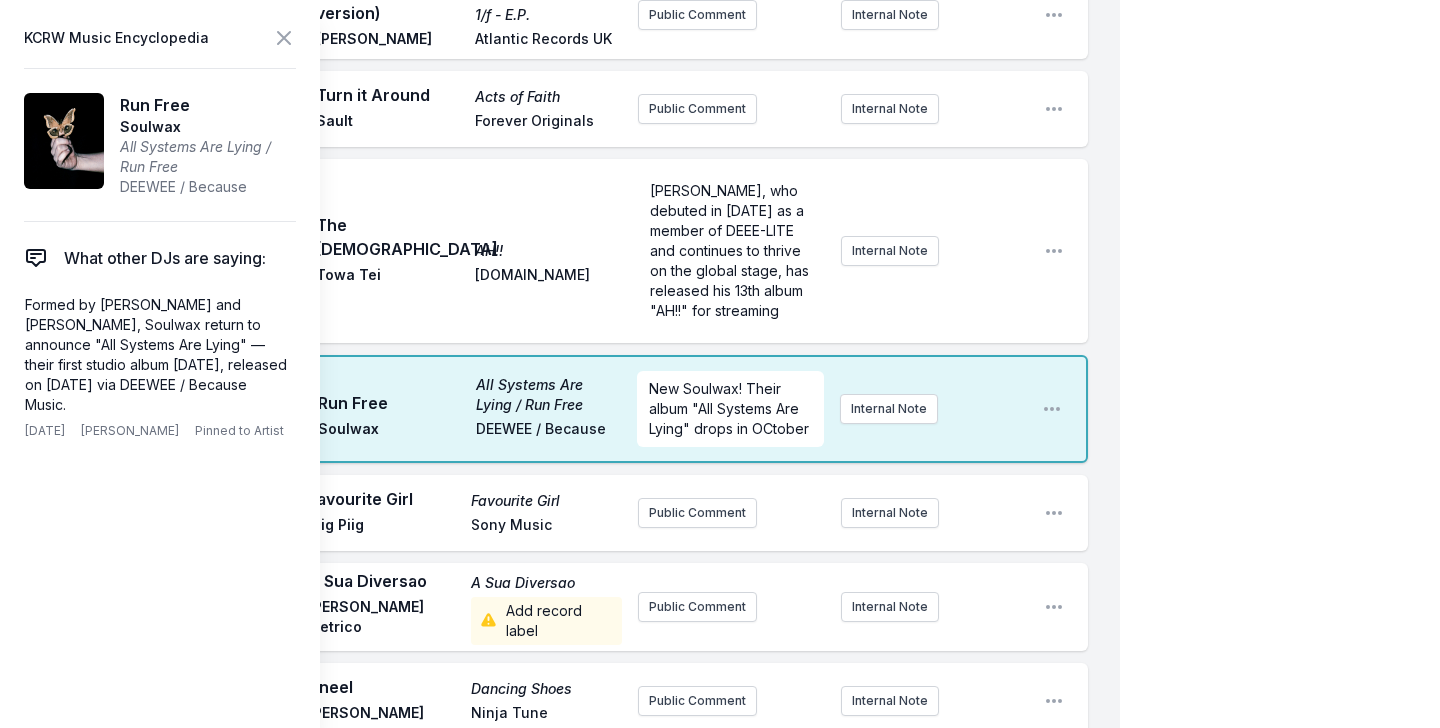 click on "New Soulwax! Their album "All Systems Are Lying" drops in OCtober Internal Note" at bounding box center [831, 409] 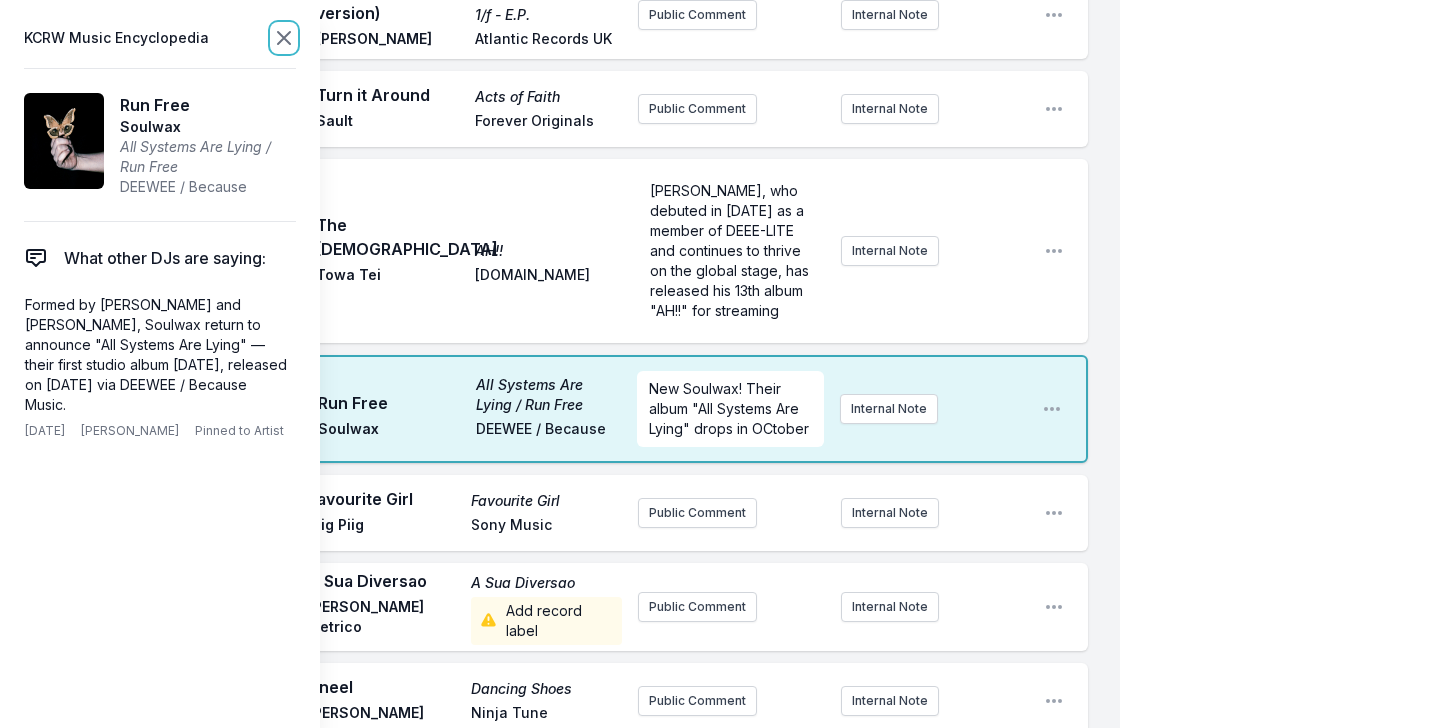 click 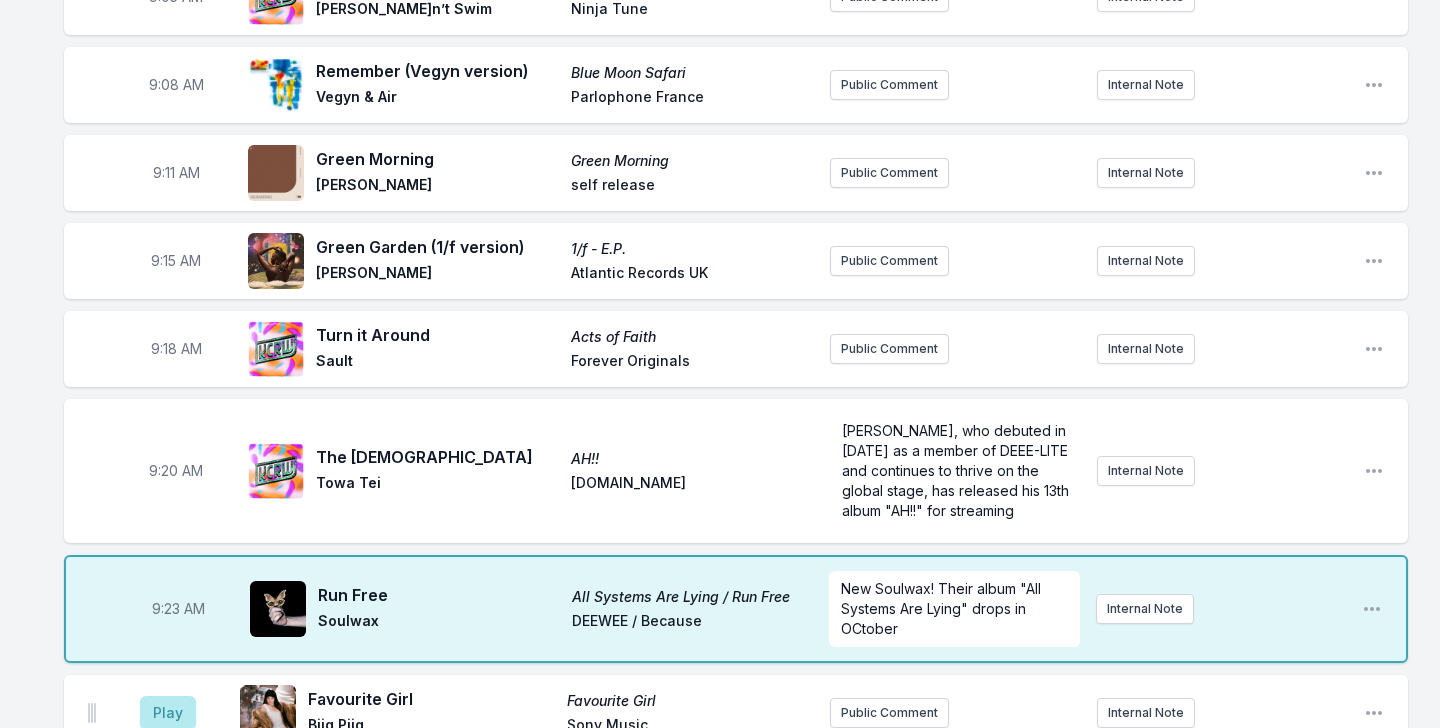 scroll, scrollTop: 219, scrollLeft: 0, axis: vertical 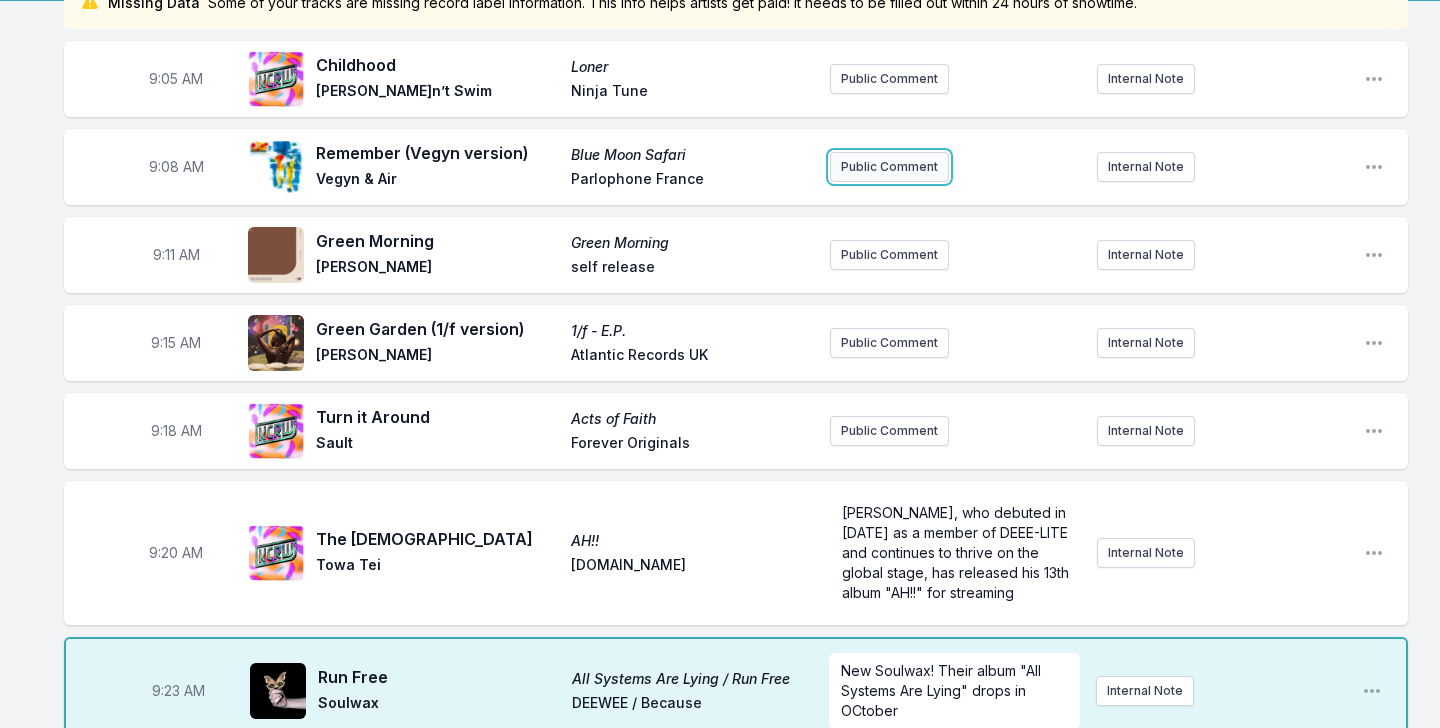 click on "Public Comment" at bounding box center [889, 167] 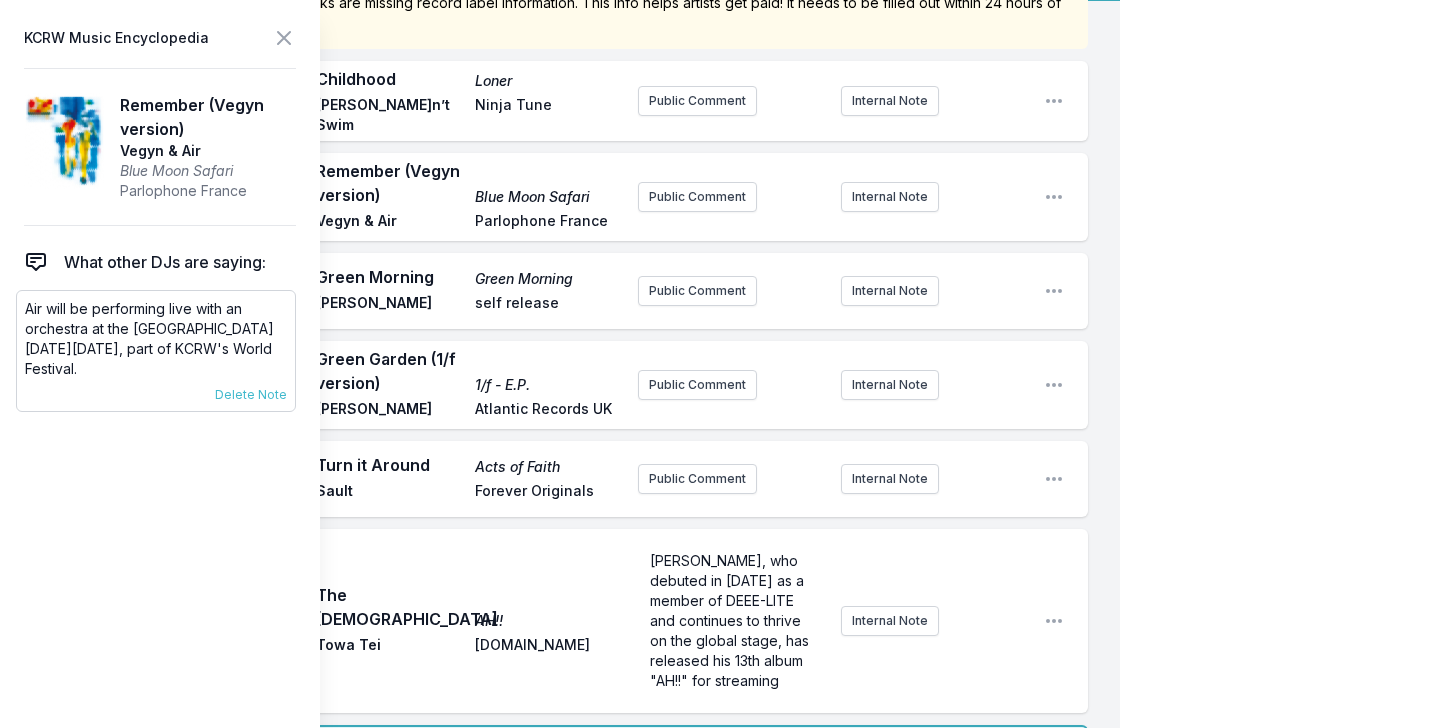 click on "Air will be performing live with an orchestra at the Hollywood Bowl on Sunday September 21st, part of KCRW's World Festival." at bounding box center [156, 339] 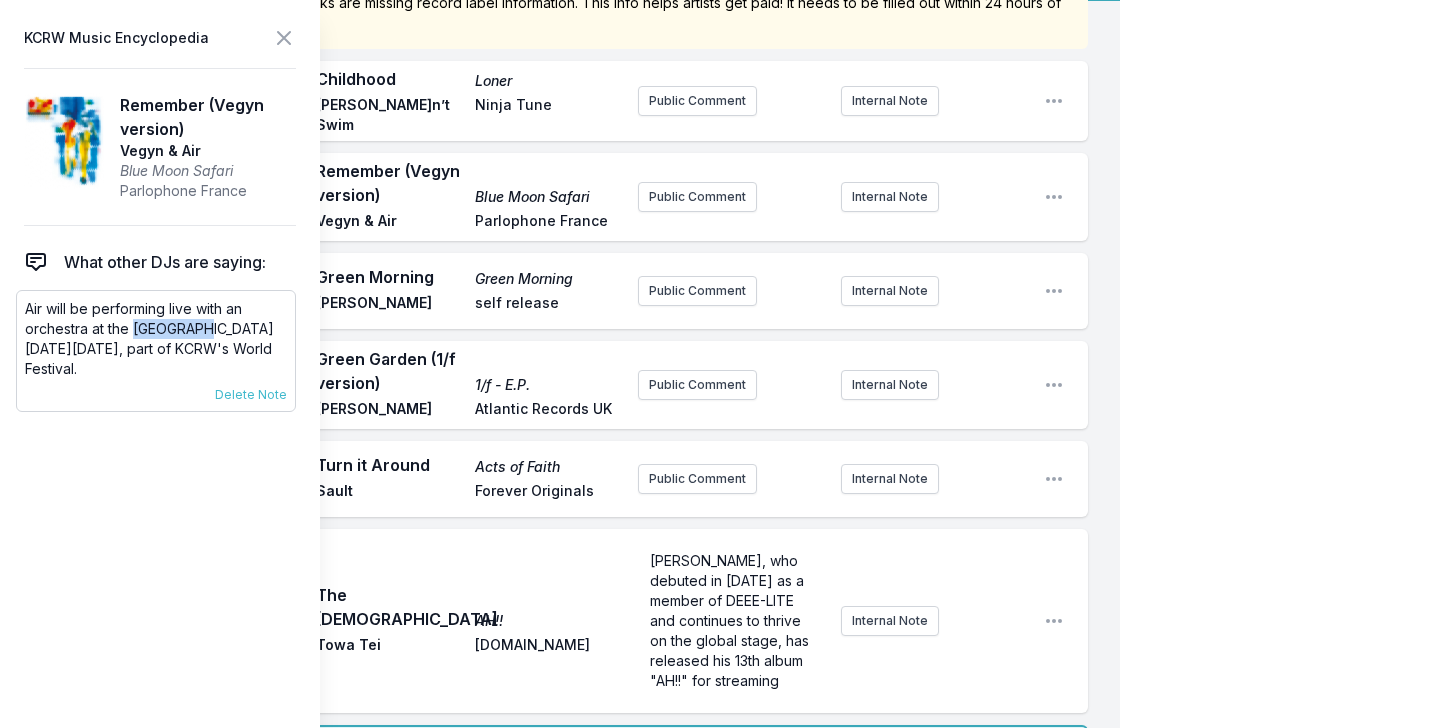 click on "Air will be performing live with an orchestra at the Hollywood Bowl on Sunday September 21st, part of KCRW's World Festival." at bounding box center (156, 339) 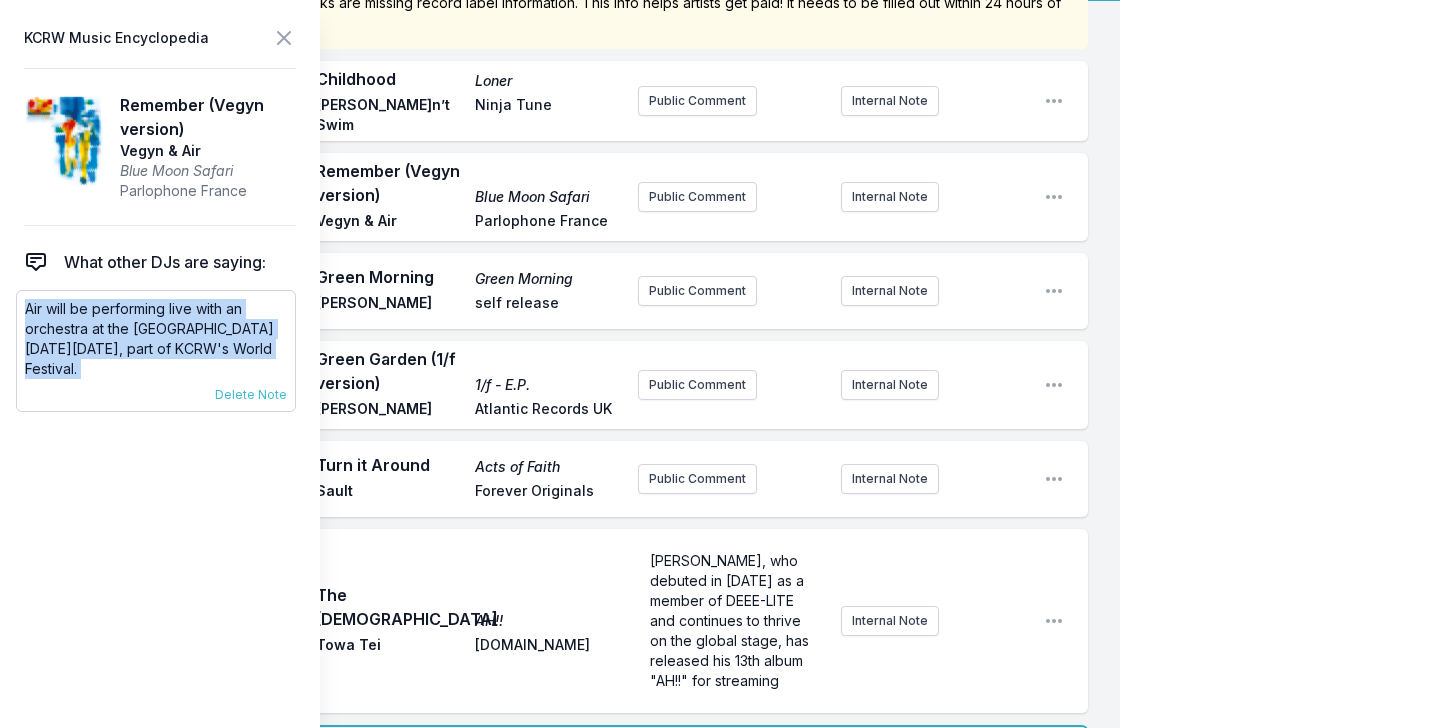 click on "Air will be performing live with an orchestra at the Hollywood Bowl on Sunday September 21st, part of KCRW's World Festival." at bounding box center [156, 339] 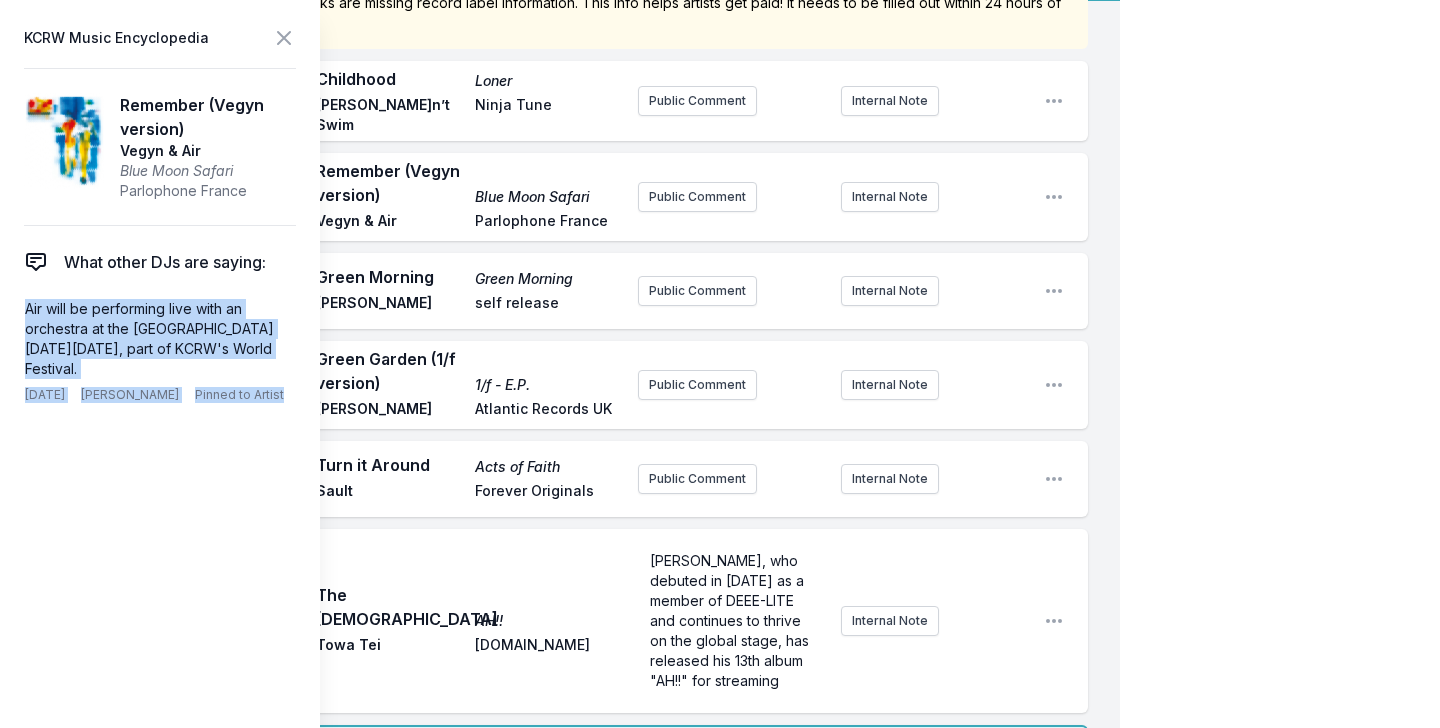 copy on "Air will be performing live with an orchestra at the Hollywood Bowl on Sunday September 21st, part of KCRW's World Festival. 5/24/25 Tyler Boudreaux Pinned to Artist" 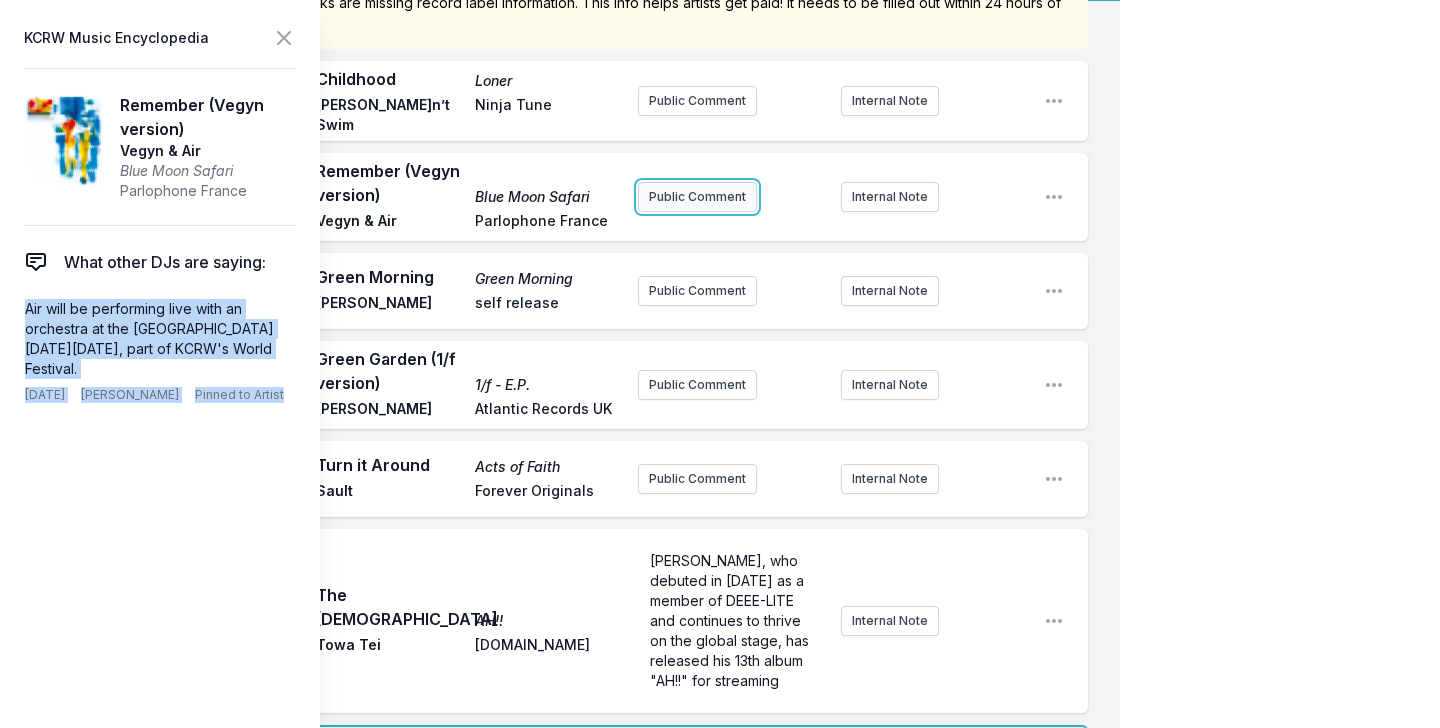 click on "Public Comment" at bounding box center [697, 197] 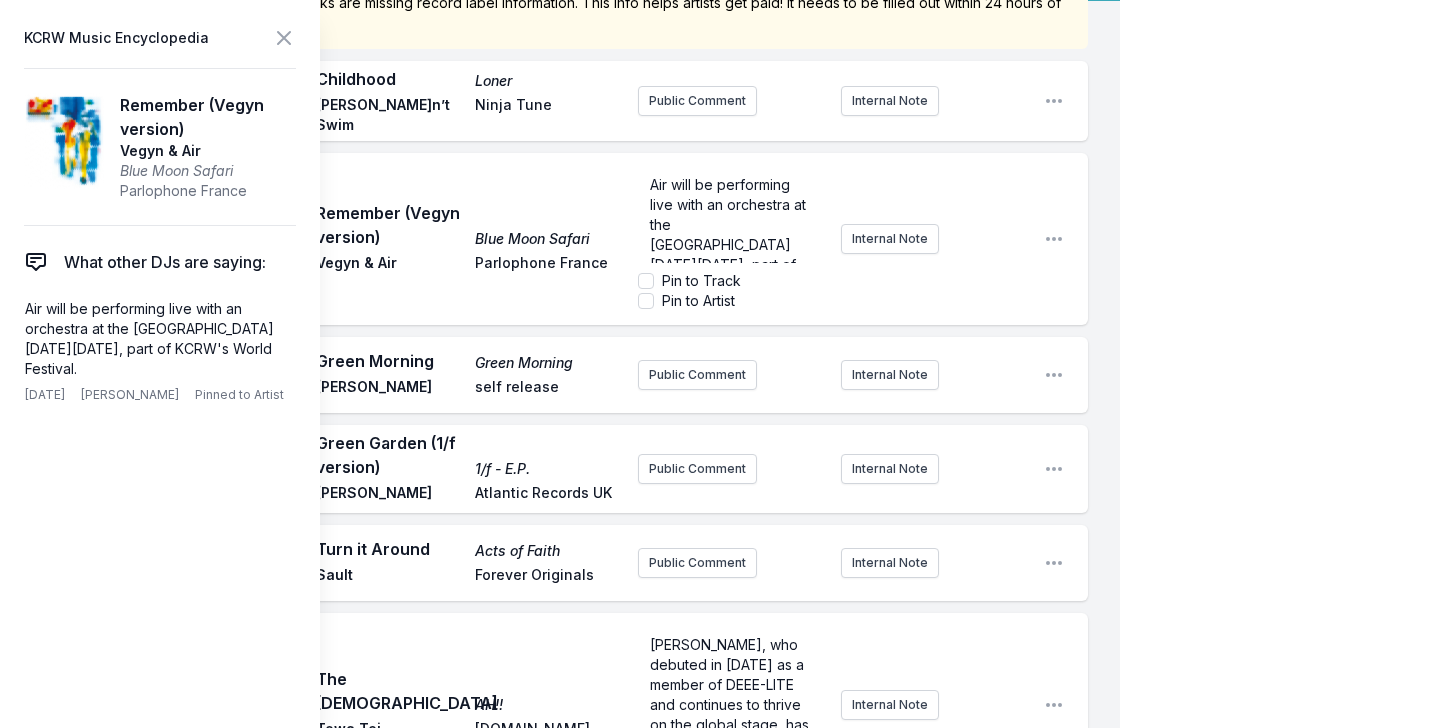 scroll, scrollTop: 80, scrollLeft: 0, axis: vertical 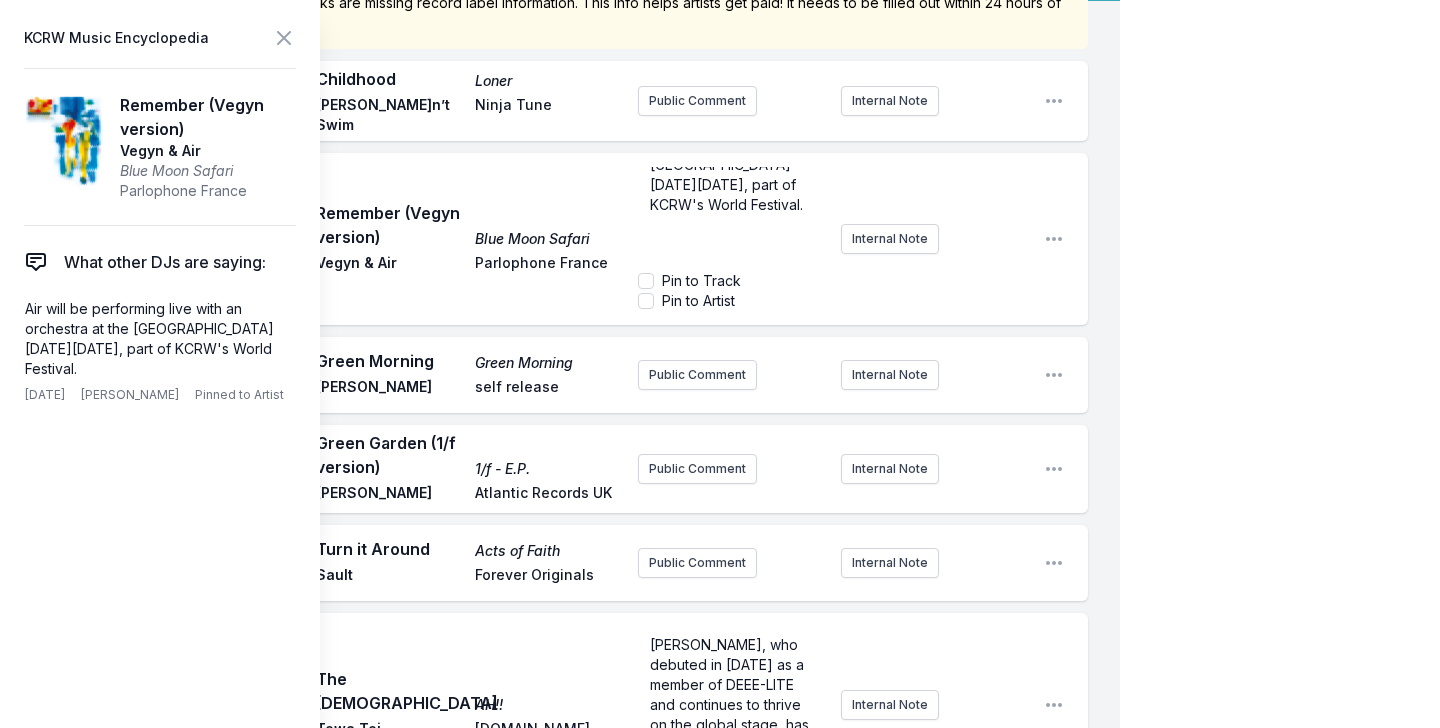 click on "Remember (Vegyn version) Blue Moon Safari Vegyn & Air Parlophone France" at bounding box center [469, 239] 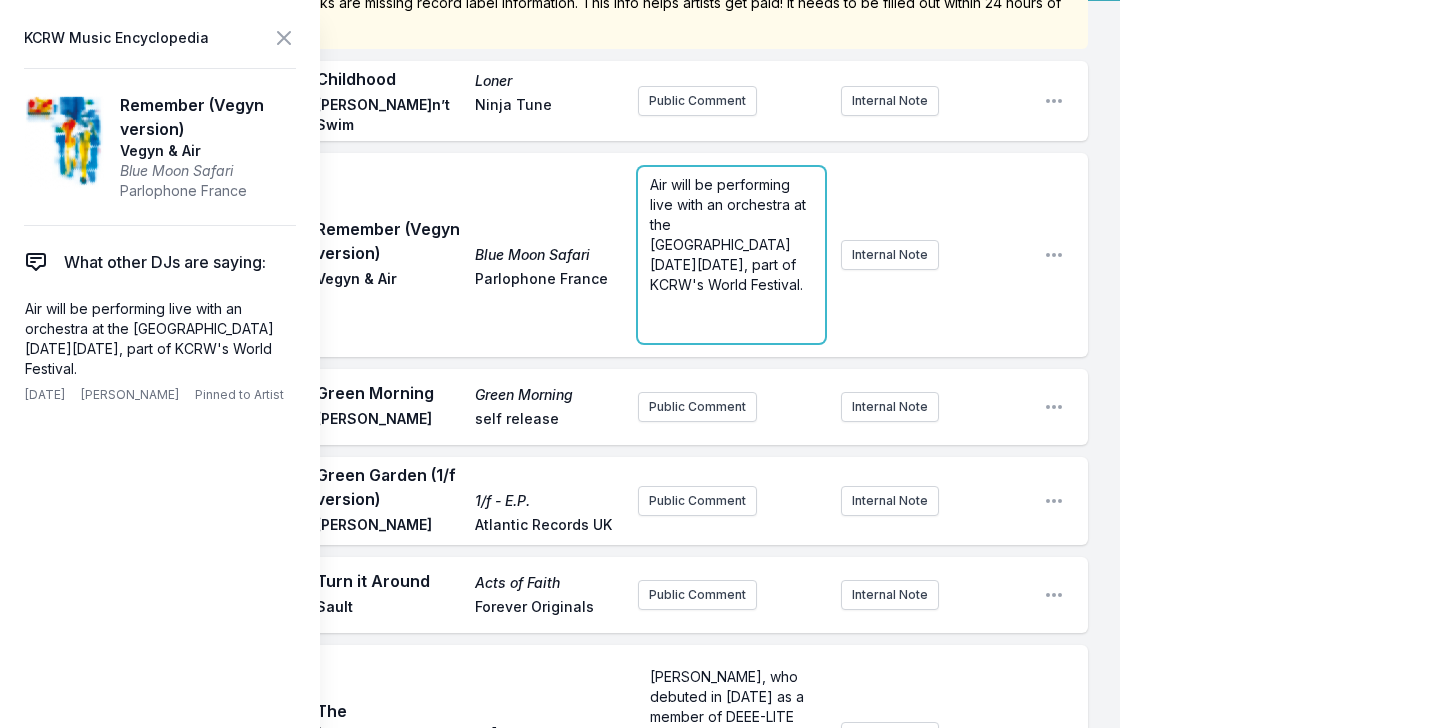 scroll, scrollTop: 203, scrollLeft: 0, axis: vertical 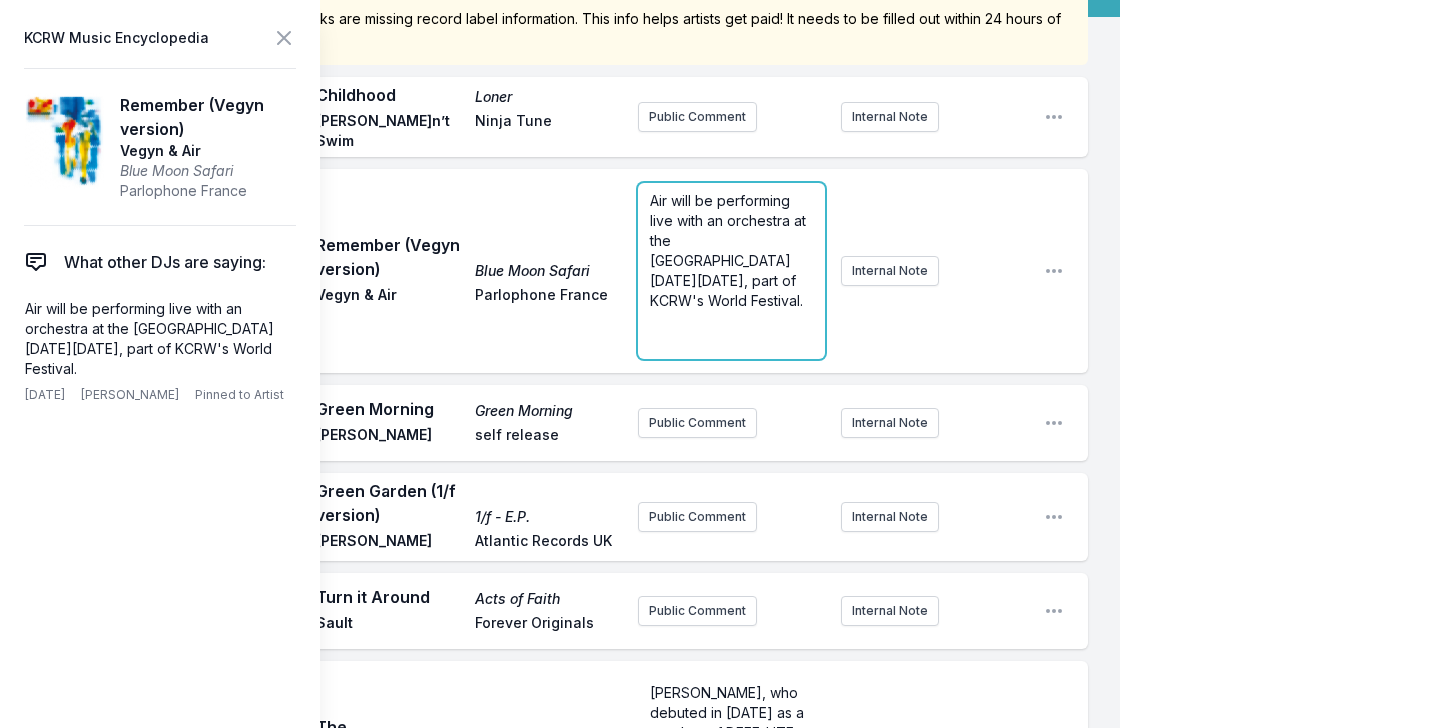 click on "Air will be performing live with an orchestra at the Hollywood Bowl on Sunday September 21st, part of KCRW's World Festival. ﻿ ﻿" at bounding box center [731, 271] 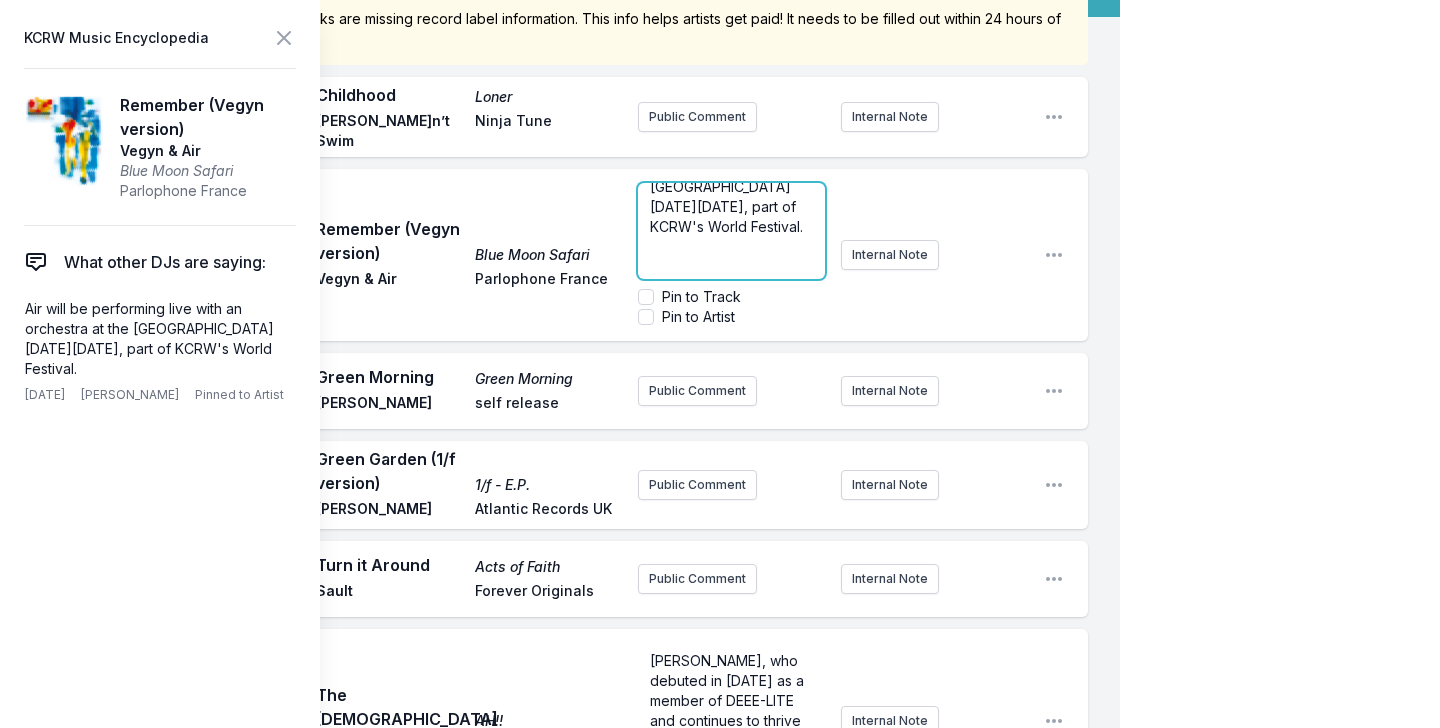 scroll, scrollTop: 80, scrollLeft: 0, axis: vertical 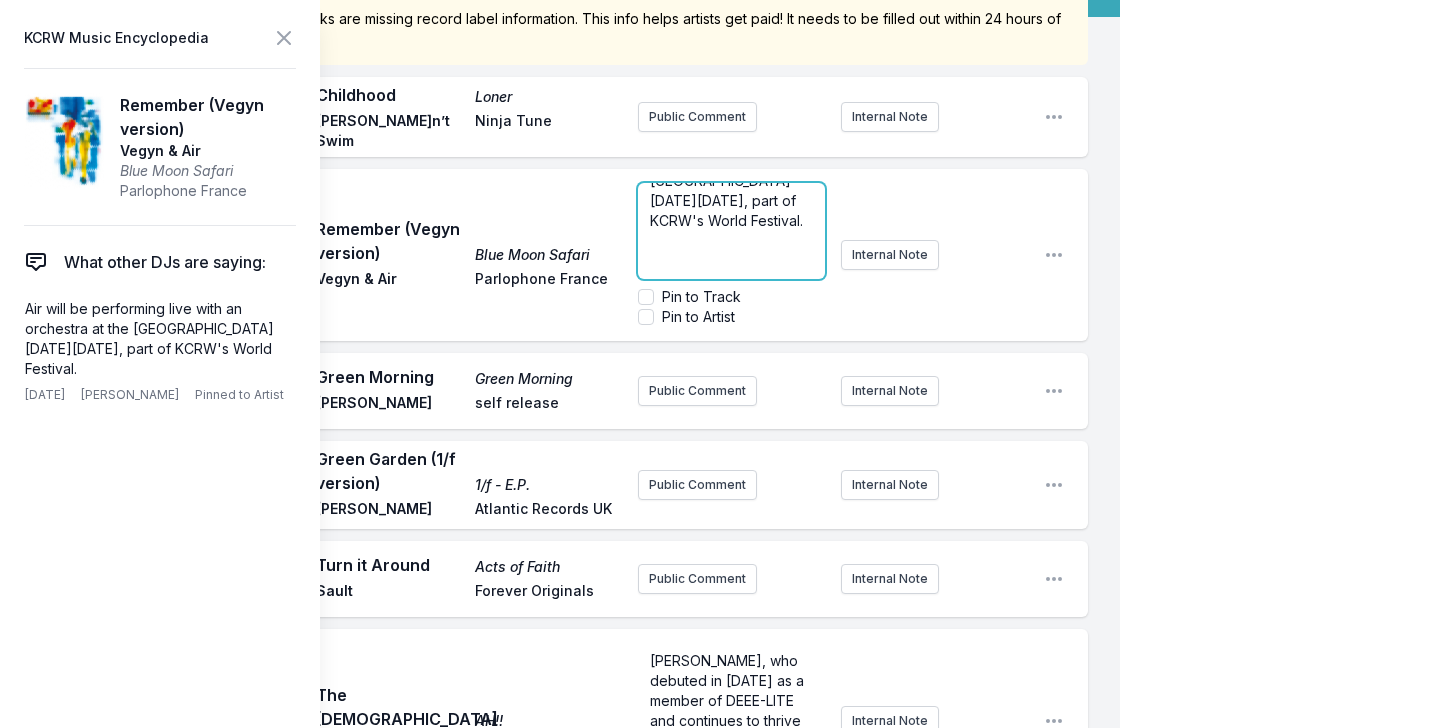 click on "Air will be performing live with an orchestra at the Hollywood Bowl on Sunday September 21st, part of KCRW's World Festival." at bounding box center (730, 170) 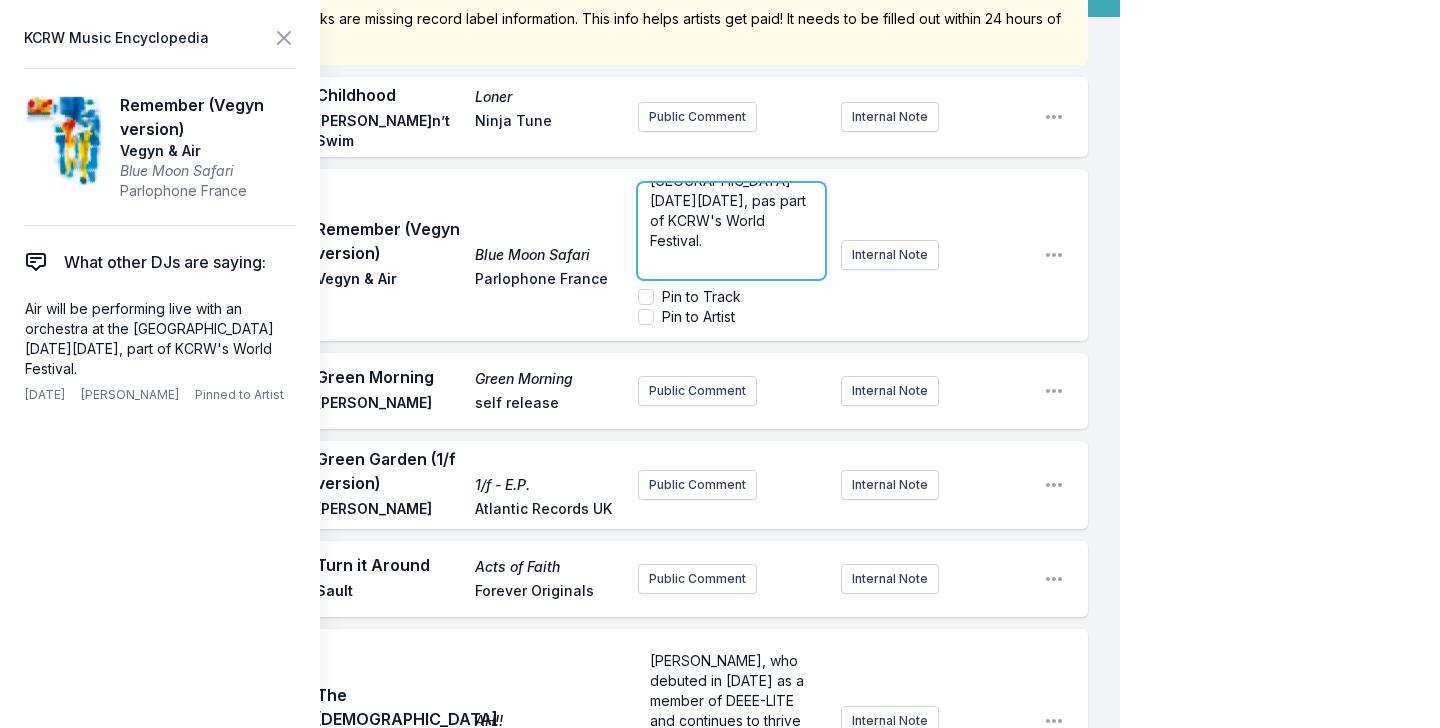 click on "Air will be performing live with an orchestra at the Hollywood Bowl on Sunday September 21st, pas part of KCRW's World Festival." at bounding box center [731, 181] 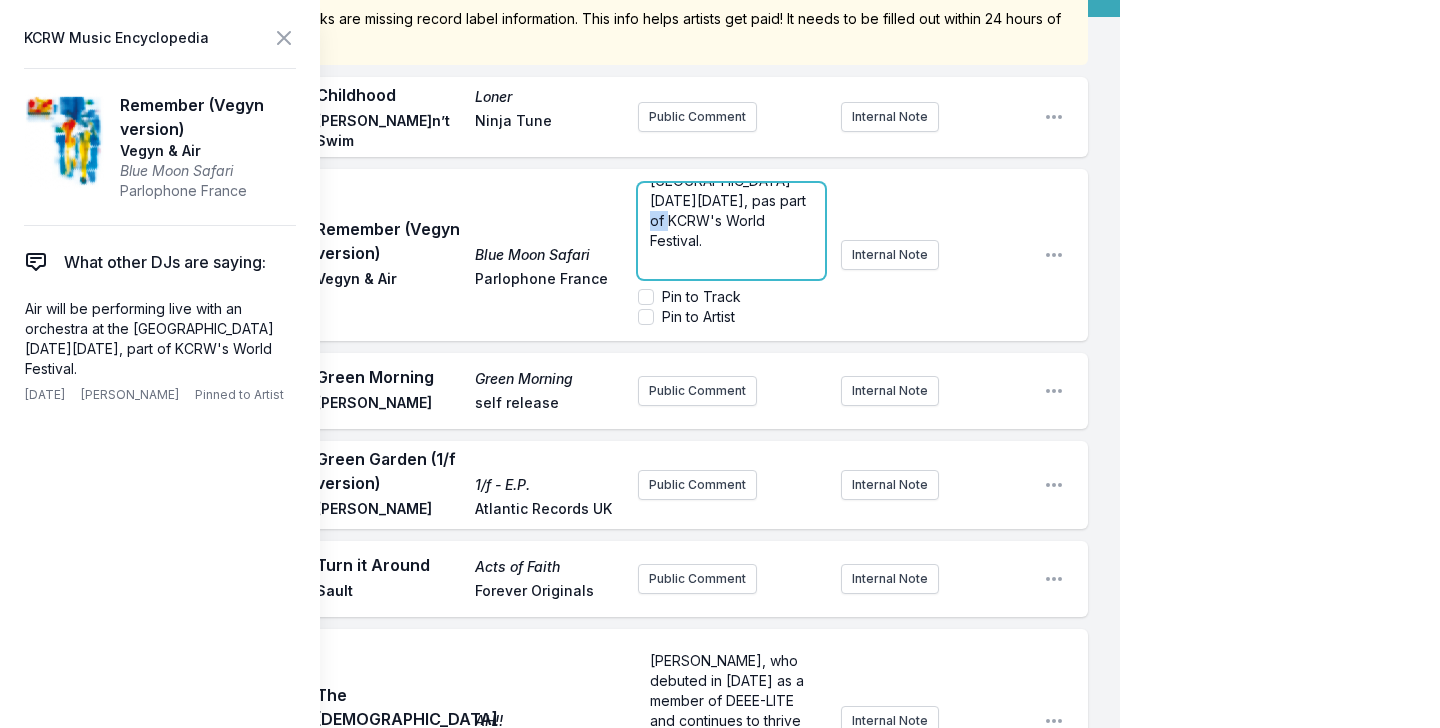 click on "Air will be performing live with an orchestra at the Hollywood Bowl on Sunday September 21st, pas part of KCRW's World Festival." at bounding box center [730, 180] 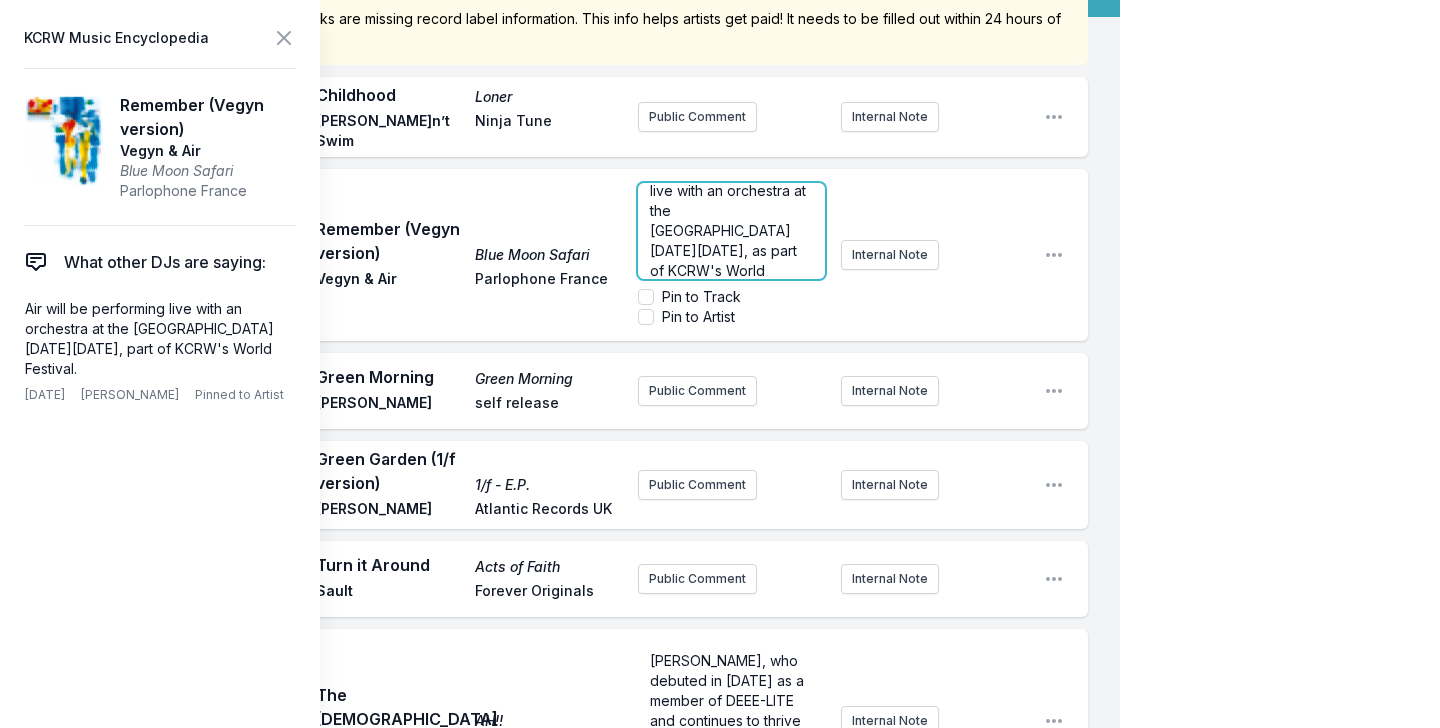 scroll, scrollTop: 55, scrollLeft: 0, axis: vertical 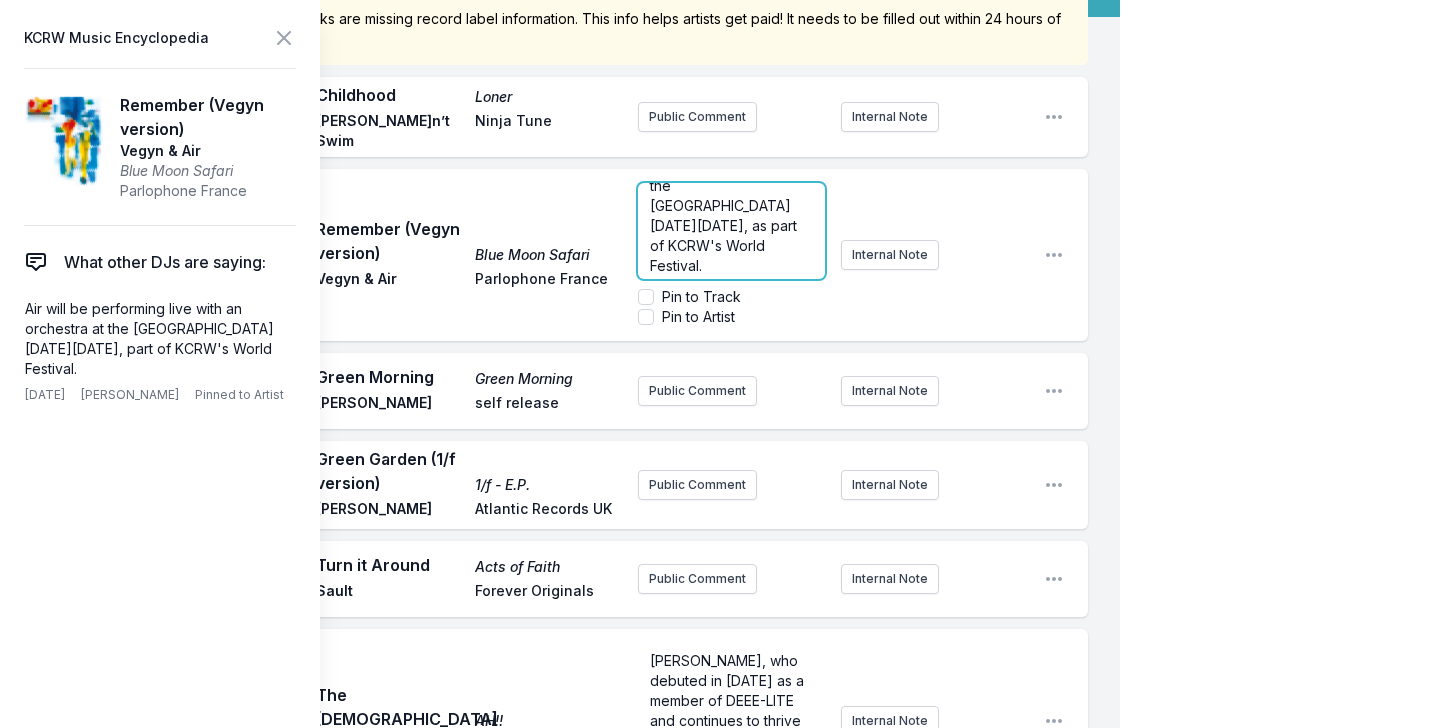 click on "Air will be performing live with an orchestra at the Hollywood Bowl on Sunday September 21st, as part of KCRW's World Festival." at bounding box center [731, 206] 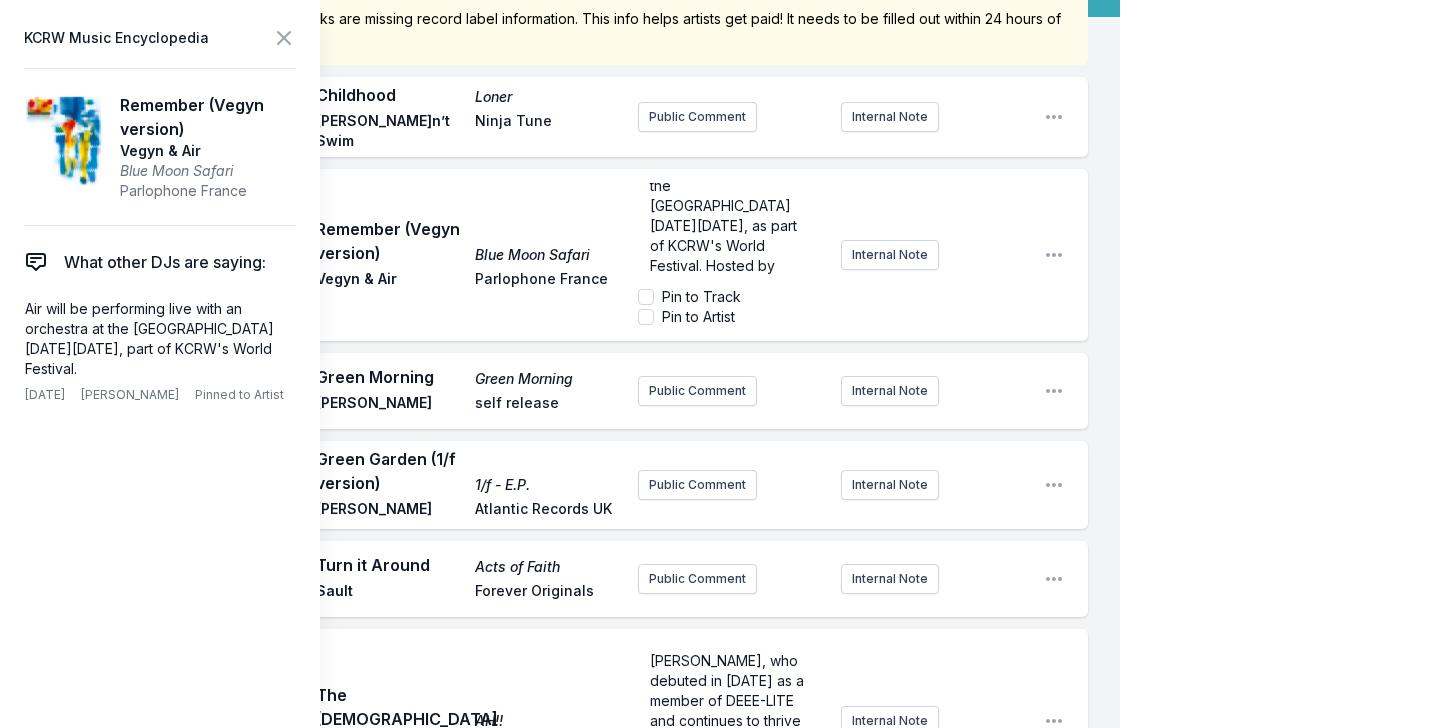 click on "Remember (Vegyn version) Blue Moon Safari Vegyn & Air Parlophone France" at bounding box center (469, 255) 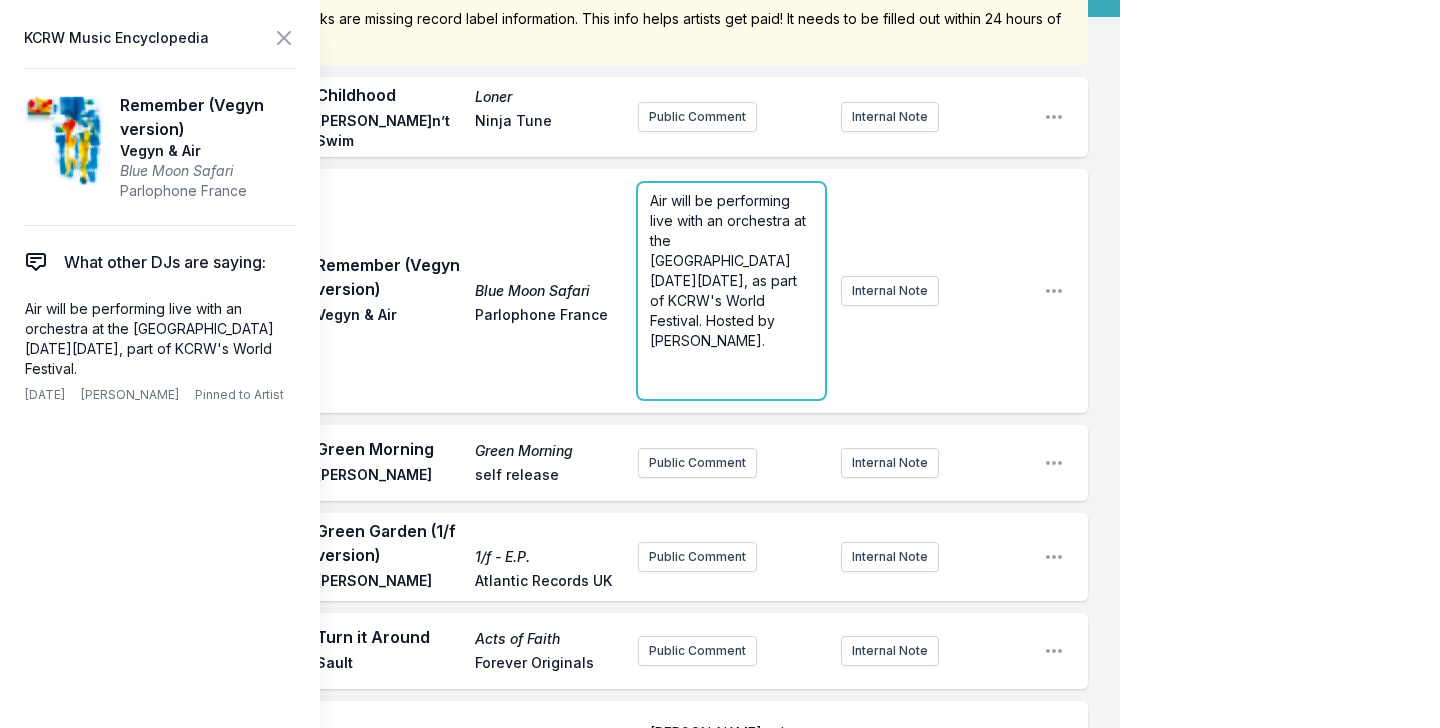 scroll, scrollTop: 177, scrollLeft: 0, axis: vertical 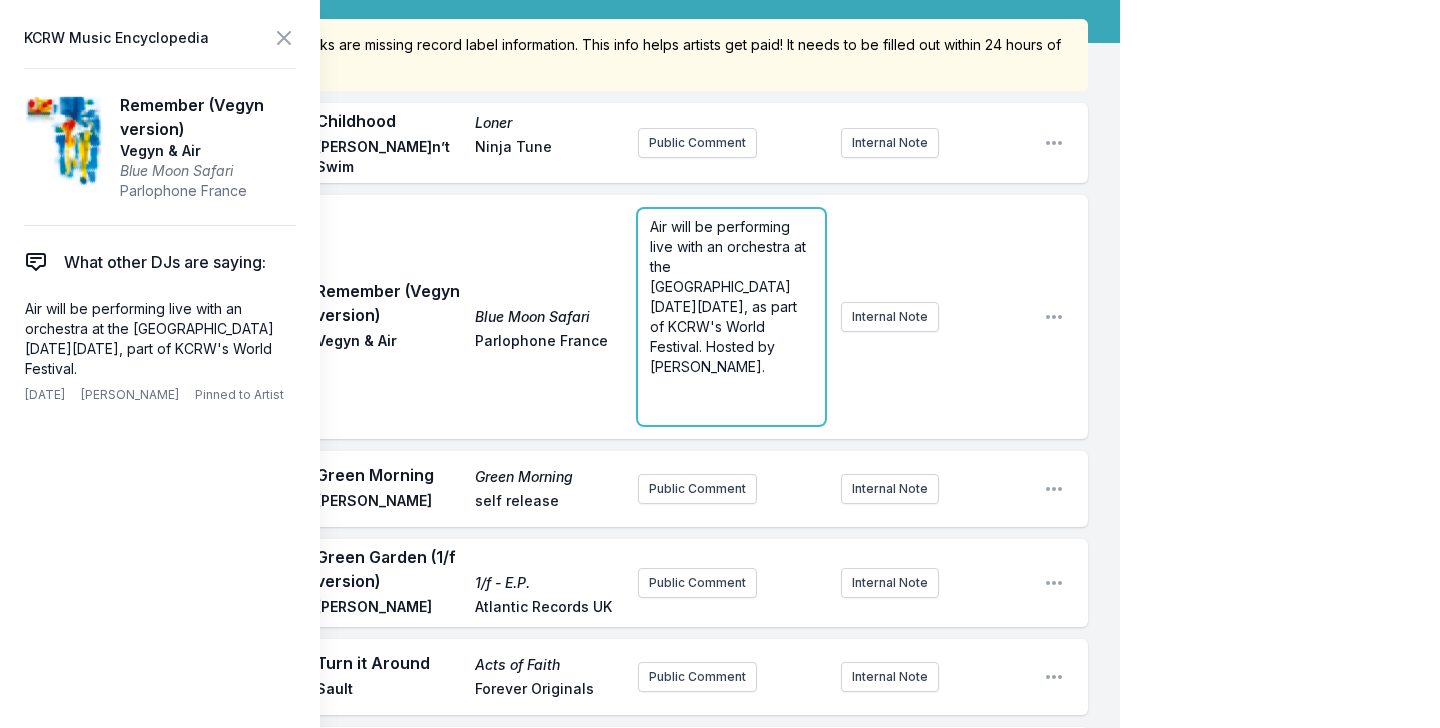 click on "Air will be performing live with an orchestra at the Hollywood Bowl on Sunday September 21st, as part of KCRW's World Festival. Hosted by Anne Litt." at bounding box center (730, 296) 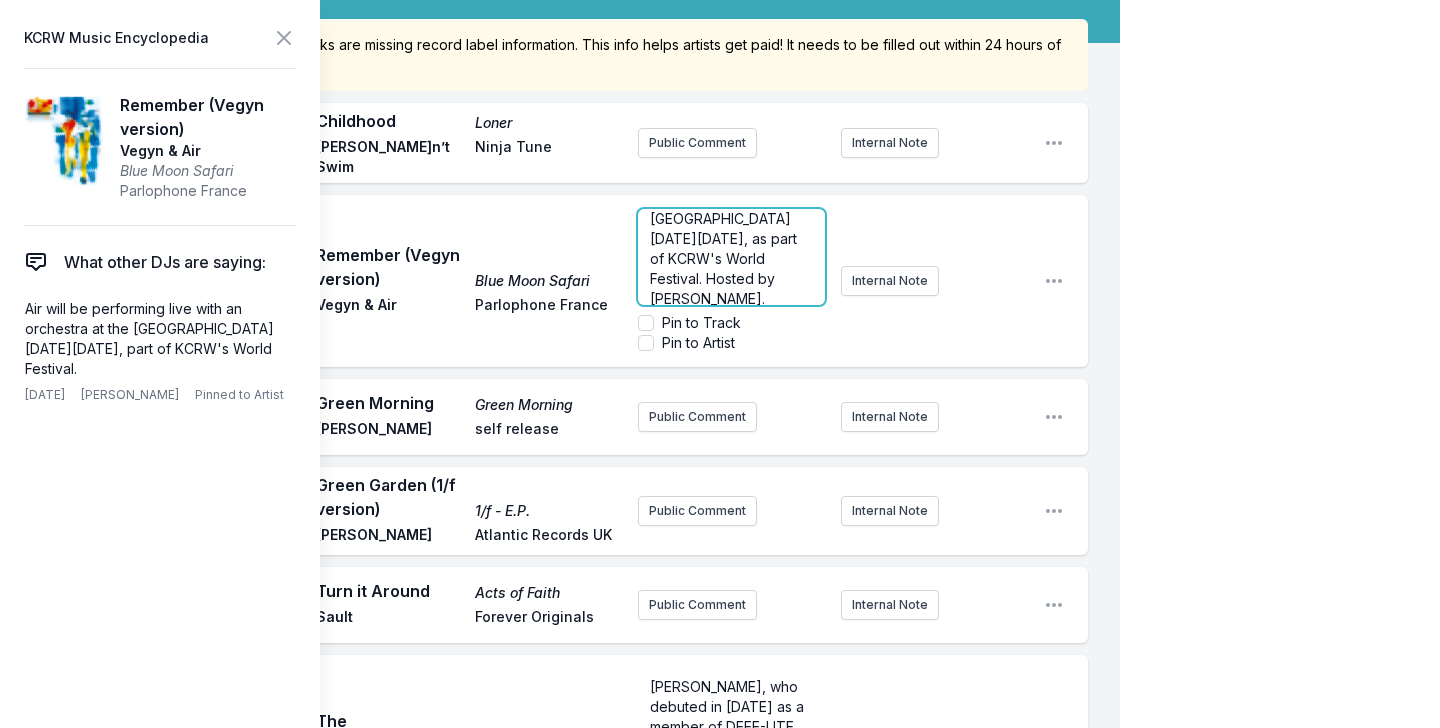 scroll, scrollTop: 73, scrollLeft: 0, axis: vertical 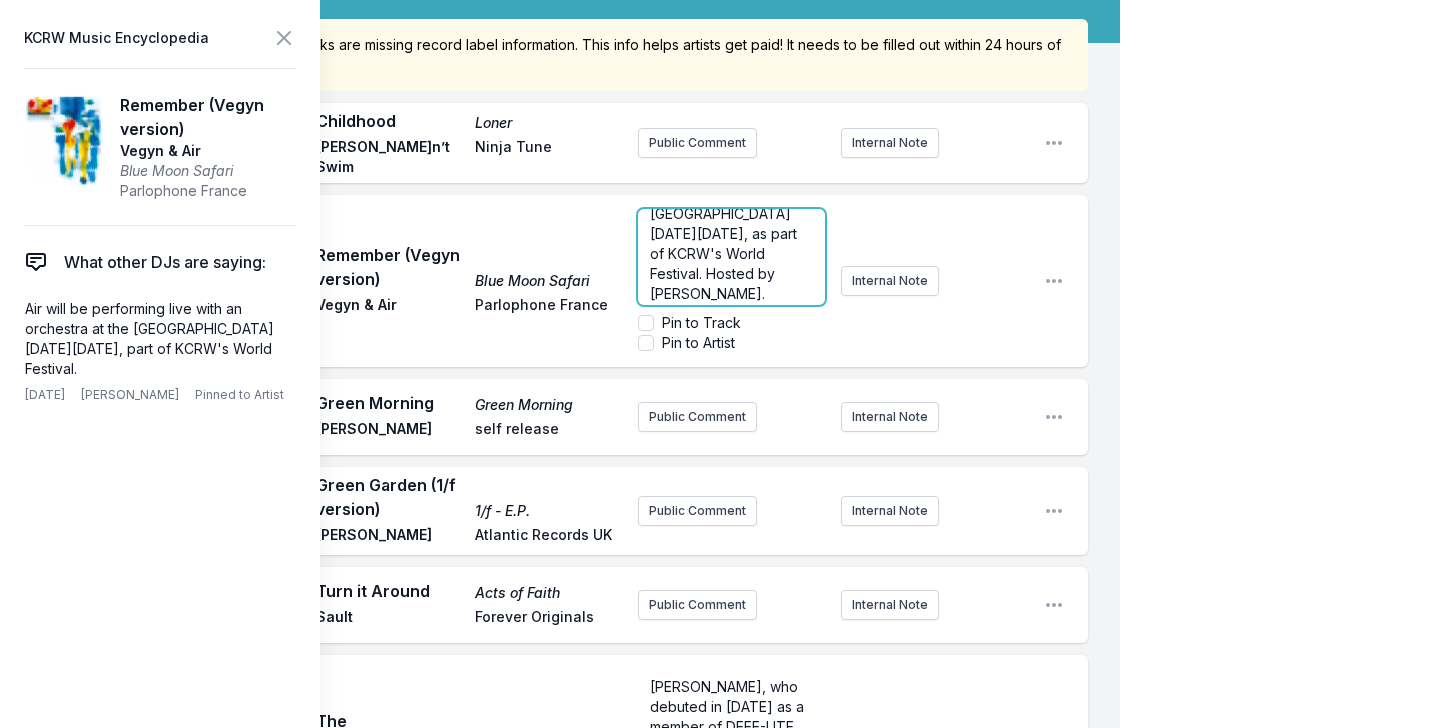 click on "Air will be performing live with an orchestra at the Hollywood Bowl on Sunday September 21st, as part of KCRW's World Festival. Hosted by Anne Litt." at bounding box center [730, 223] 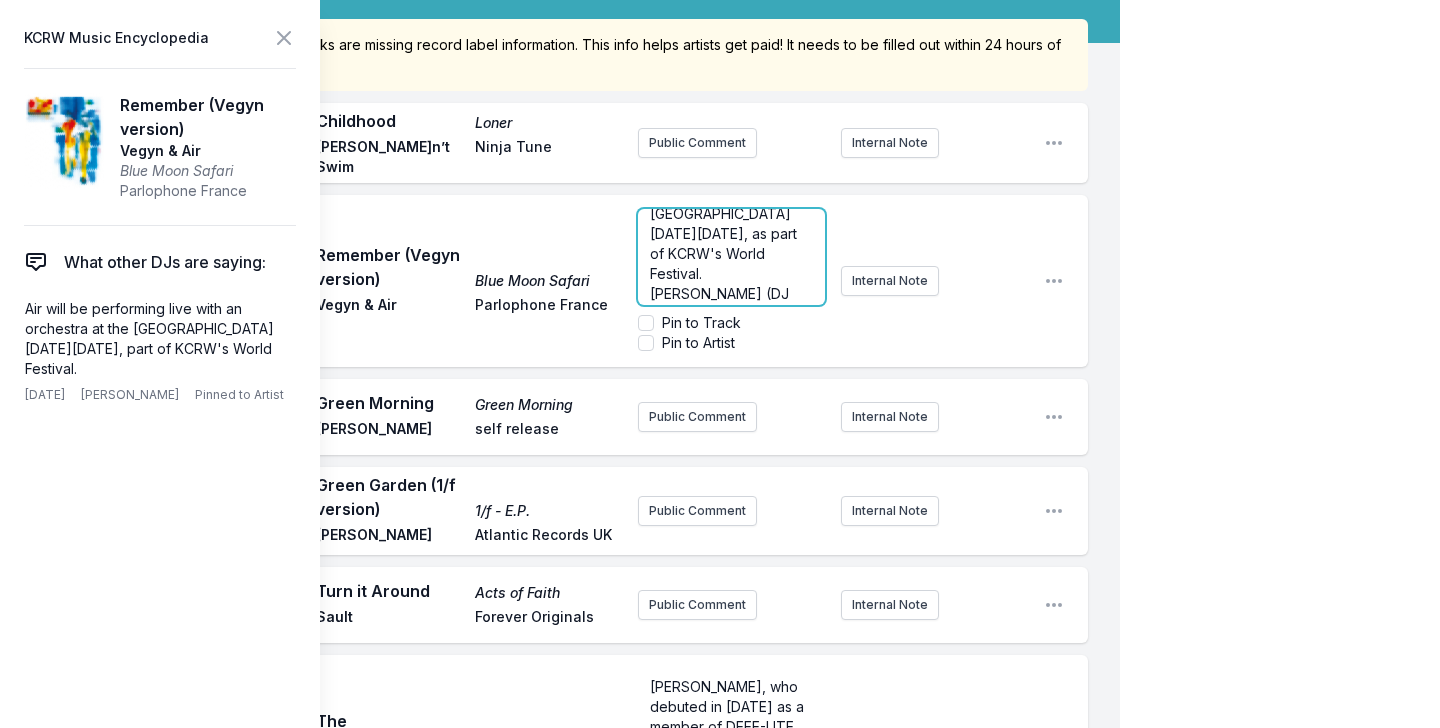 click on "Air will be performing live with an orchestra at the Hollywood Bowl on Sunday September 21st, as part of KCRW's World Festival.Bonobo (DJ Set) and hosted by Anne Litt." at bounding box center (730, 243) 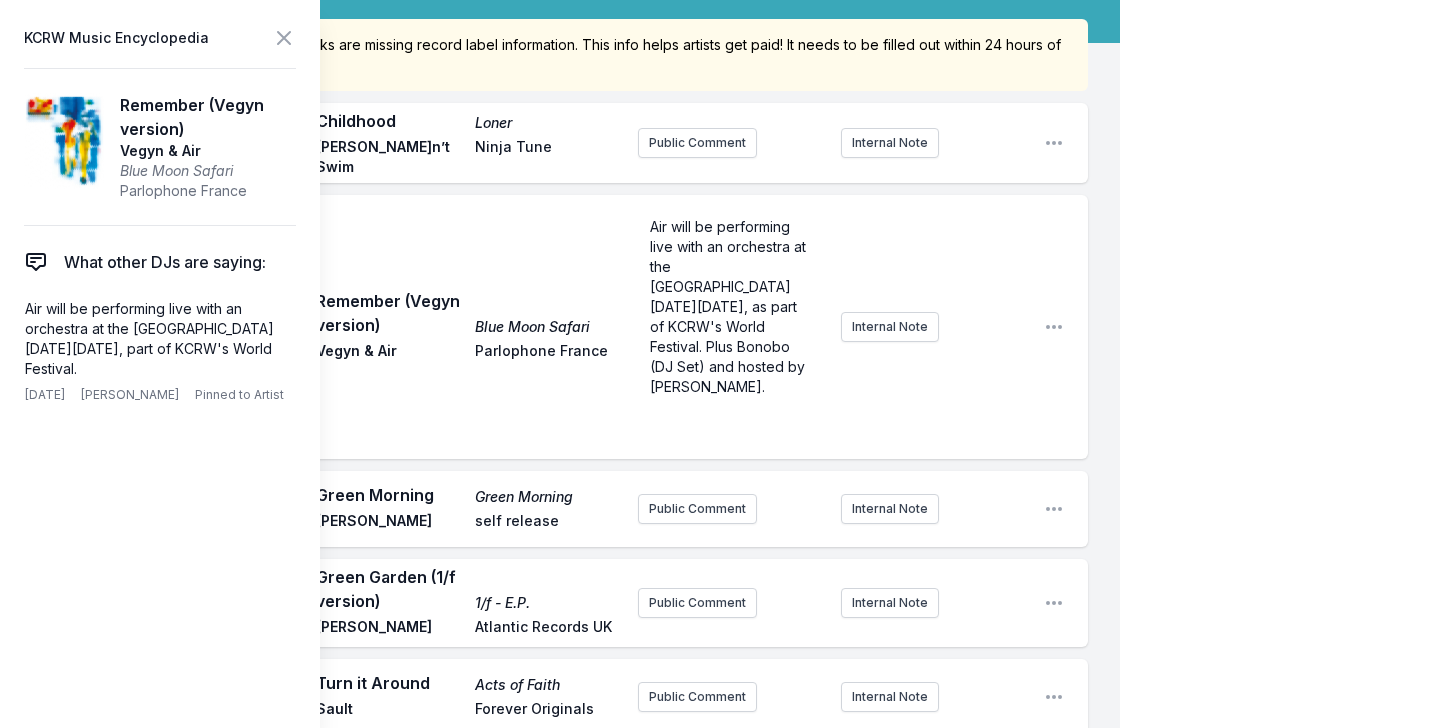 scroll, scrollTop: 0, scrollLeft: 0, axis: both 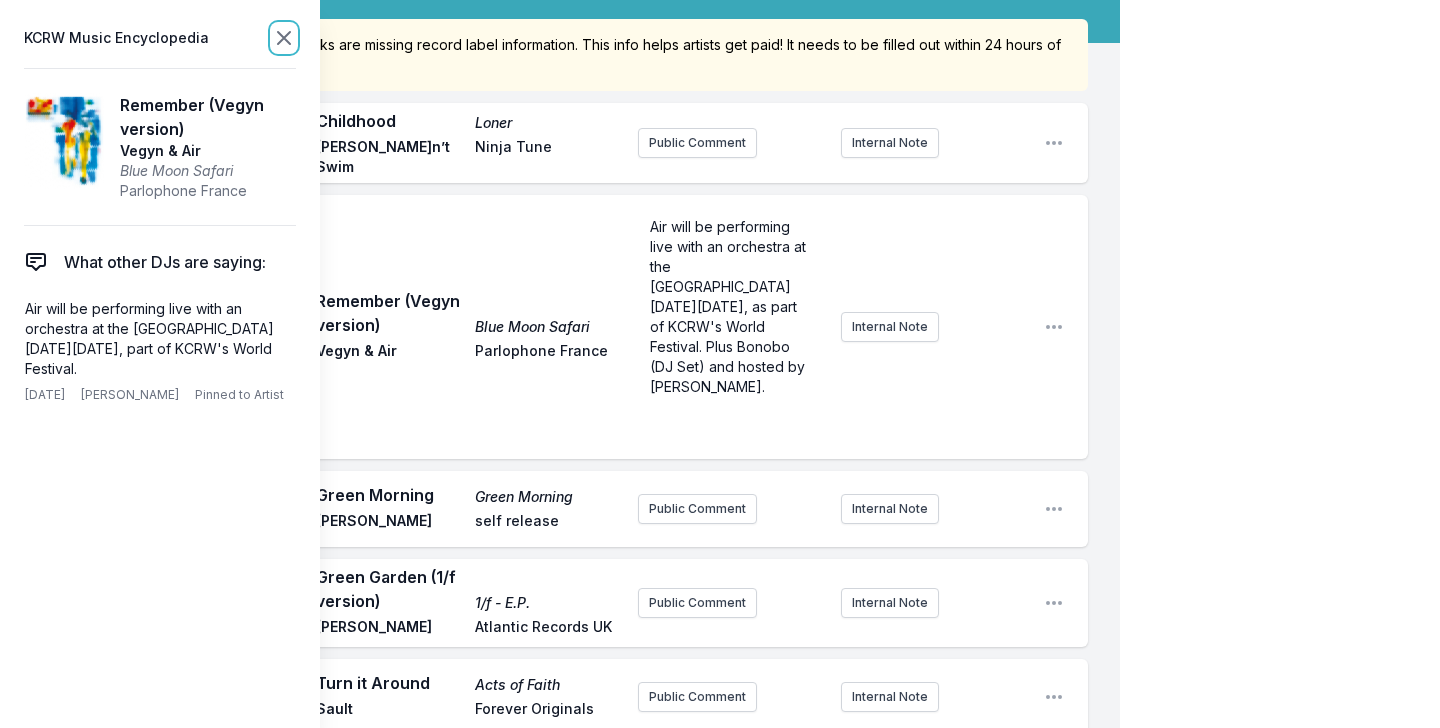 click 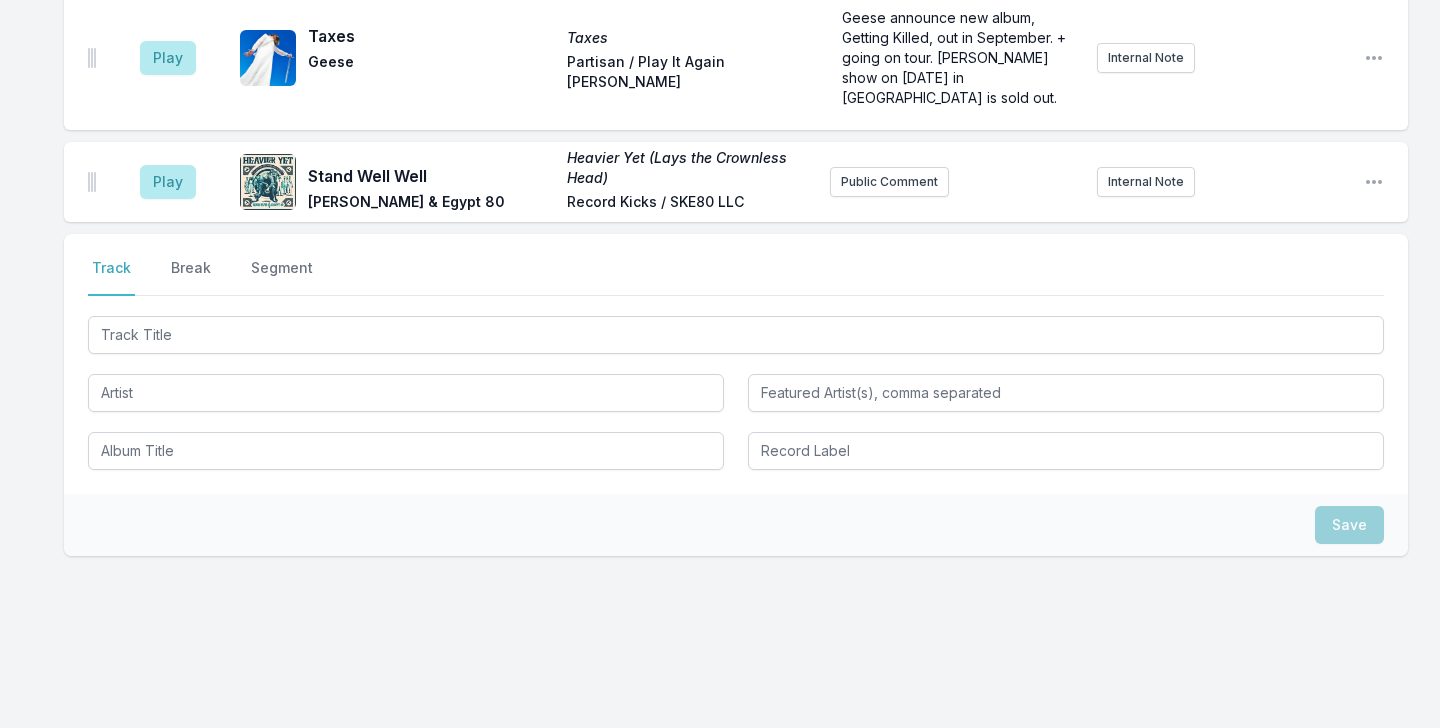 scroll, scrollTop: 3274, scrollLeft: 0, axis: vertical 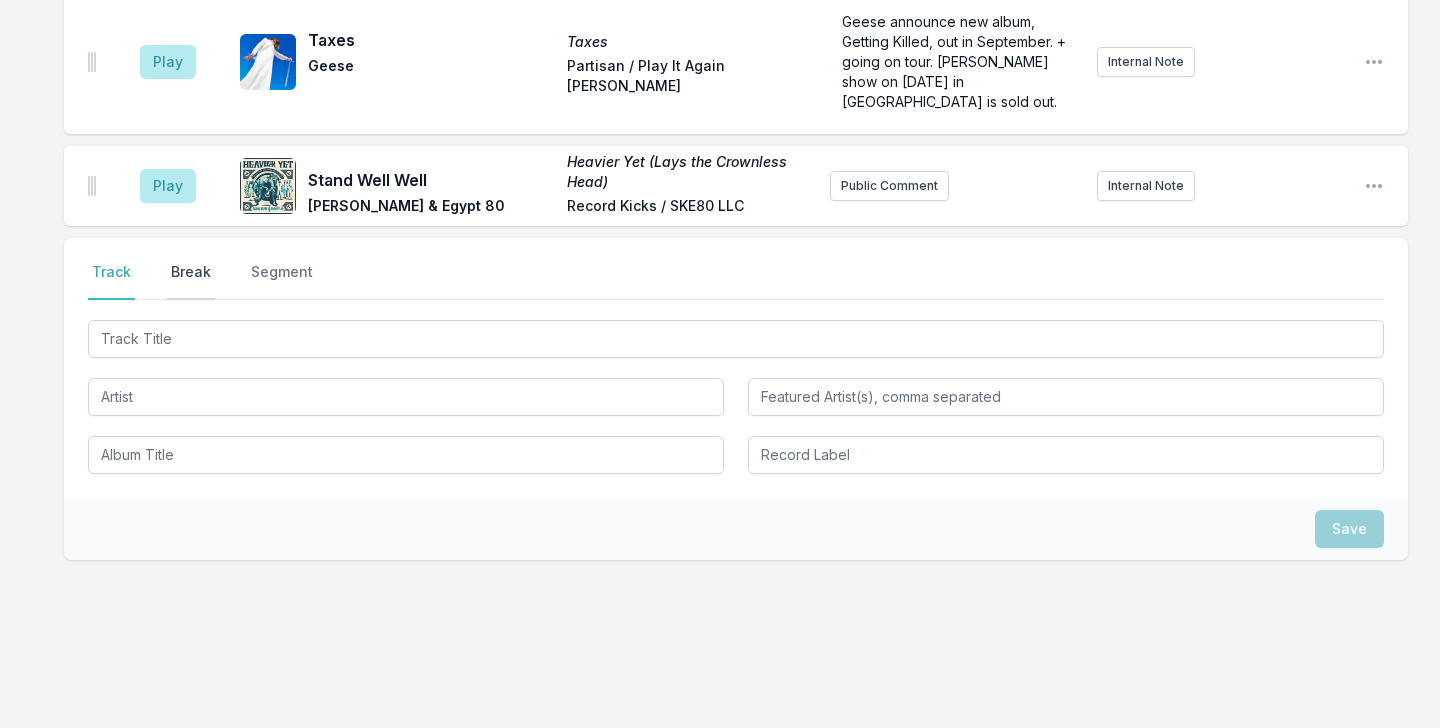 click on "Break" at bounding box center [191, 281] 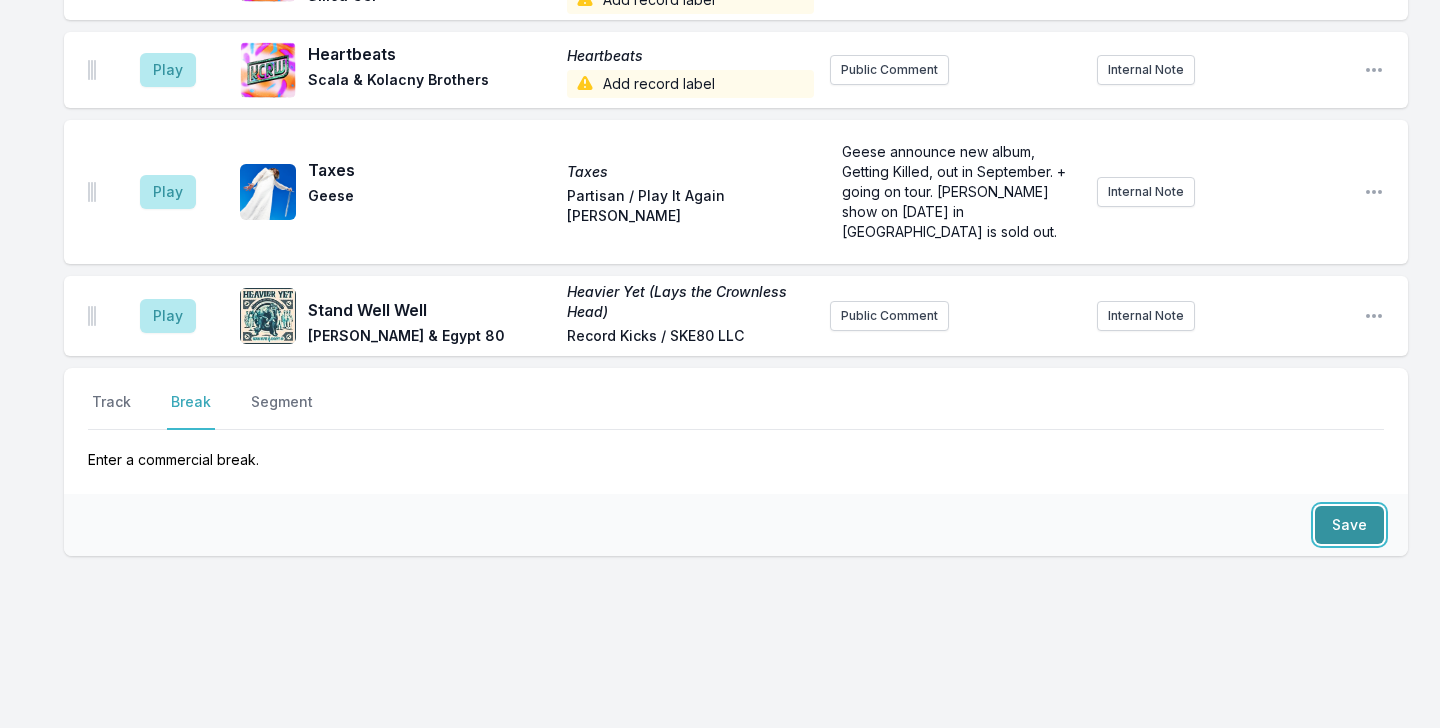 click on "Save" at bounding box center [1349, 525] 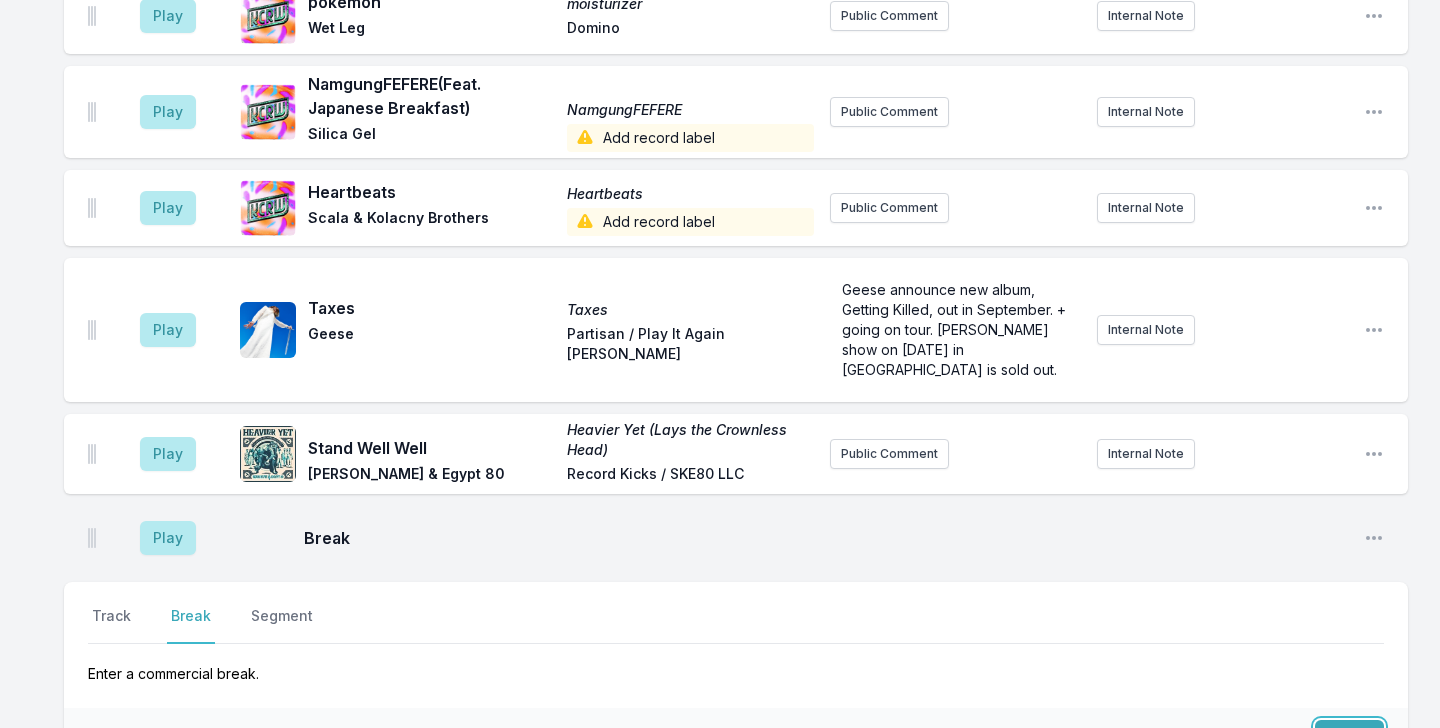 scroll, scrollTop: 3220, scrollLeft: 0, axis: vertical 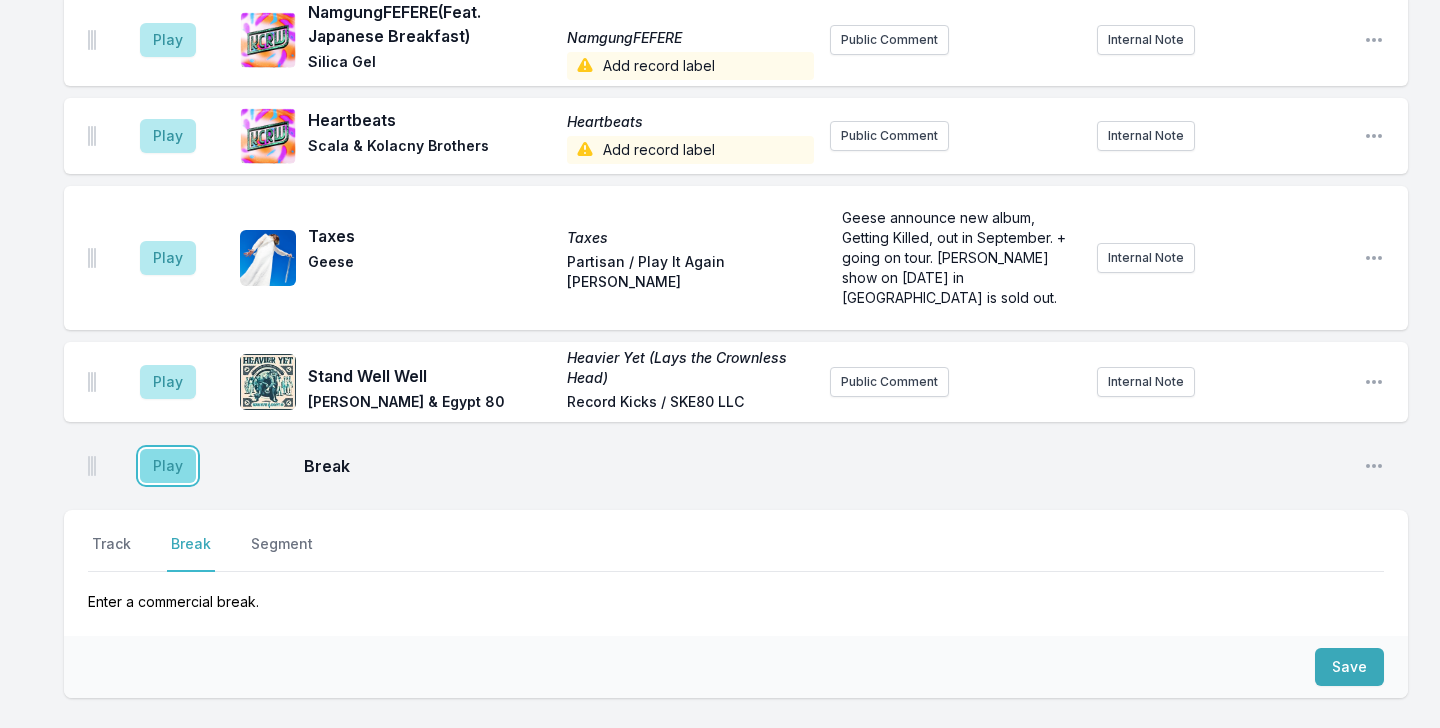 click on "Play" at bounding box center [168, 466] 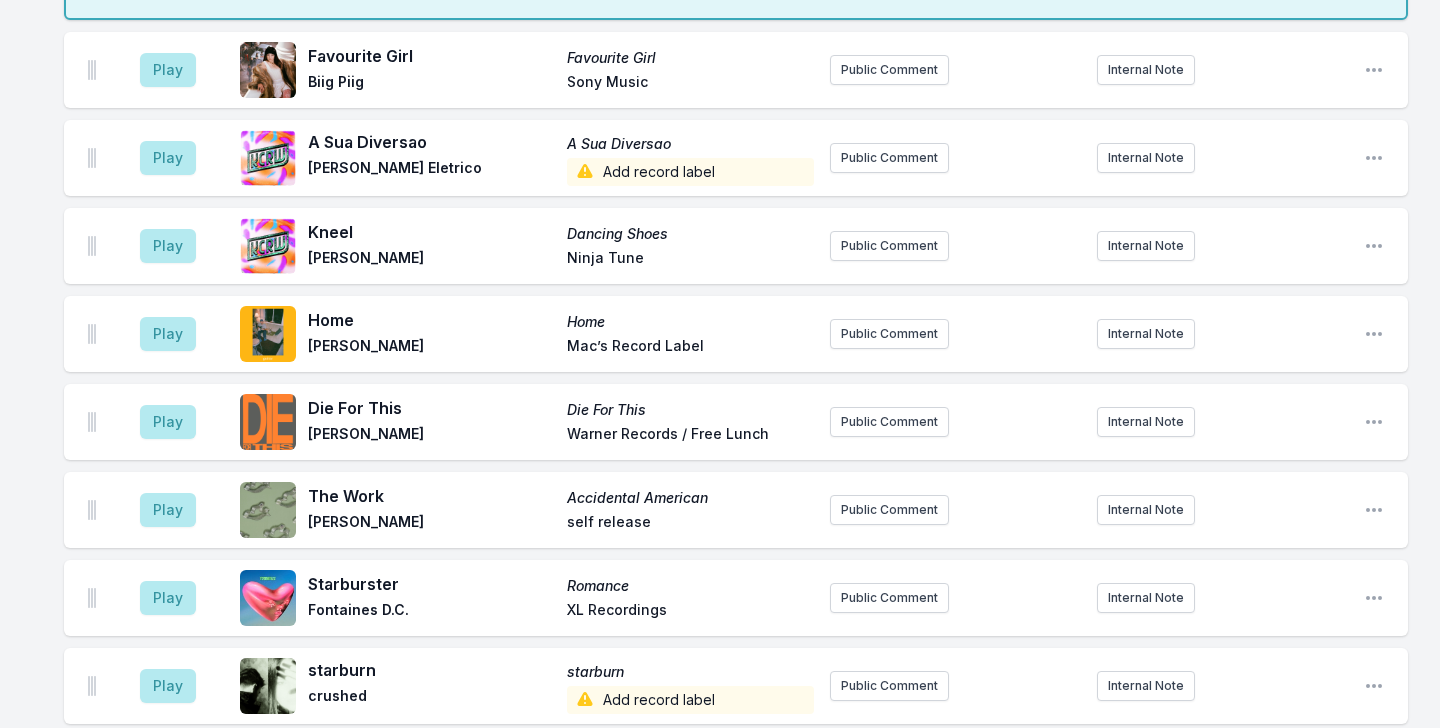 scroll, scrollTop: 998, scrollLeft: 0, axis: vertical 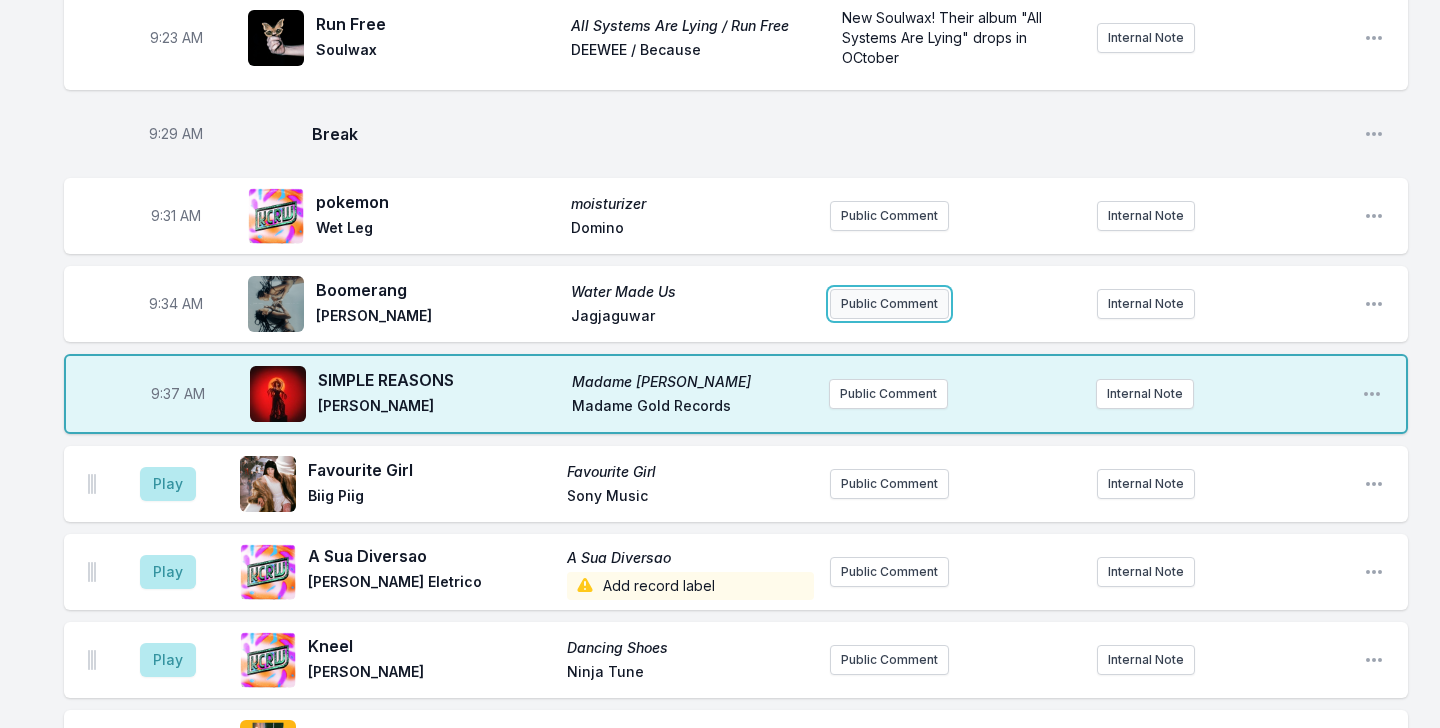 click on "Public Comment" at bounding box center [889, 304] 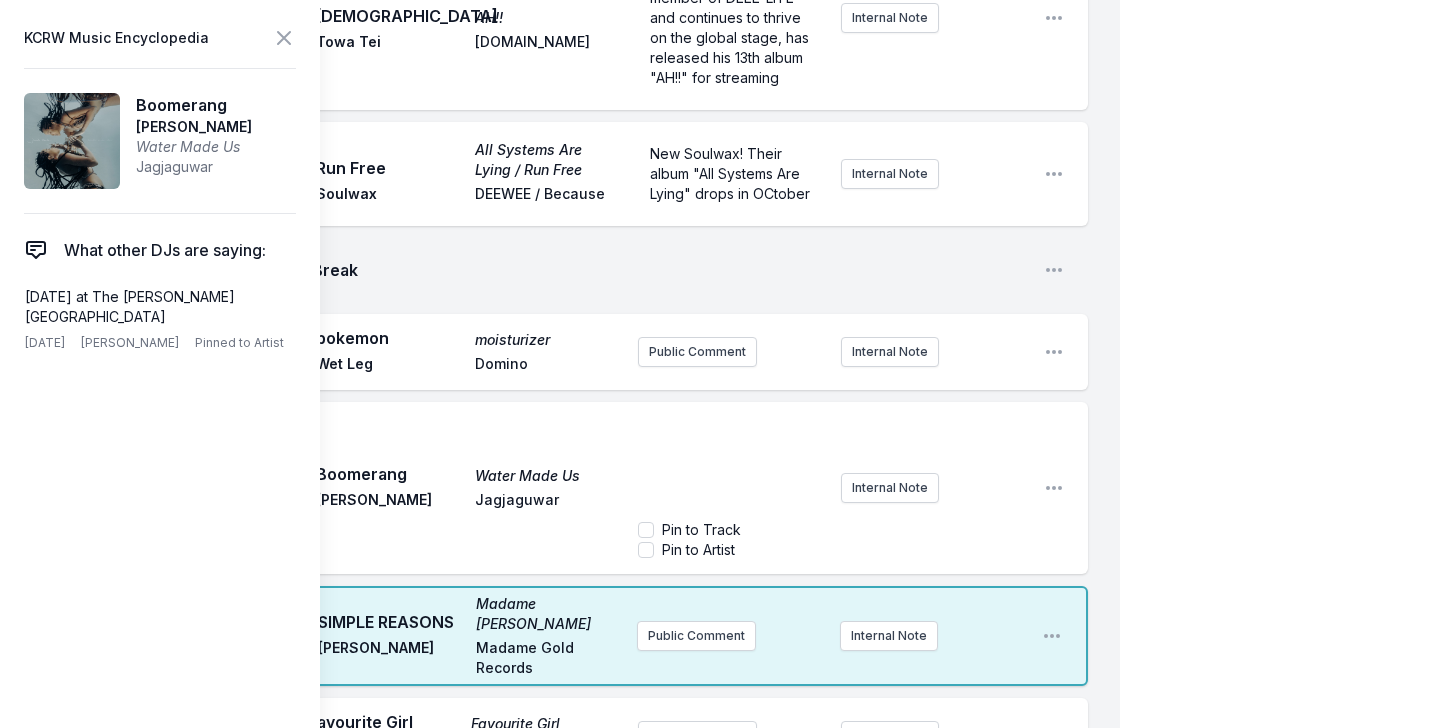 click on "9:31 AM pokemon moisturizer Wet Leg Domino Public Comment Internal Note Open playlist item options" at bounding box center (576, 352) 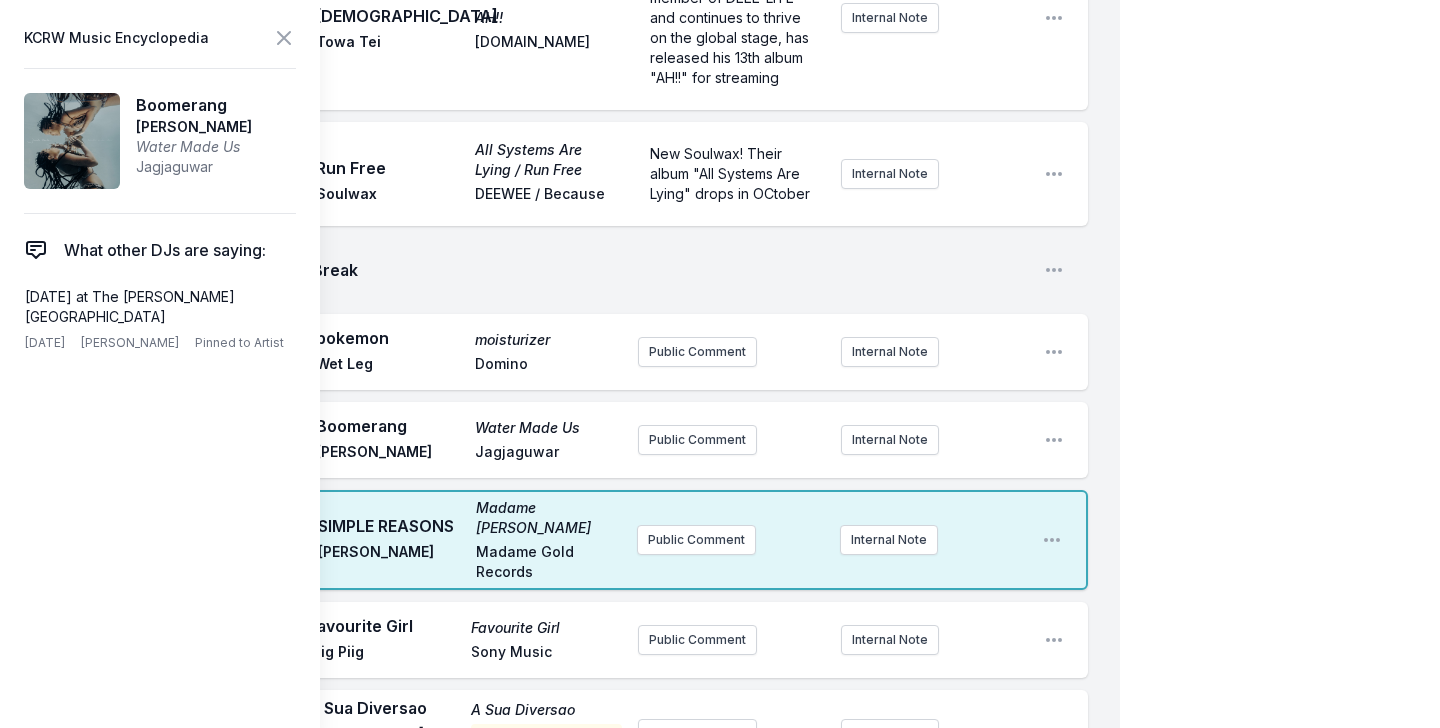 click on "moisturizer" at bounding box center (548, 340) 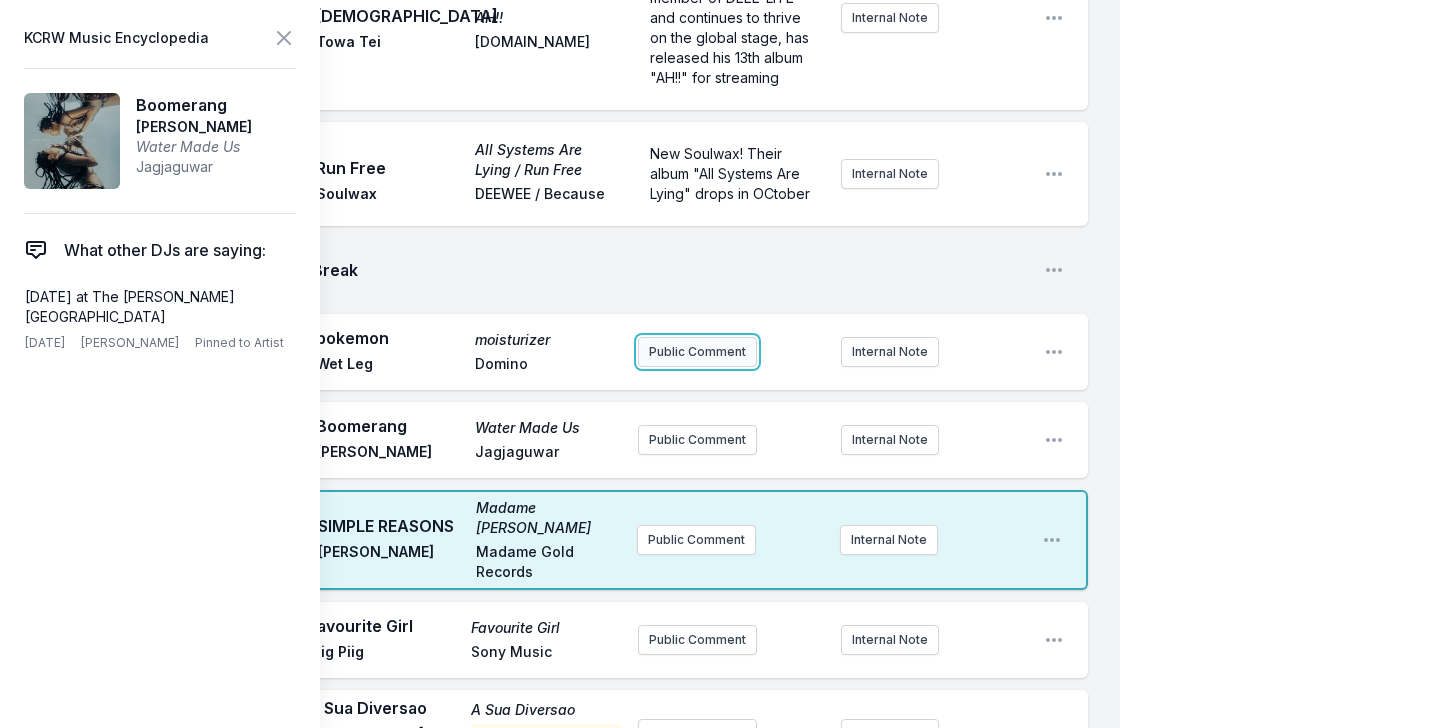 click on "Public Comment" at bounding box center (697, 352) 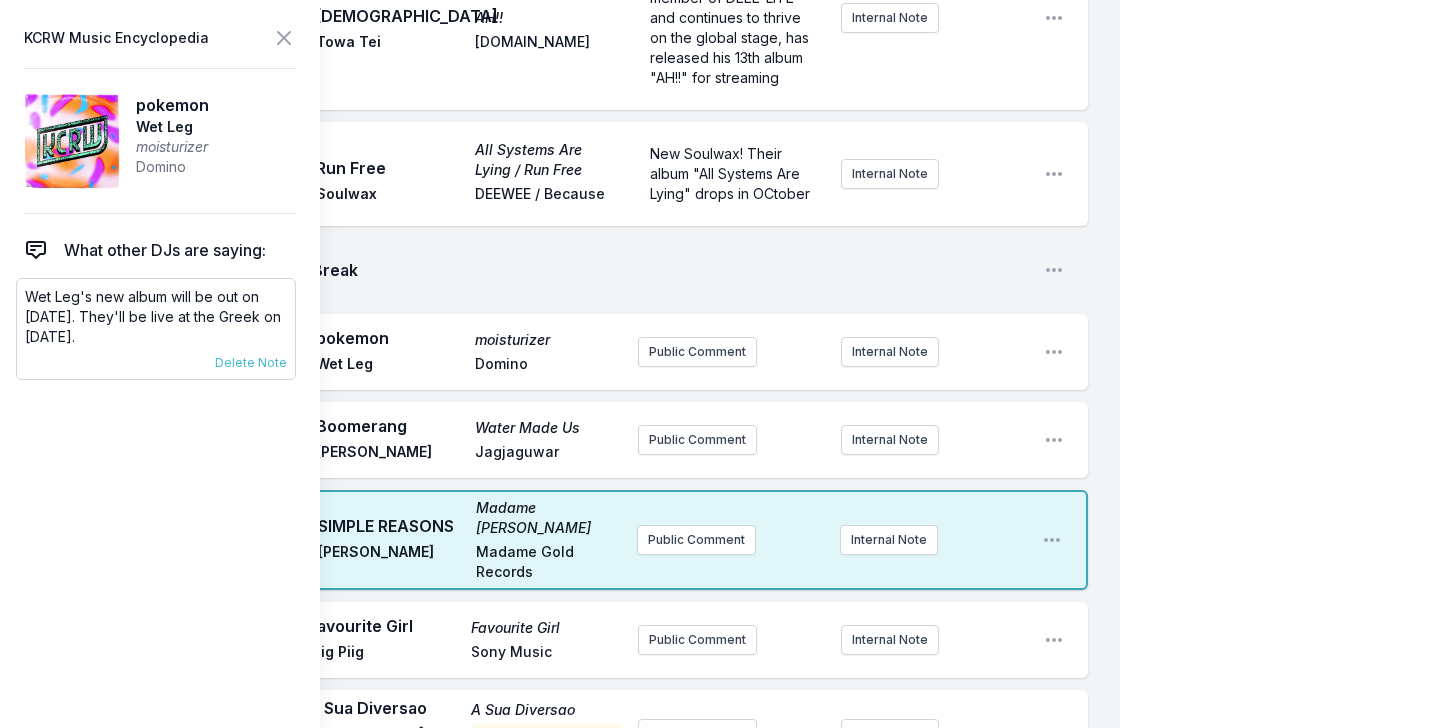 drag, startPoint x: 167, startPoint y: 331, endPoint x: 88, endPoint y: 321, distance: 79.630394 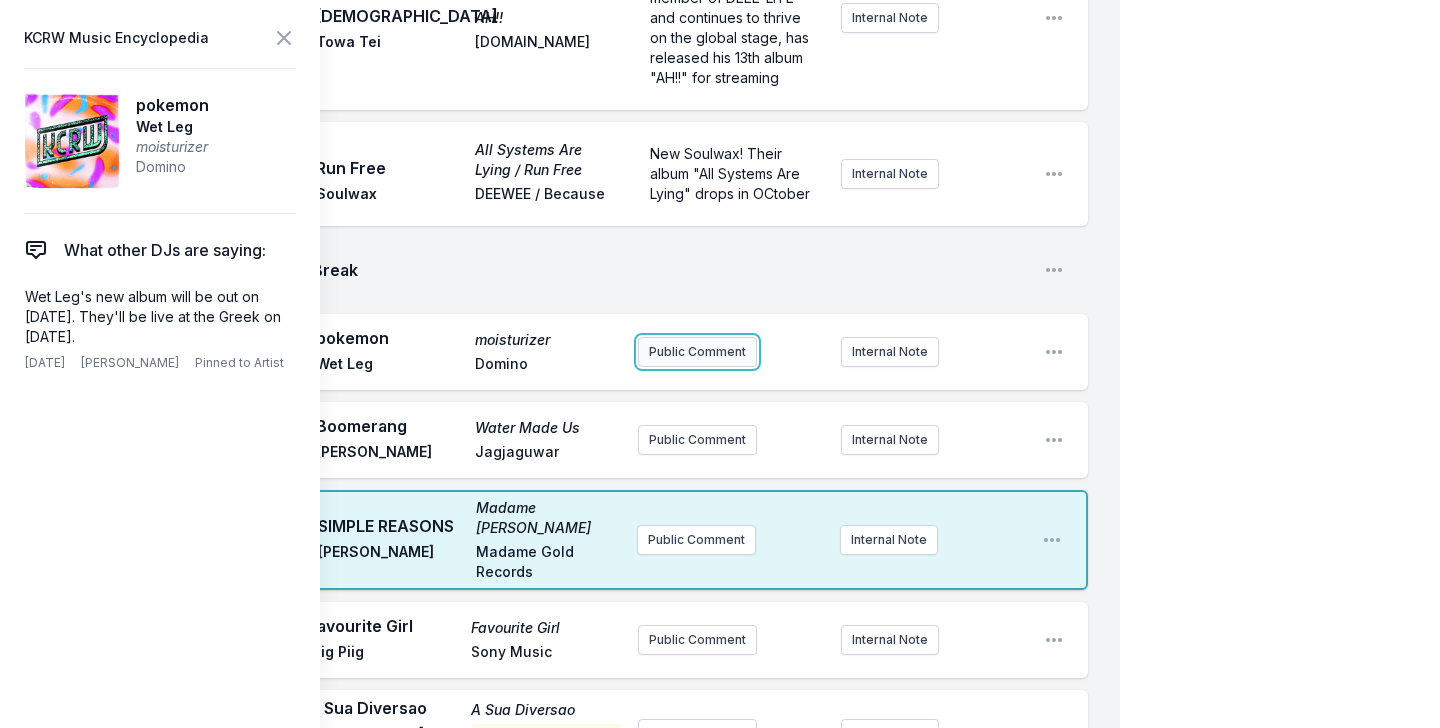click on "Public Comment" at bounding box center [697, 352] 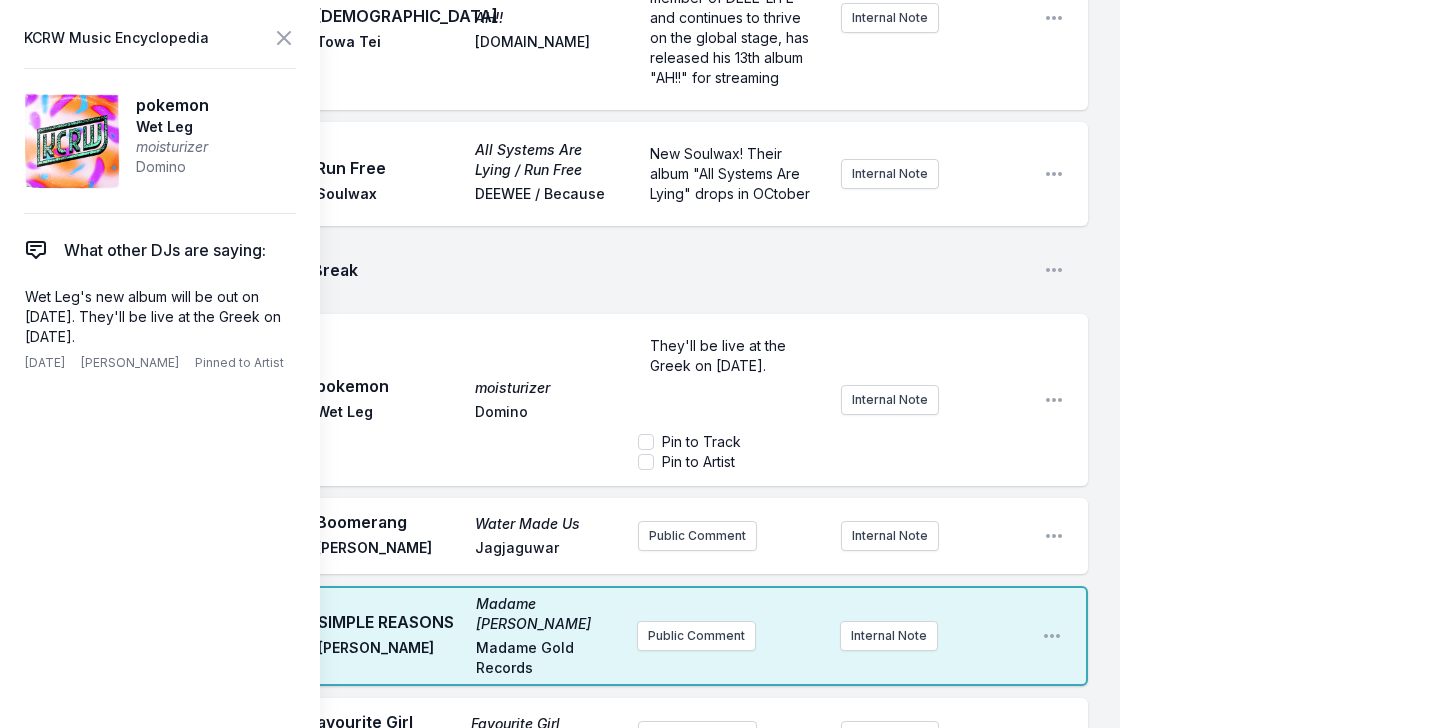 click on "9:31 AM pokemon moisturizer Wet Leg Domino They'll be live at the Greek on October 17th. Pin to Track Pin to Artist Internal Note Open playlist item options" at bounding box center [576, 400] 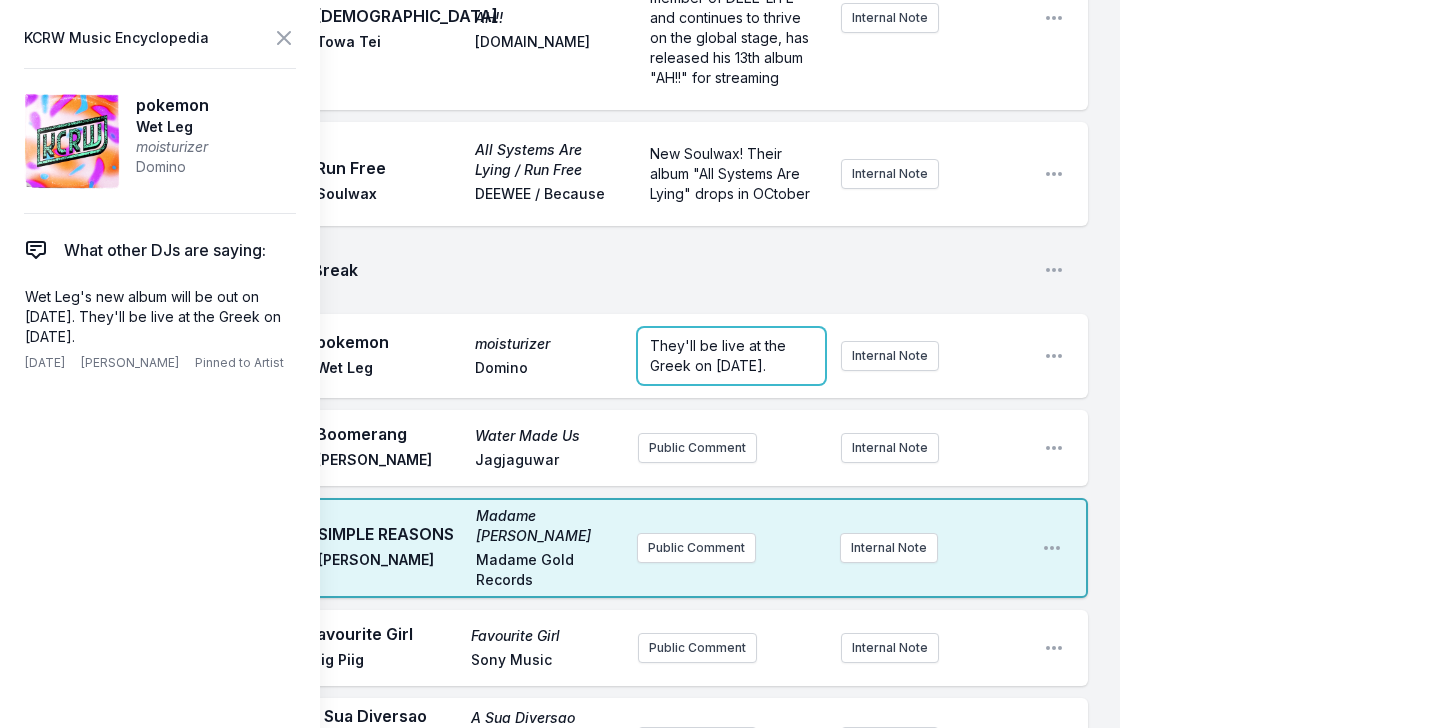 click on "They'll be live at the Greek on October 17th." at bounding box center [720, 355] 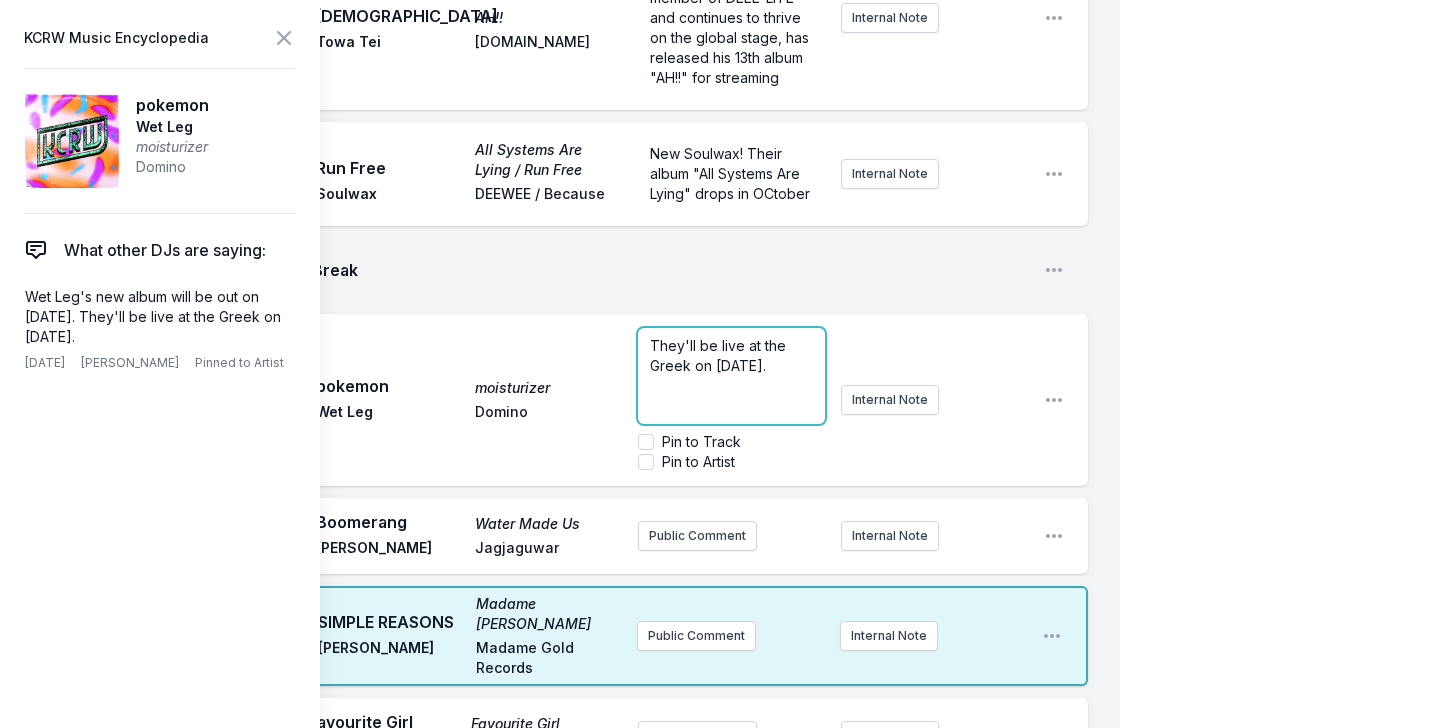 click on "They'll be live at the Greek on October 17th." at bounding box center (731, 376) 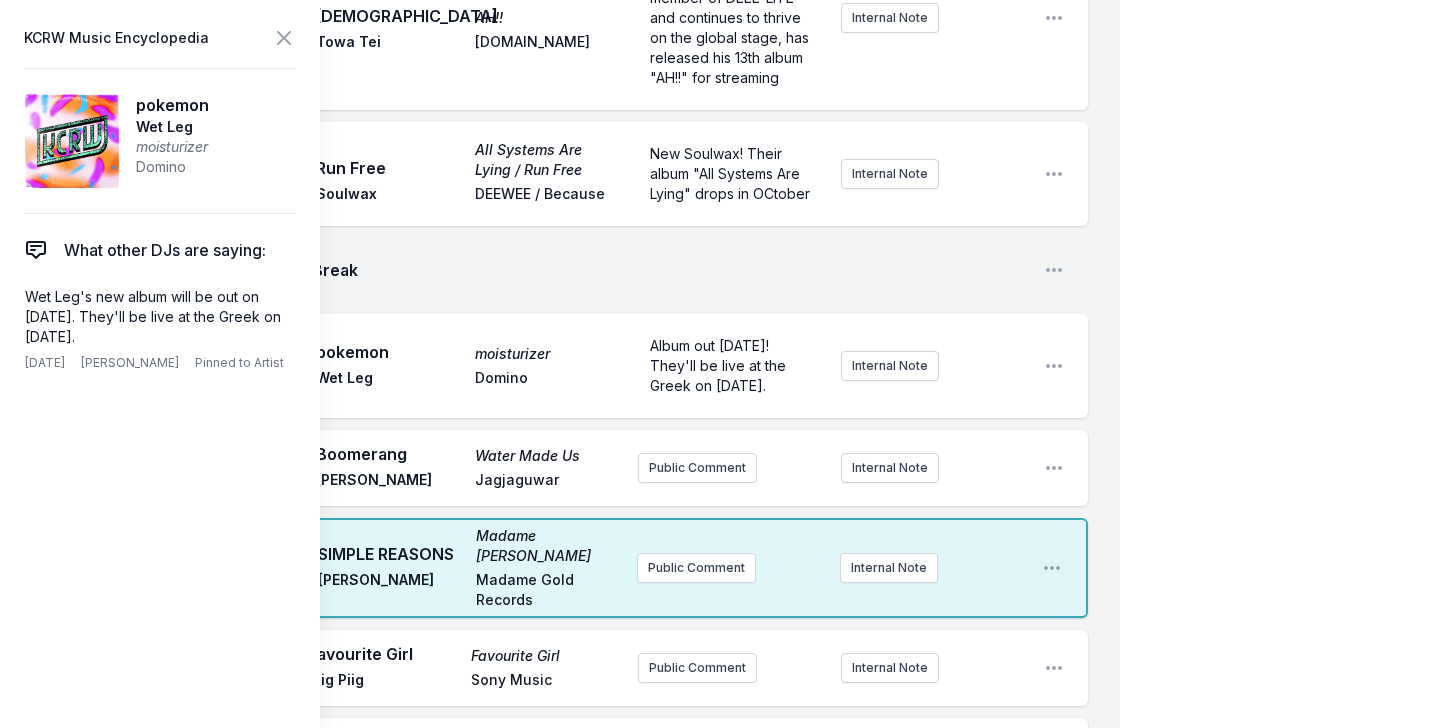 click on "9:31 AM pokemon moisturizer Wet Leg Domino Album out TODAY! They'll be live at the Greek on October 17th. Internal Note Open playlist item options" at bounding box center (576, 366) 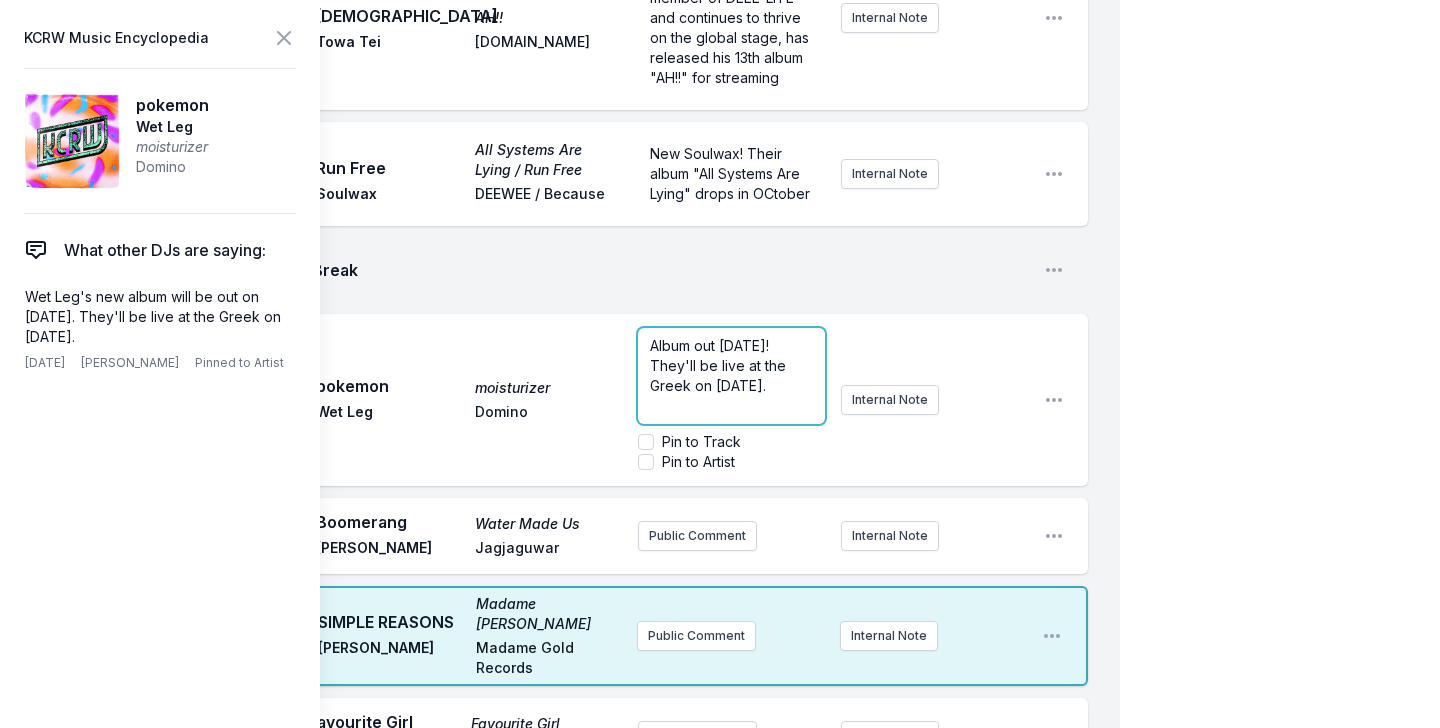 click on "Album out TODAY! They'll be live at the Greek on October 17th." at bounding box center (720, 365) 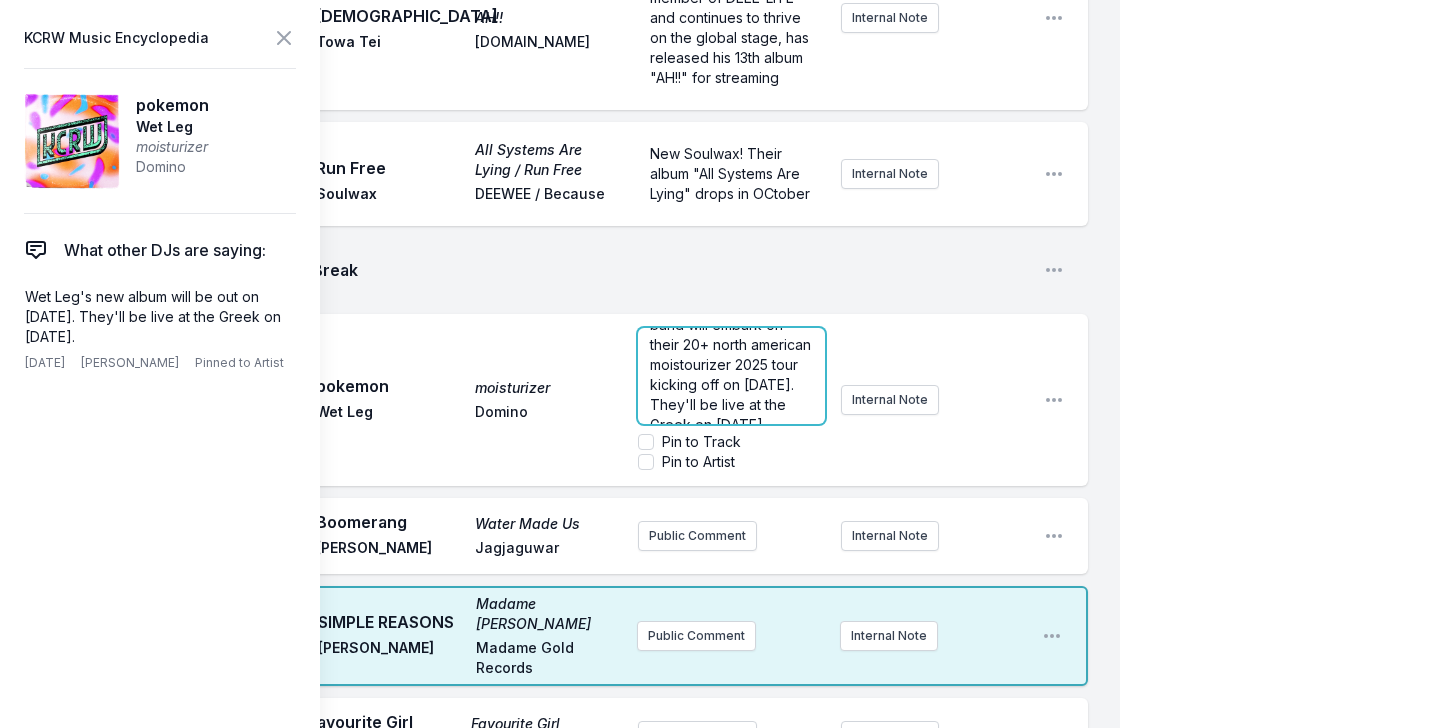 scroll, scrollTop: 0, scrollLeft: 0, axis: both 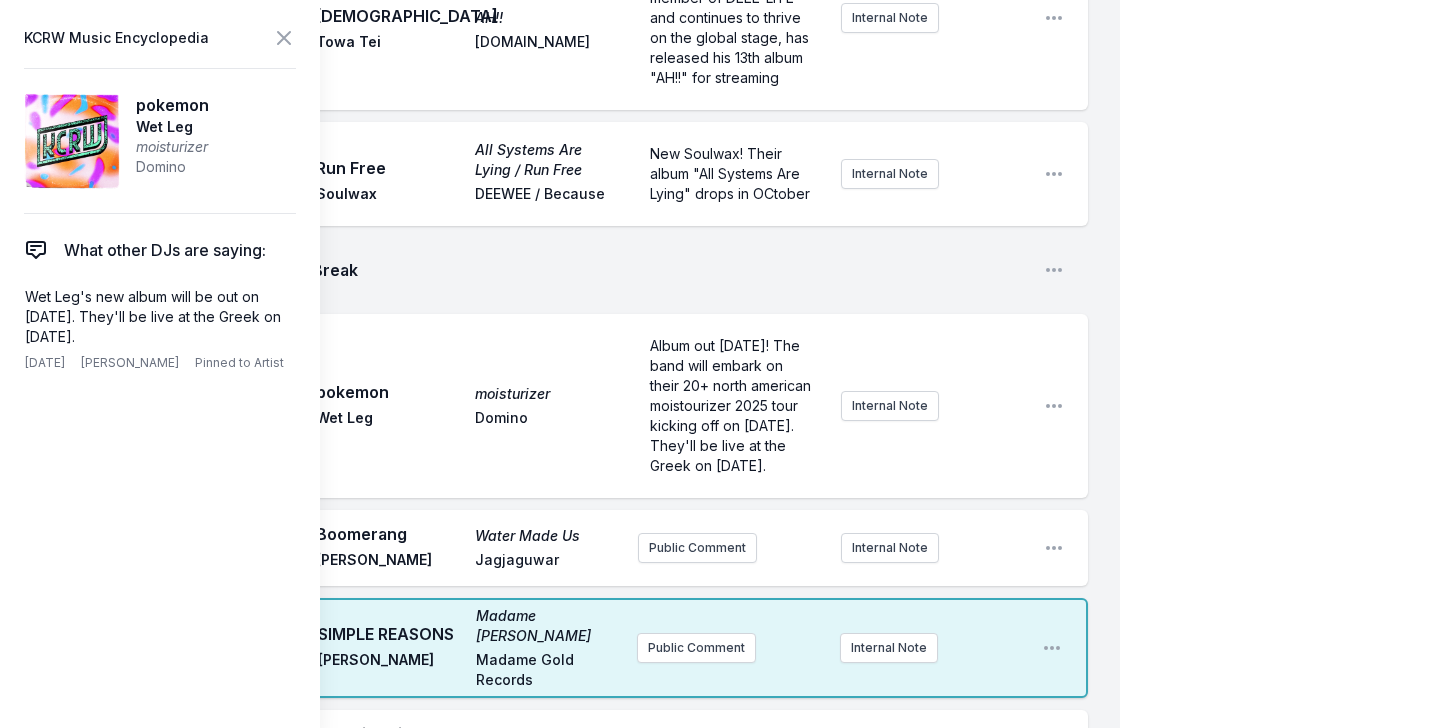 click on "9:31 AM pokemon moisturizer Wet Leg Domino Album out TODAY! The band will embark on their 20+ north american moistourizer 2025 tour kicking off on September 1.  They'll be live at the Greek on October 17th. Internal Note Open playlist item options" at bounding box center [576, 406] 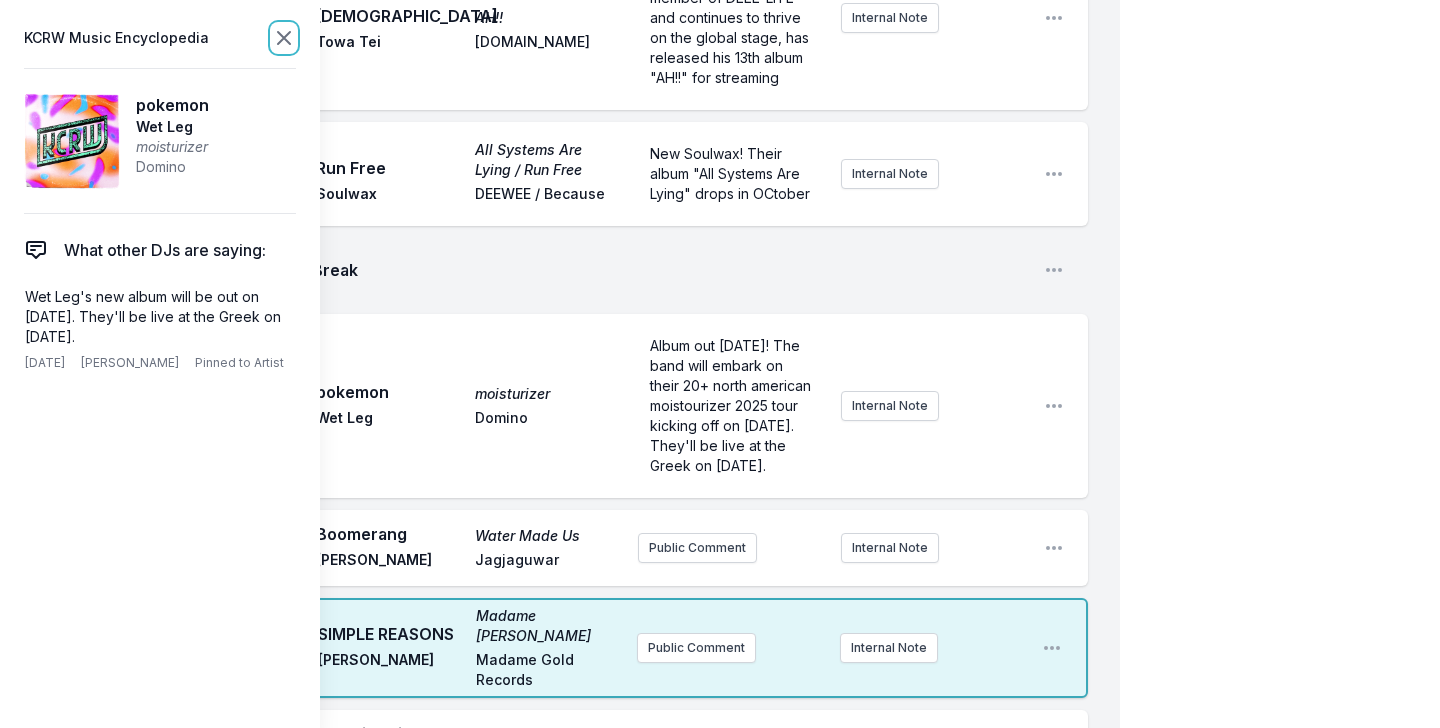click 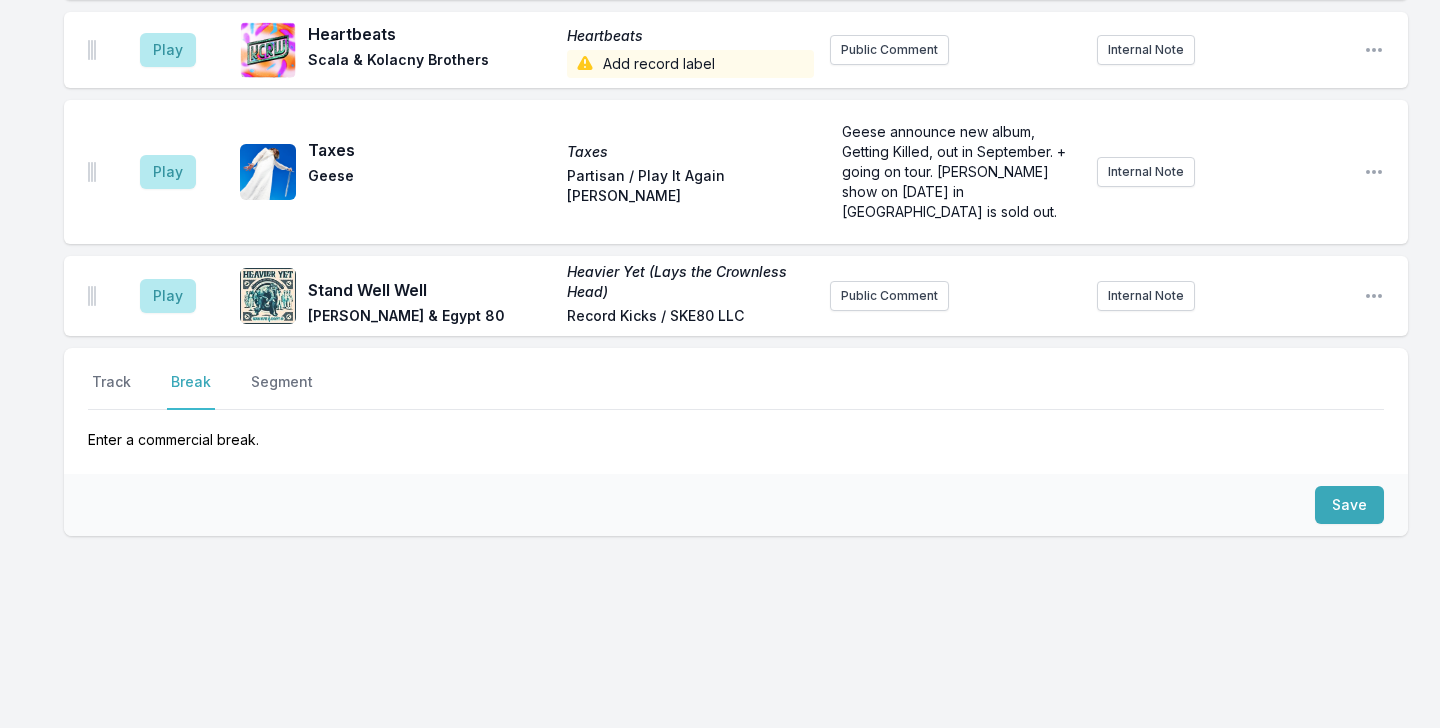scroll, scrollTop: 3560, scrollLeft: 0, axis: vertical 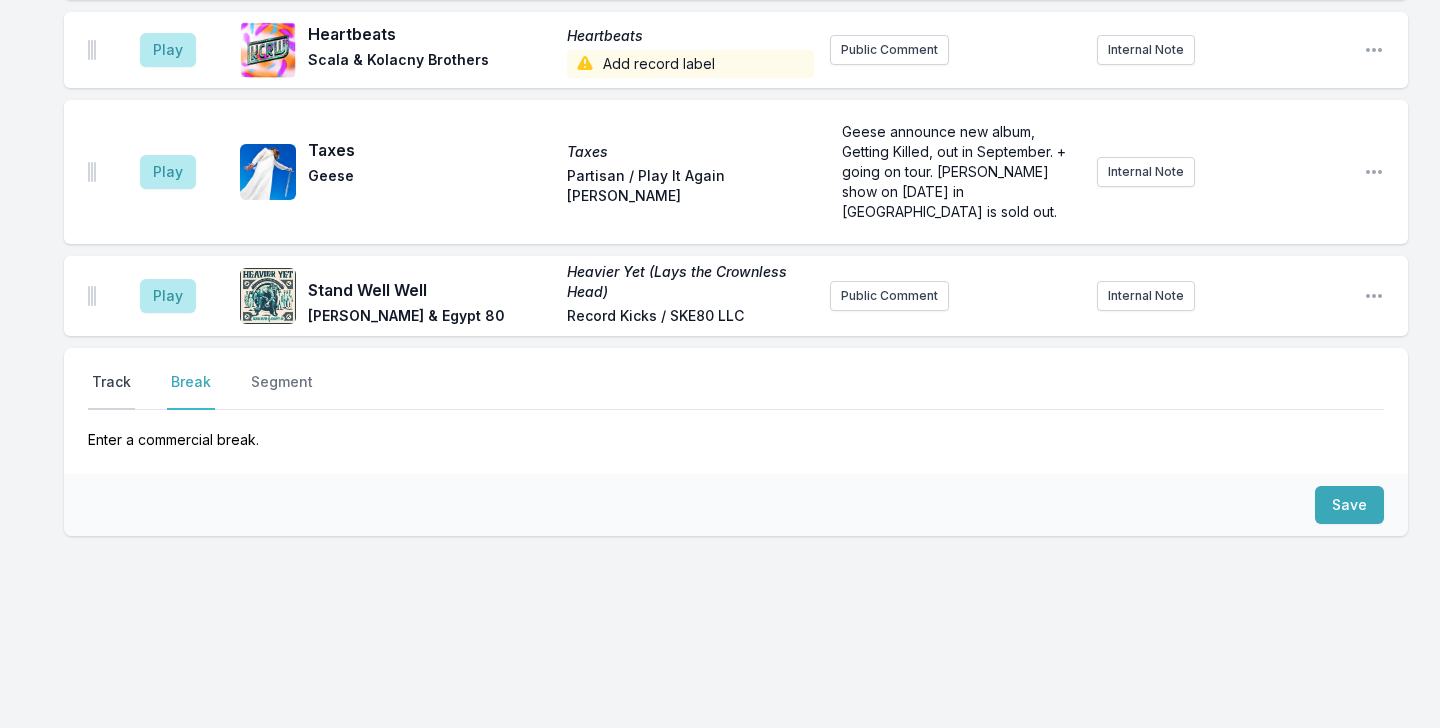 click on "Track" at bounding box center [111, 391] 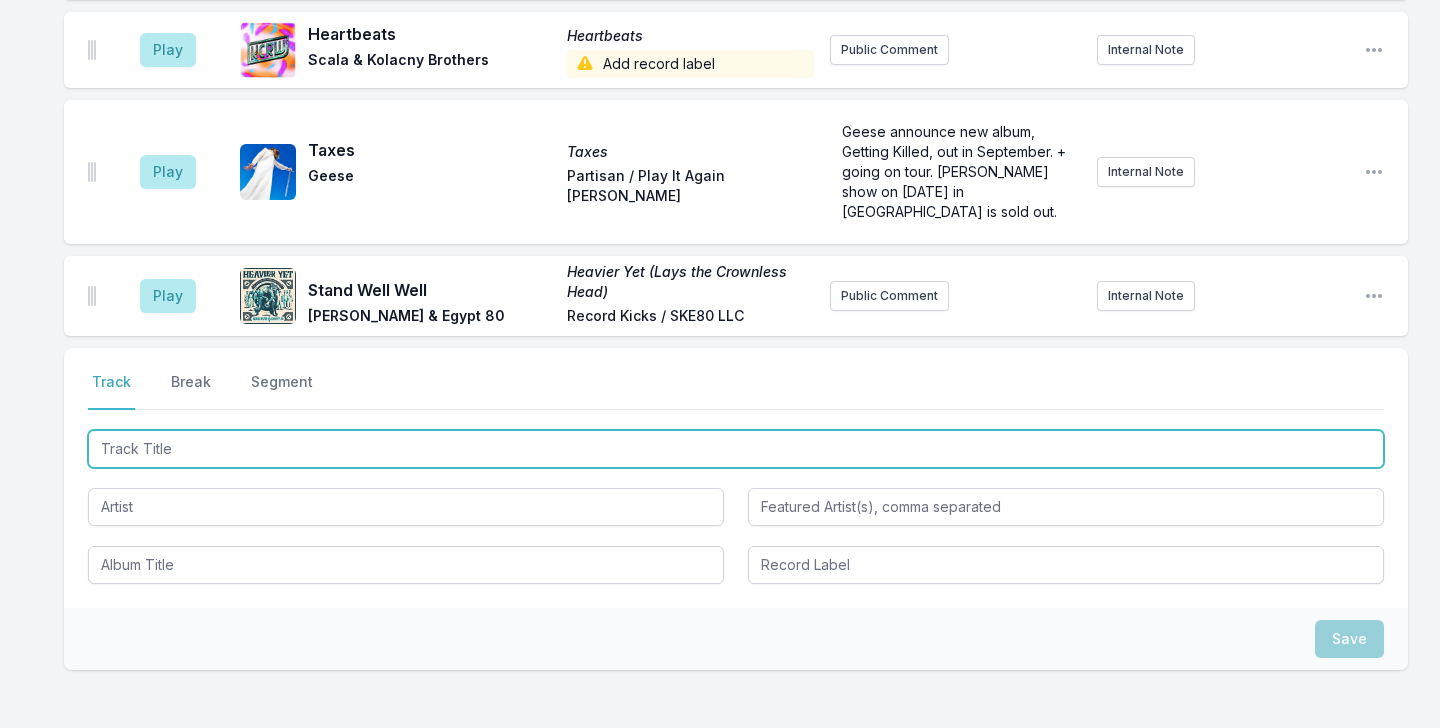 click at bounding box center [736, 449] 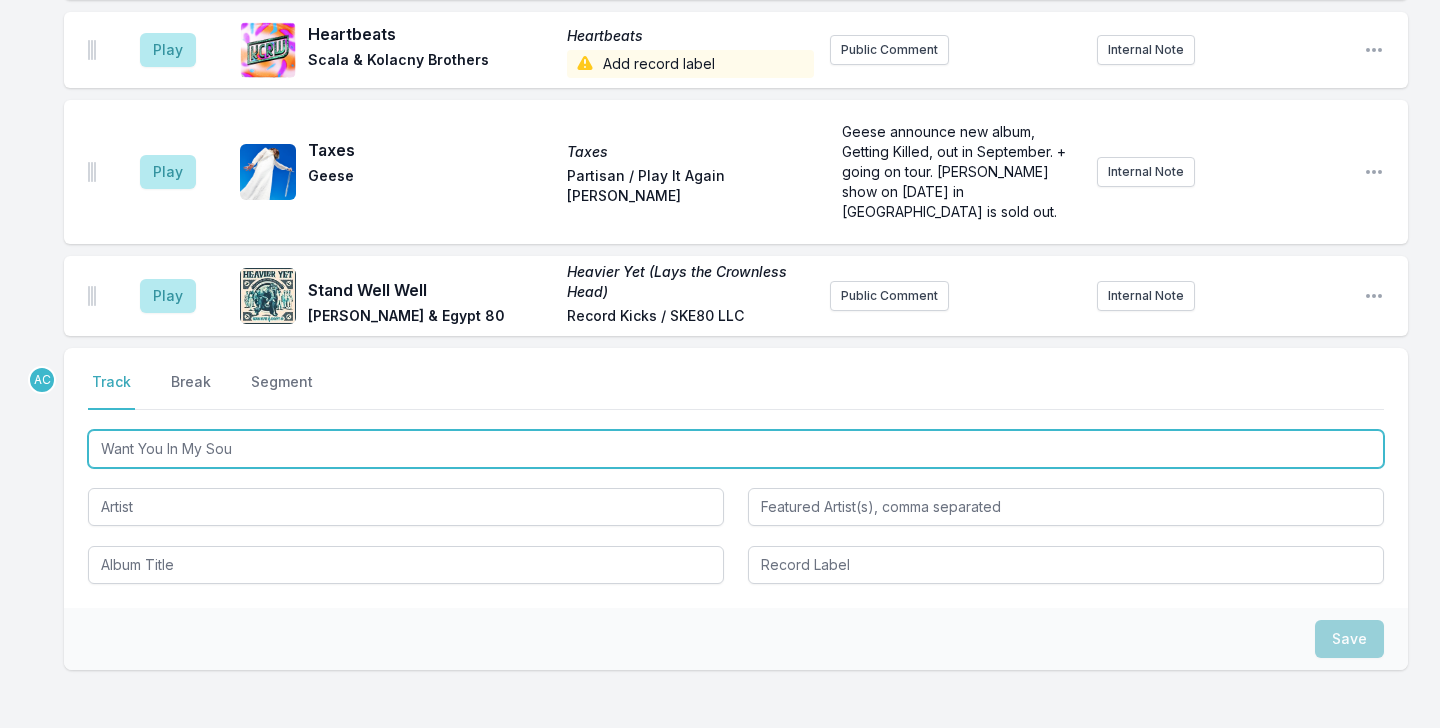 type on "Want You In My Soul" 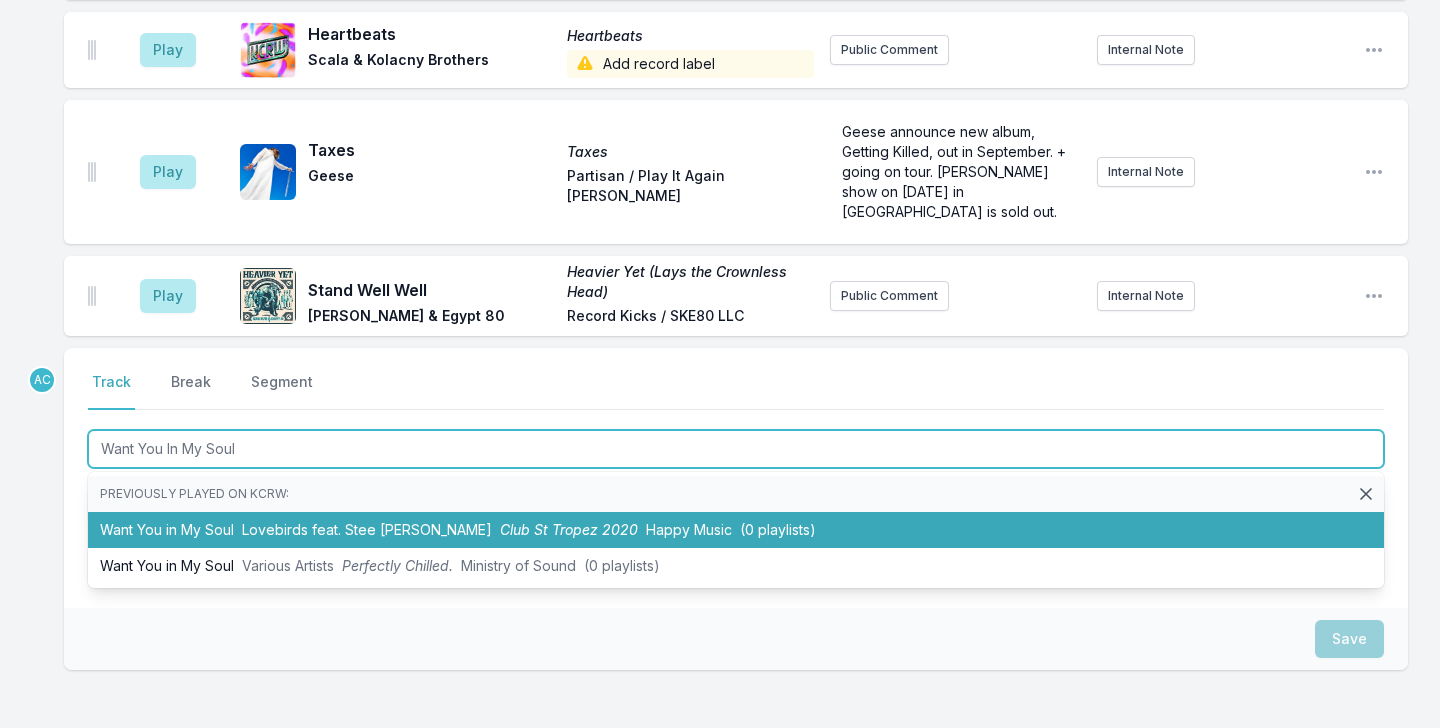 click on "Want You in My Soul Lovebirds feat. Stee Downes Club St Tropez 2020 Happy Music (0 playlists)" at bounding box center [736, 530] 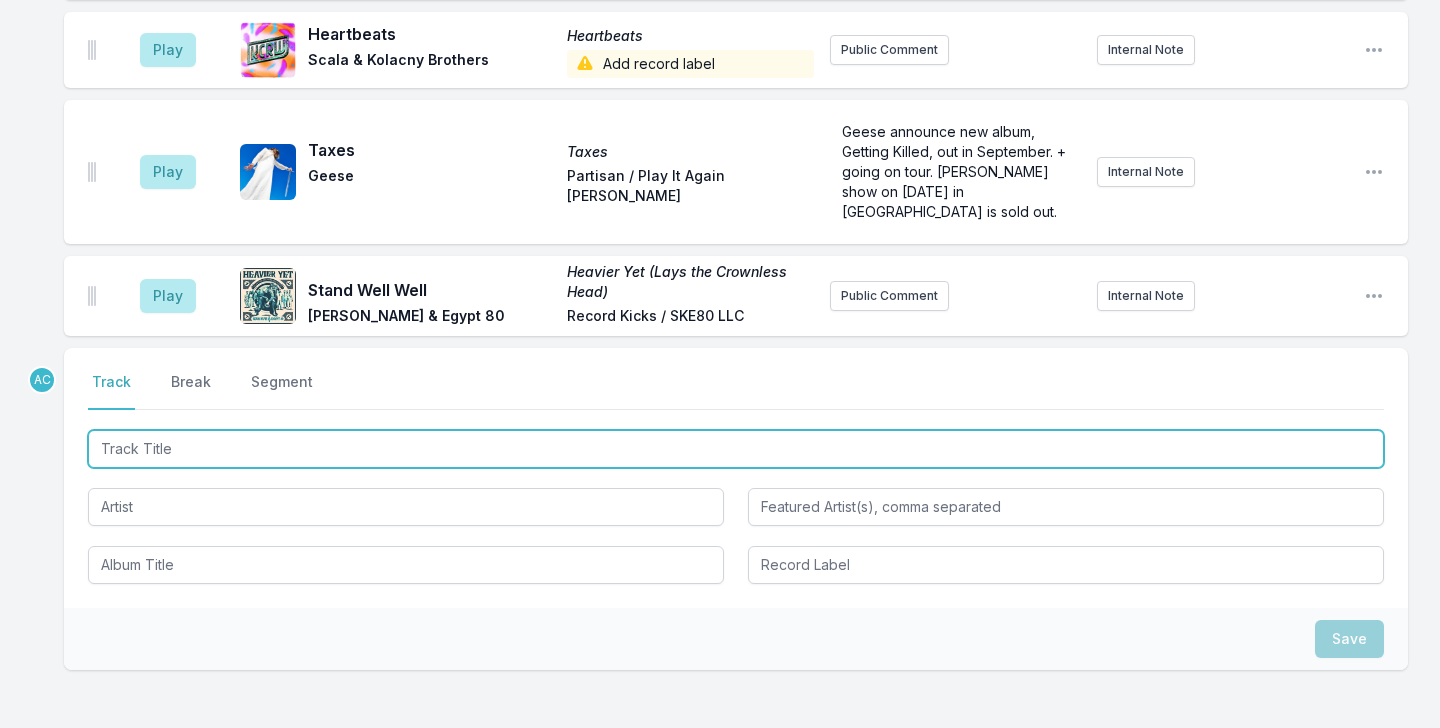 scroll, scrollTop: 3648, scrollLeft: 0, axis: vertical 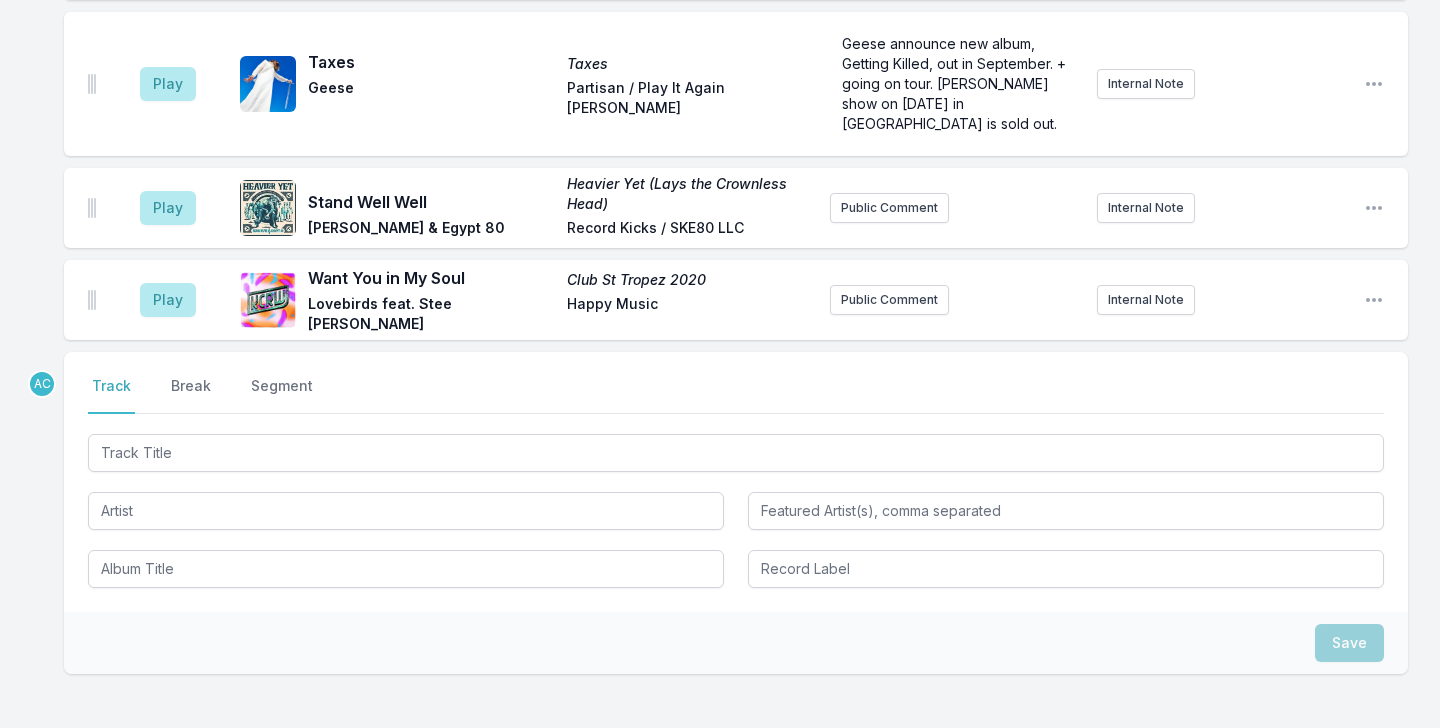 click on "Play Want You in My Soul Club St Tropez 2020 Lovebirds feat. Stee Downes Happy Music Public Comment Internal Note Open playlist item options" at bounding box center [736, 300] 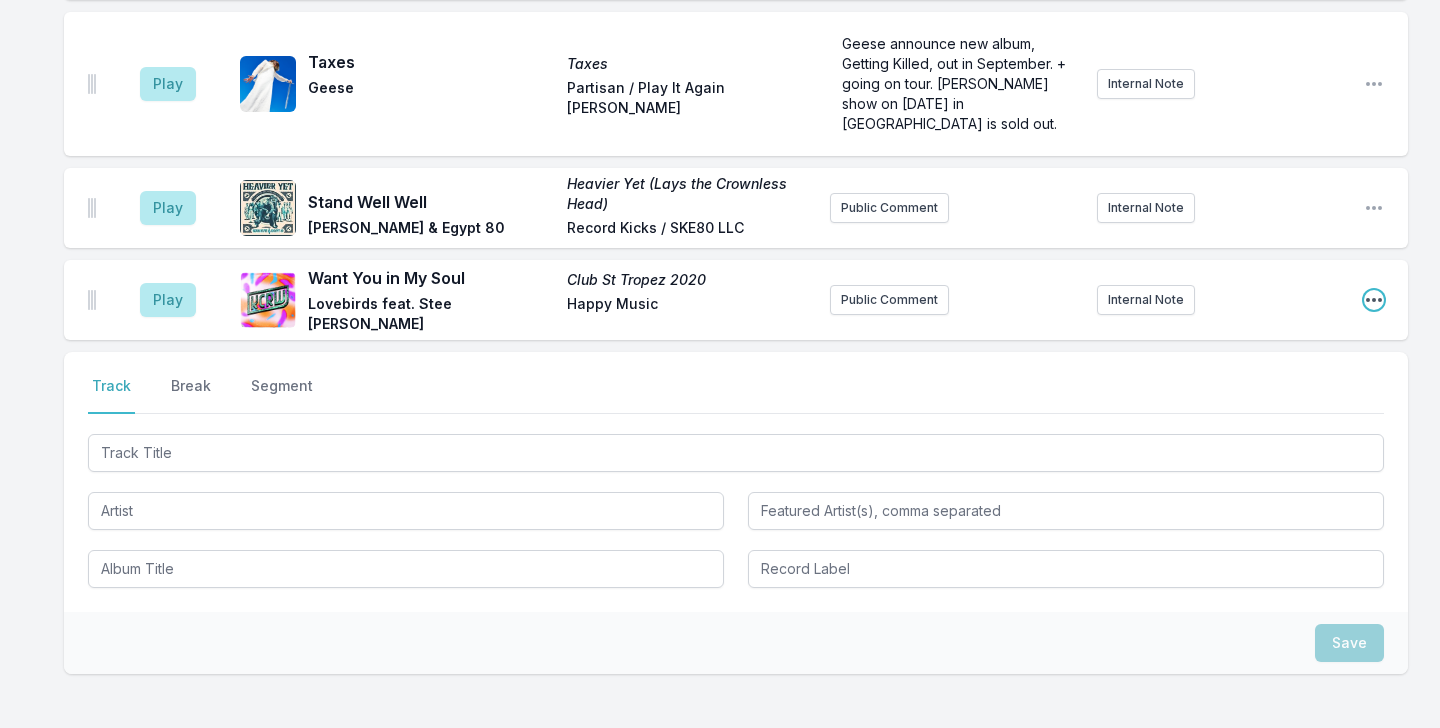 click 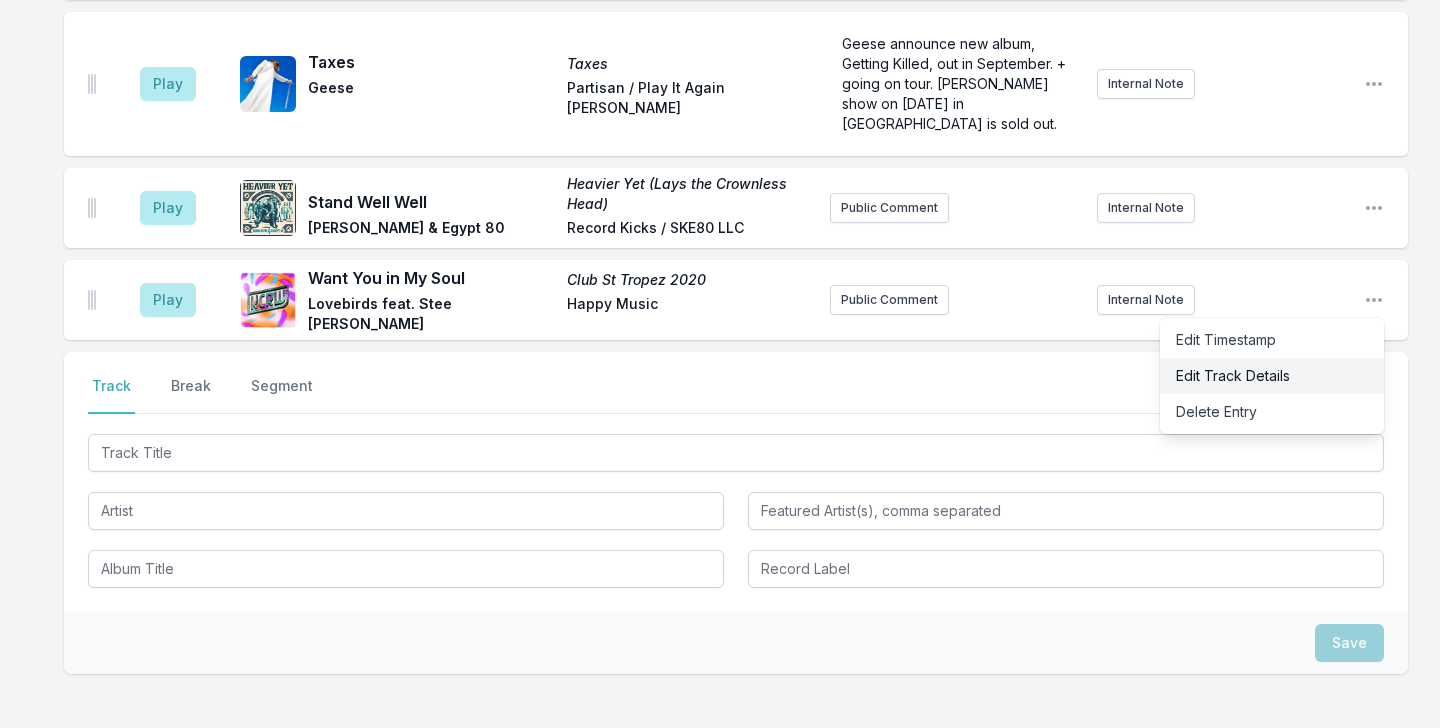 click on "Edit Track Details" at bounding box center (1272, 376) 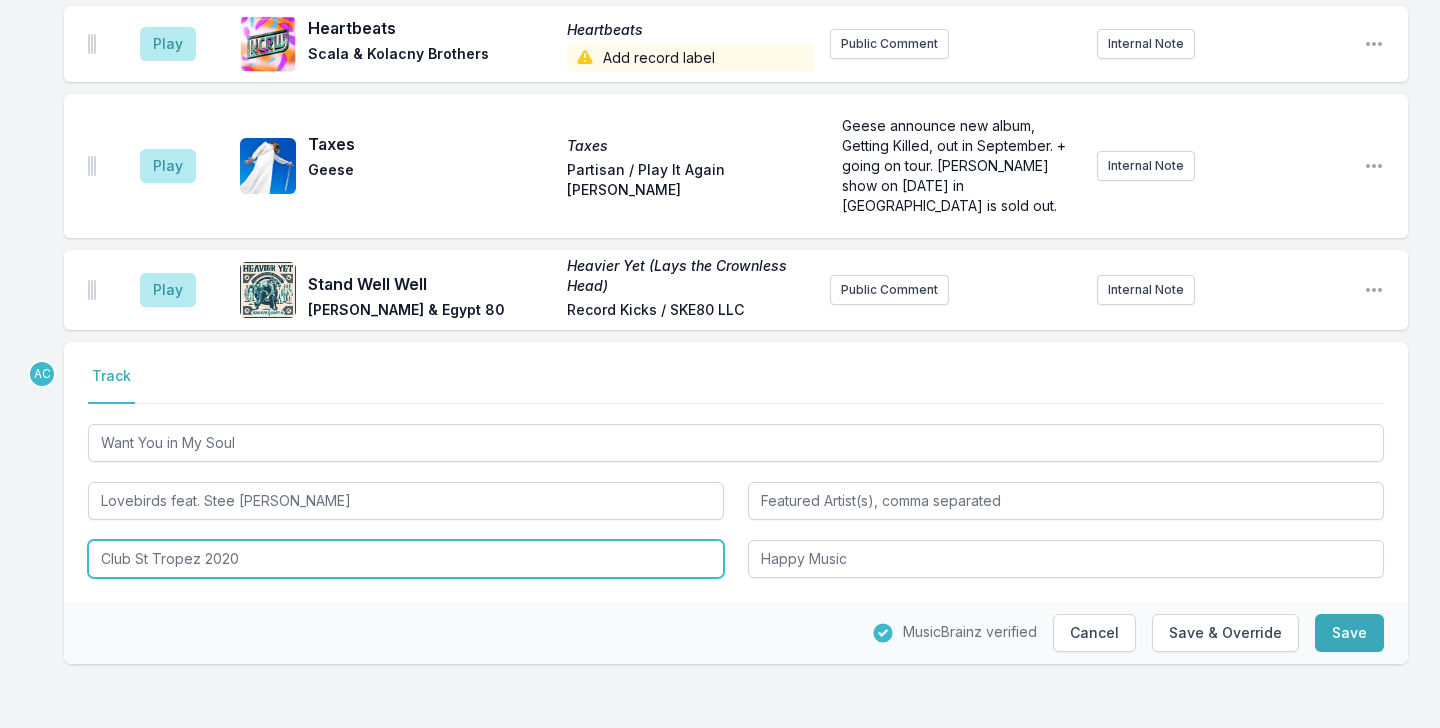 click on "Club St Tropez 2020" at bounding box center [406, 559] 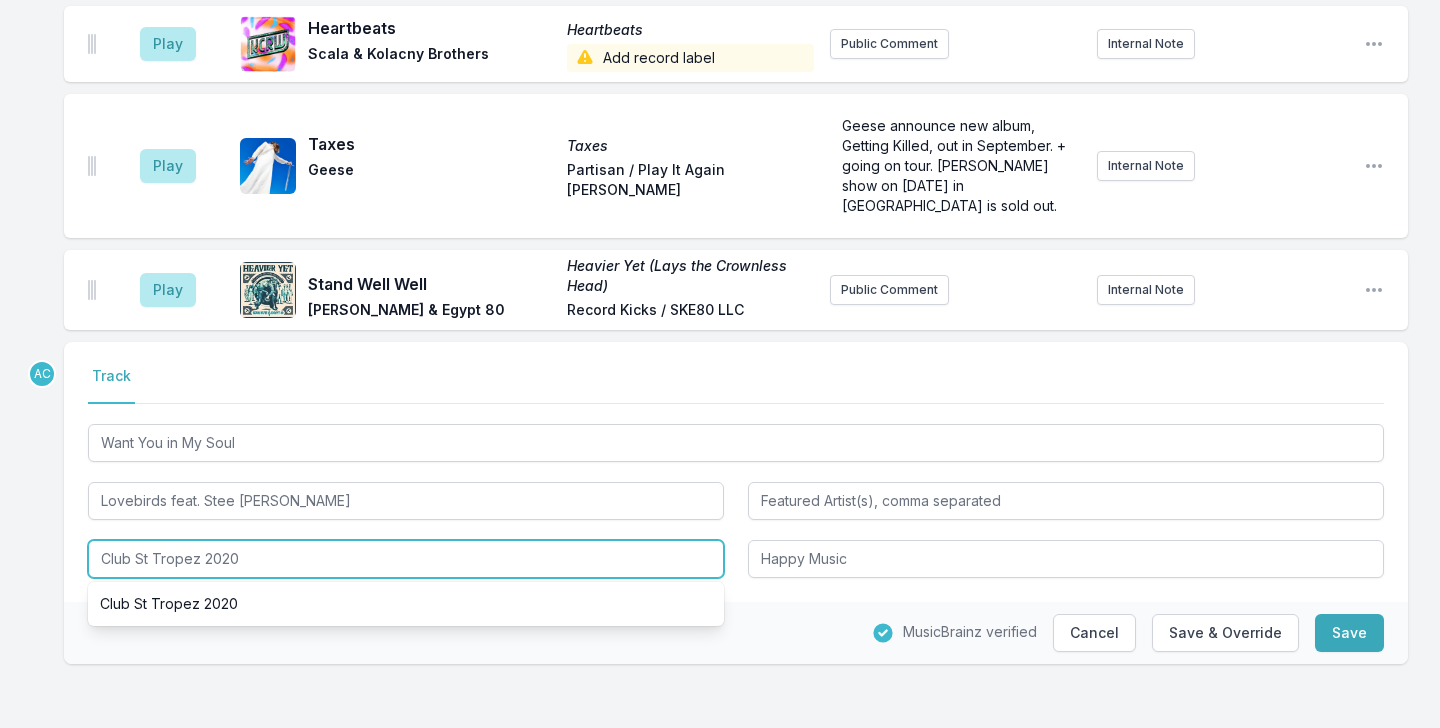 click on "Club St Tropez 2020" at bounding box center [406, 559] 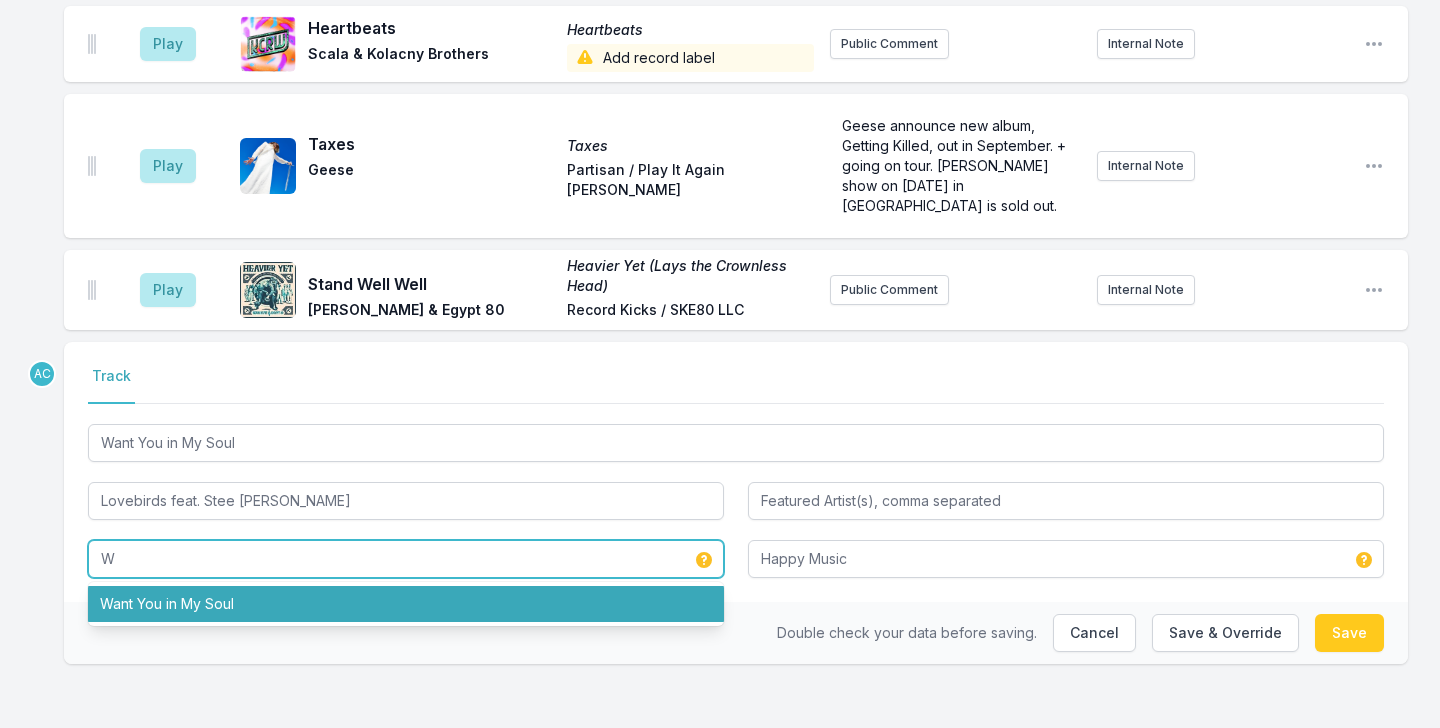 click on "Want You in My Soul" at bounding box center [406, 604] 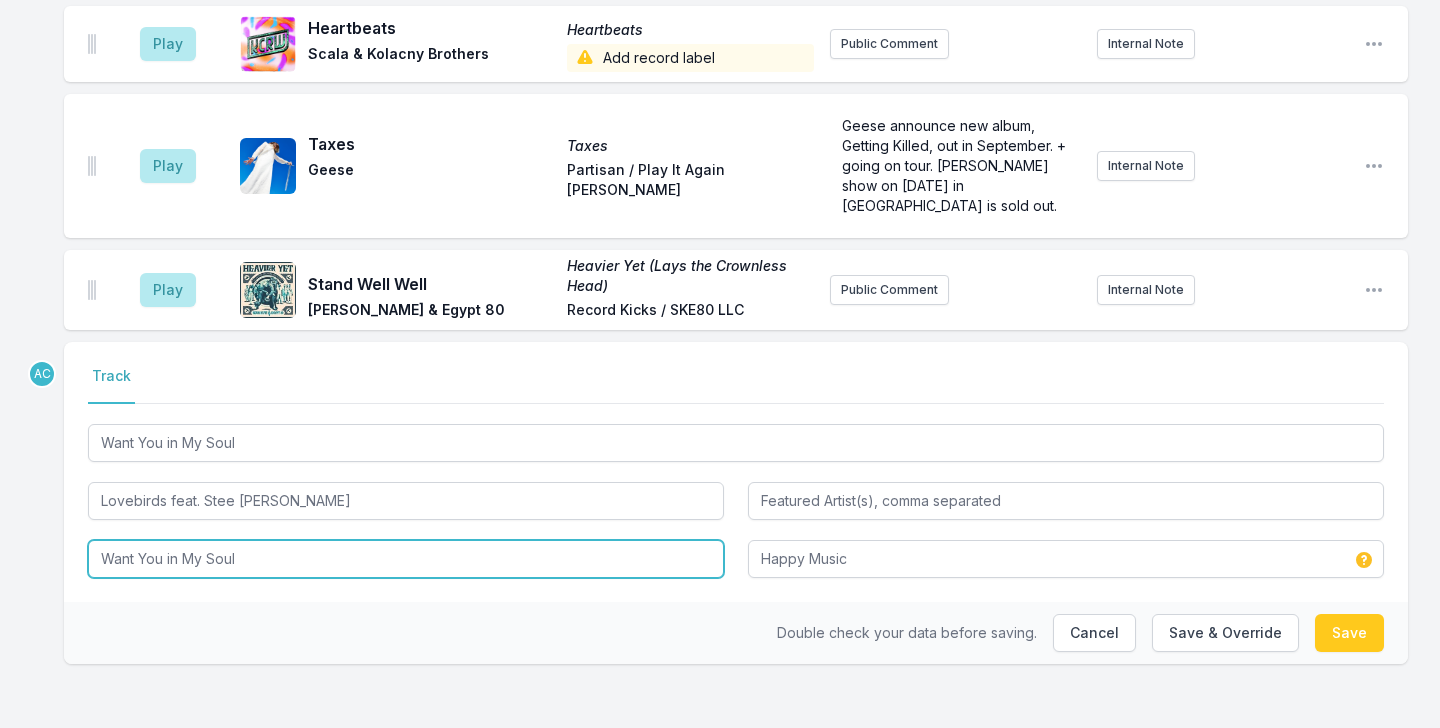 type on "Want You in My Soul" 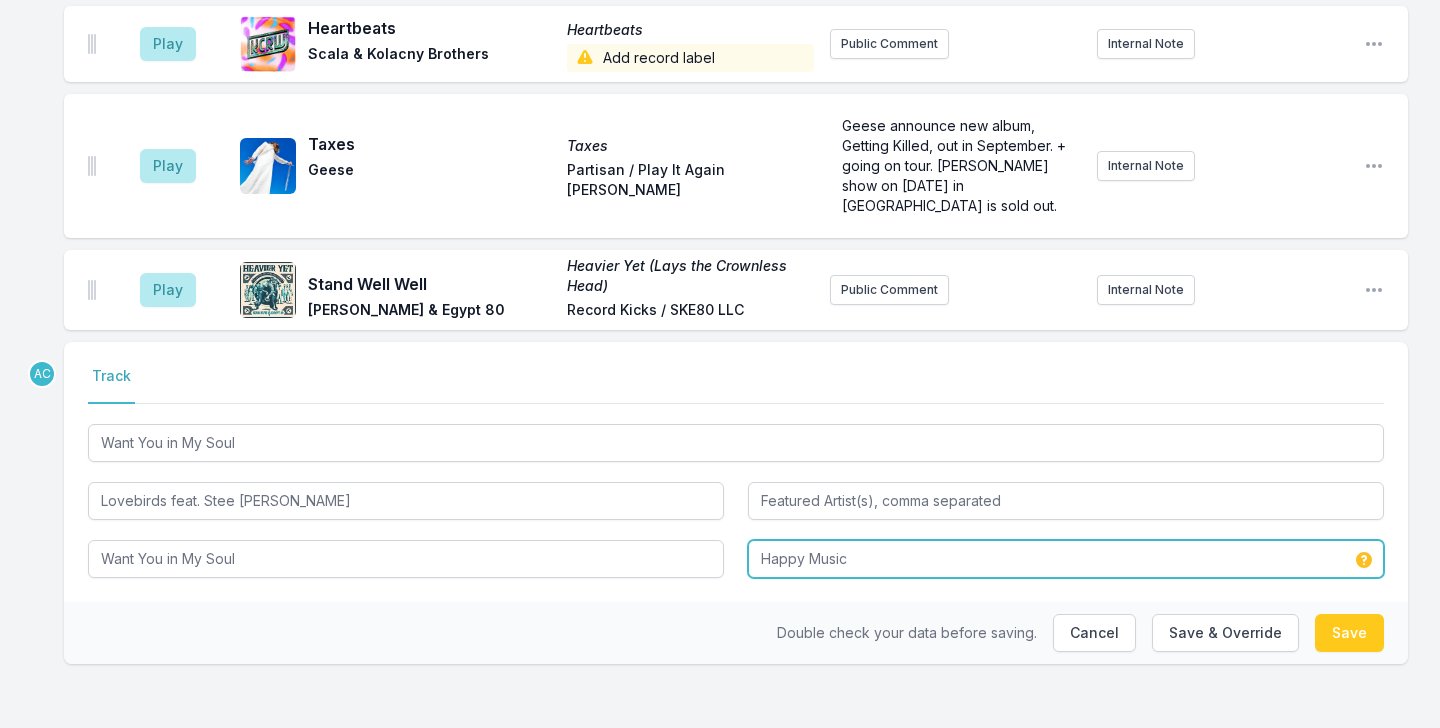click on "Happy Music" at bounding box center (1066, 559) 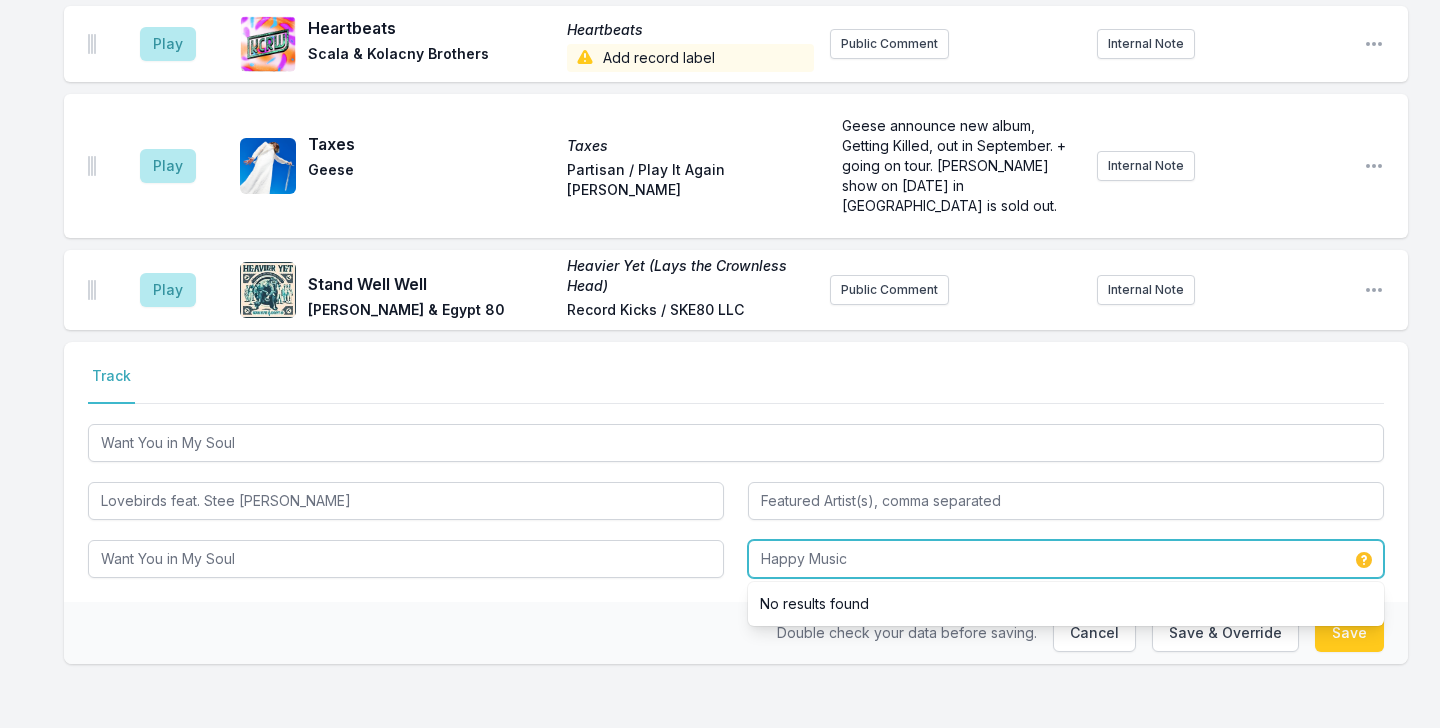 click on "Happy Music" at bounding box center (1066, 559) 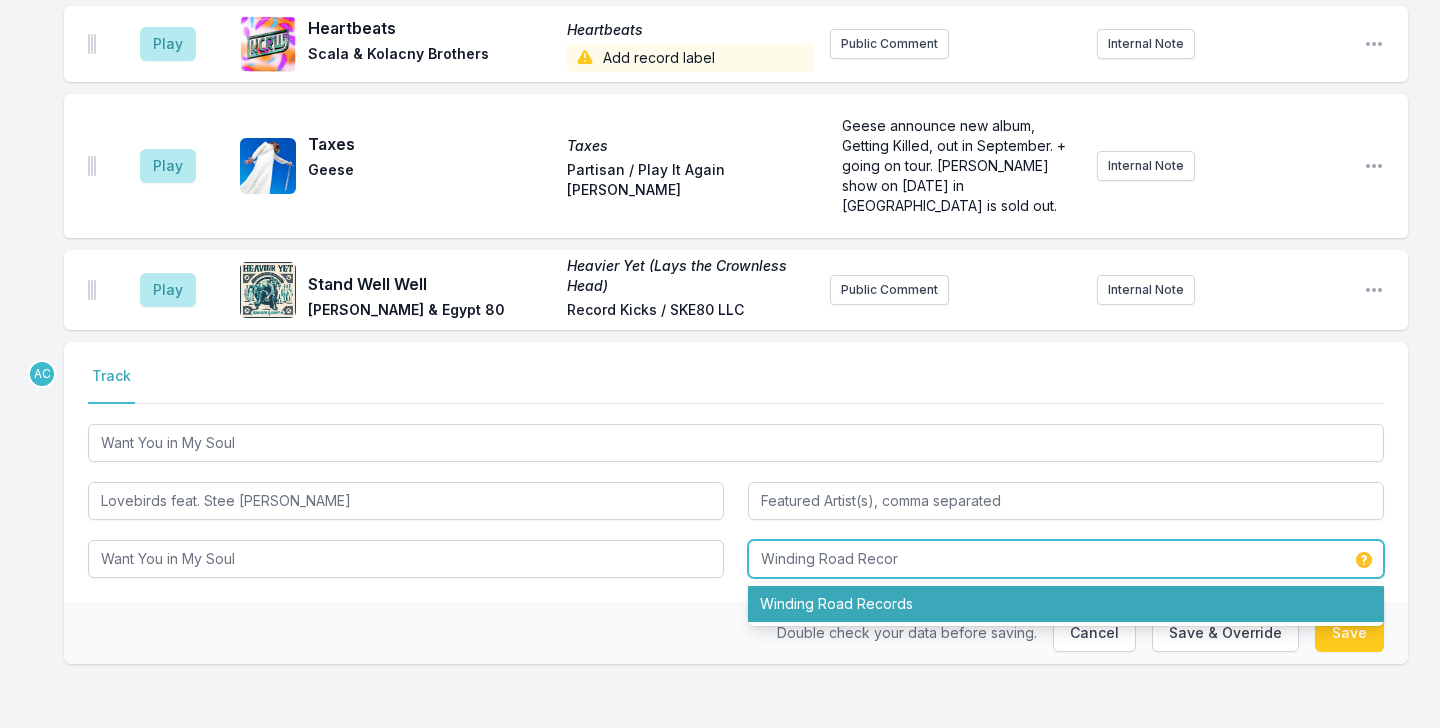 click on "Winding Road Records" at bounding box center (1066, 604) 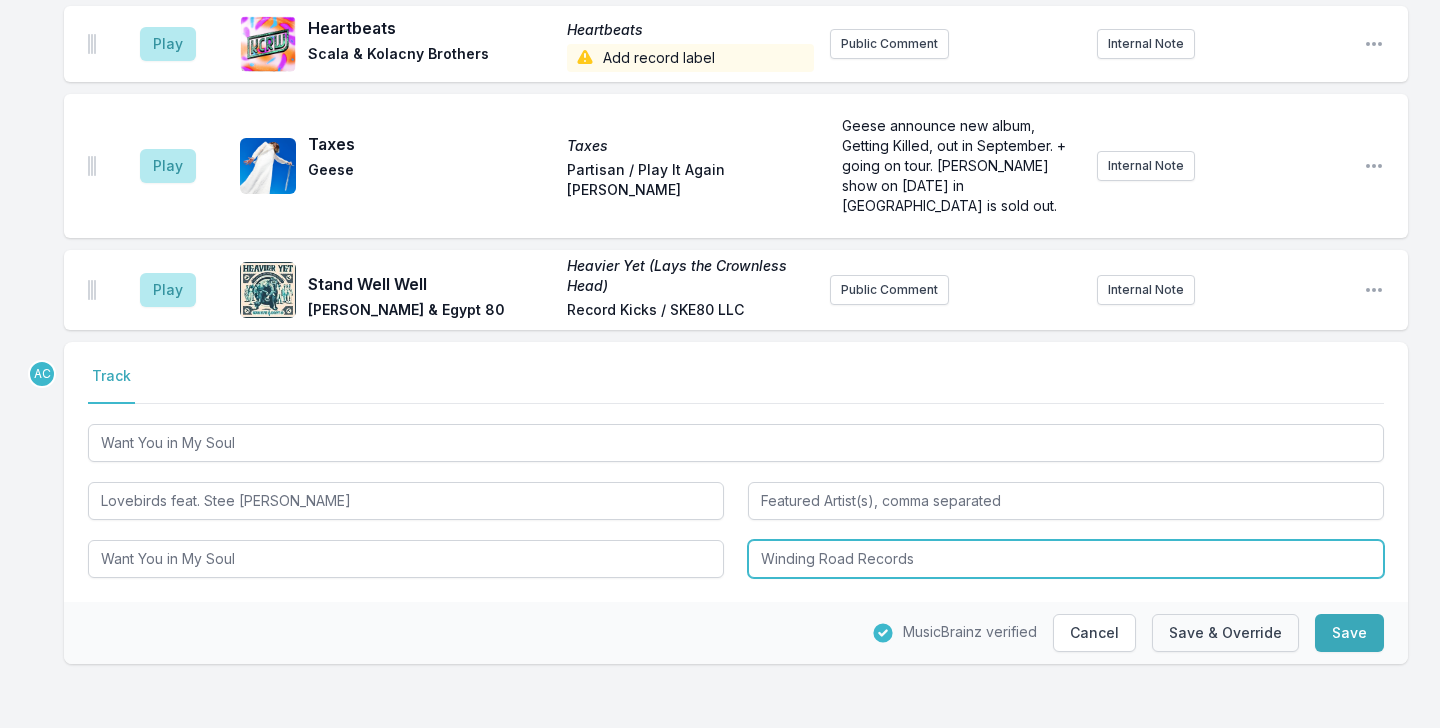 type on "Winding Road Records" 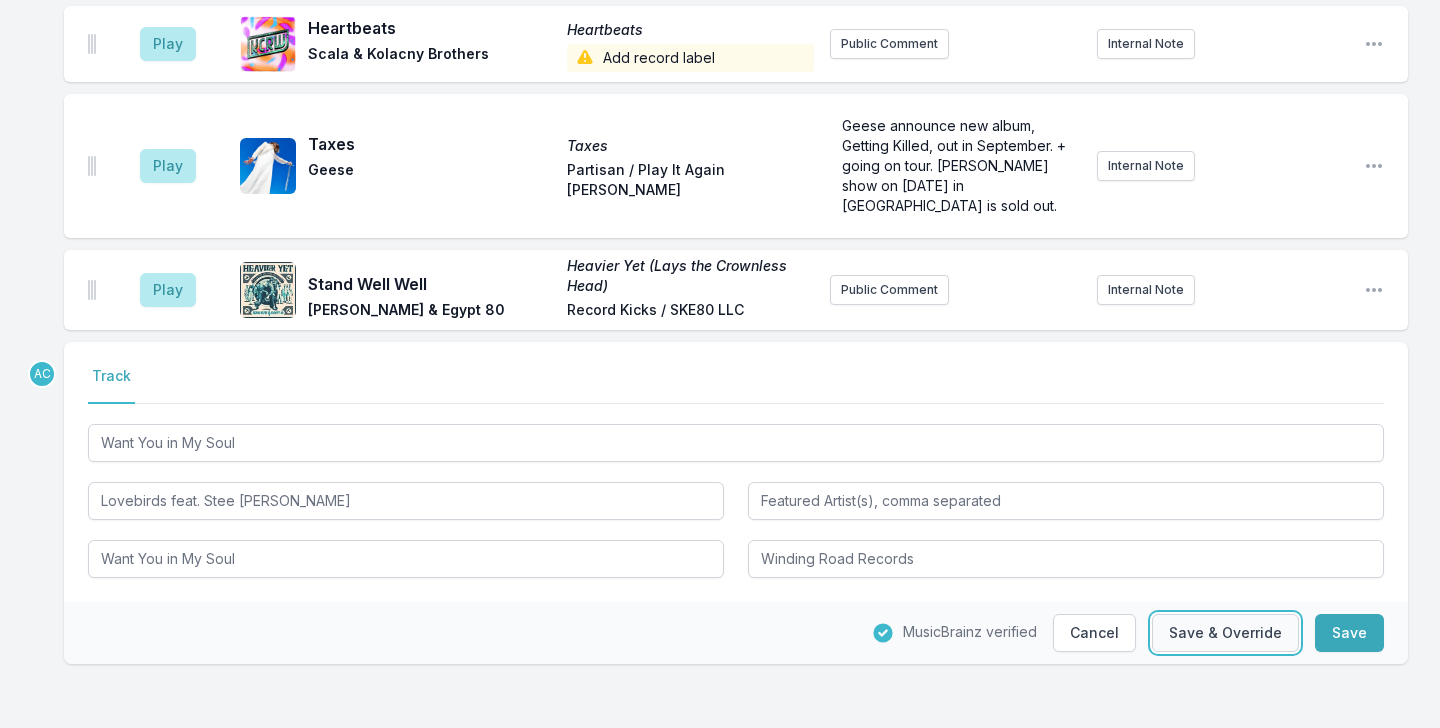 click on "Save & Override" at bounding box center [1225, 633] 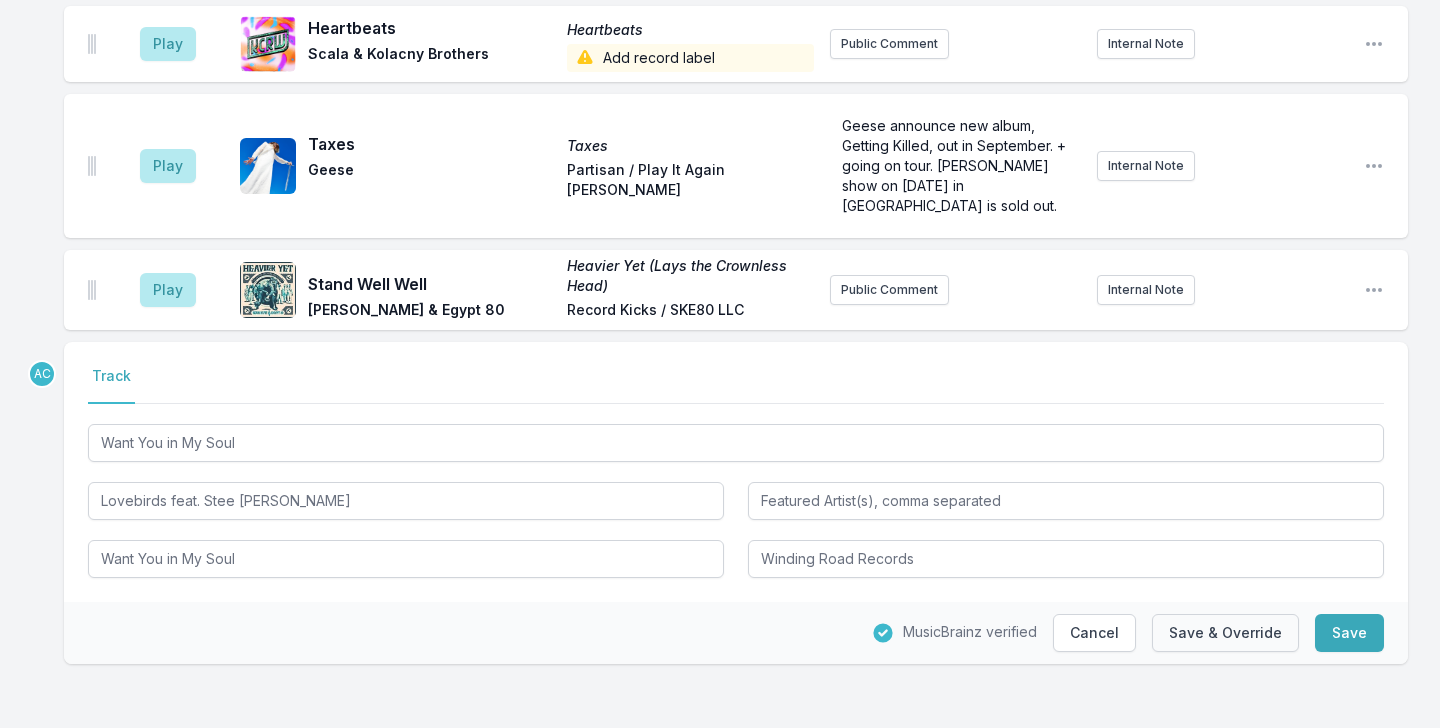 type on "Club St Tropez 2020" 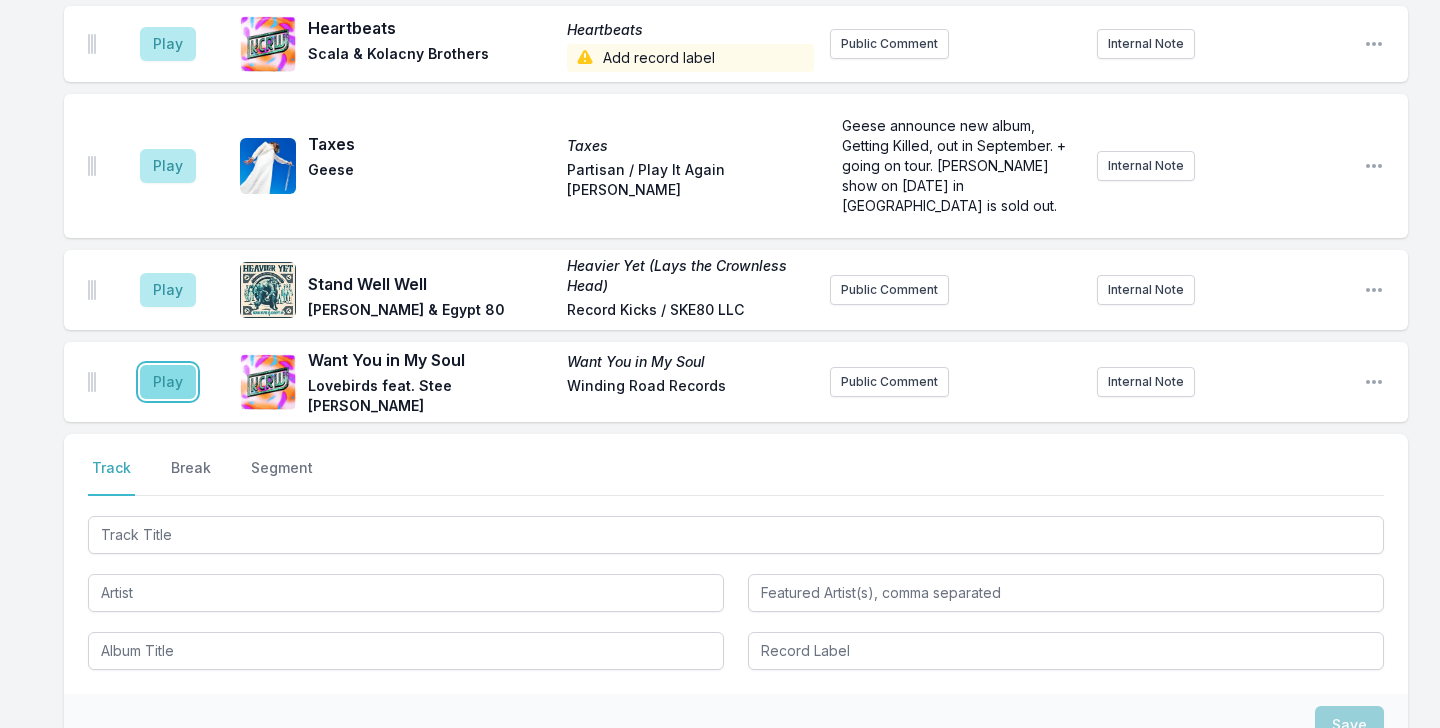 click on "Play" at bounding box center (168, 382) 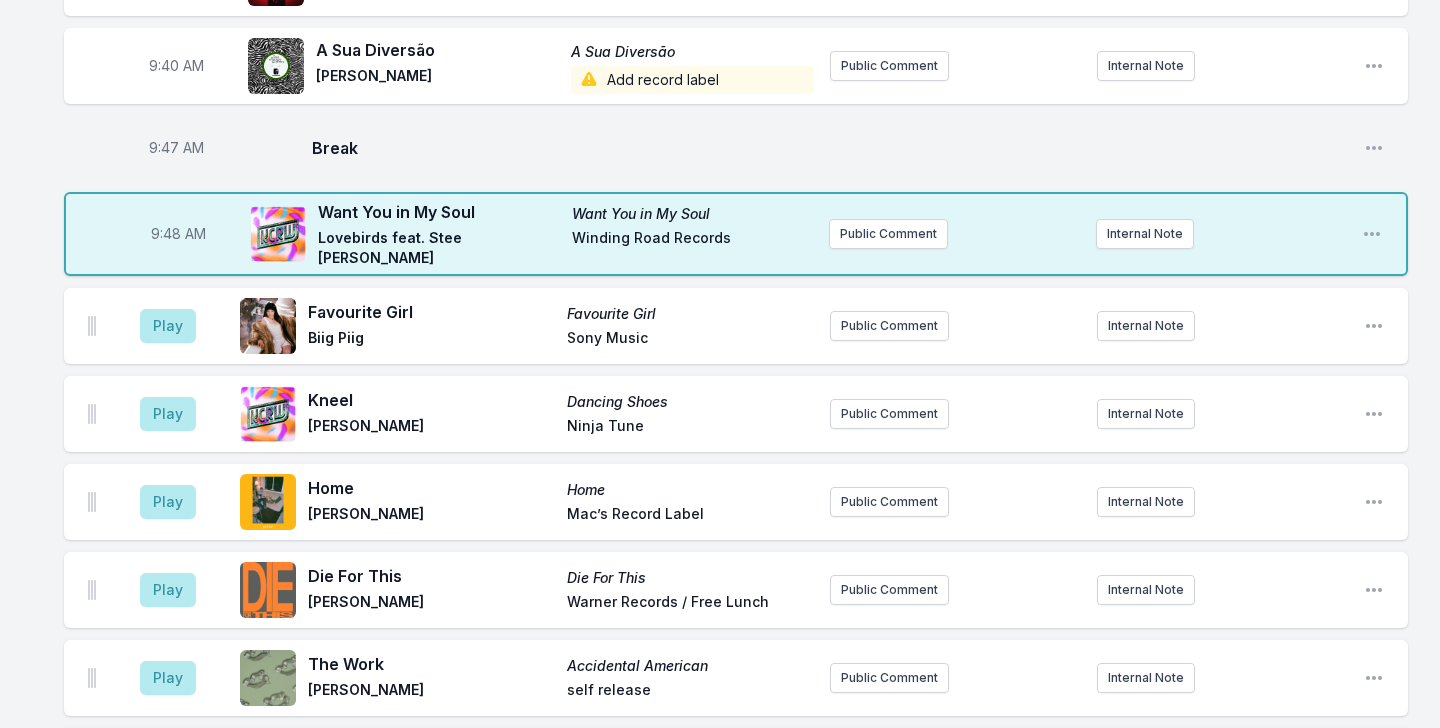 scroll, scrollTop: 1482, scrollLeft: 0, axis: vertical 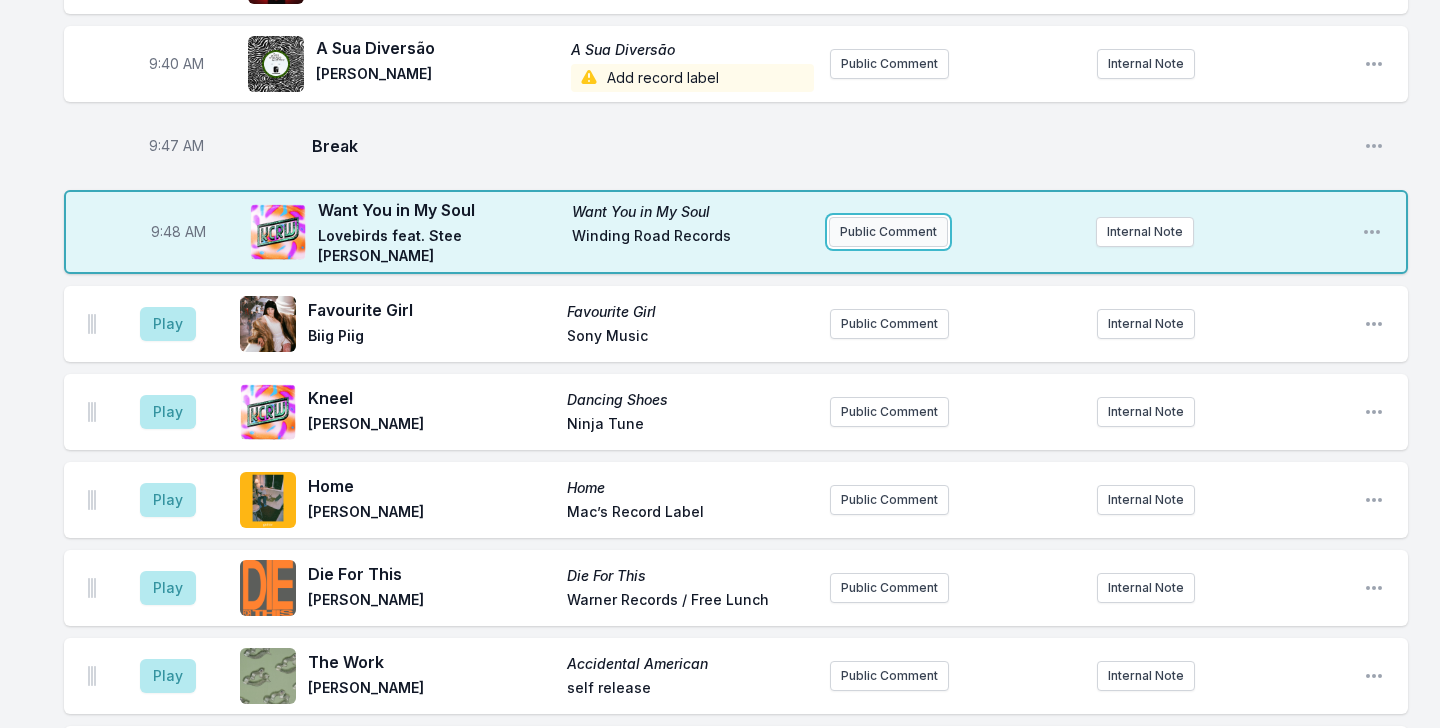 click on "Public Comment" at bounding box center [888, 232] 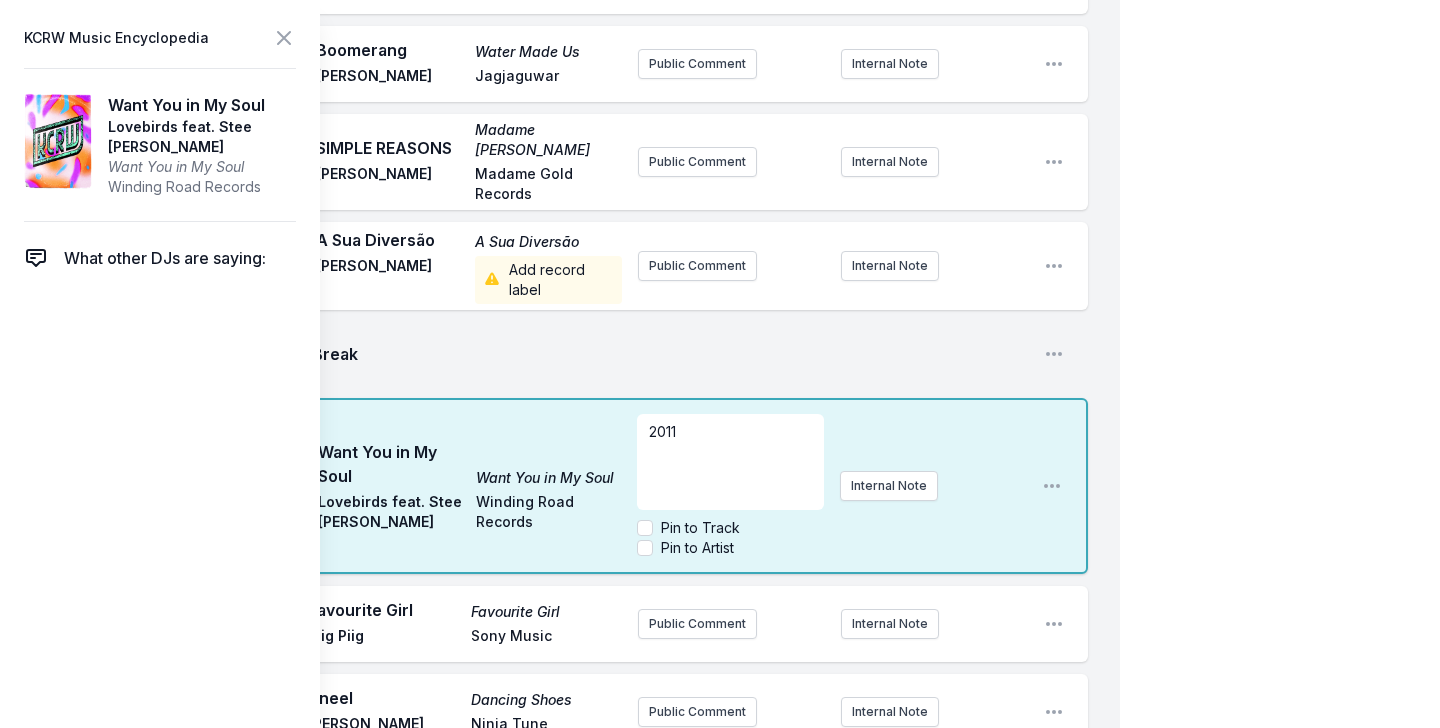 type 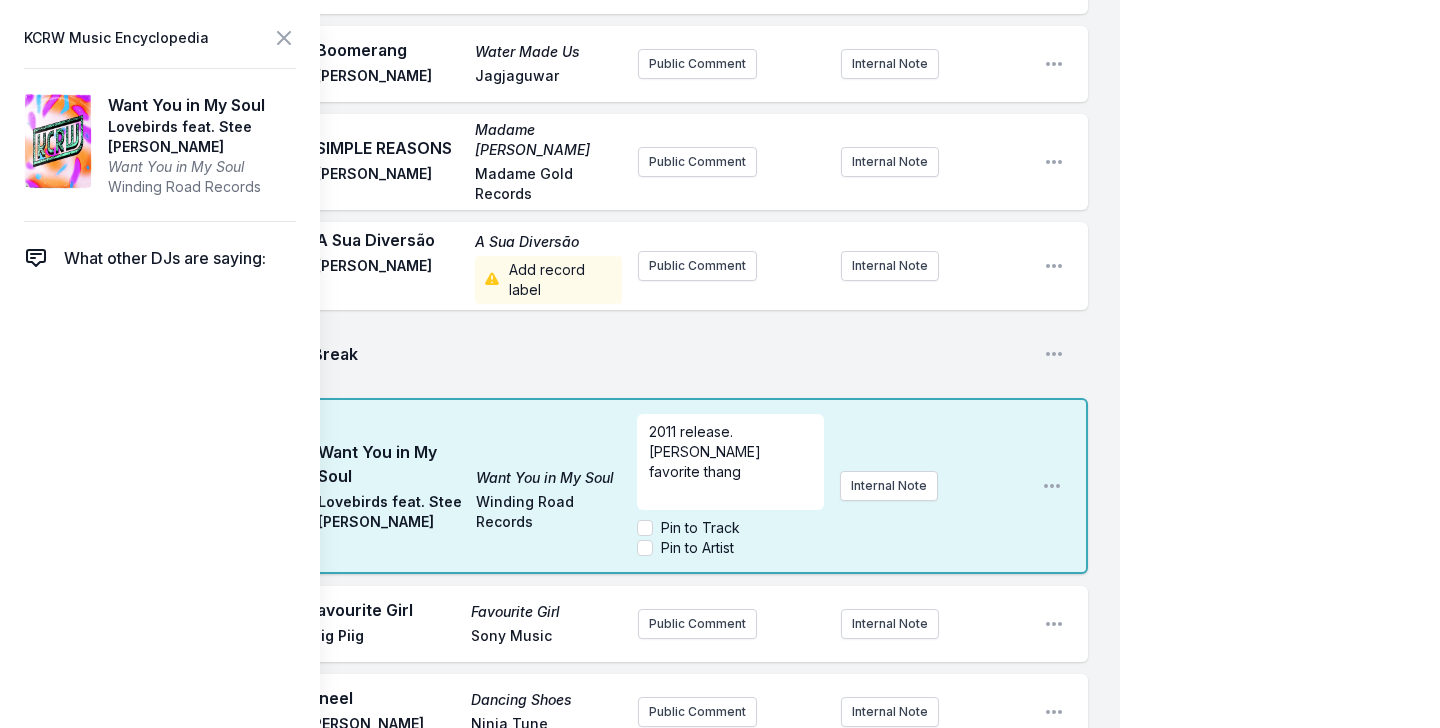 click on "9:47 AM Break Open playlist item options" at bounding box center [576, 354] 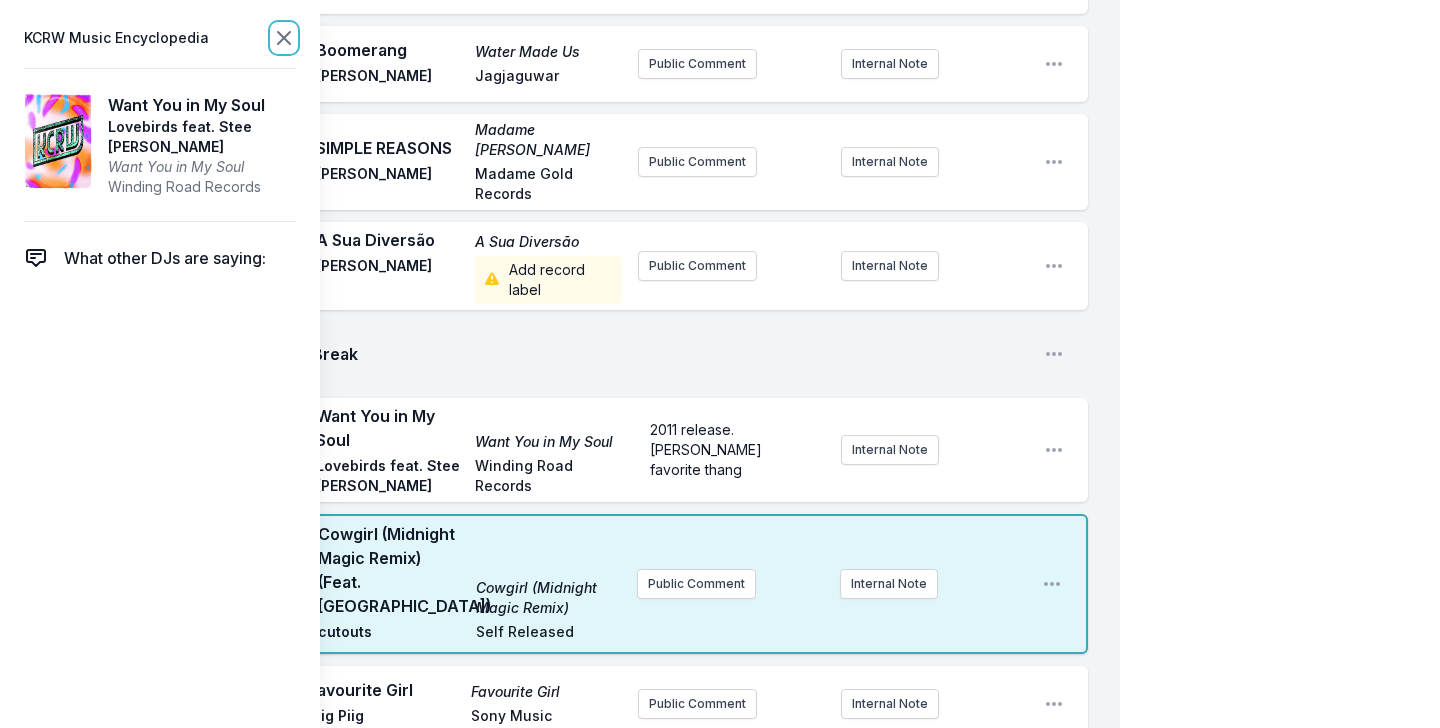 click 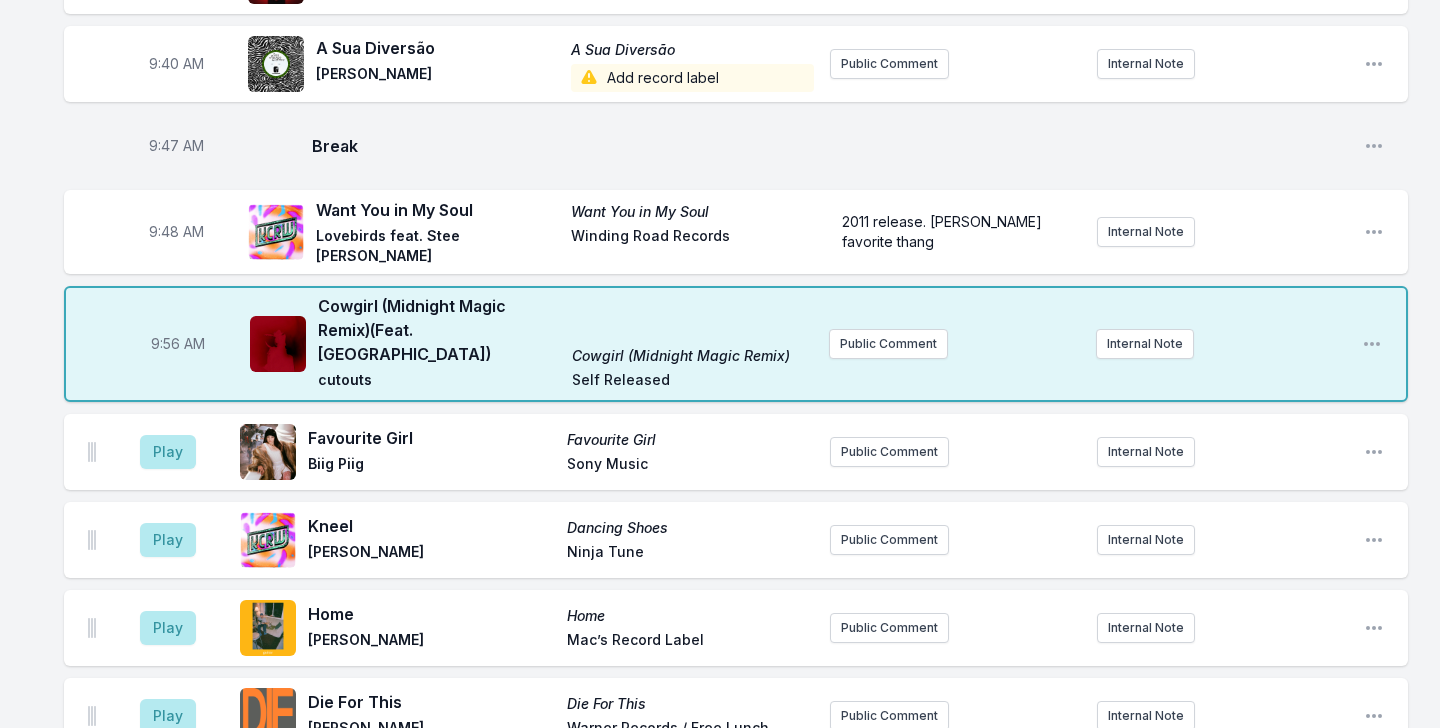 click on "Cowgirl (Midnight Magic Remix)  (Feat. Tomberlin)" at bounding box center [439, 330] 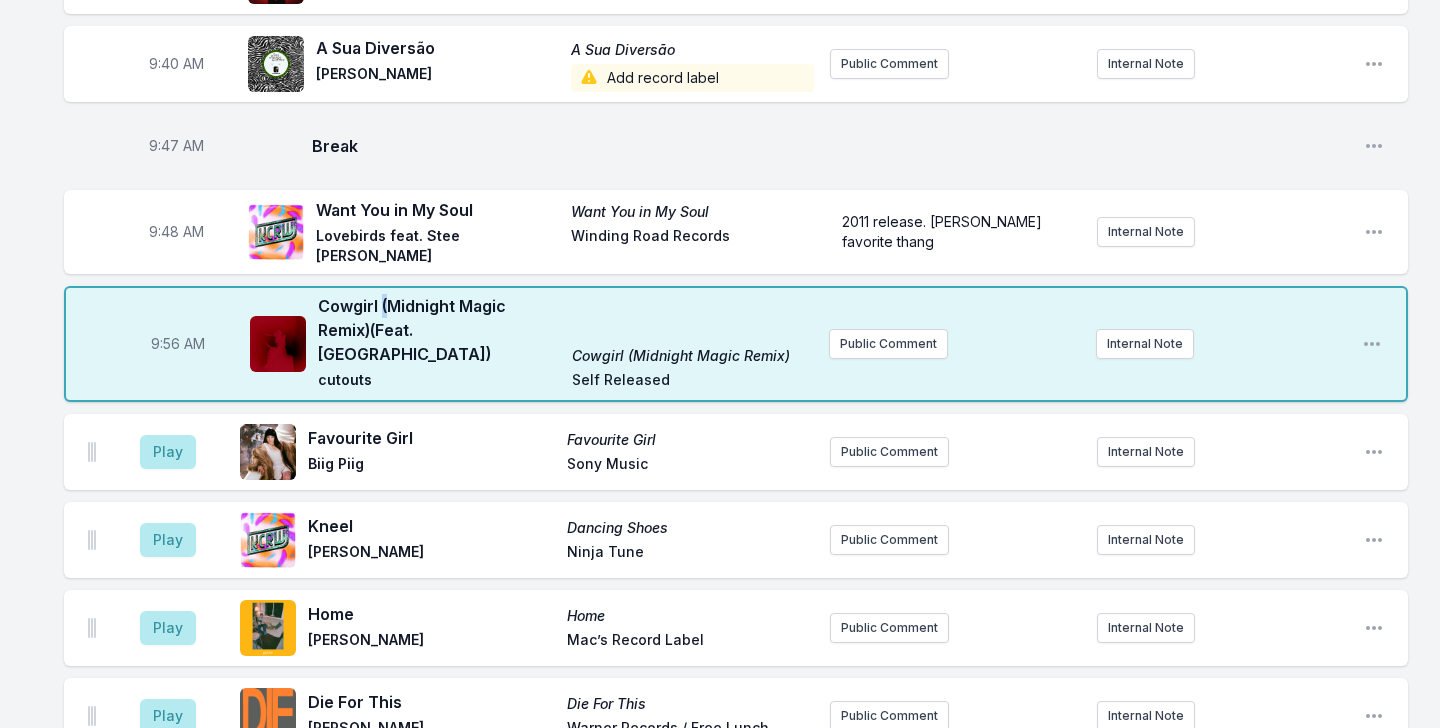 click on "Cowgirl (Midnight Magic Remix)  (Feat. Tomberlin)" at bounding box center (439, 330) 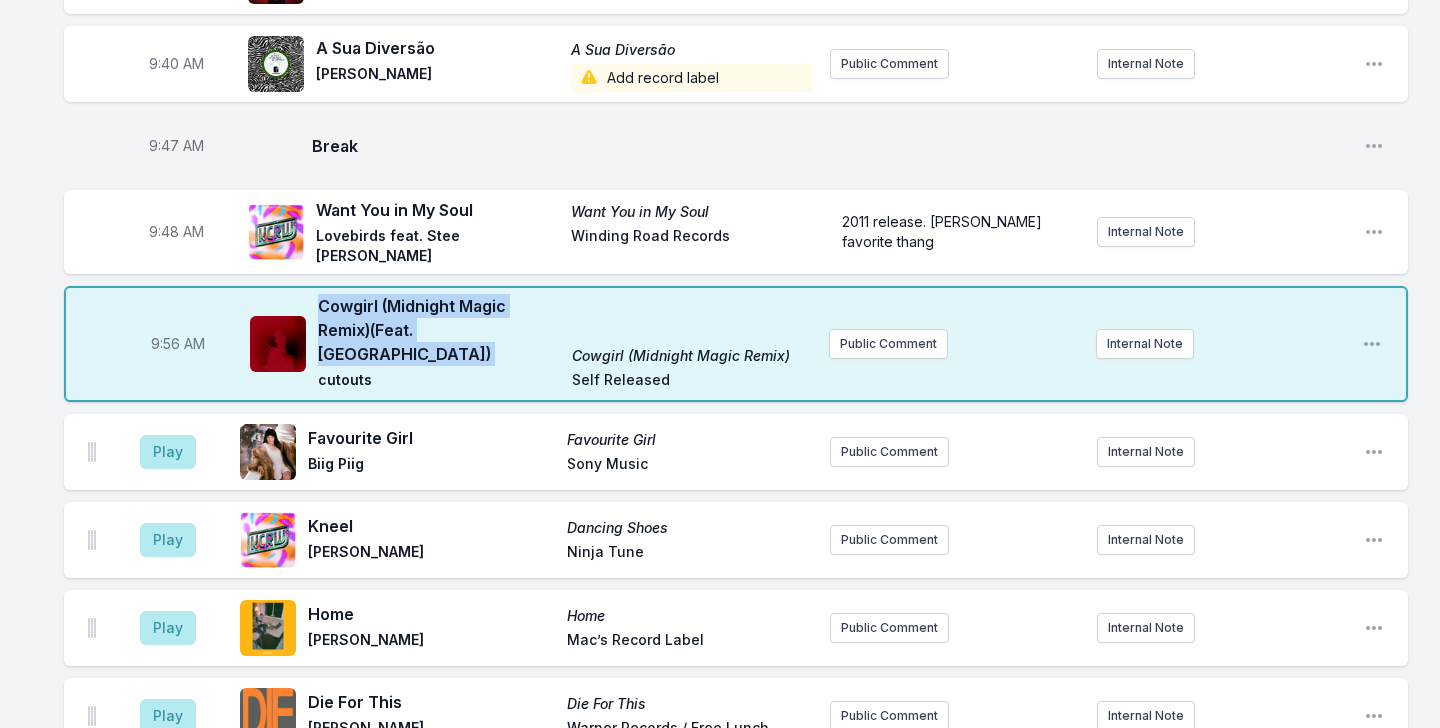 click on "Cowgirl (Midnight Magic Remix)  (Feat. Tomberlin)" at bounding box center [439, 330] 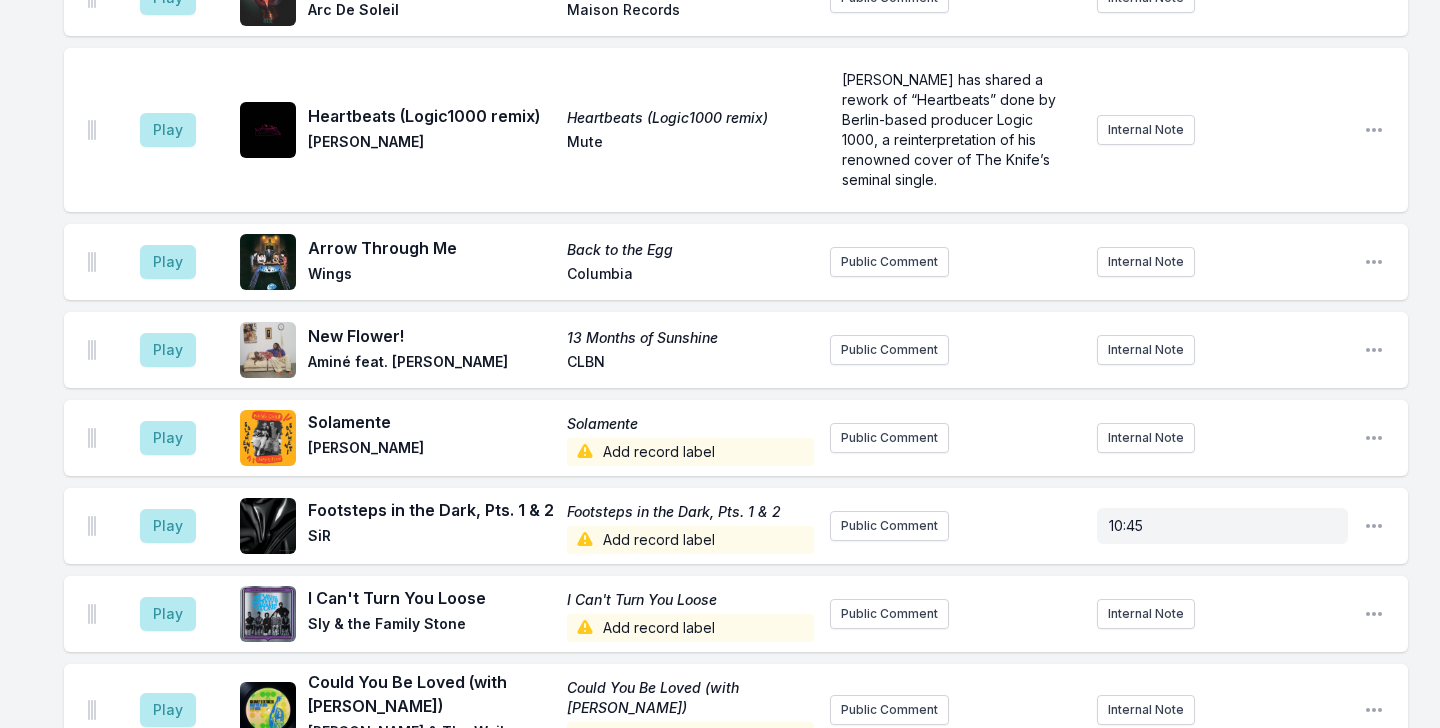 scroll, scrollTop: 3978, scrollLeft: 0, axis: vertical 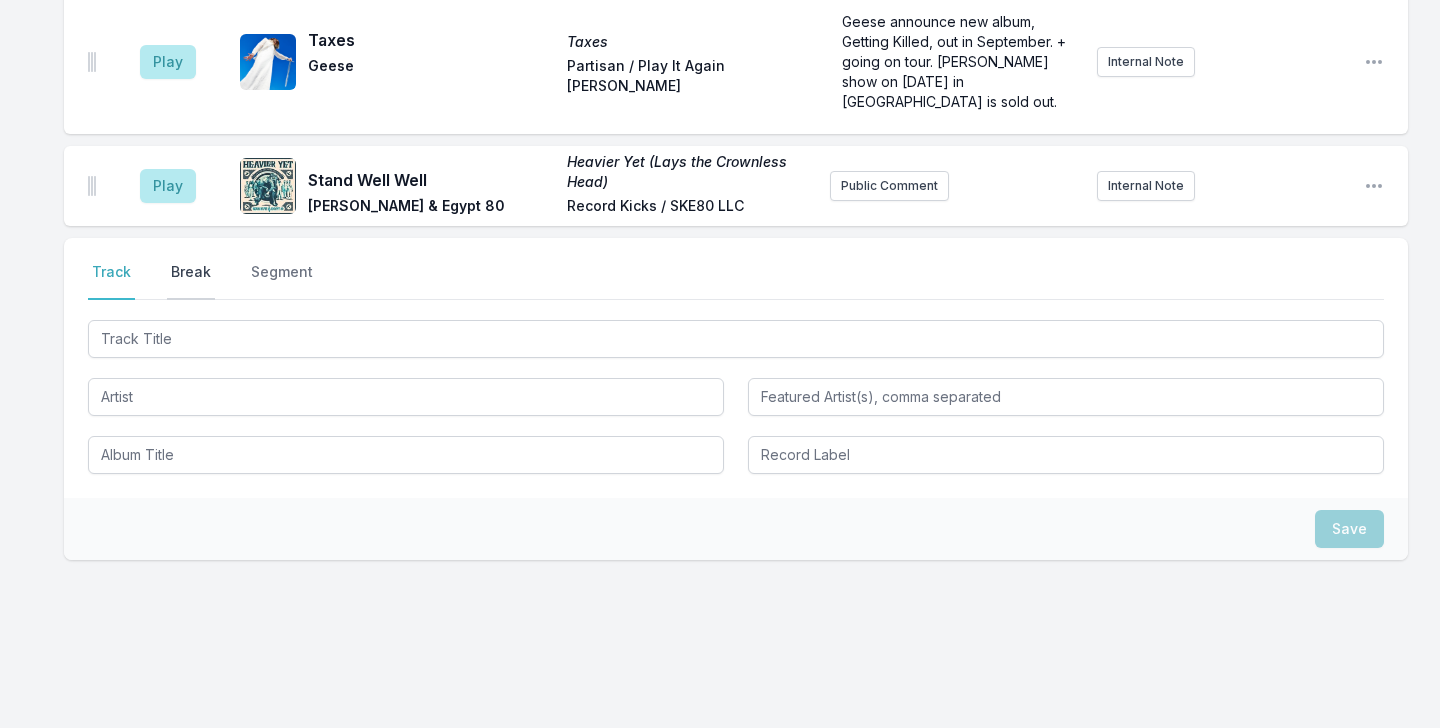 click on "Break" at bounding box center (191, 281) 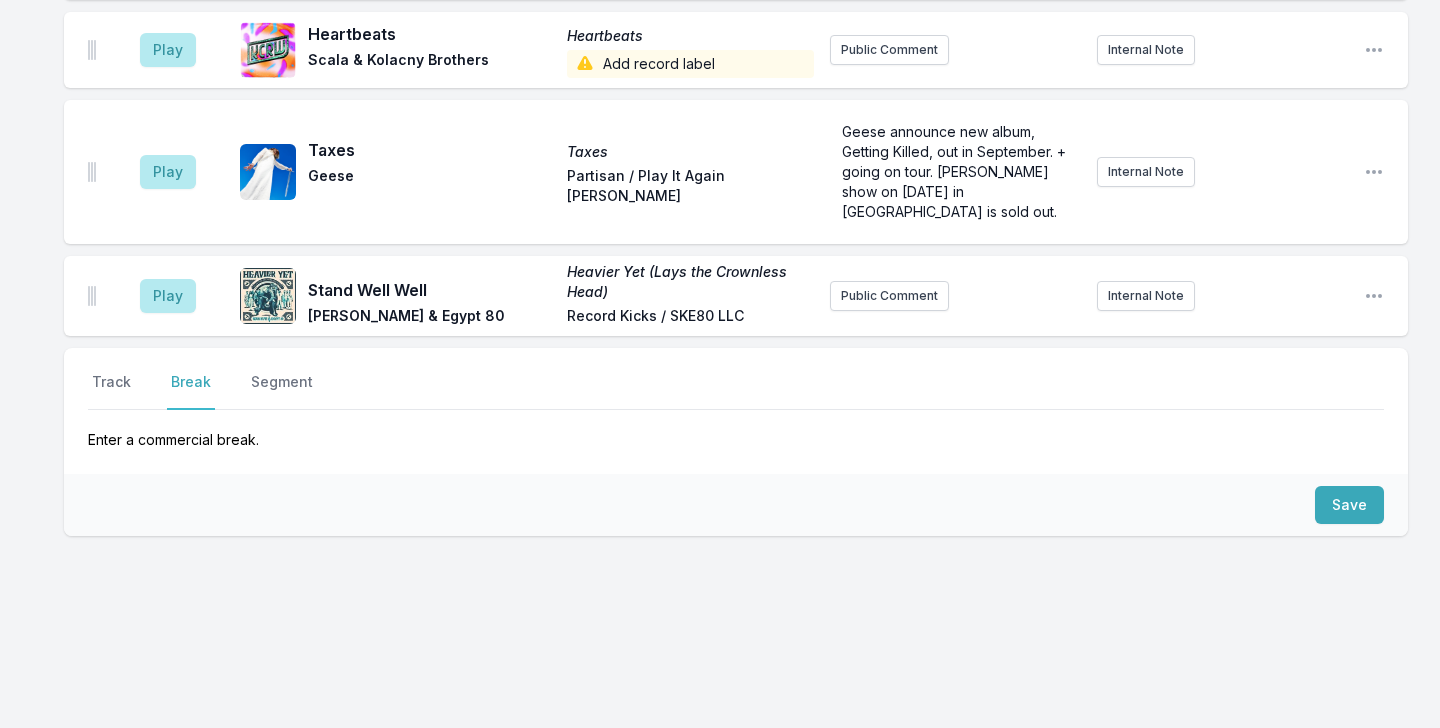 scroll, scrollTop: 3844, scrollLeft: 0, axis: vertical 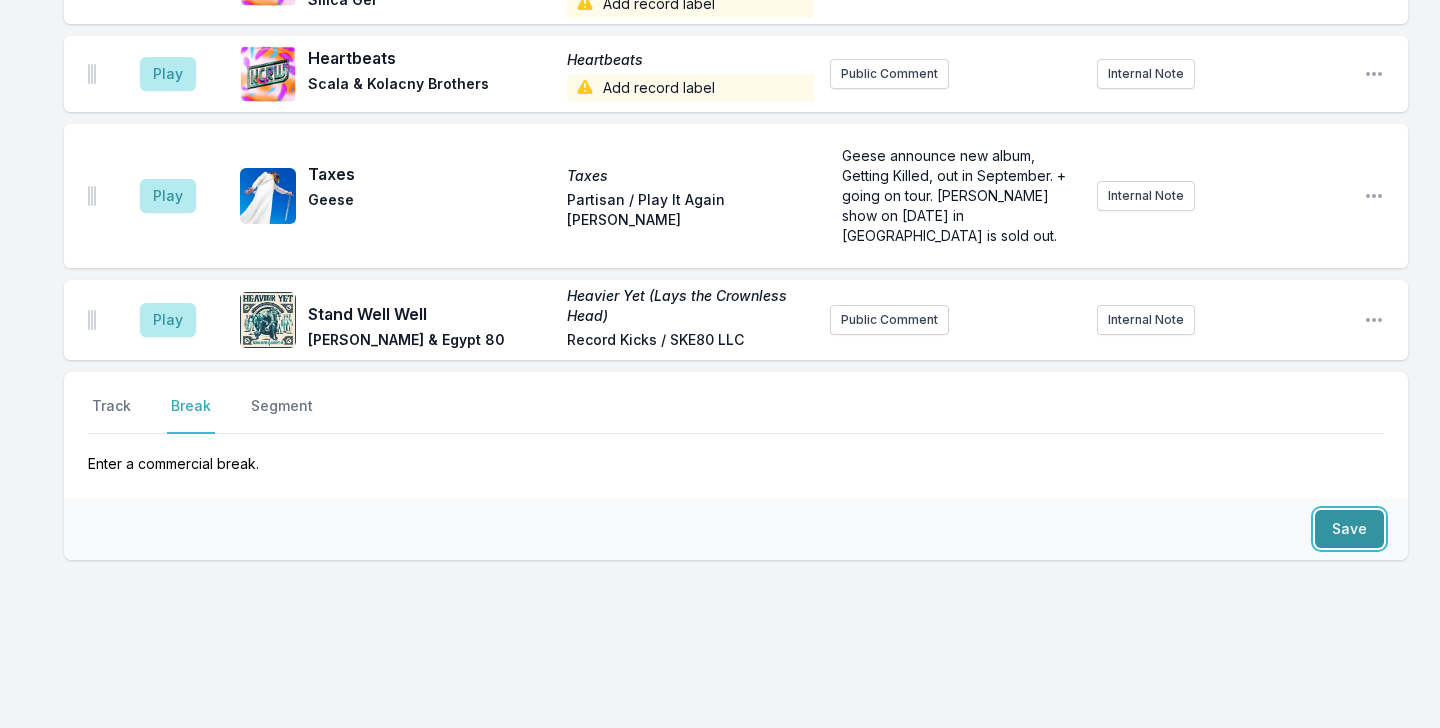 click on "Save" at bounding box center [1349, 529] 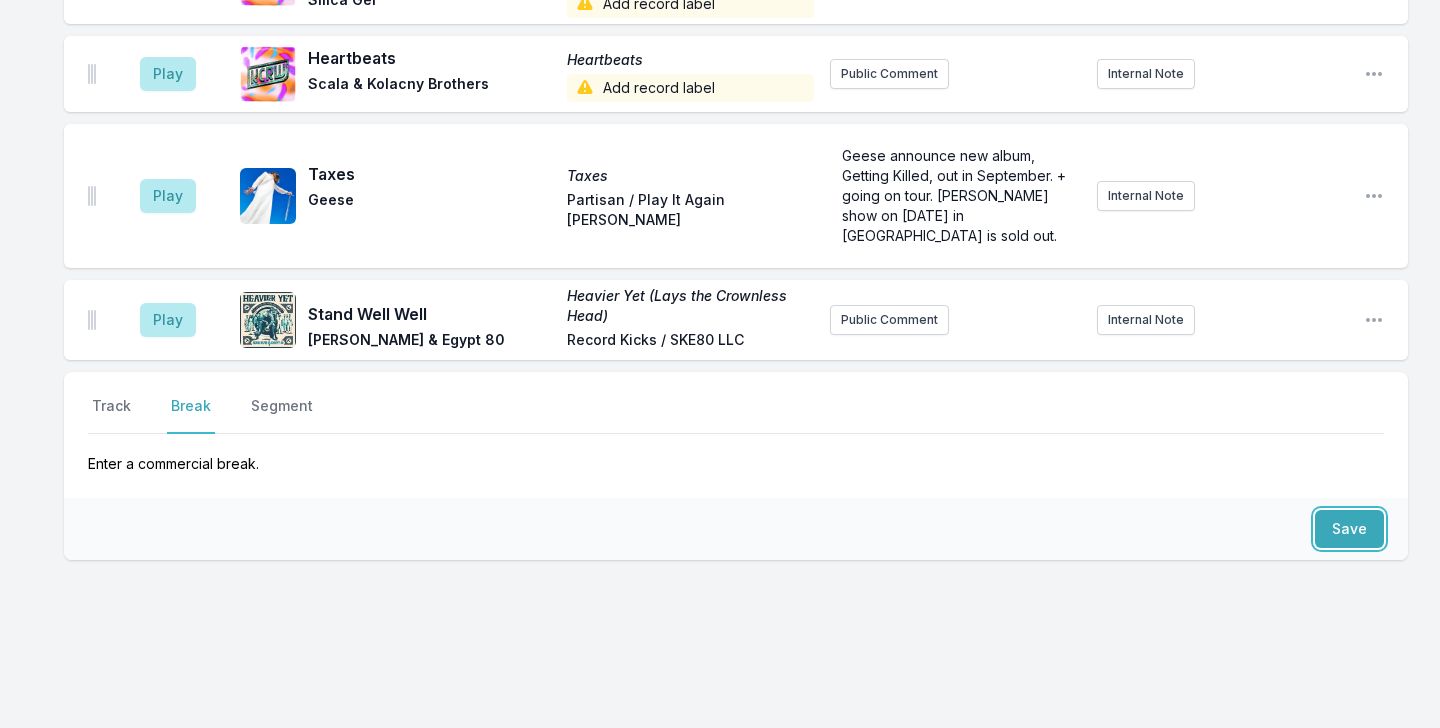 scroll, scrollTop: 3920, scrollLeft: 0, axis: vertical 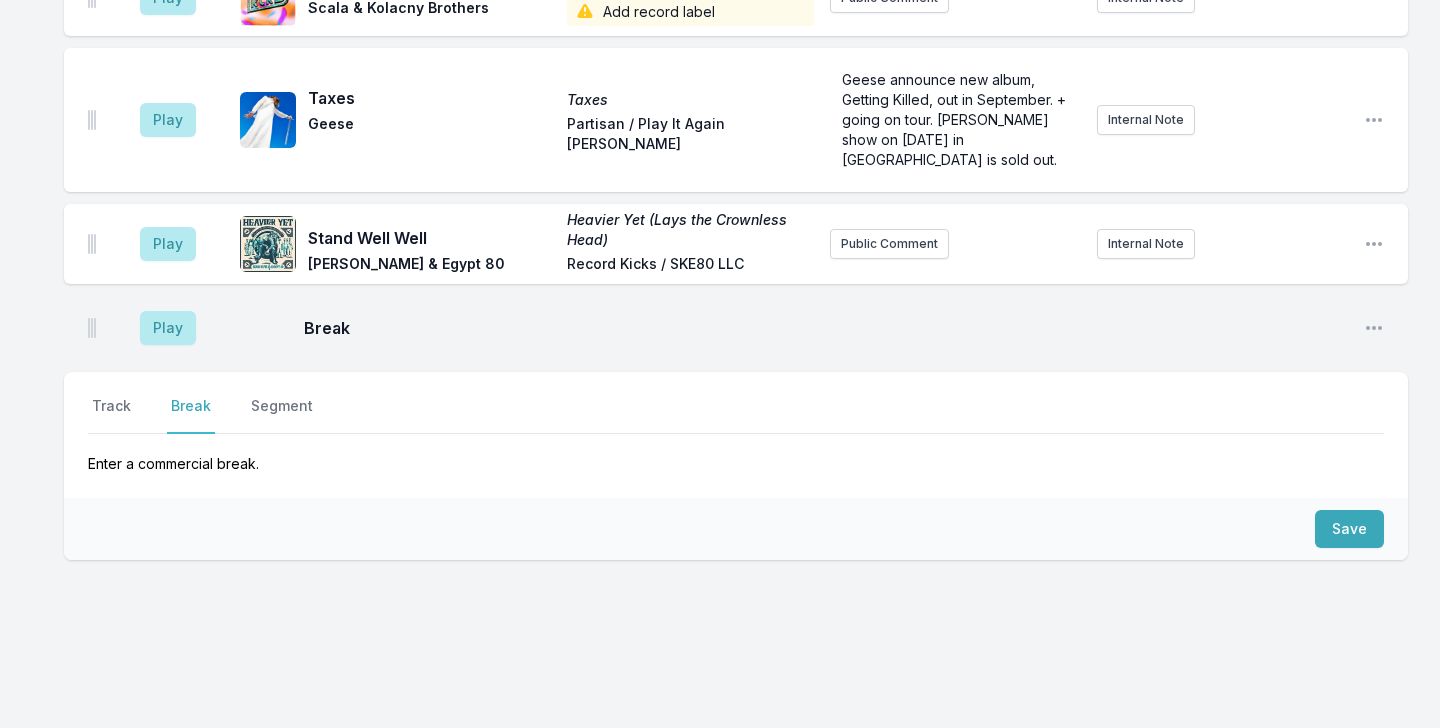 click on "Play" at bounding box center [168, 328] 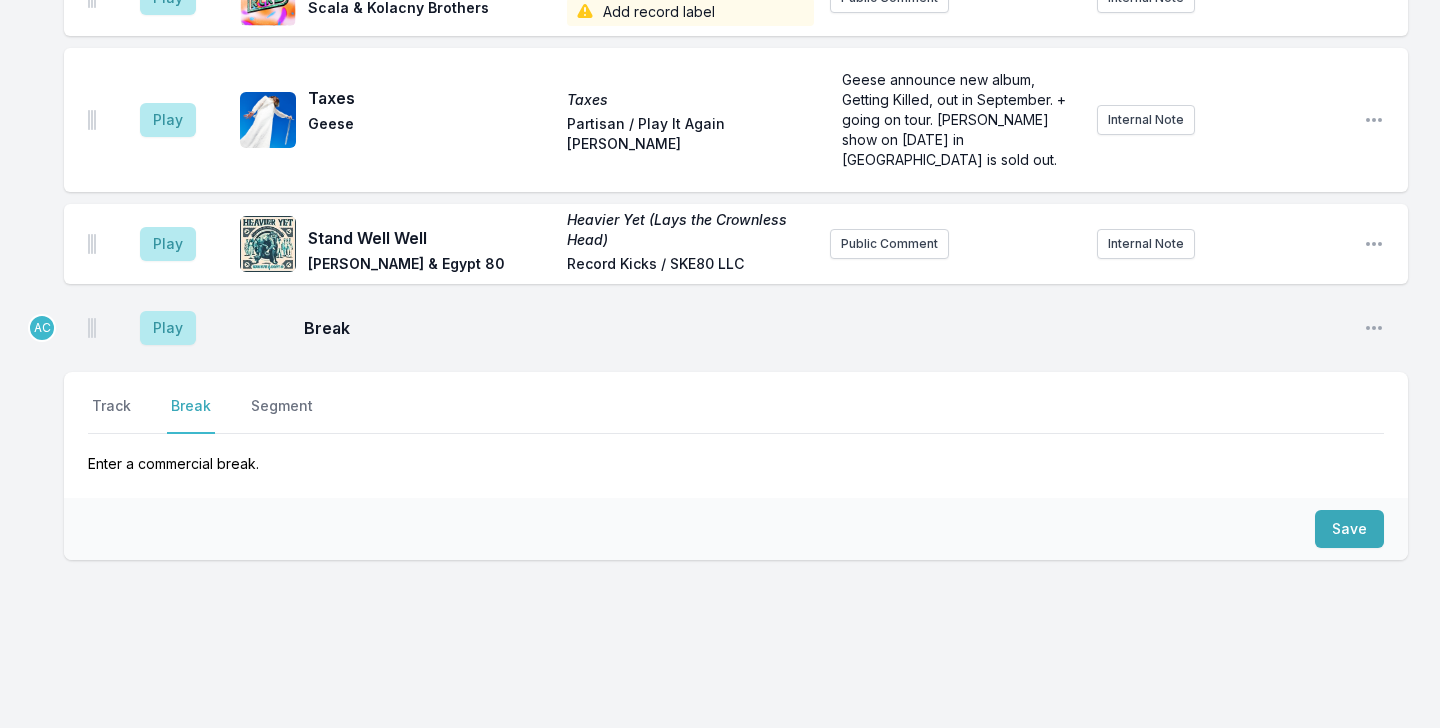 click on "Play" at bounding box center [168, 328] 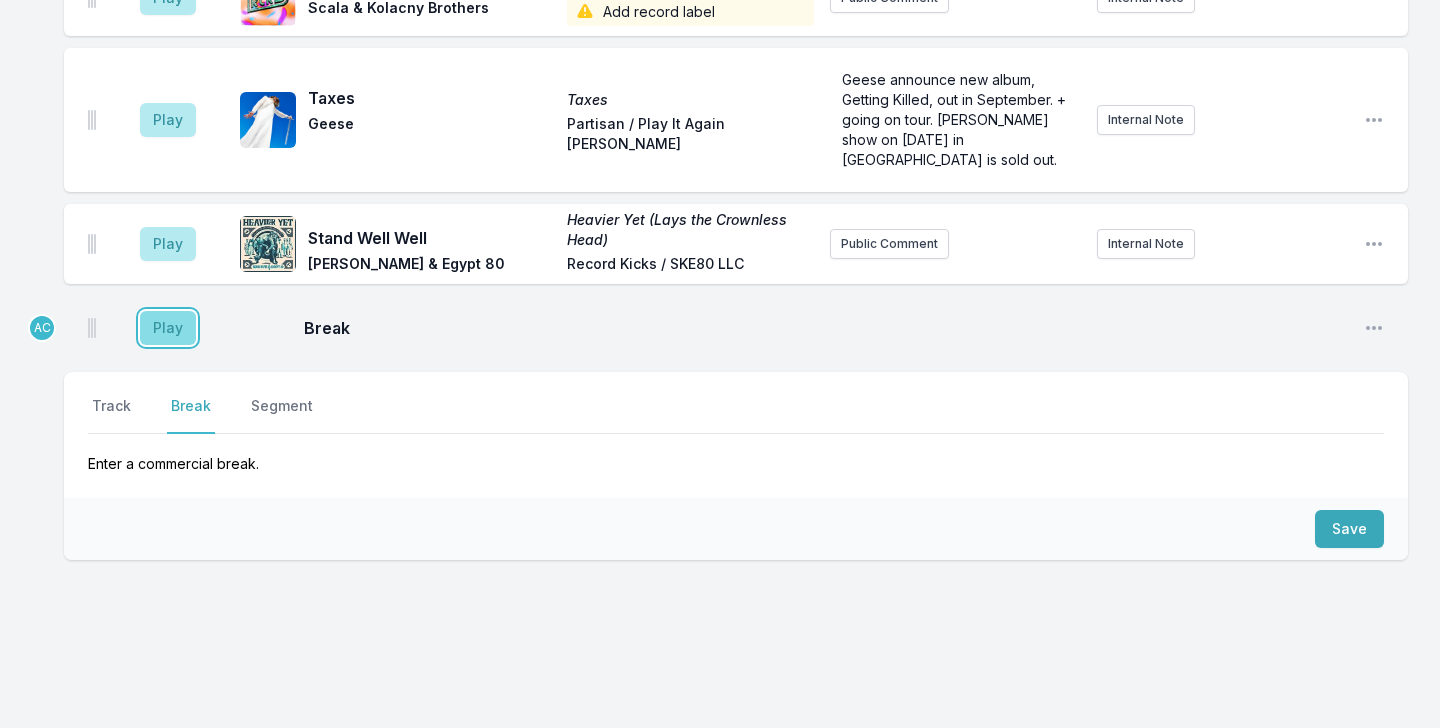 click on "Play" at bounding box center [168, 328] 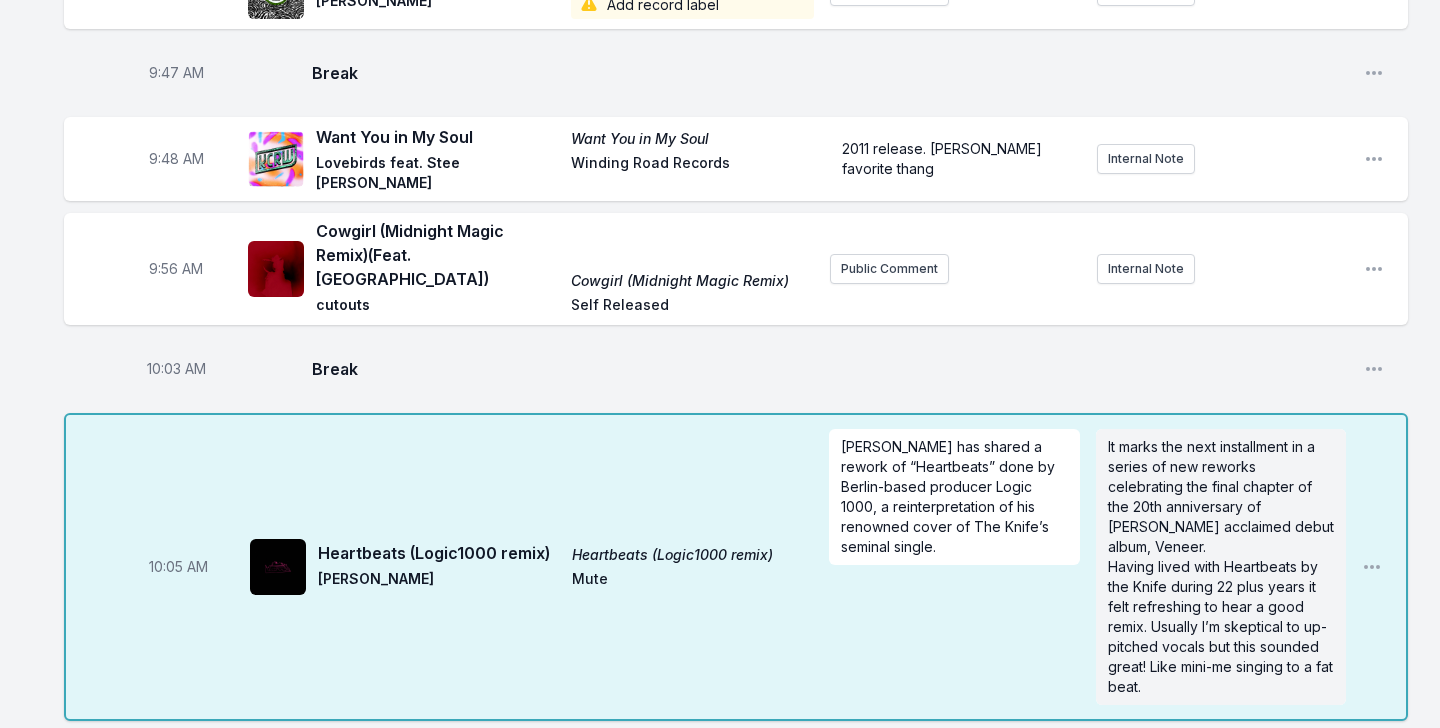 scroll, scrollTop: 1559, scrollLeft: 0, axis: vertical 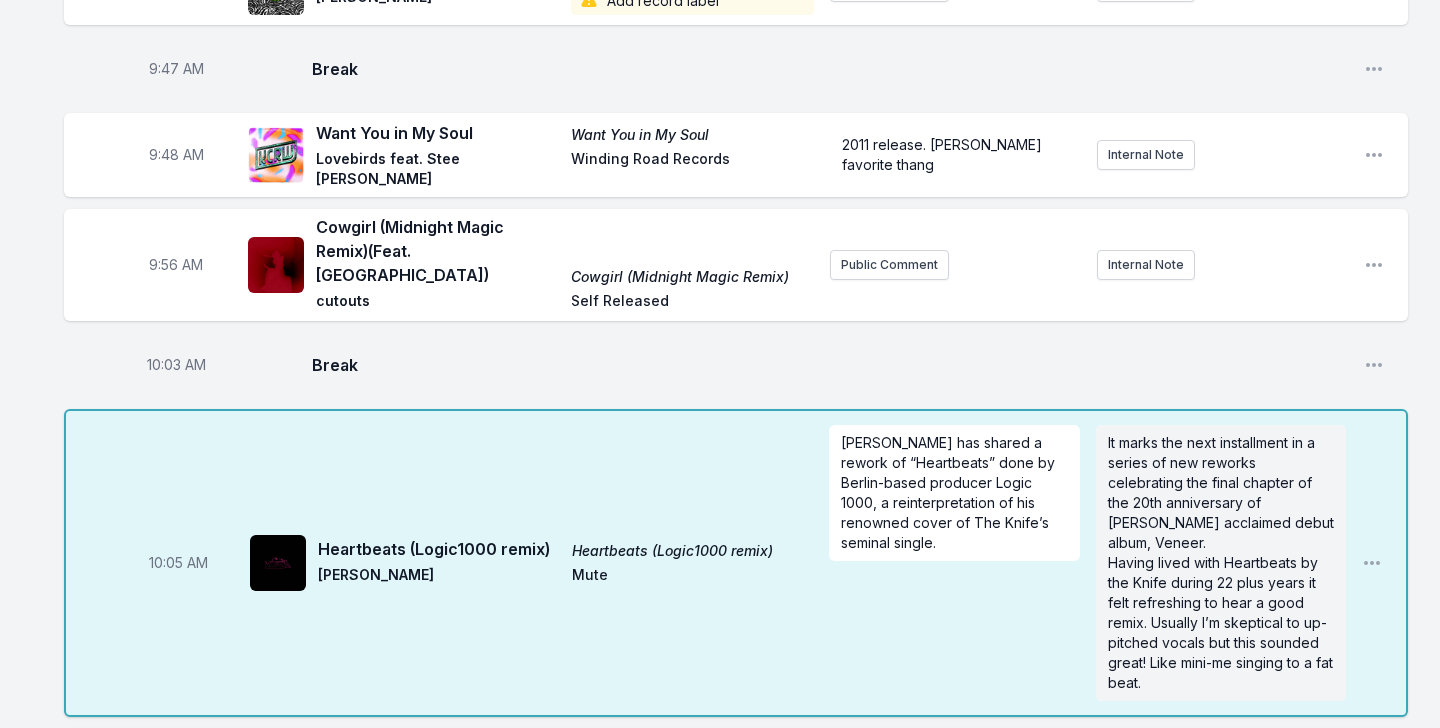 click on "Heartbeats (Logic1000 remix)" at bounding box center (439, 549) 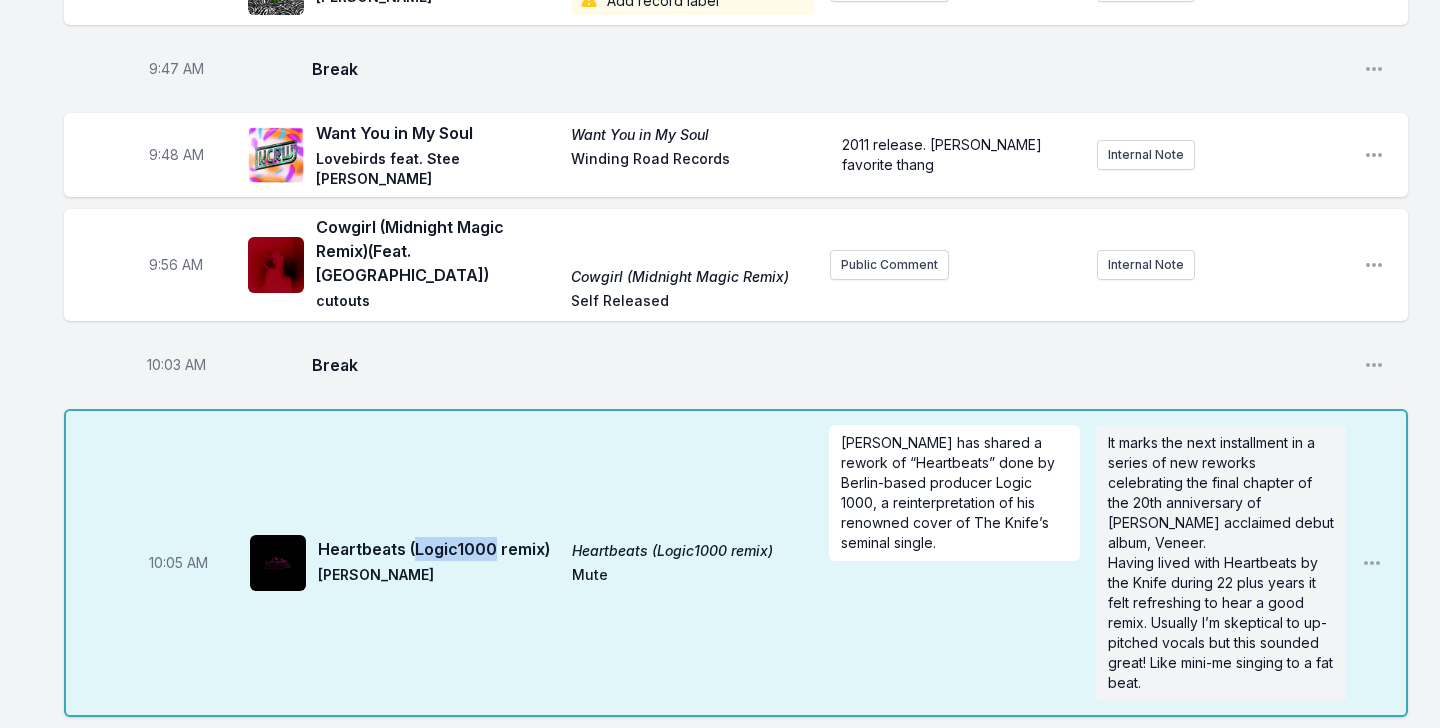 click on "Heartbeats (Logic1000 remix)" at bounding box center [439, 549] 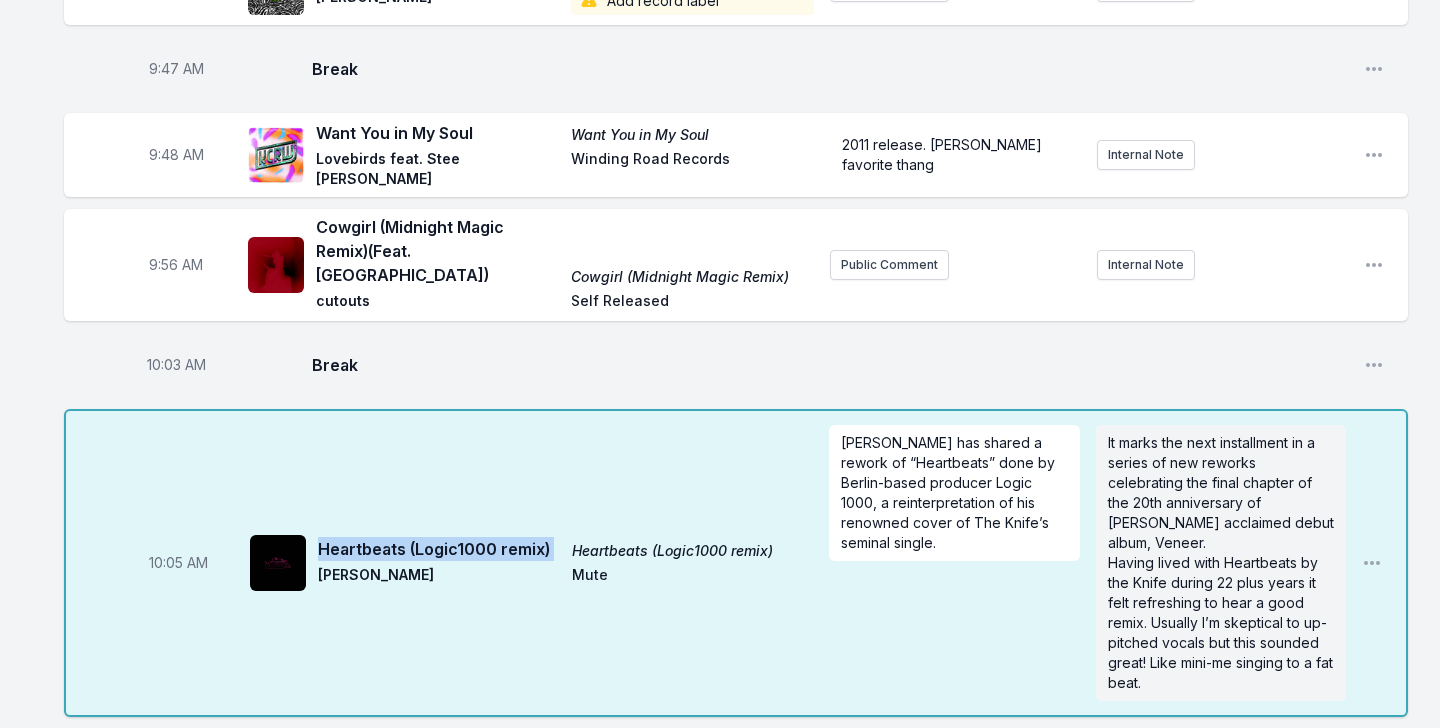 click on "Heartbeats (Logic1000 remix)" at bounding box center (439, 549) 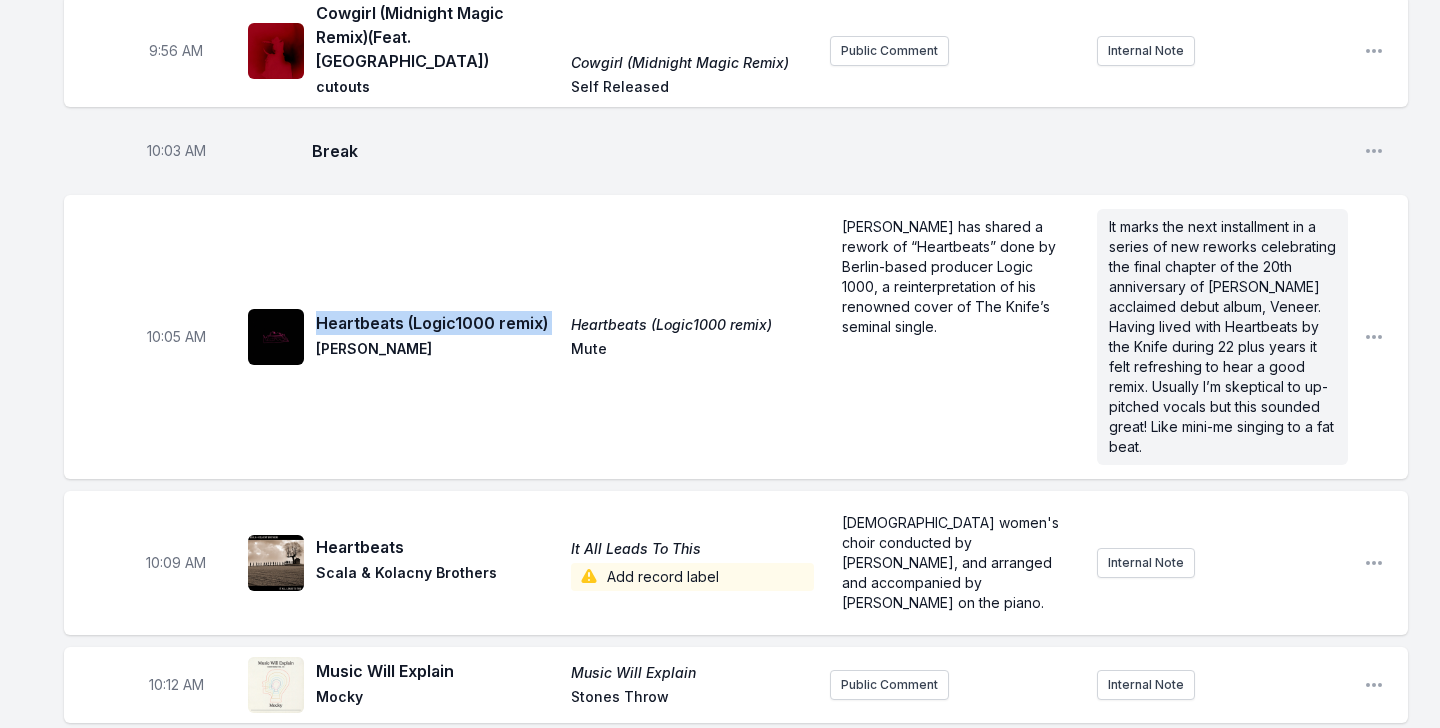 scroll, scrollTop: 1774, scrollLeft: 0, axis: vertical 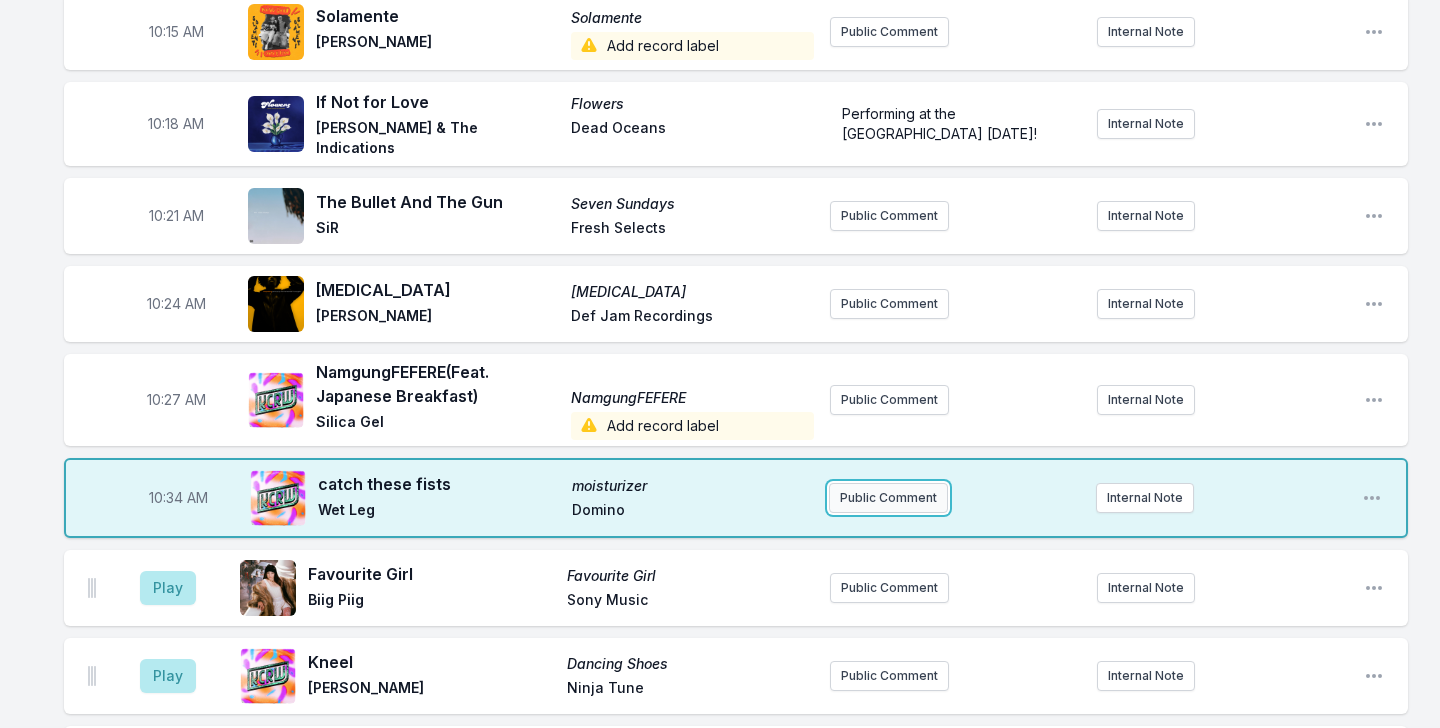 click on "Public Comment" at bounding box center (888, 498) 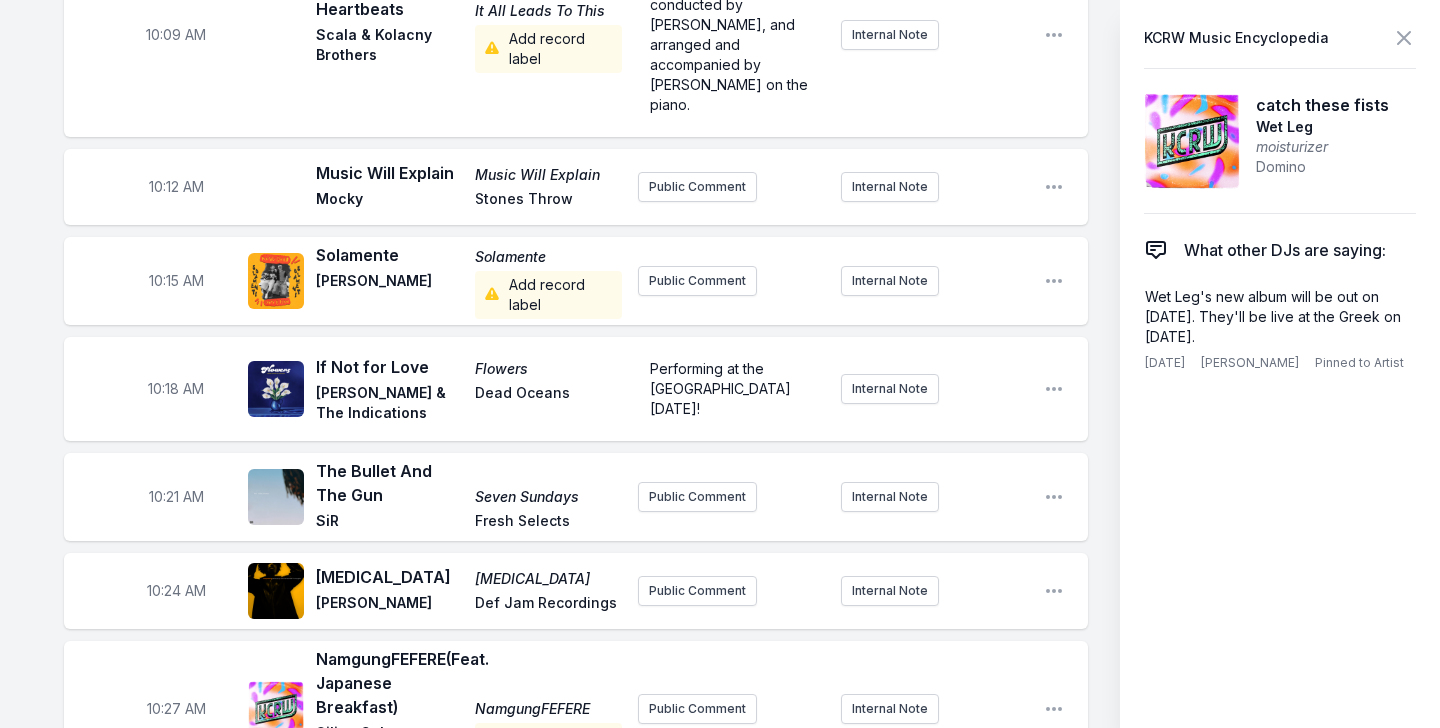 scroll, scrollTop: 2680, scrollLeft: 0, axis: vertical 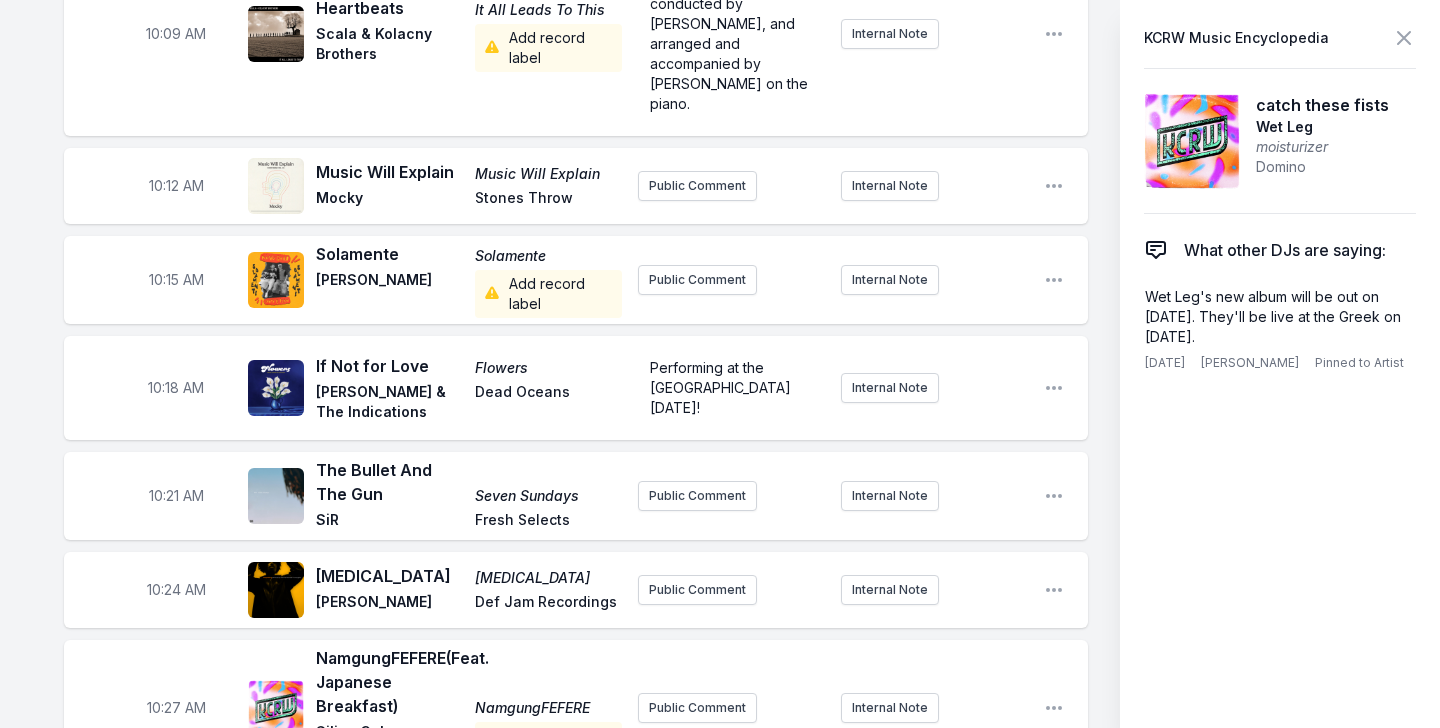 type 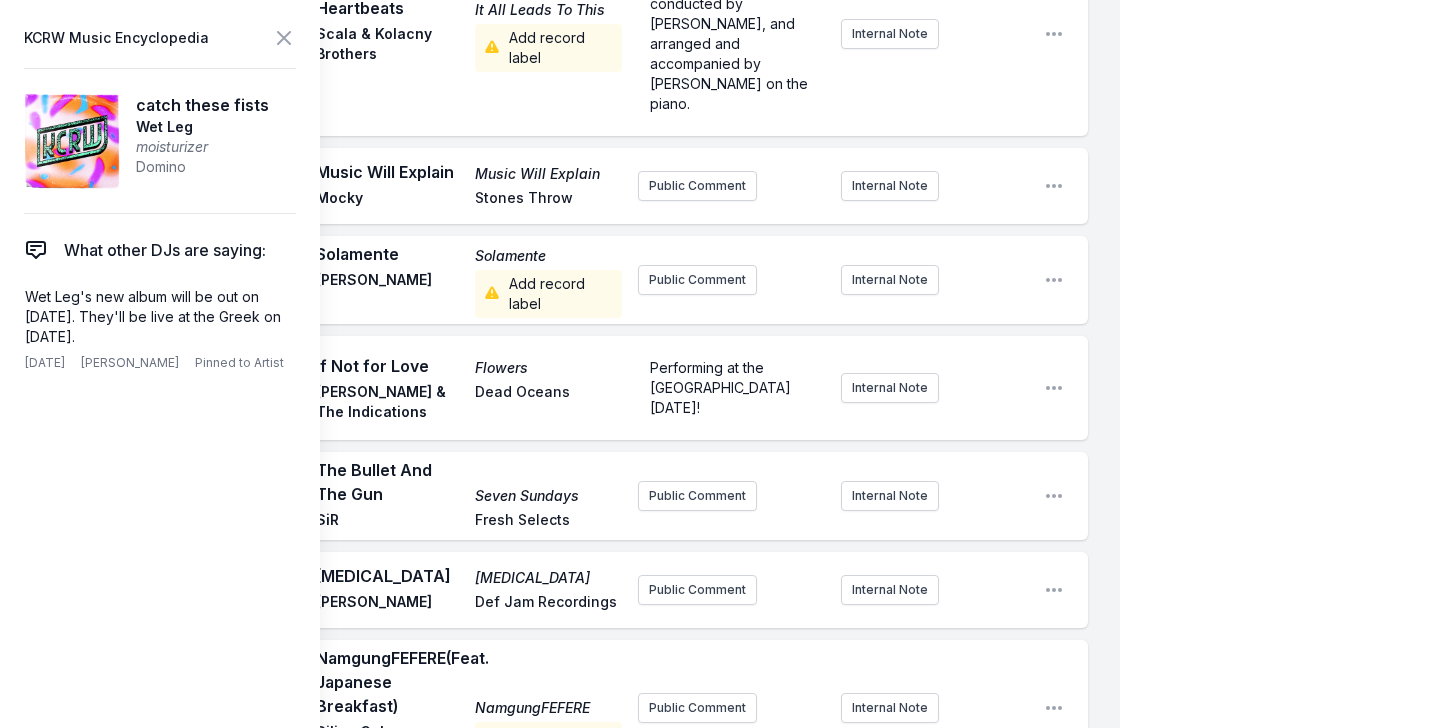 click on "My Playlist KCRW Playlist Directory Reports NC AC User Guide Report Bug Sign out Morning Becomes Eclectic Live Novena Carmel Simulcast July 11, 2025 9:00 AM - 12:00 PM Edit Open options View Missing Data Some of your tracks are missing record label information. This info helps artists get paid! It needs to be filled out within 24 hours of showtime. 9:05 AM Childhood Loner Barry Can’t Swim Ninja Tune Public Comment Internal Note Open playlist item options 9:08 AM Remember (Vegyn version) Blue Moon Safari Vegyn & Air Parlophone France Air will be performing live with an orchestra at the Hollywood Bowl on Sunday September 21st, as part of KCRW's World Festival. Plus Bonobo (DJ Set) and hosted by Anne Litt.  ﻿ ﻿ Internal Note Open playlist item options Air will be performing live with an orchestra at the Hollywood Bowl on Sunday September 21st, as part of KCRW's World Festival. Plus Bonobo (DJ Set) and hosted by Anne Litt.  9:11 AM Green Morning Green Morning Bobby Bazini self release Public Comment 9:15 AM" at bounding box center (720, 391) 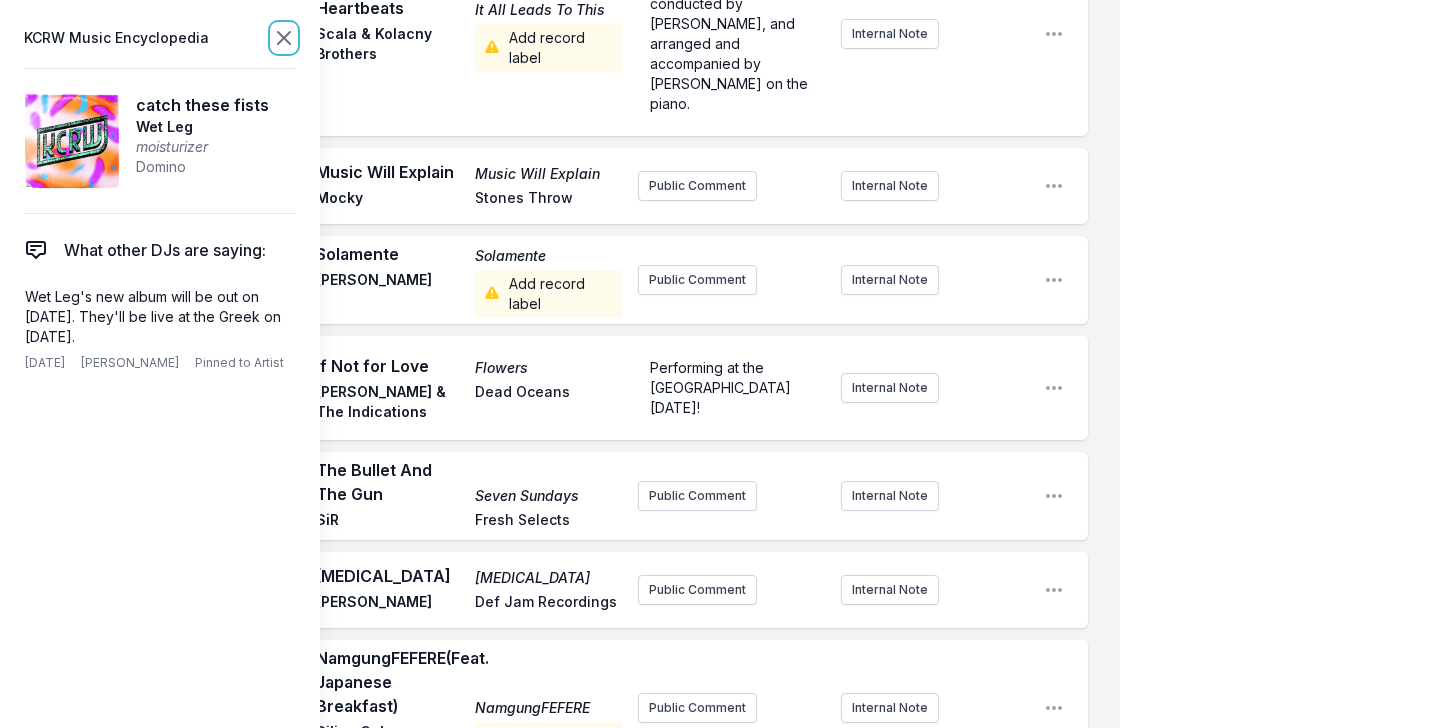 click 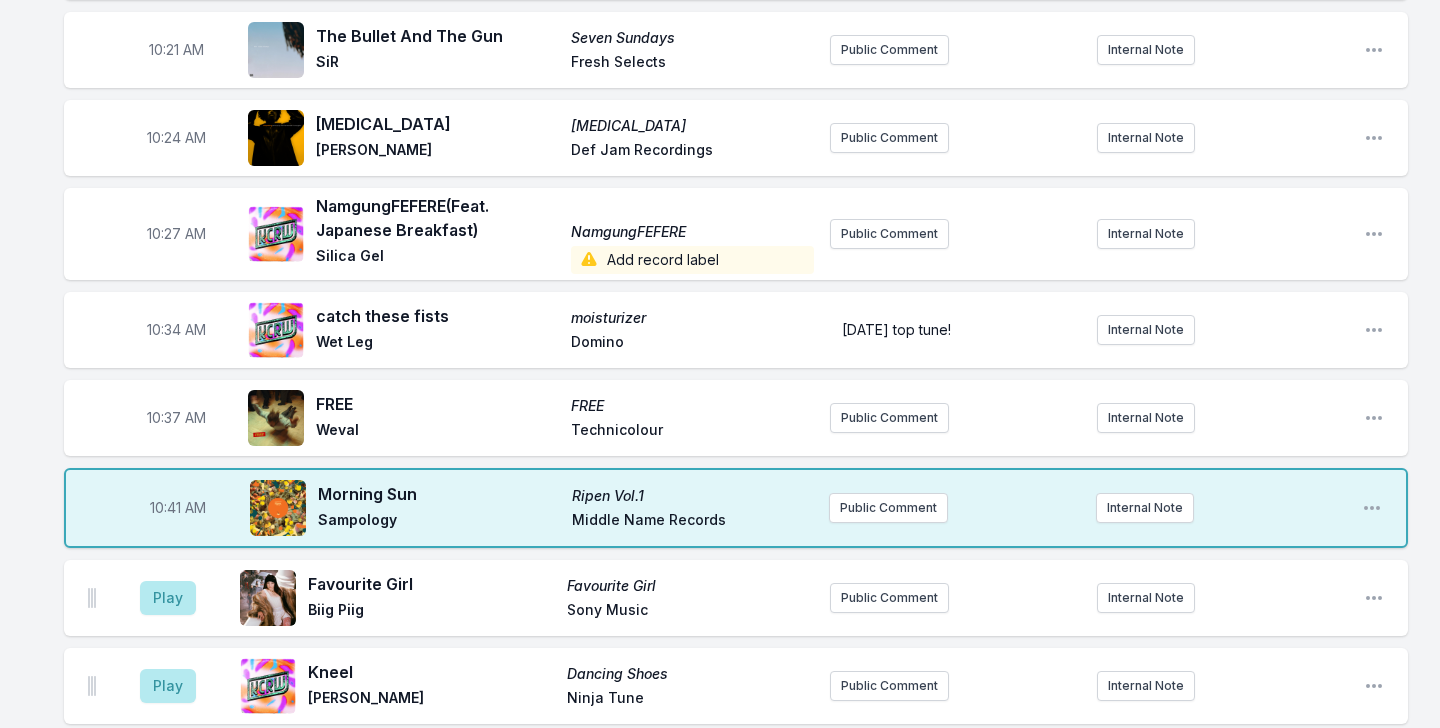click on "today's top tune!" at bounding box center (955, 330) 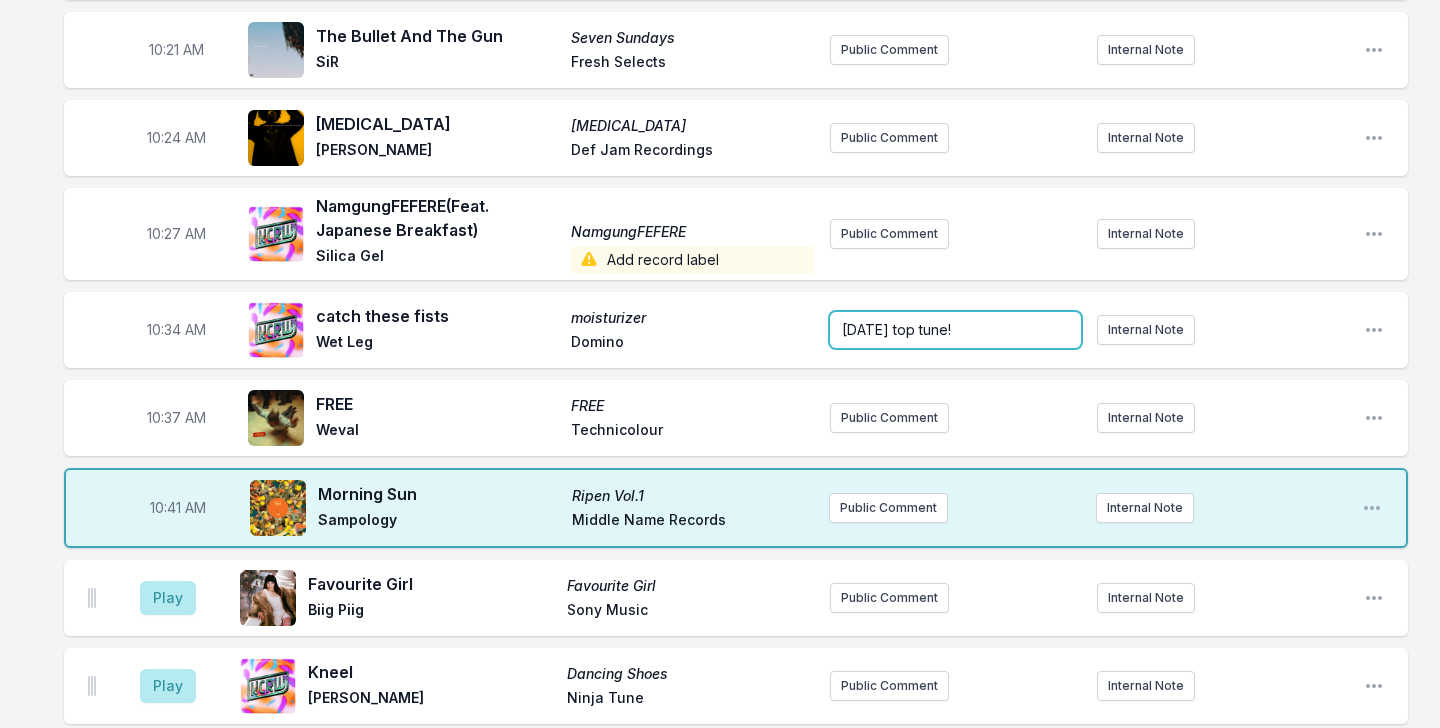 click on "today's top tune!" at bounding box center (955, 330) 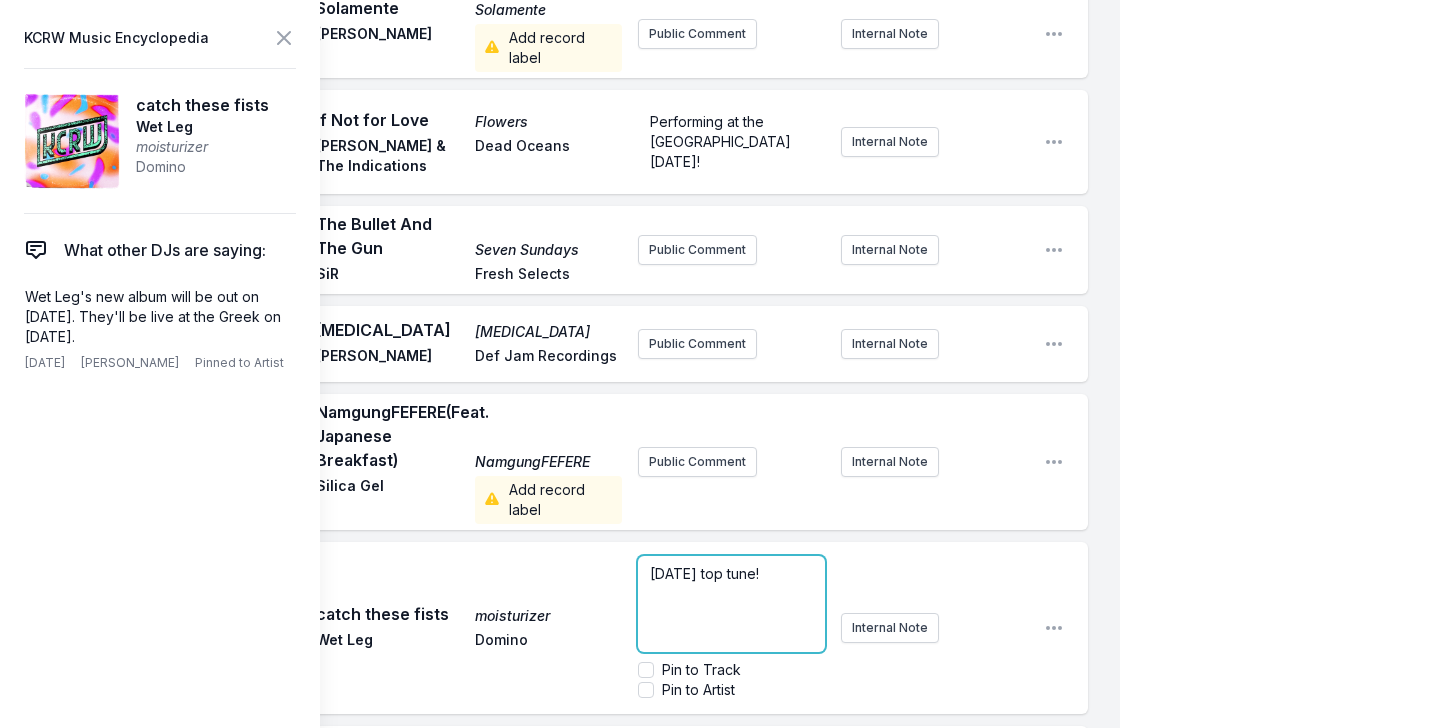 click on "today's top tune!" at bounding box center [731, 604] 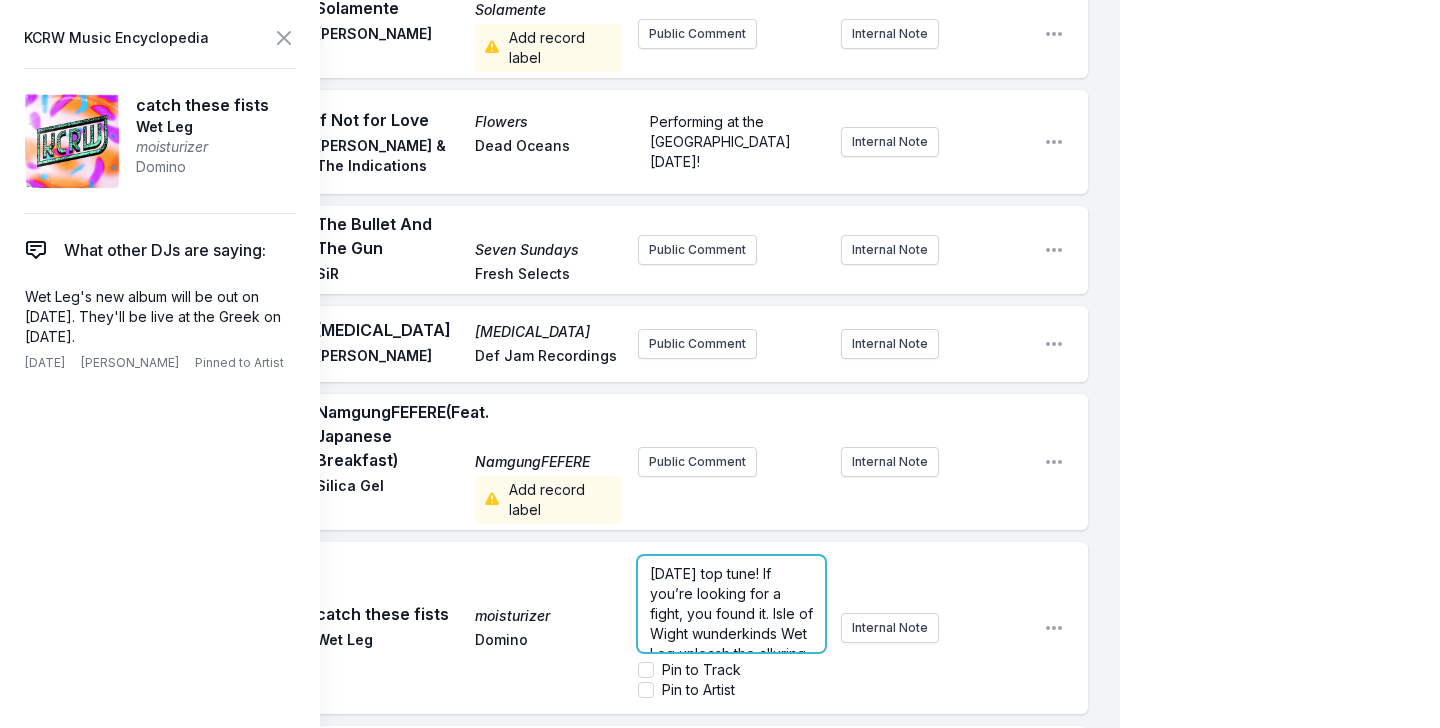 scroll, scrollTop: 3076, scrollLeft: 0, axis: vertical 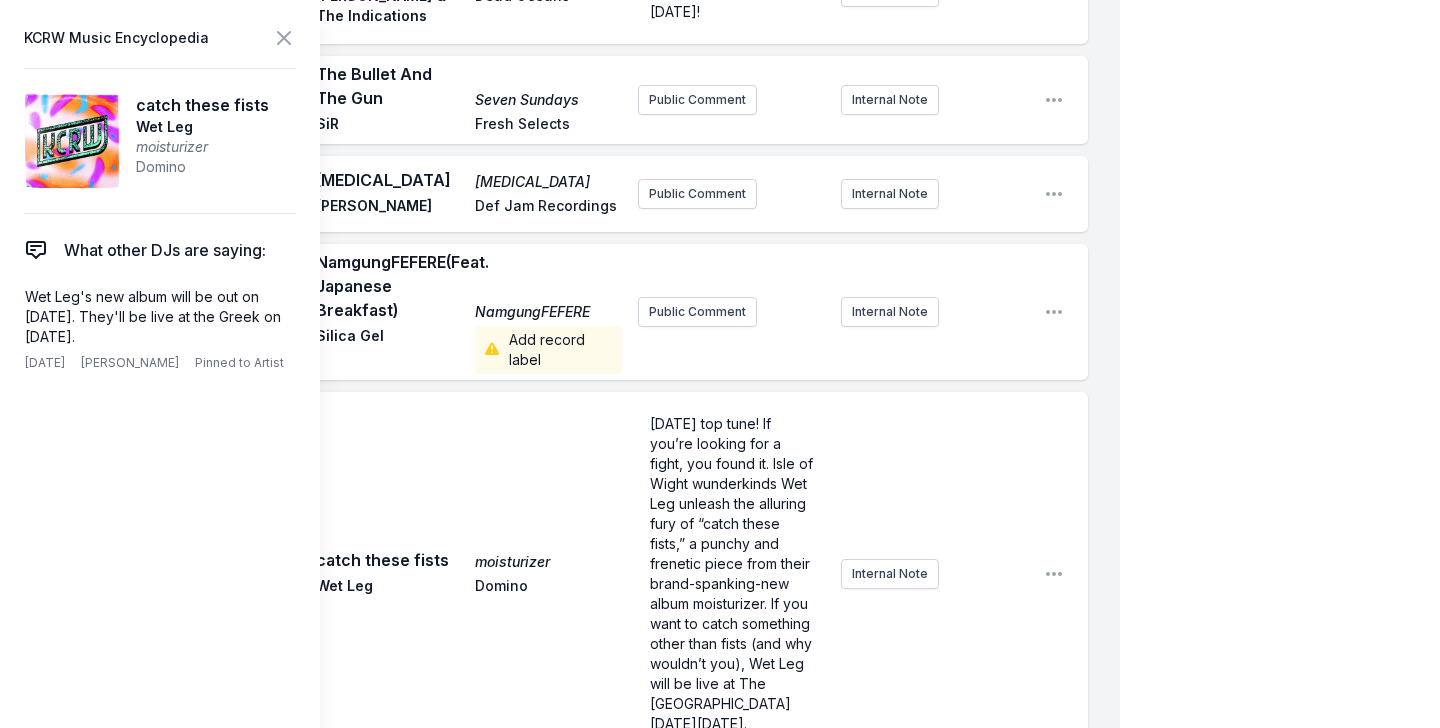 click on "My Playlist KCRW Playlist Directory Reports NC AC User Guide Report Bug Sign out Morning Becomes Eclectic Live Novena Carmel Simulcast July 11, 2025 9:00 AM - 12:00 PM Edit Open options View Missing Data Some of your tracks are missing record label information. This info helps artists get paid! It needs to be filled out within 24 hours of showtime. 9:05 AM Childhood Loner Barry Can’t Swim Ninja Tune Public Comment Internal Note Open playlist item options 9:08 AM Remember (Vegyn version) Blue Moon Safari Vegyn & Air Parlophone France Air will be performing live with an orchestra at the Hollywood Bowl on Sunday September 21st, as part of KCRW's World Festival. Plus Bonobo (DJ Set) and hosted by Anne Litt.  ﻿ ﻿ Internal Note Open playlist item options Air will be performing live with an orchestra at the Hollywood Bowl on Sunday September 21st, as part of KCRW's World Festival. Plus Bonobo (DJ Set) and hosted by Anne Litt.  9:11 AM Green Morning Green Morning Bobby Bazini self release Public Comment 9:15 AM" at bounding box center (720, 181) 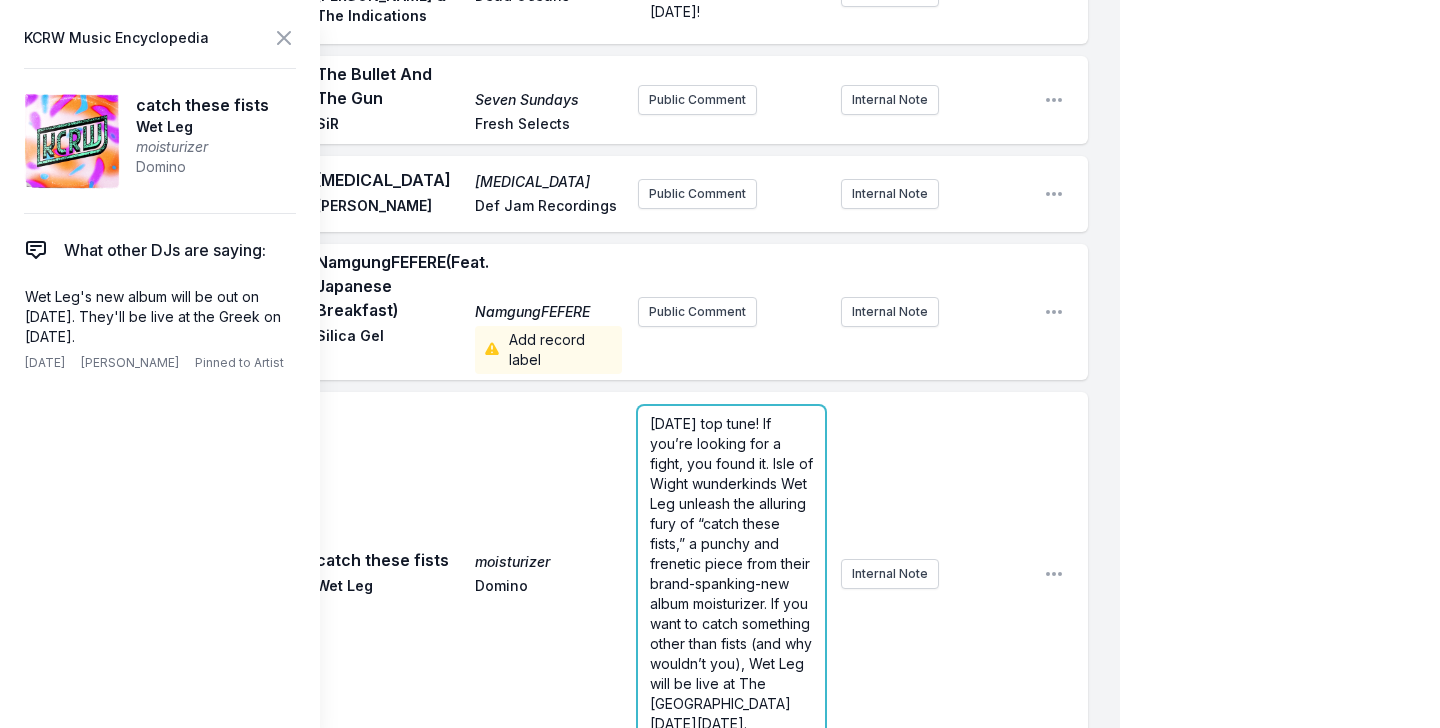 click on "today's top tune! If you’re looking for a fight, you found it. Isle of Wight wunderkinds Wet Leg unleash the alluring fury of “catch these fists,” a punchy and frenetic piece from their brand-spanking-new album moisturizer. If you want to catch something other than fists (and why wouldn’t you), Wet Leg will be live at The Greek Theatre on Friday, Oct. 17." at bounding box center [731, 574] 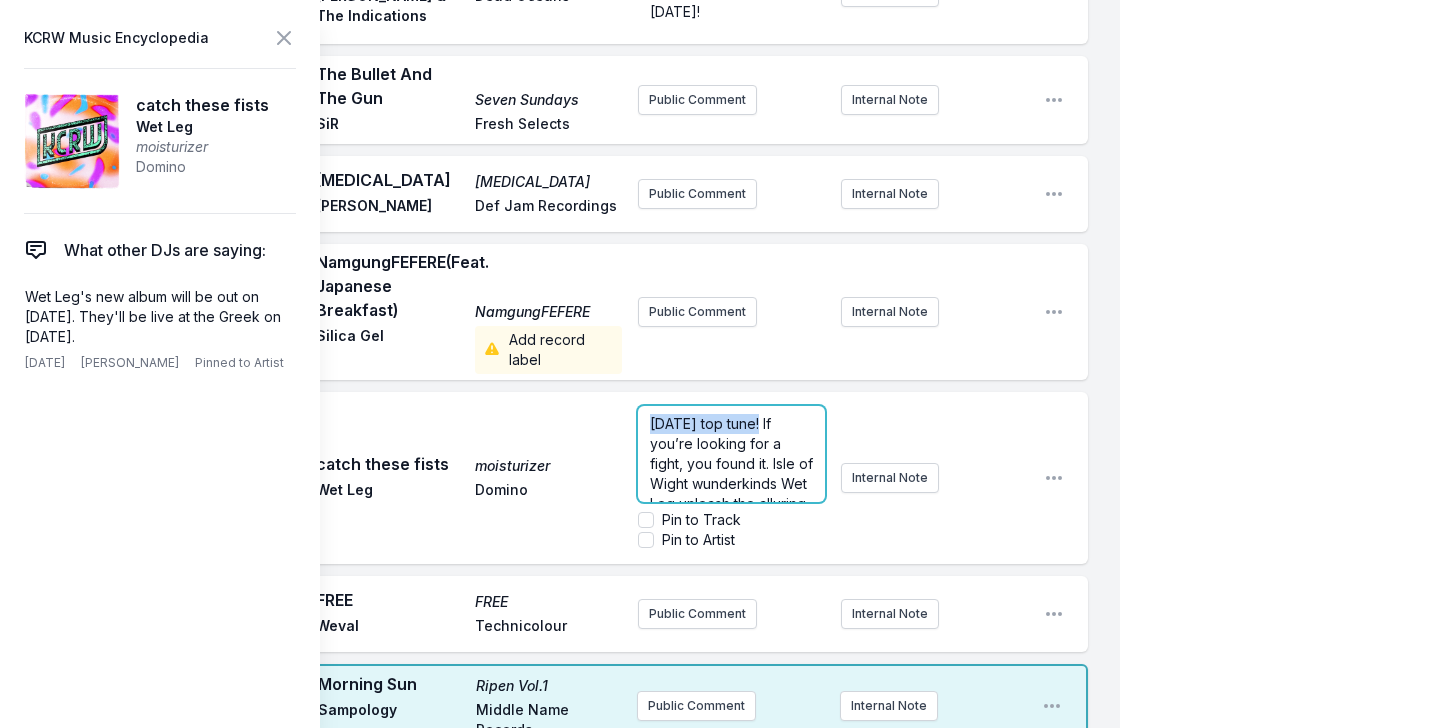 drag, startPoint x: 754, startPoint y: 304, endPoint x: 552, endPoint y: 306, distance: 202.0099 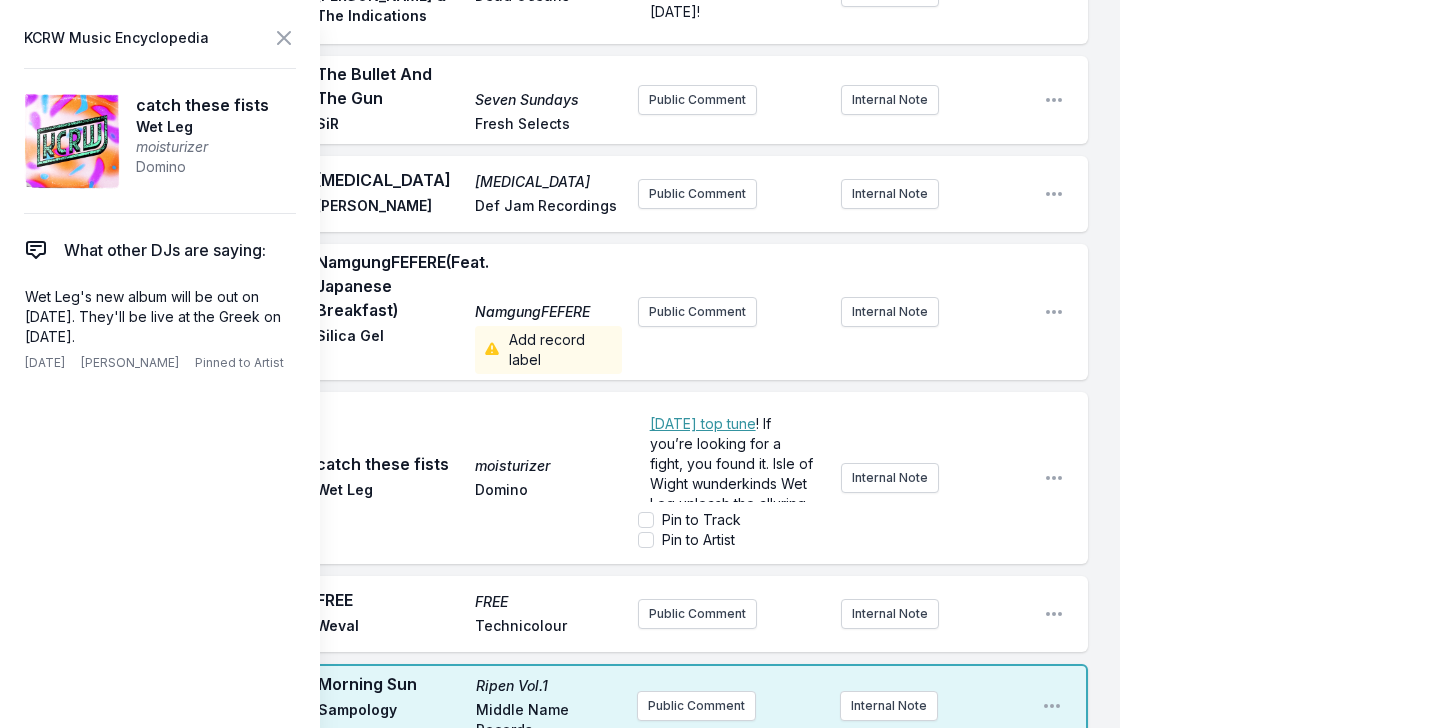 click on "10:34 AM catch these fists moisturizer Wet Leg Domino ﻿ today's top tune ! If you’re looking for a fight, you found it. Isle of Wight wunderkinds Wet Leg unleash the alluring fury of “catch these fists,” a punchy and frenetic piece from their brand-spanking-new album moisturizer. If you want to catch something other than fists (and why wouldn’t you), Wet Leg will be live at The Greek Theatre on Friday, Oct. 17.  Pin to Track Pin to Artist Internal Note Open playlist item options" at bounding box center (576, 478) 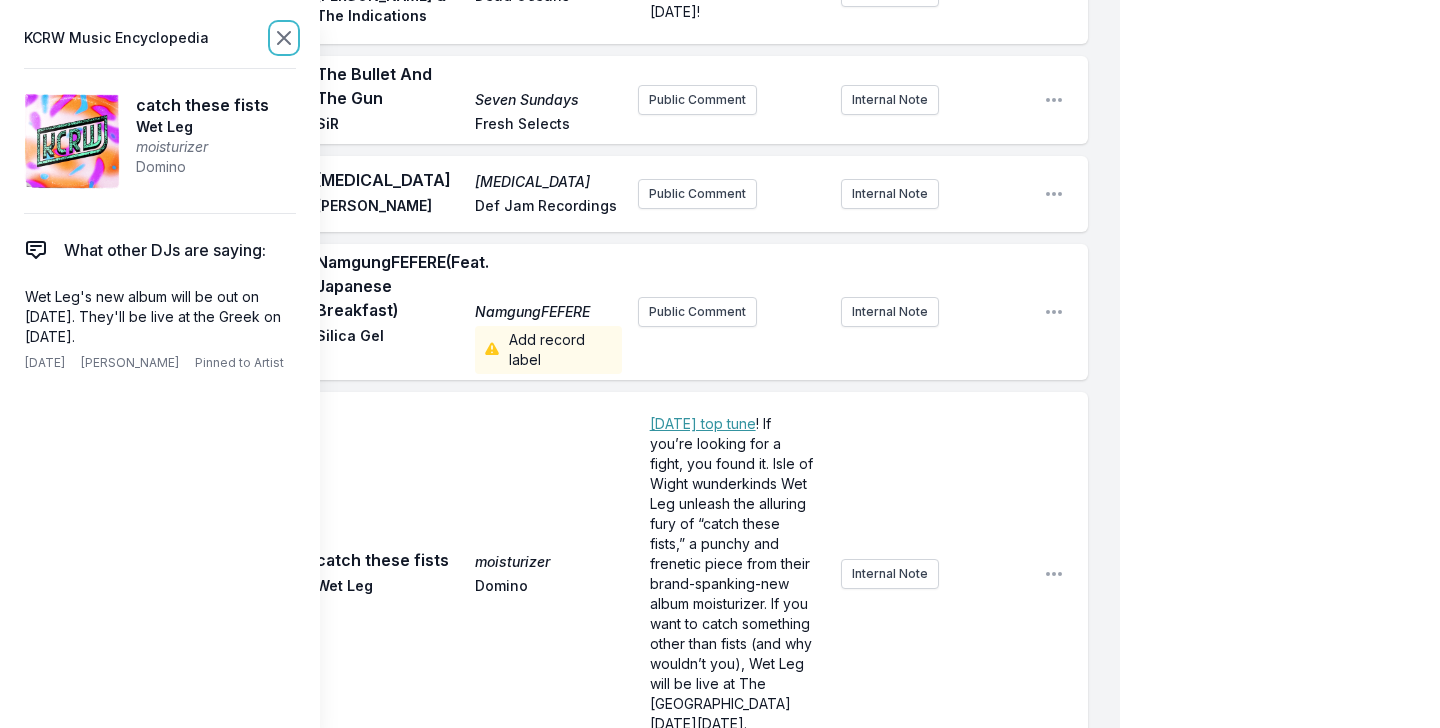 click 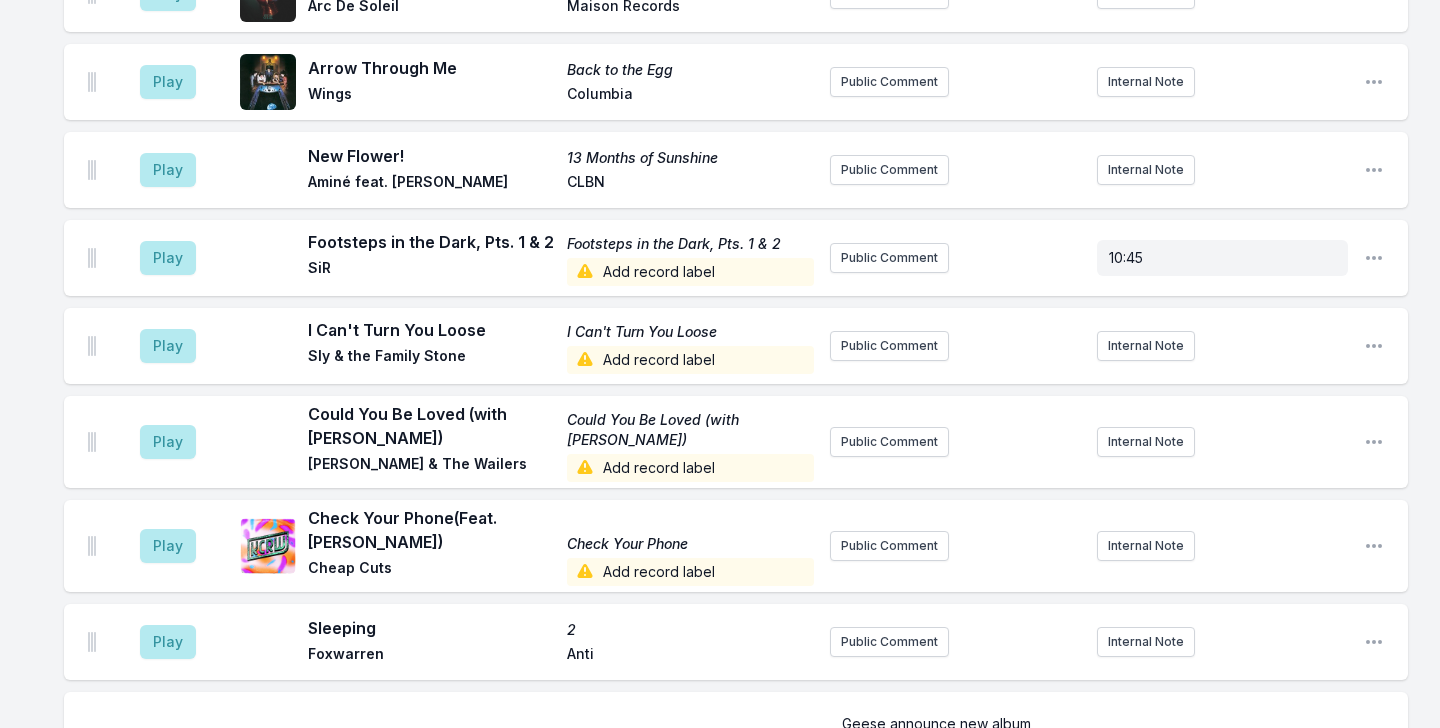 scroll, scrollTop: 4858, scrollLeft: 0, axis: vertical 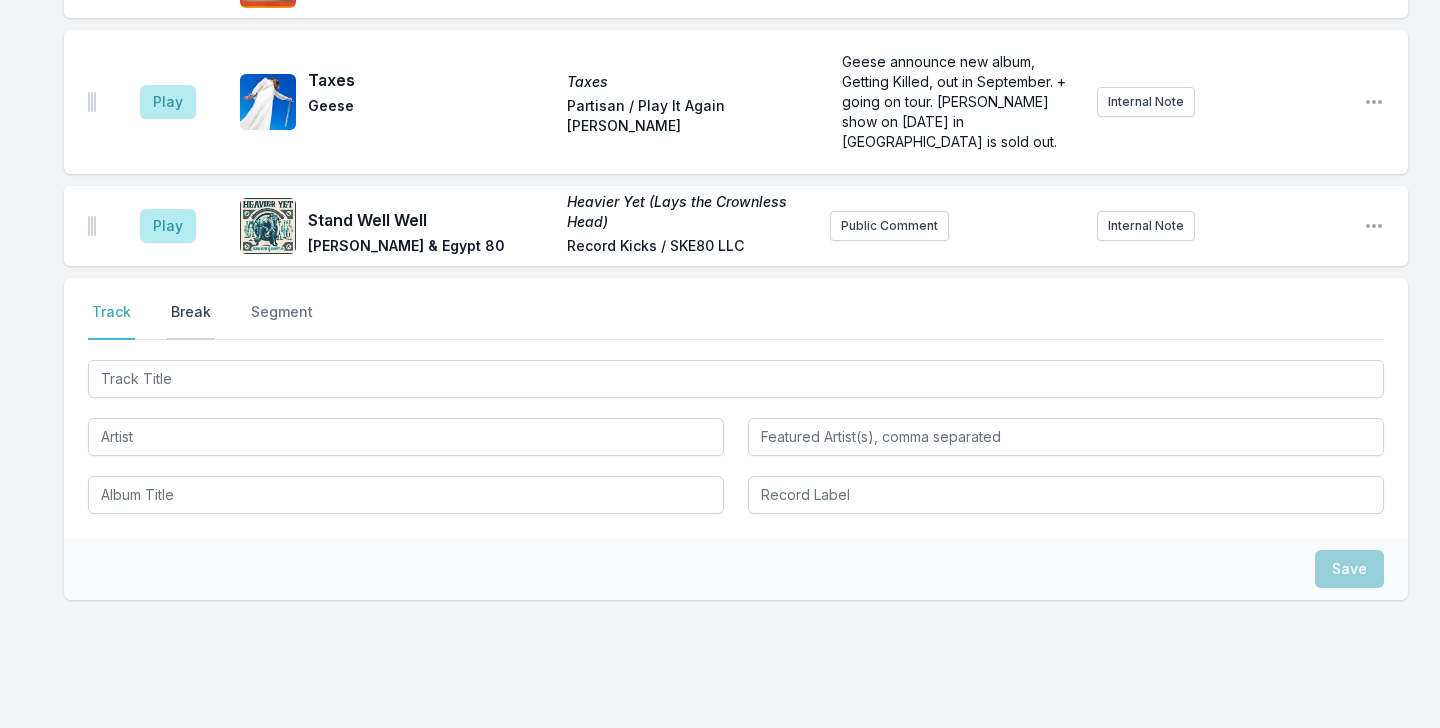 click on "Break" at bounding box center [191, 321] 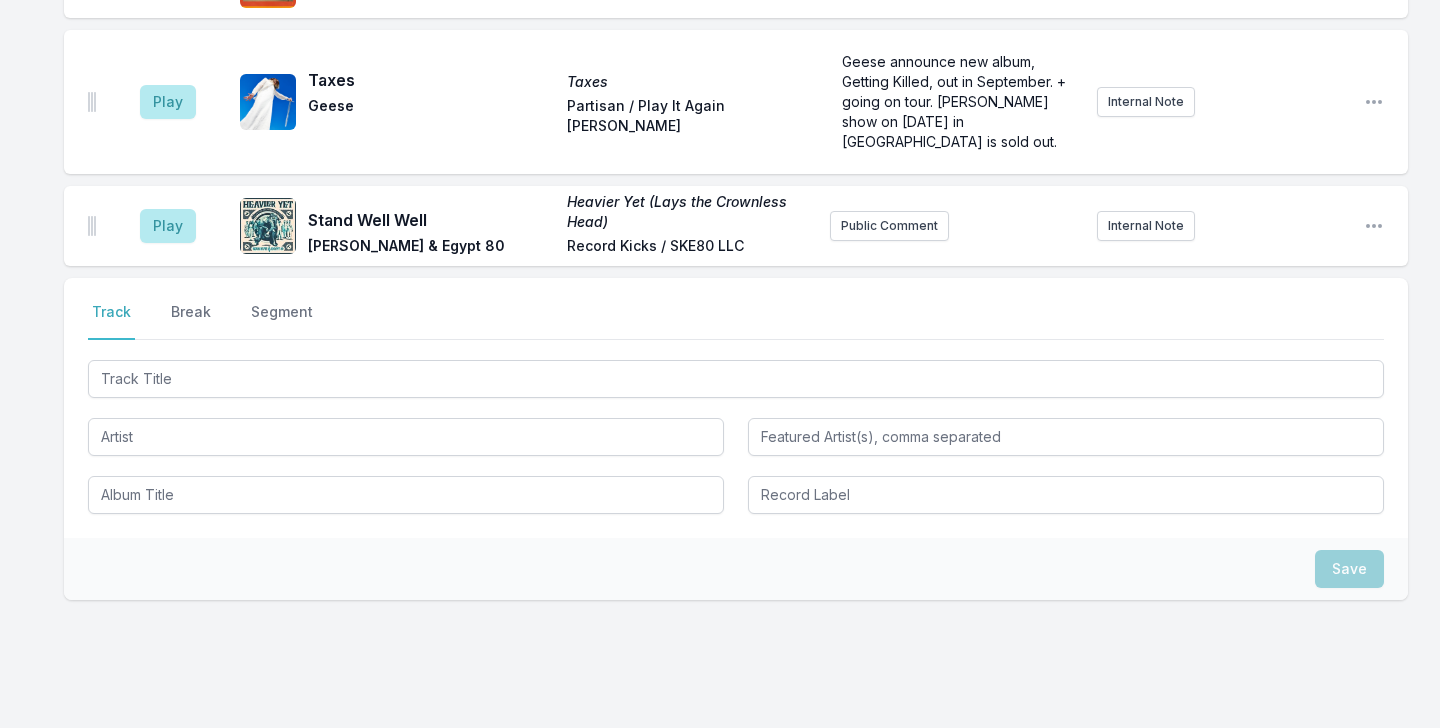scroll, scrollTop: 4724, scrollLeft: 0, axis: vertical 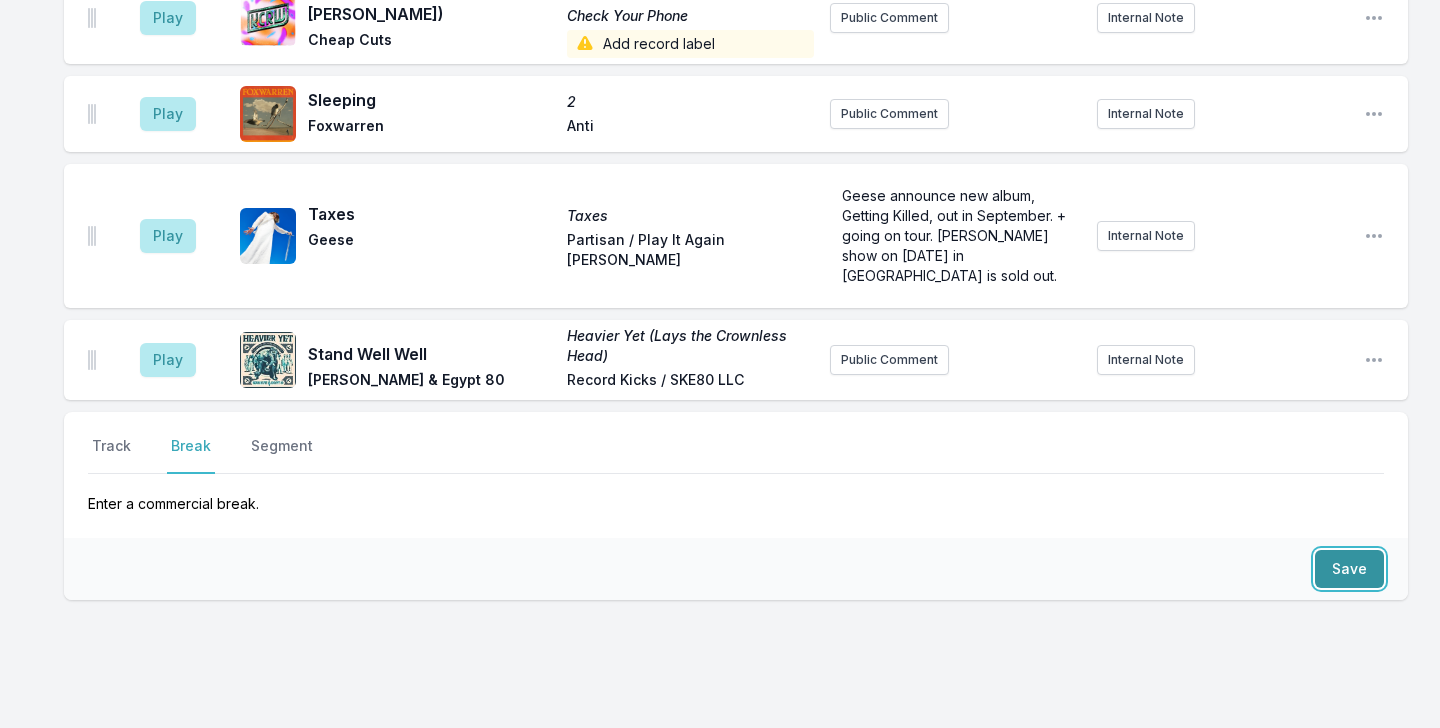 click on "Save" at bounding box center (1349, 569) 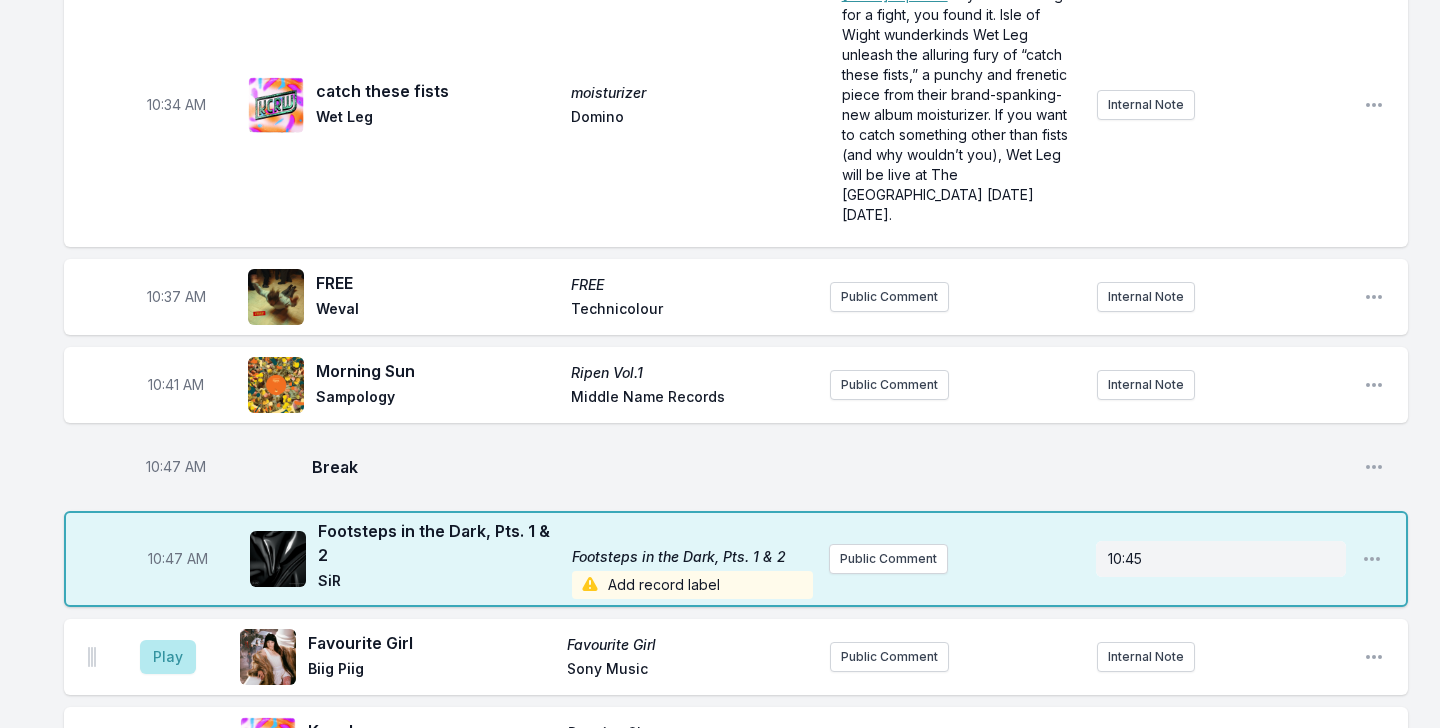 scroll, scrollTop: 3017, scrollLeft: 0, axis: vertical 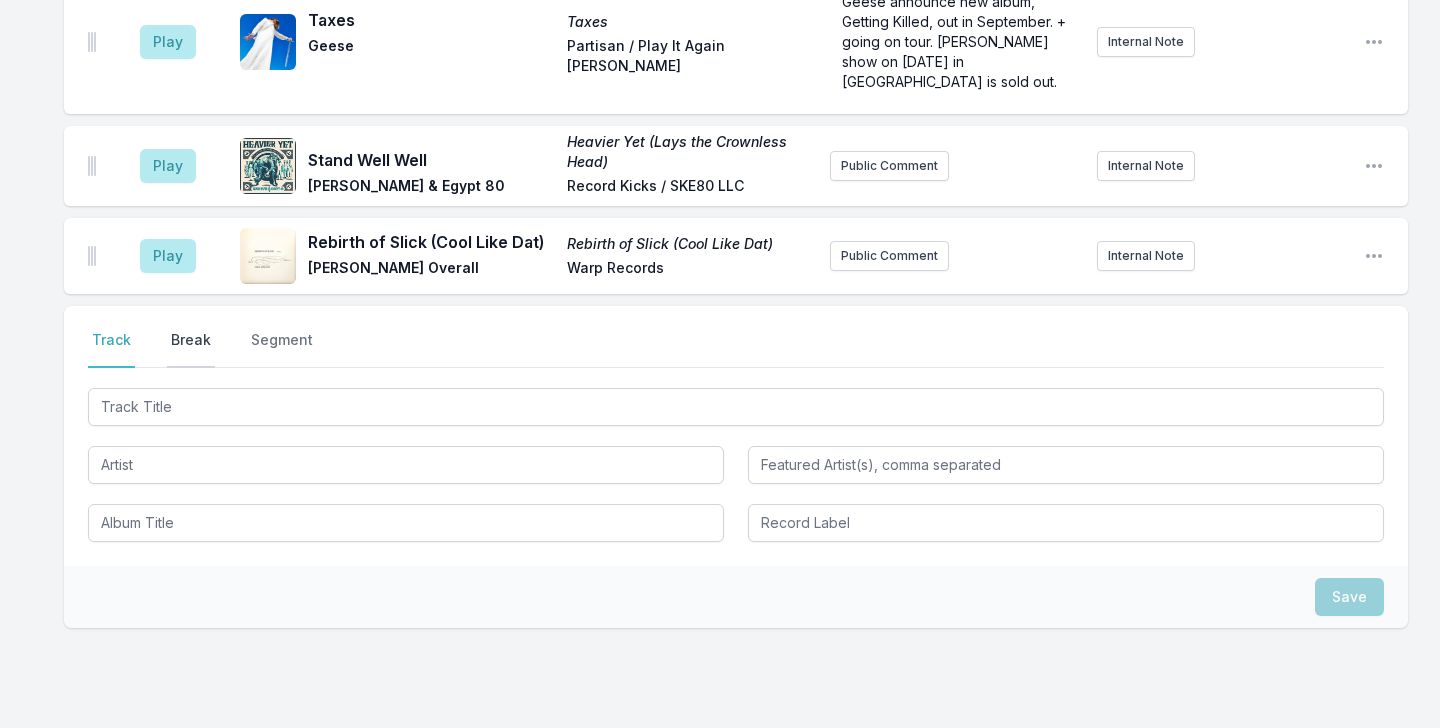 click on "Break" at bounding box center (191, 349) 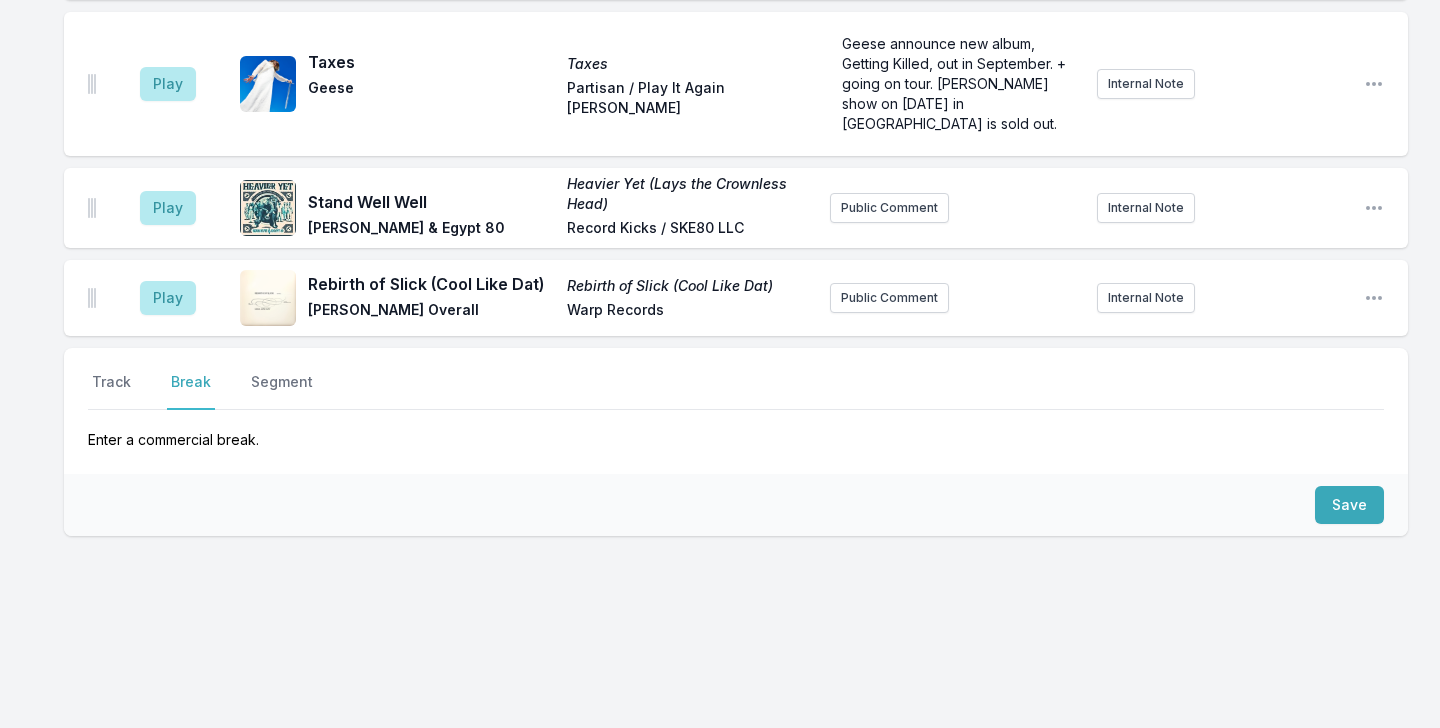 scroll, scrollTop: 4976, scrollLeft: 0, axis: vertical 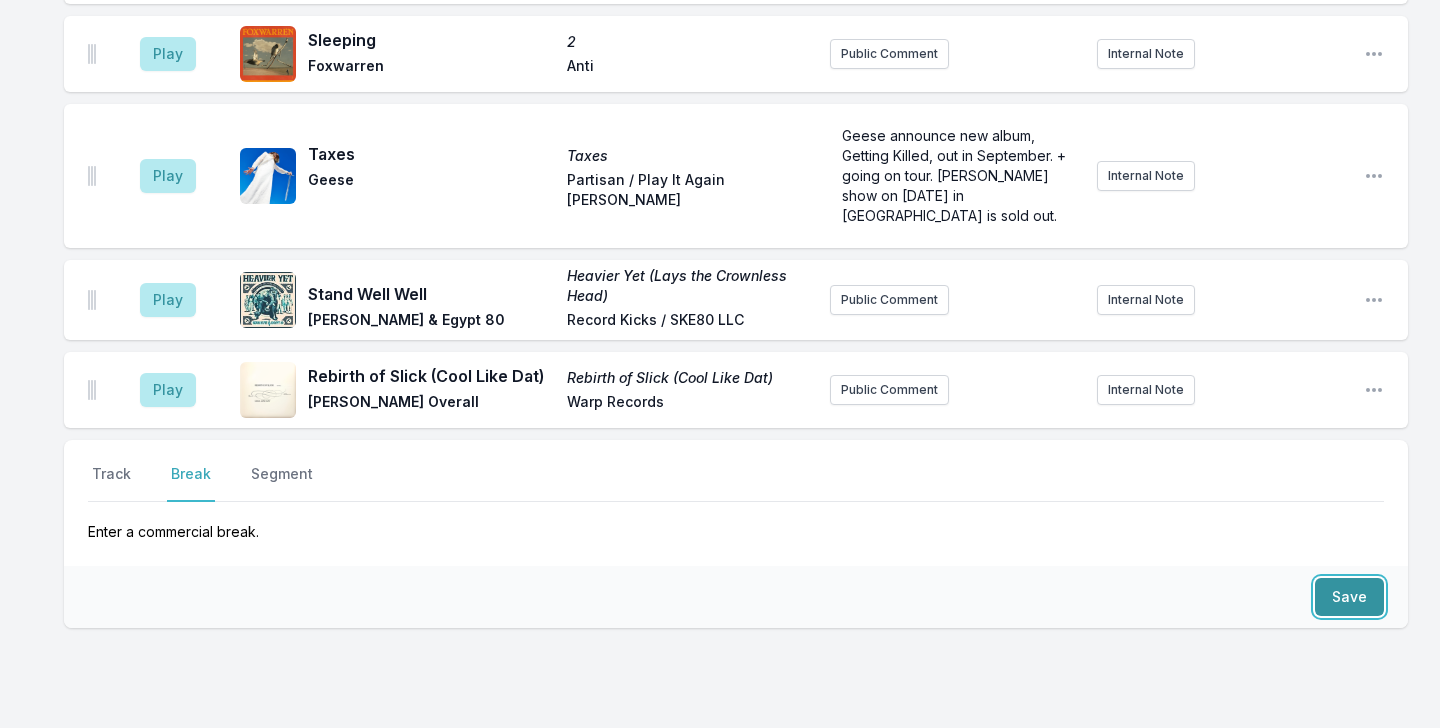 click on "Save" at bounding box center (1349, 597) 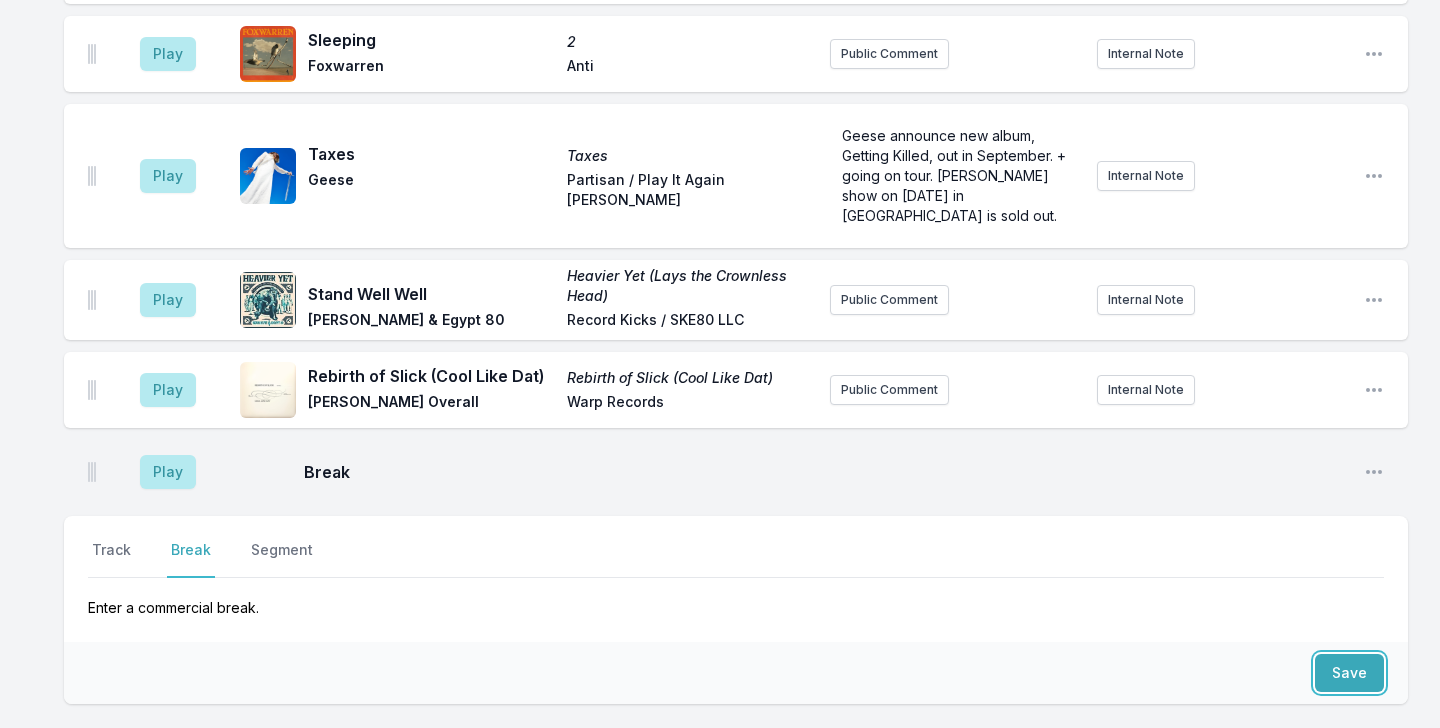 scroll, scrollTop: 5052, scrollLeft: 0, axis: vertical 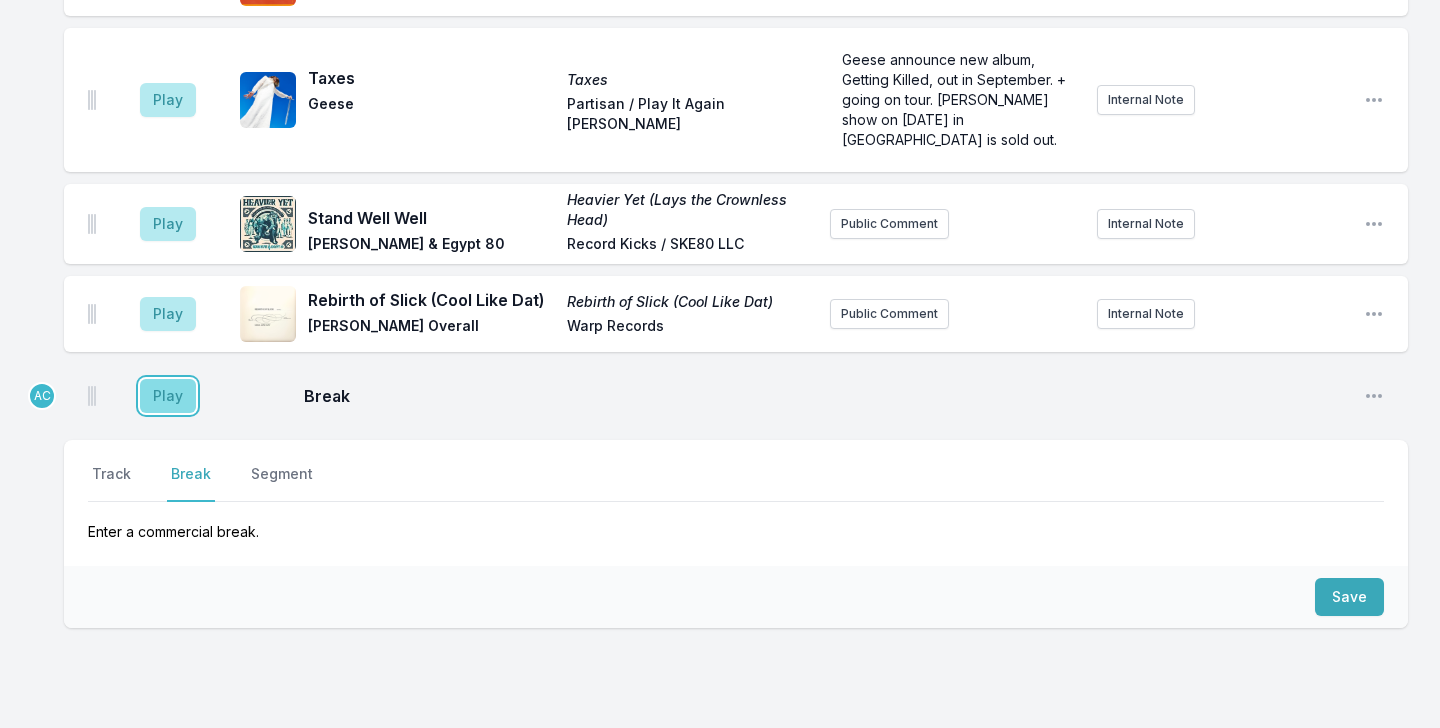 click on "Play" at bounding box center [168, 396] 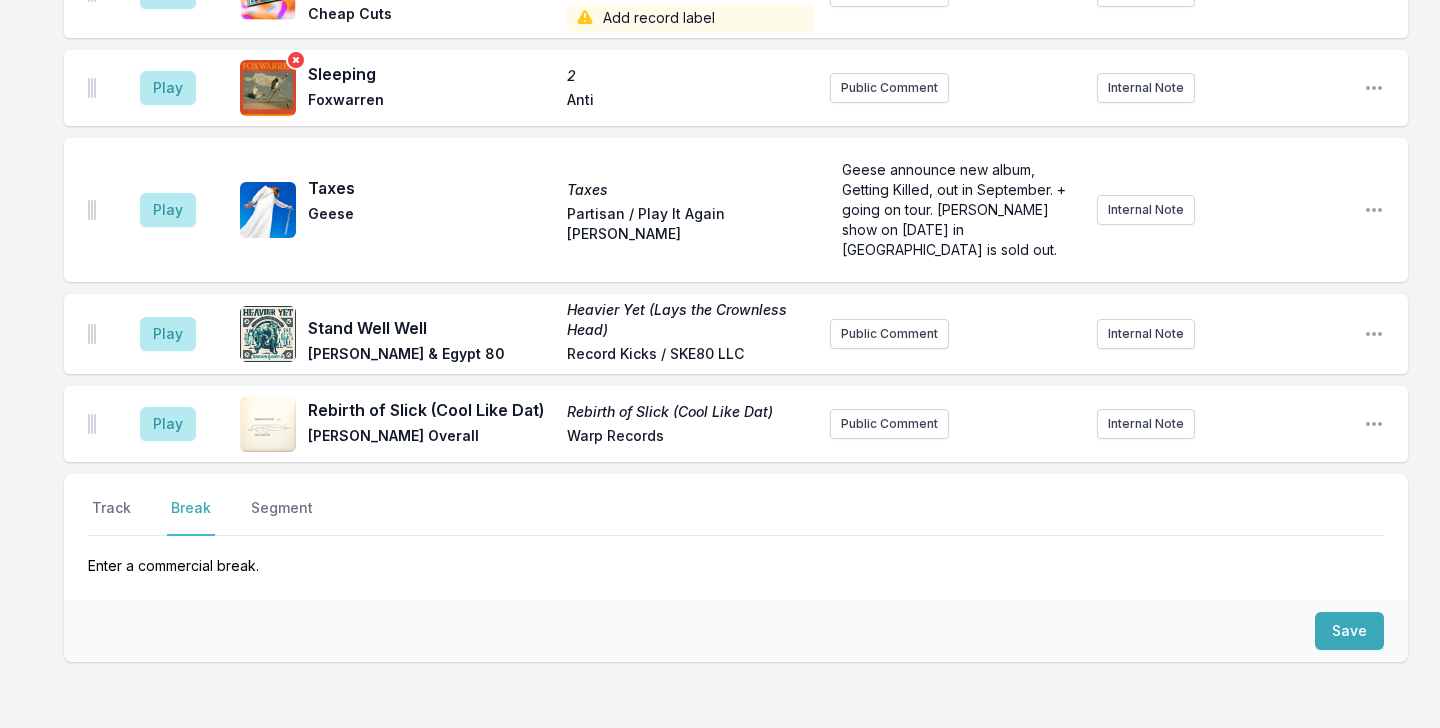 scroll, scrollTop: 5052, scrollLeft: 0, axis: vertical 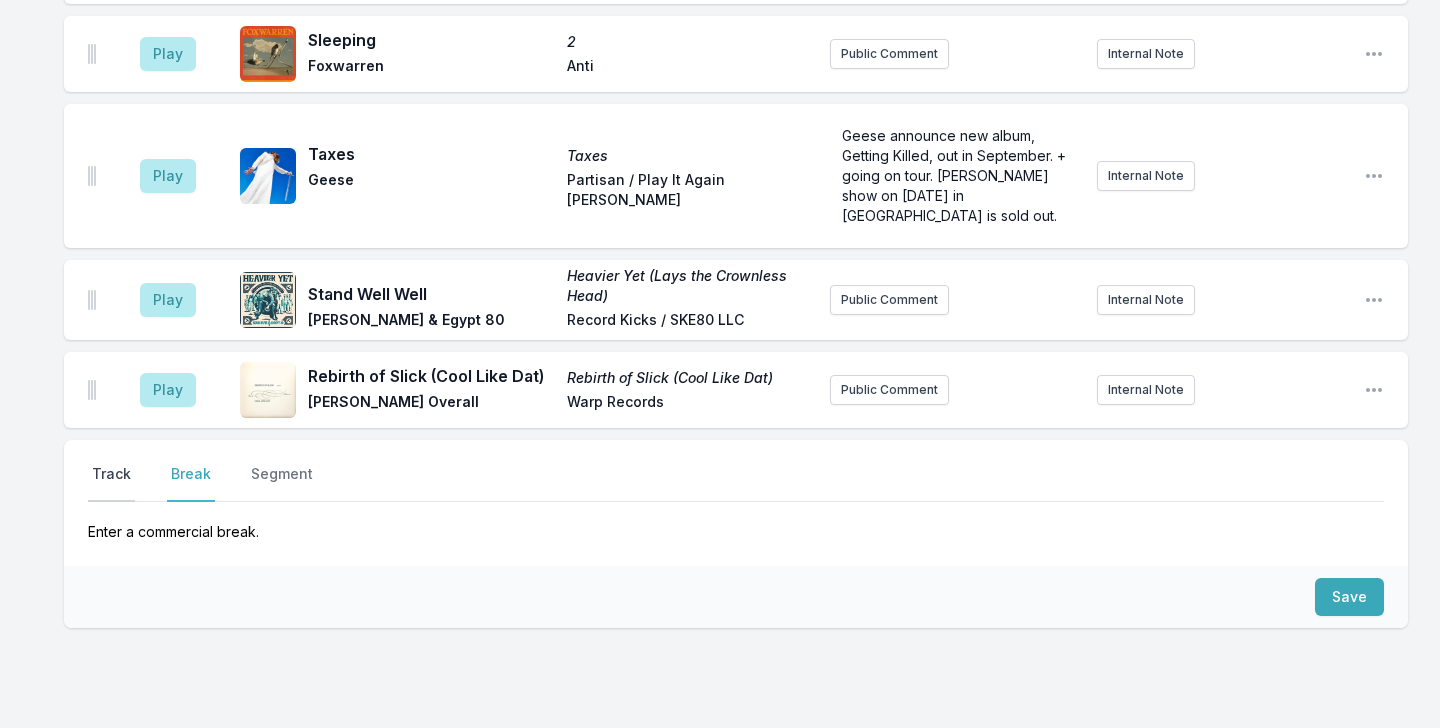 click on "Track" at bounding box center [111, 483] 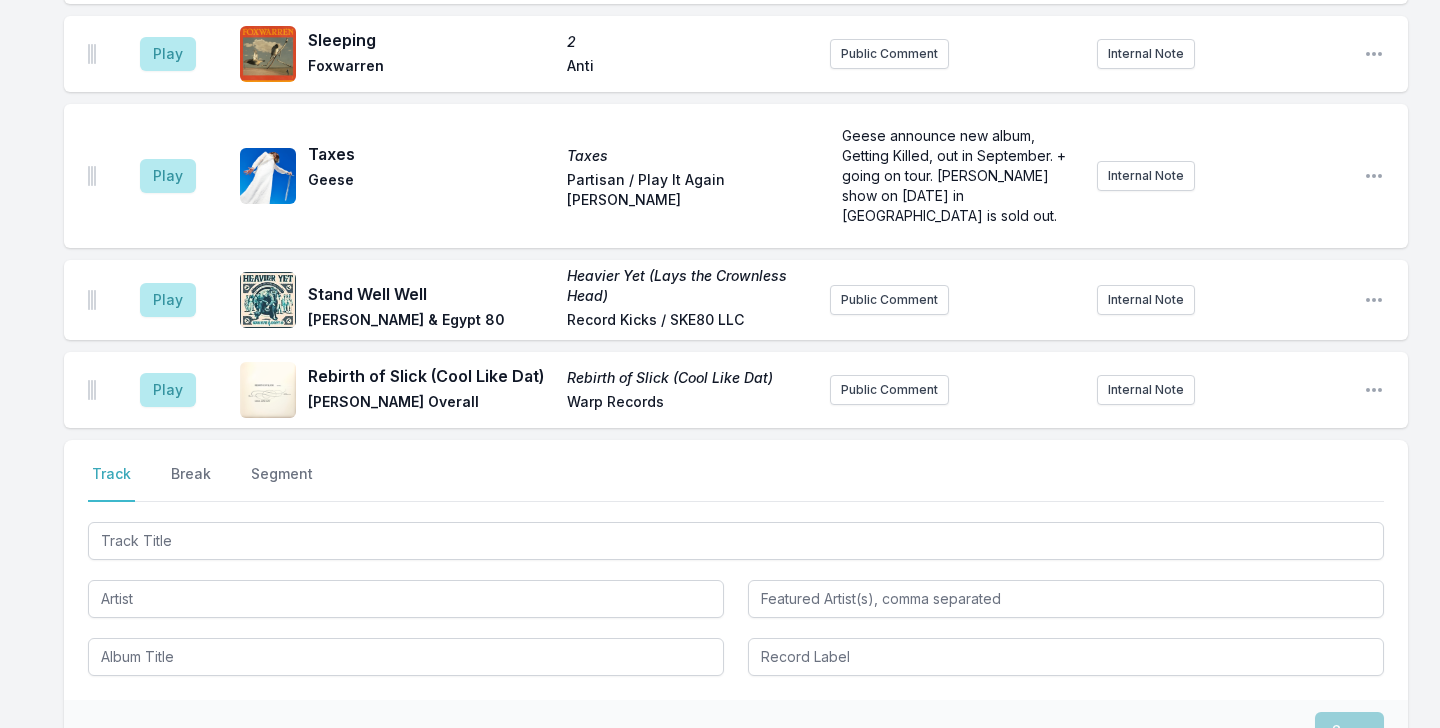 click at bounding box center [736, 597] 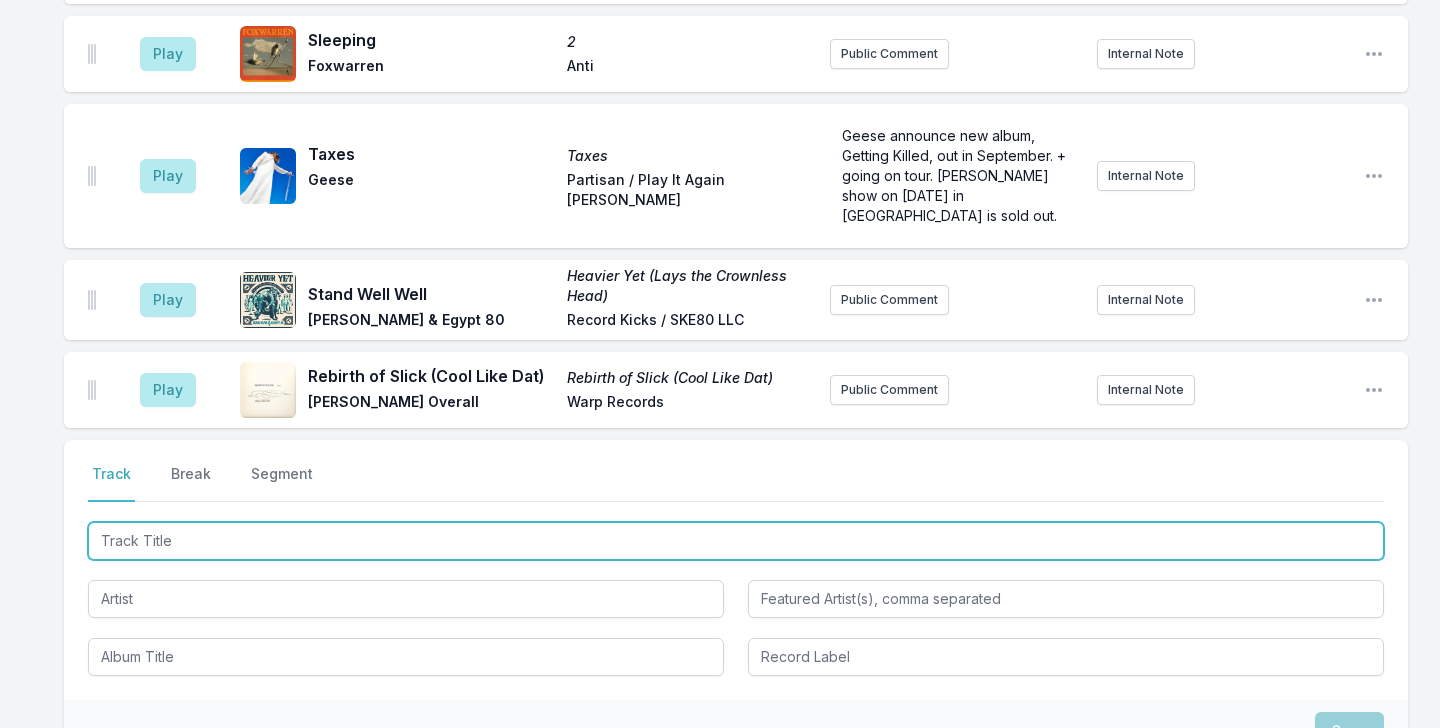 click at bounding box center (736, 541) 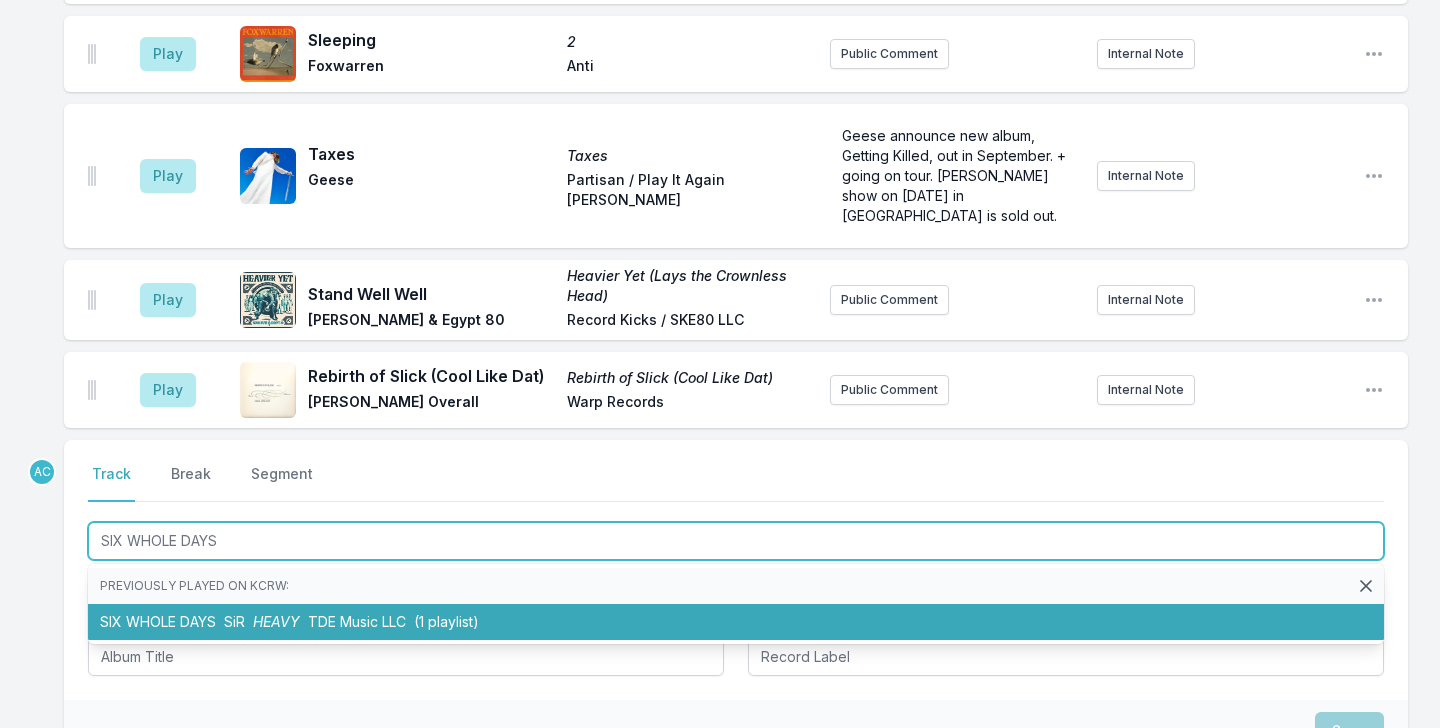 click on "TDE Music LLC" at bounding box center (357, 621) 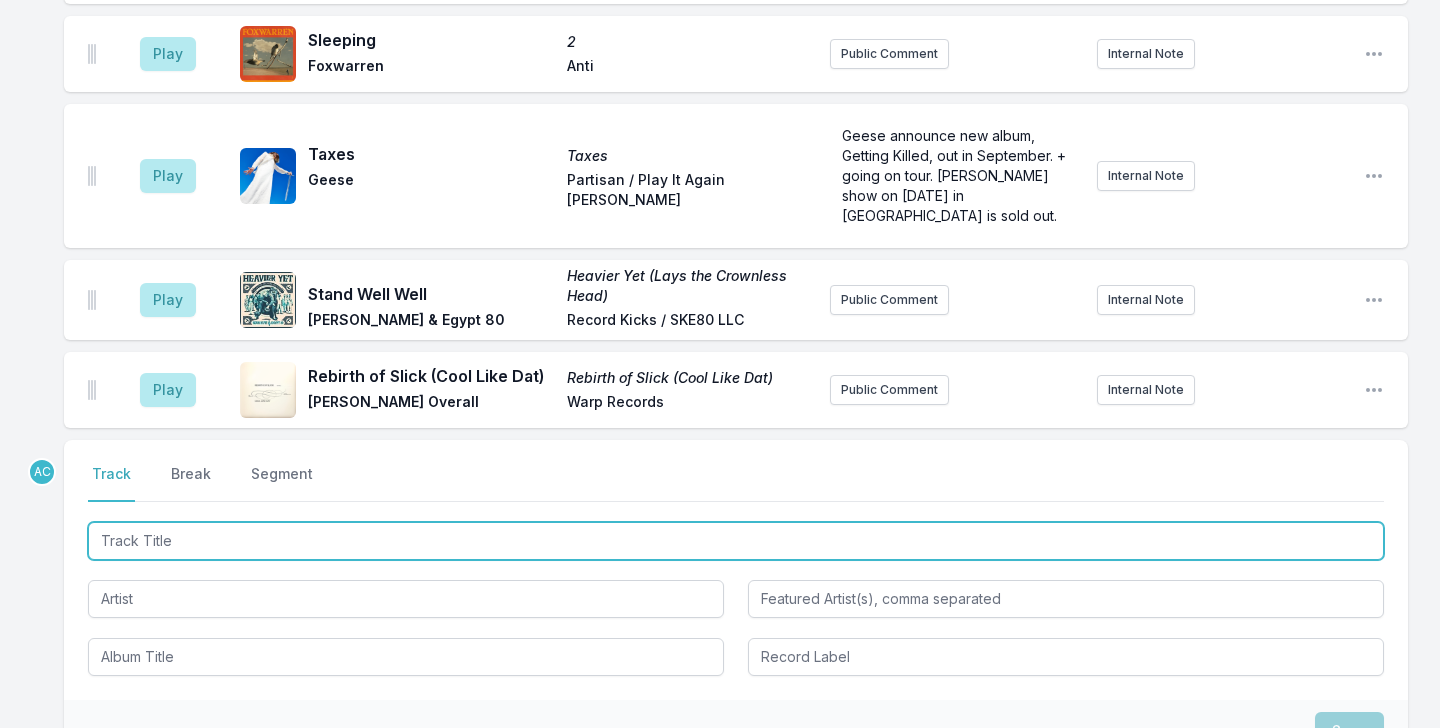 scroll, scrollTop: 5140, scrollLeft: 0, axis: vertical 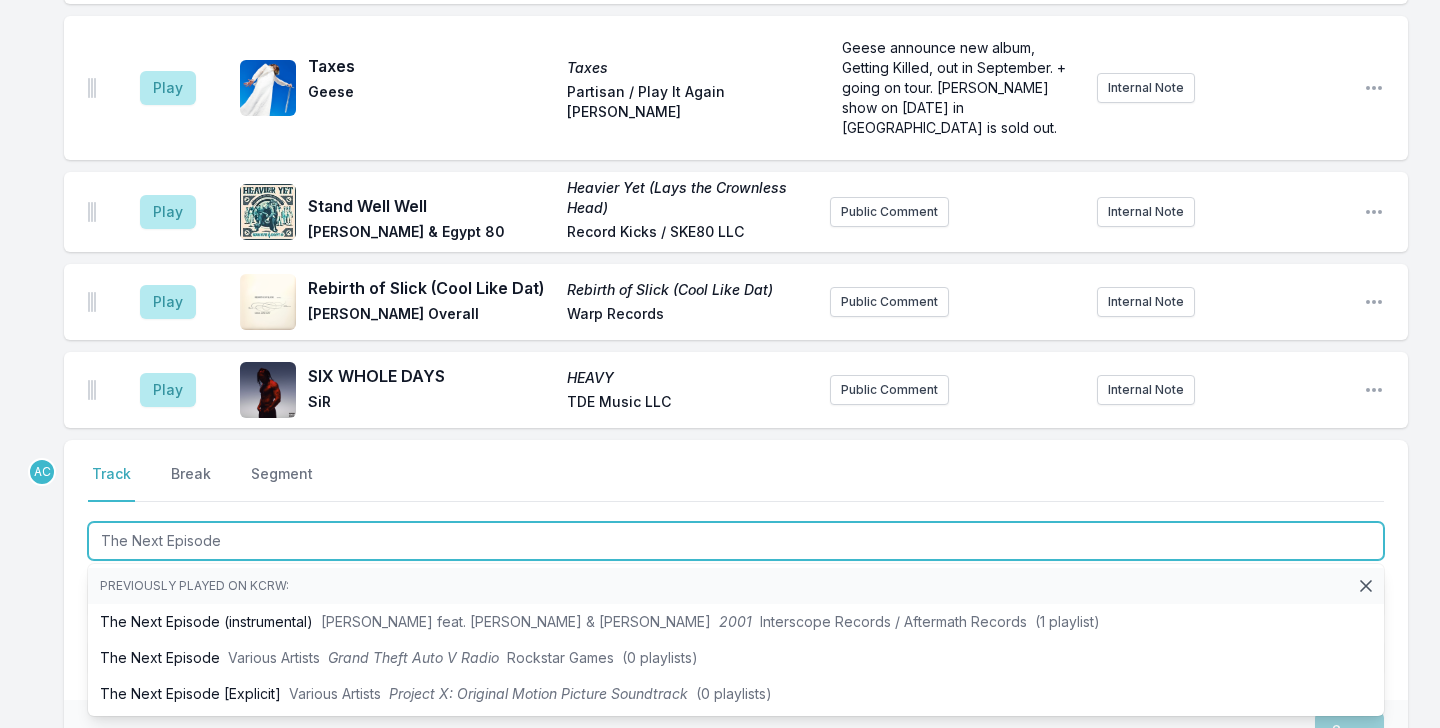 type on "The Next Episode" 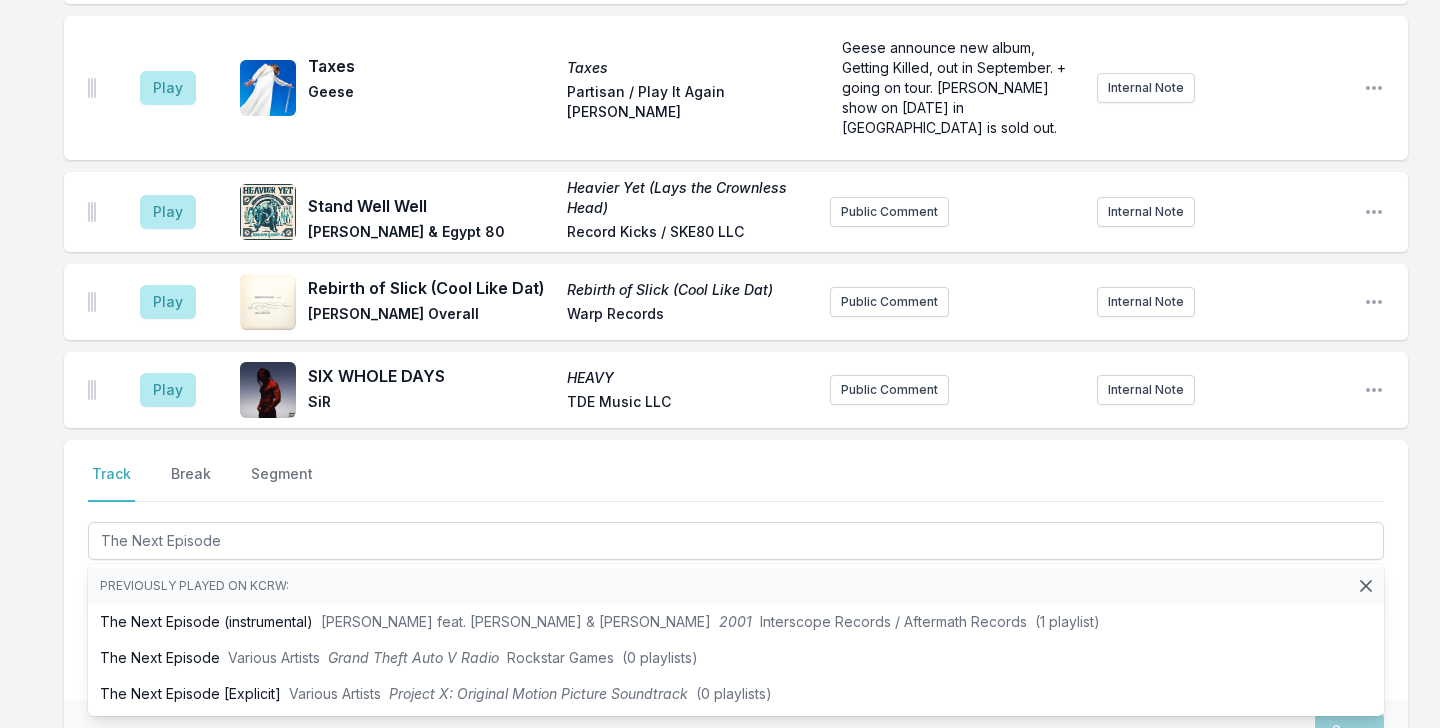 click on "Track Break Segment" at bounding box center (736, 483) 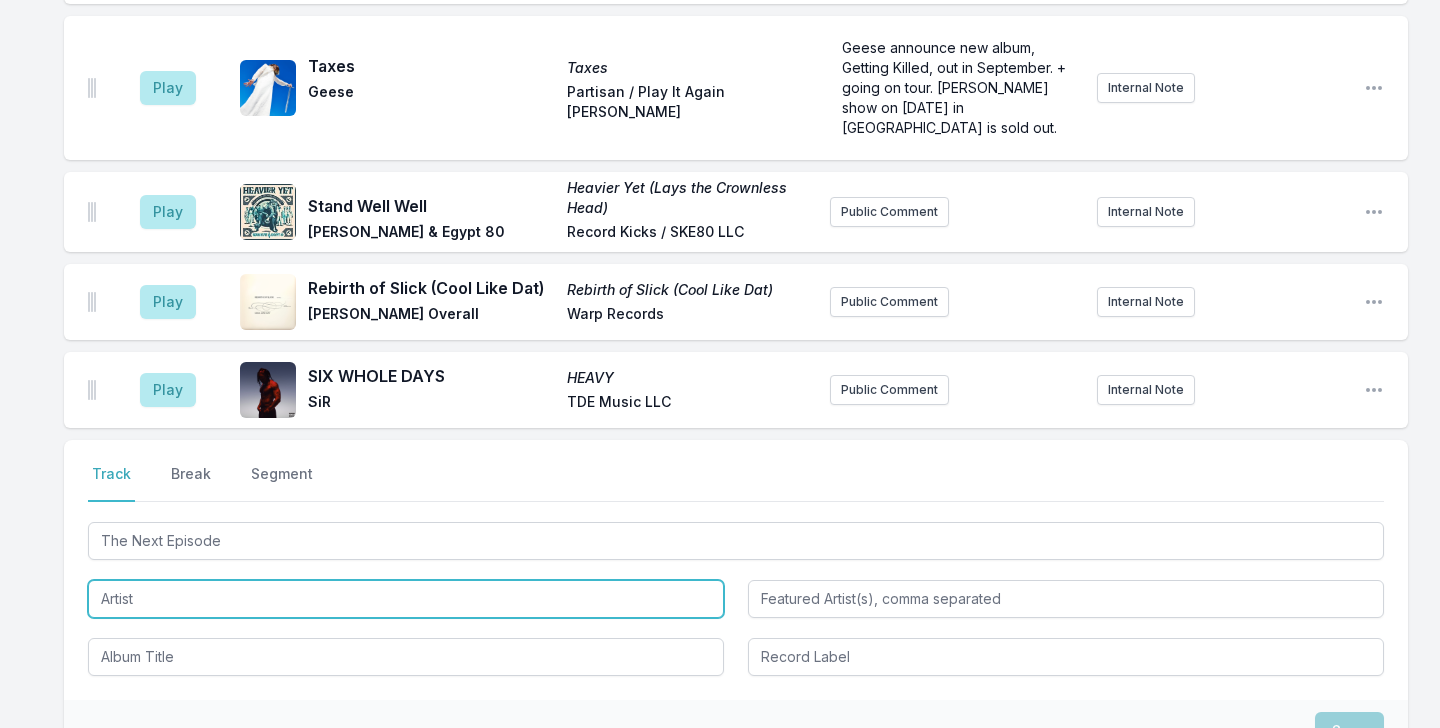 click at bounding box center (406, 599) 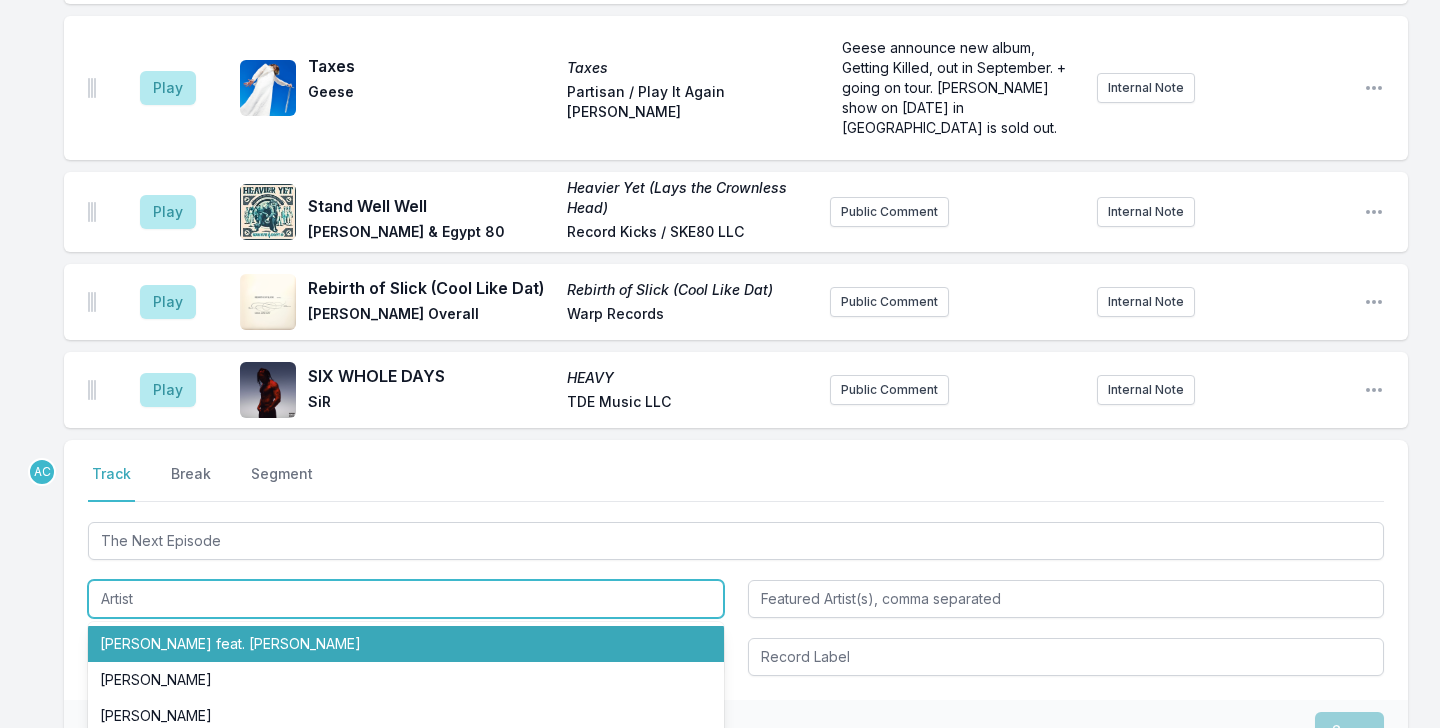 click on "[PERSON_NAME] feat. [PERSON_NAME]" at bounding box center [406, 644] 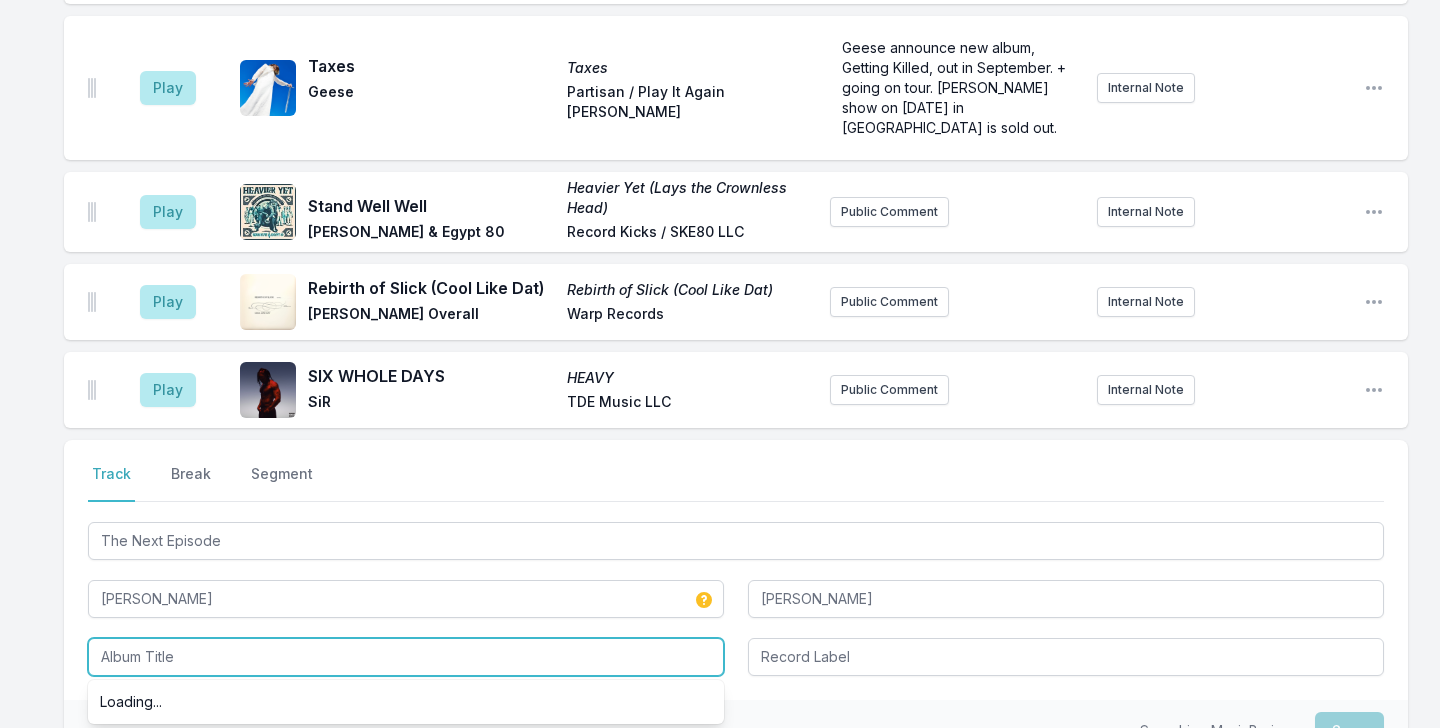 click at bounding box center (406, 657) 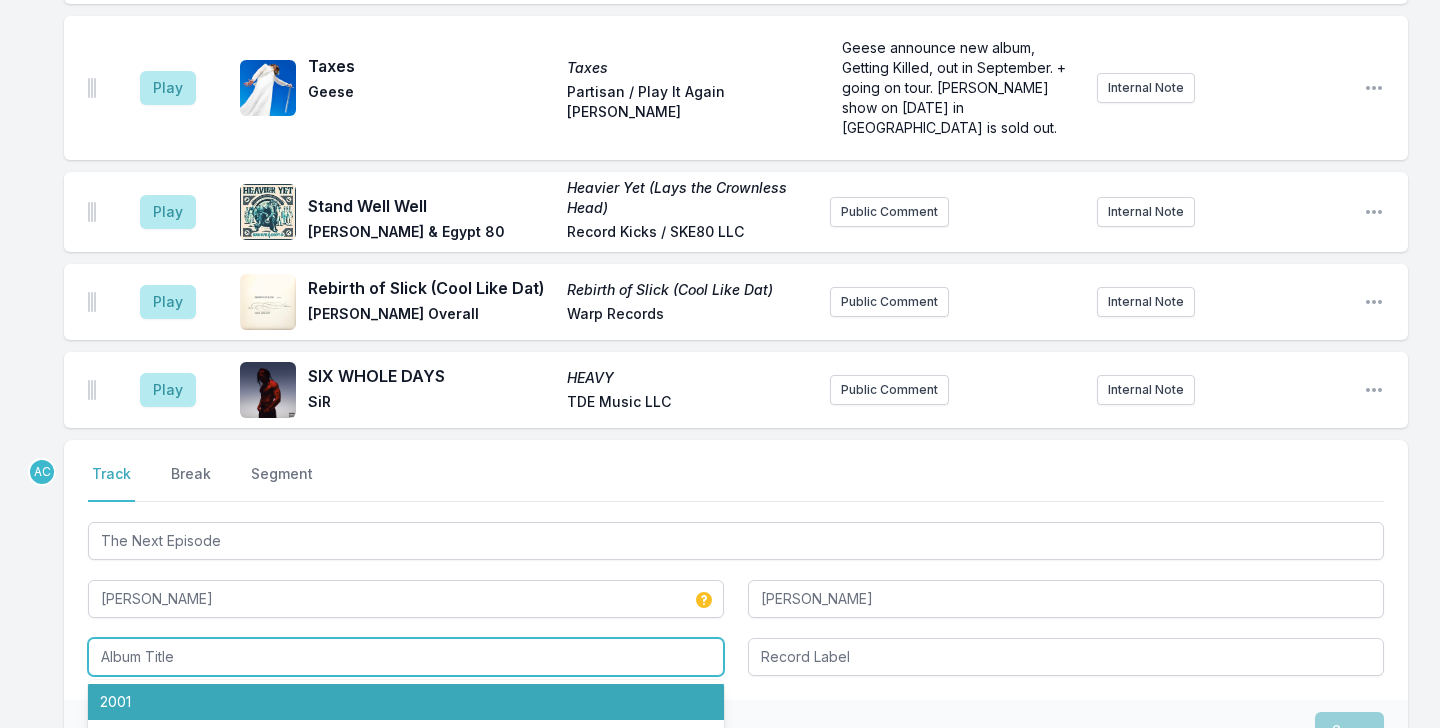 click on "2001" at bounding box center [406, 702] 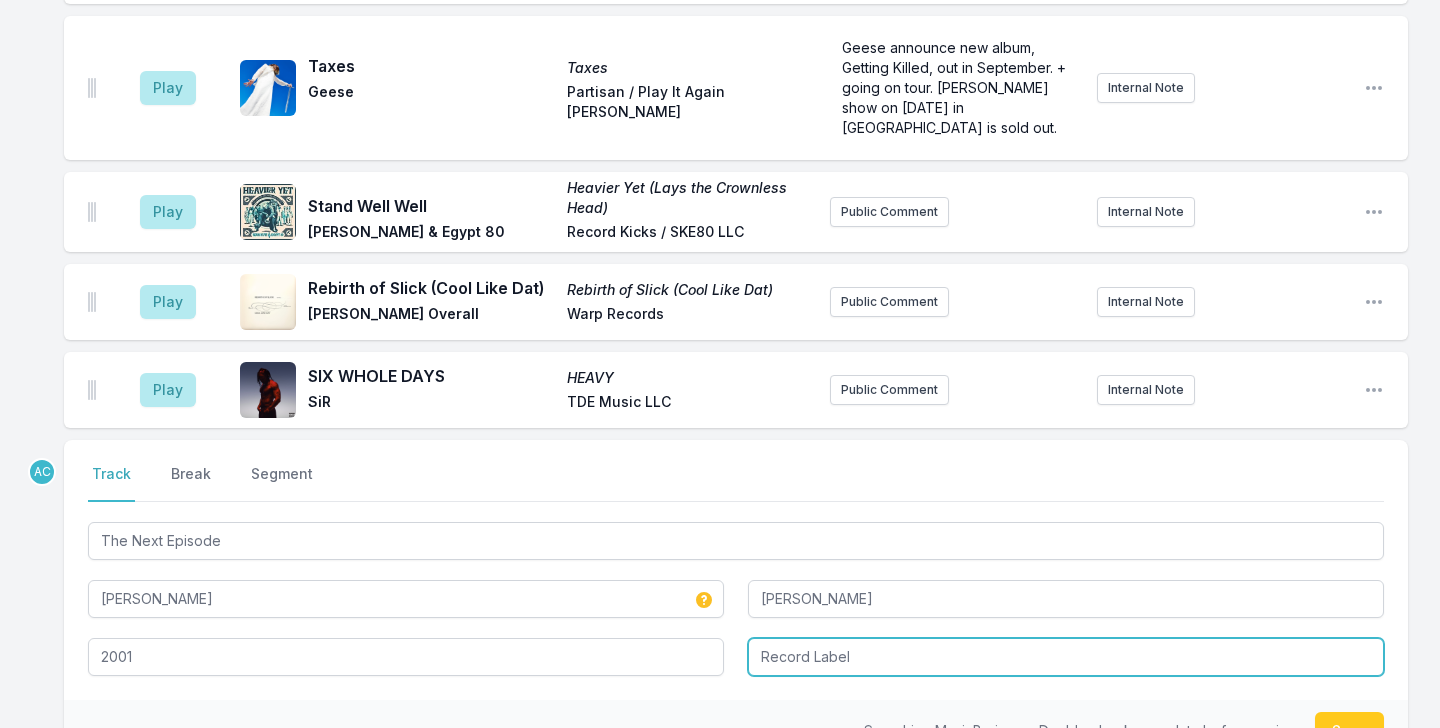 type on "2001" 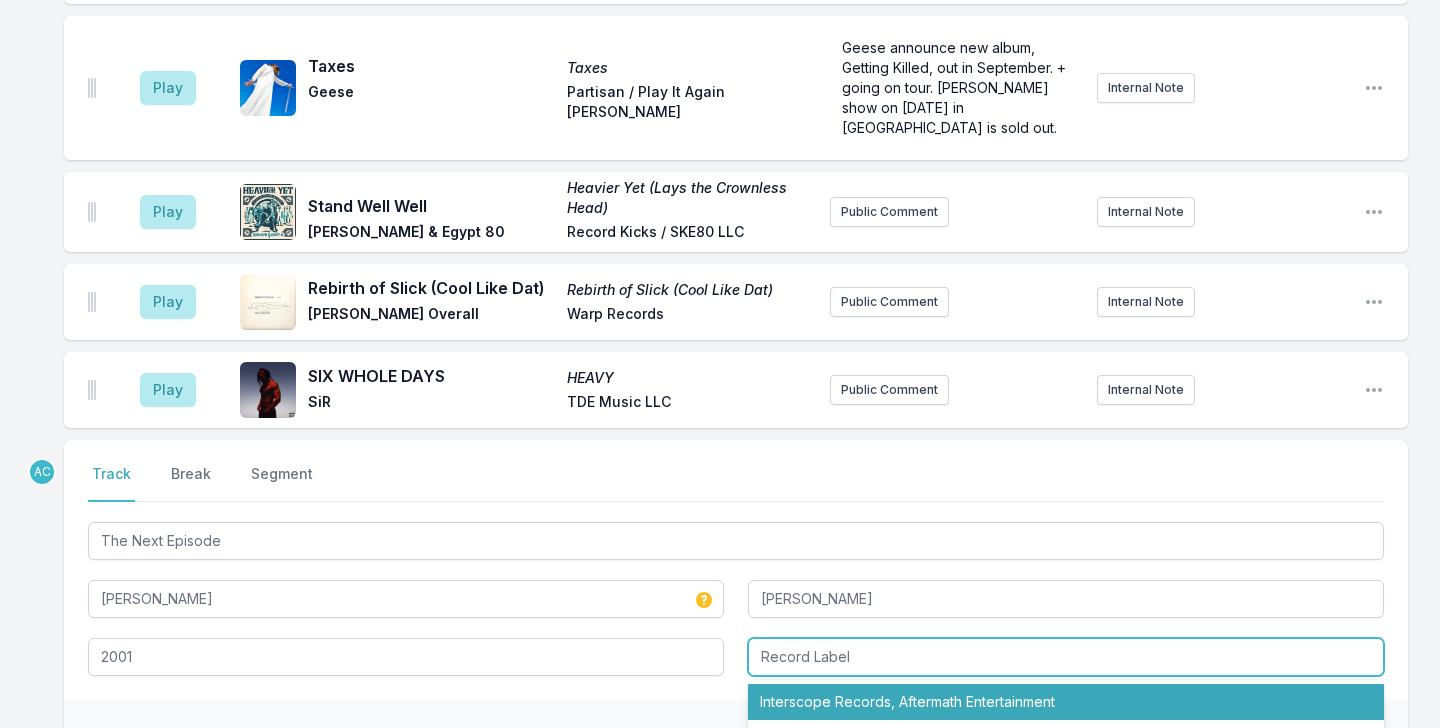 click on "Interscope Records, Aftermath Entertainment" at bounding box center (1066, 702) 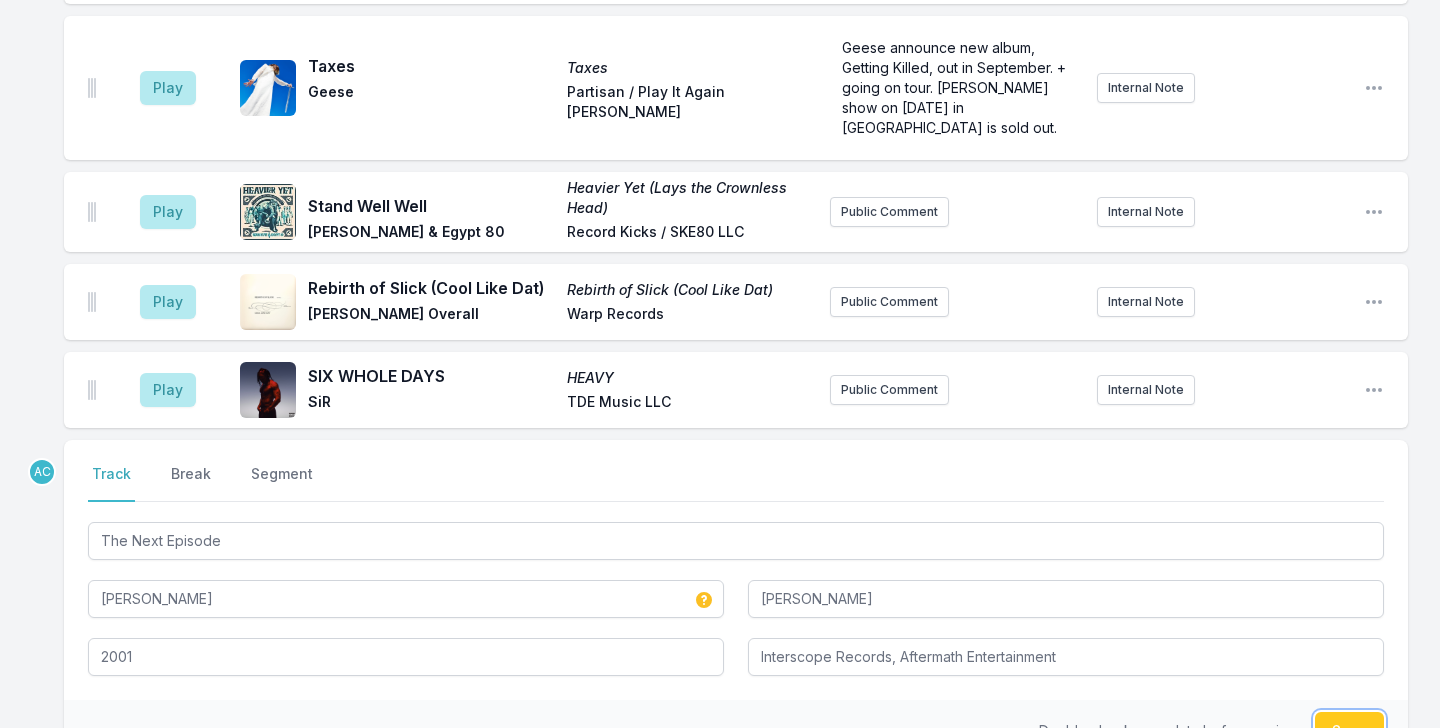 click on "Save" at bounding box center [1349, 731] 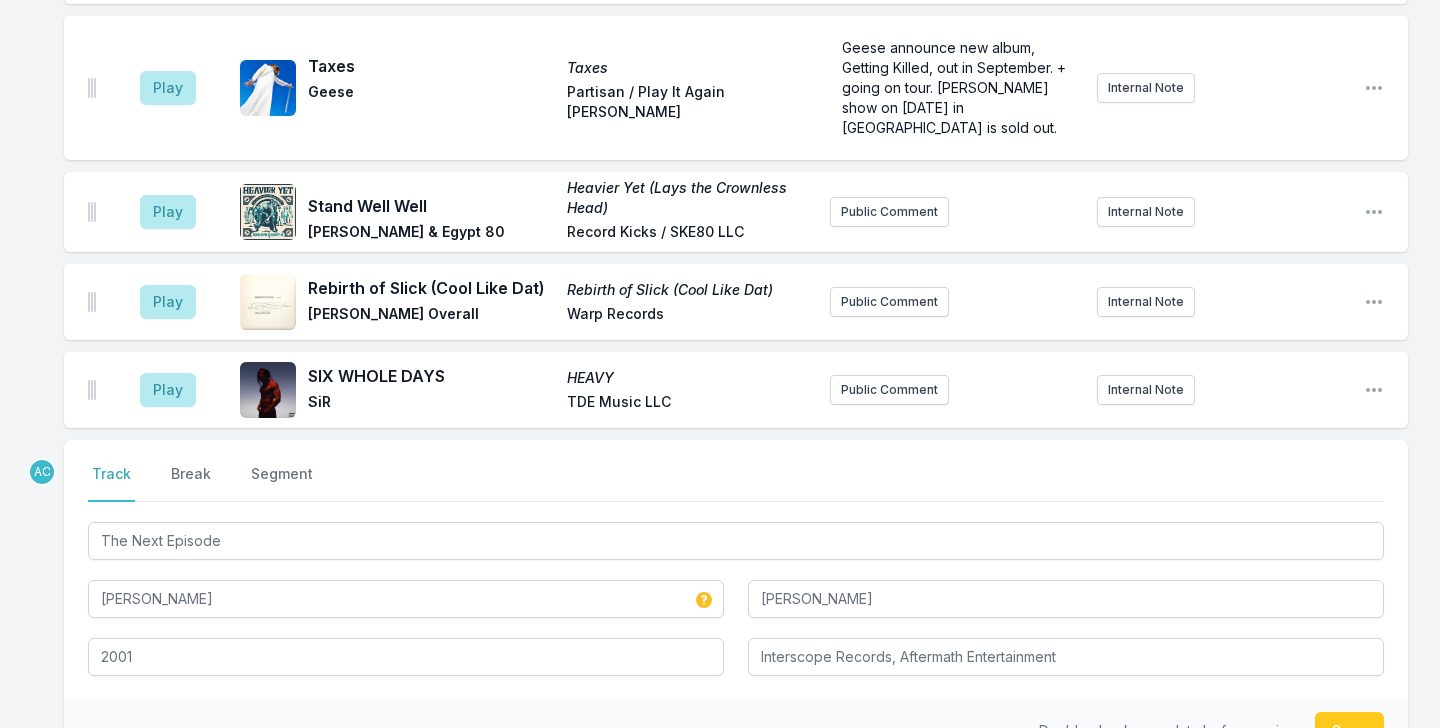 type 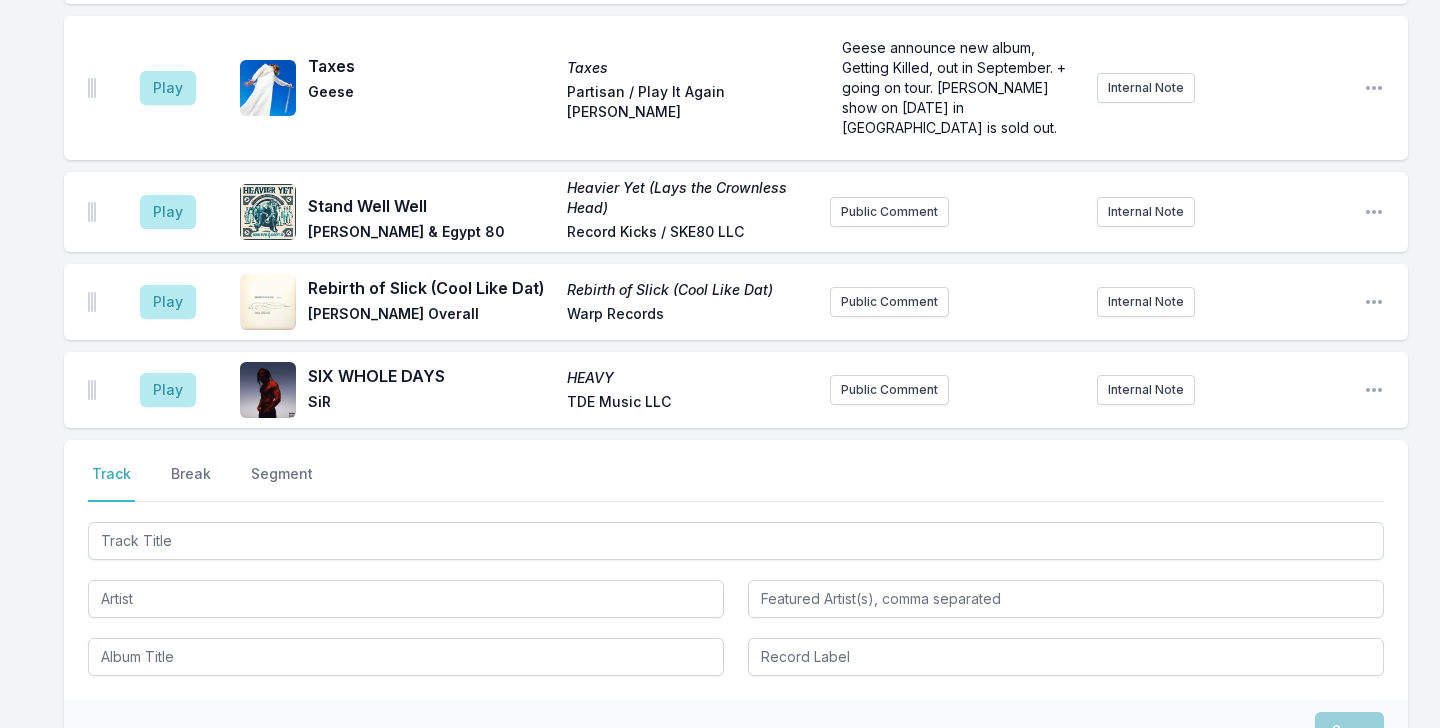scroll, scrollTop: 5256, scrollLeft: 0, axis: vertical 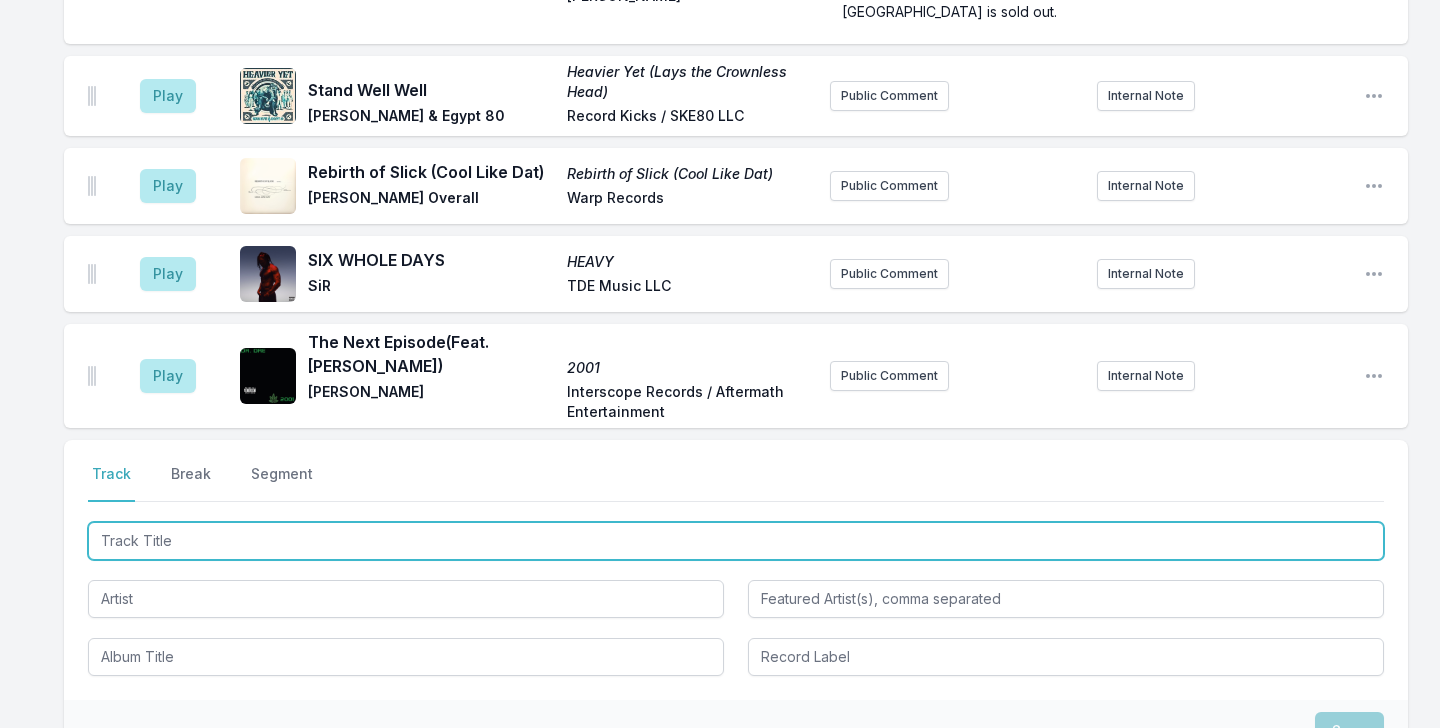 click at bounding box center [736, 541] 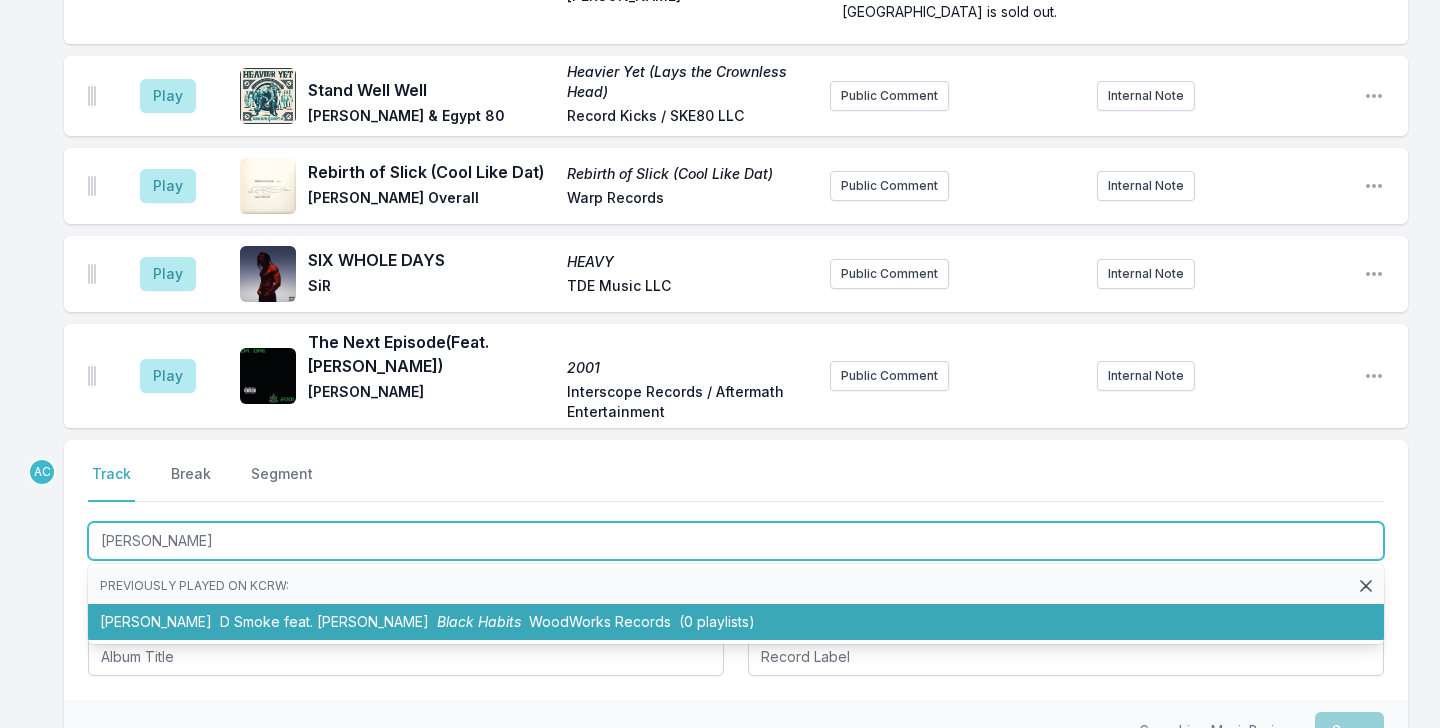 click on "D Smoke feat. [PERSON_NAME]" at bounding box center [324, 621] 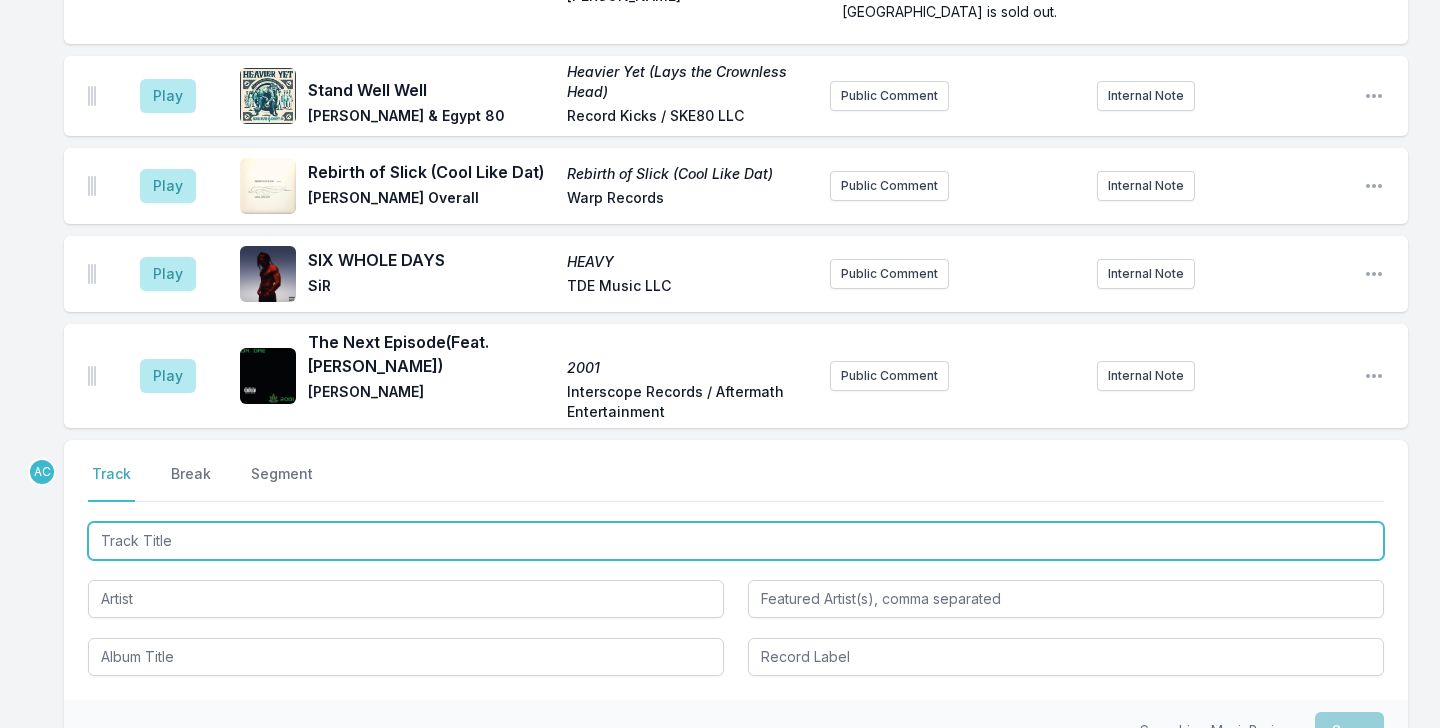 scroll, scrollTop: 5344, scrollLeft: 0, axis: vertical 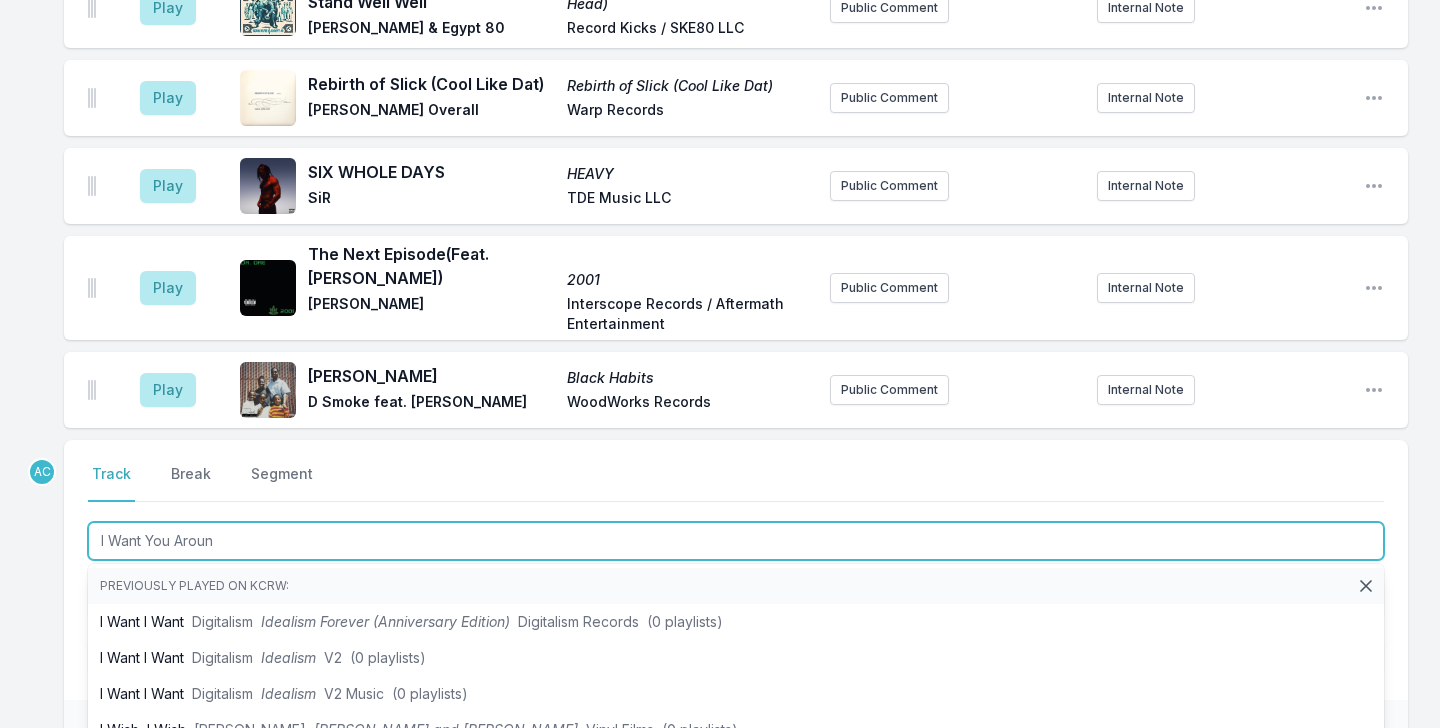 type on "I Want You Around" 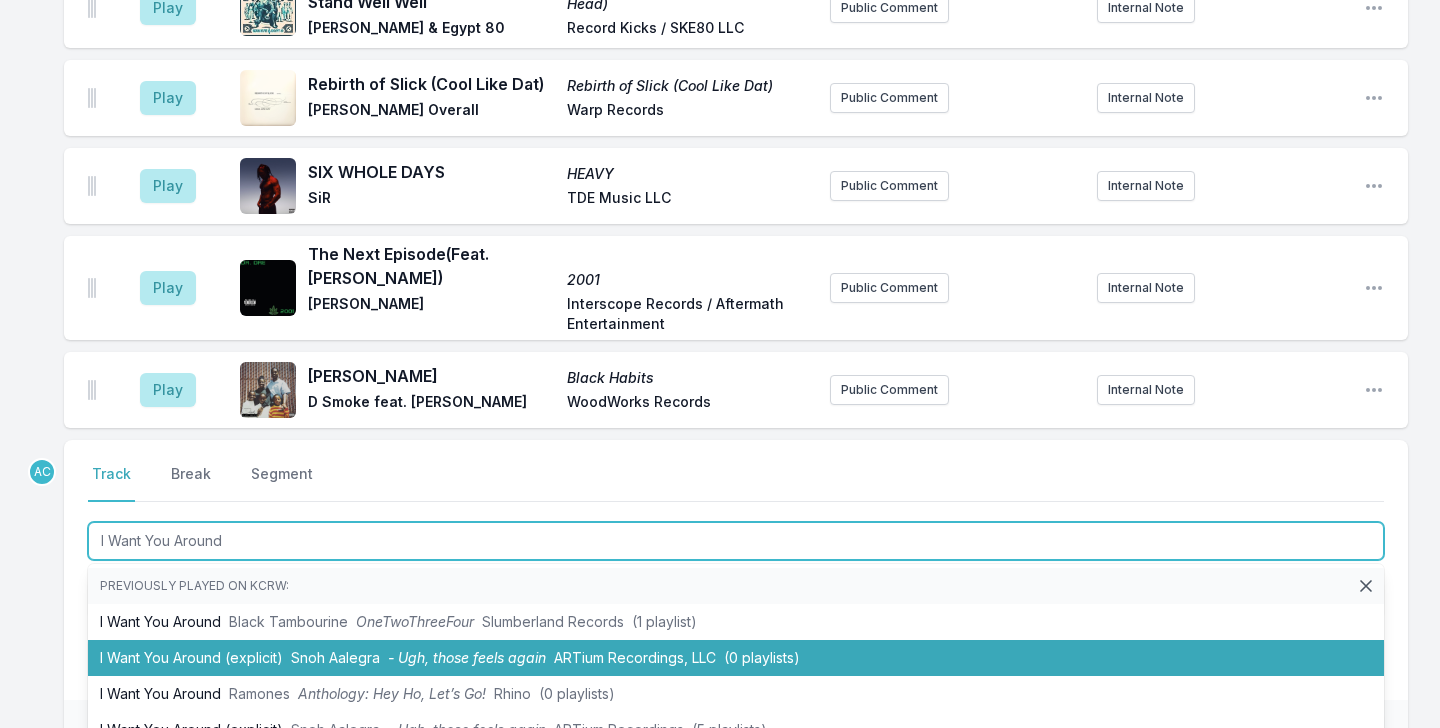 click on "- Ugh, those feels again" at bounding box center [467, 657] 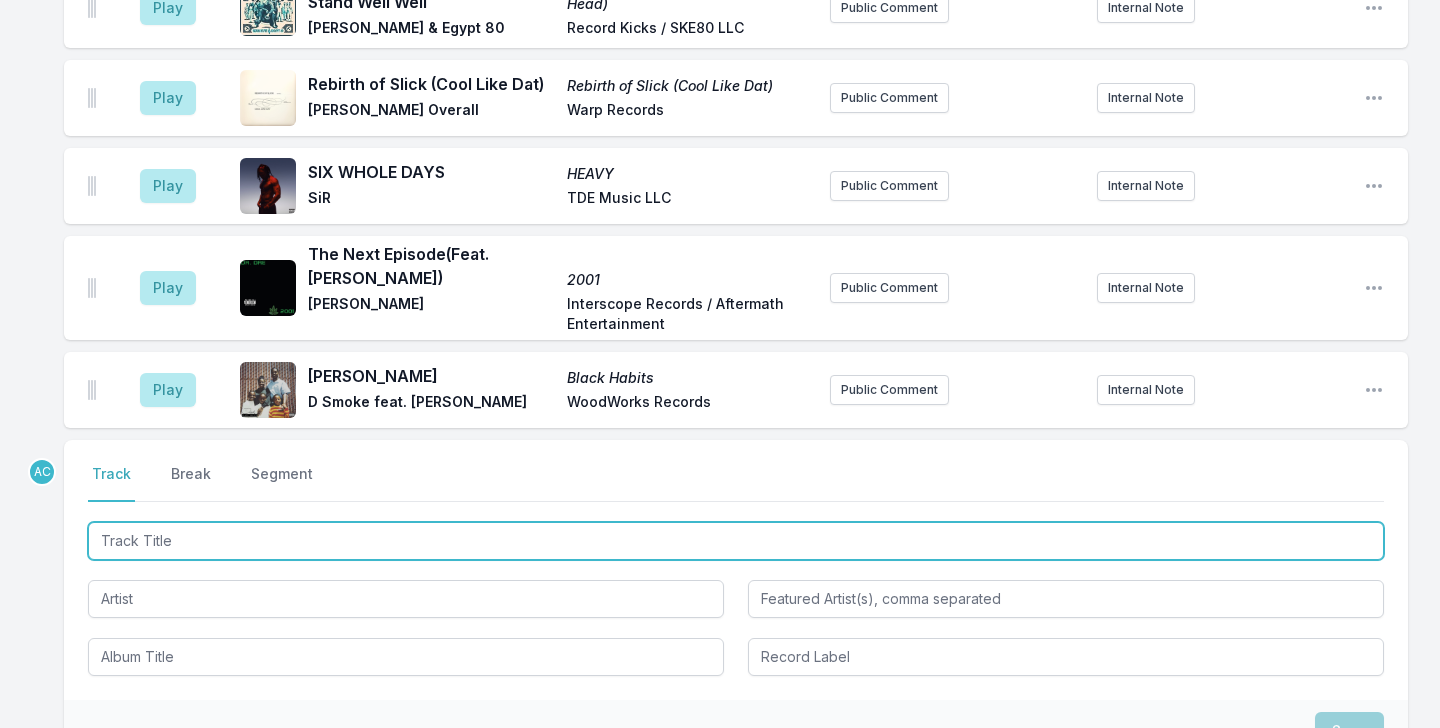 scroll, scrollTop: 5432, scrollLeft: 0, axis: vertical 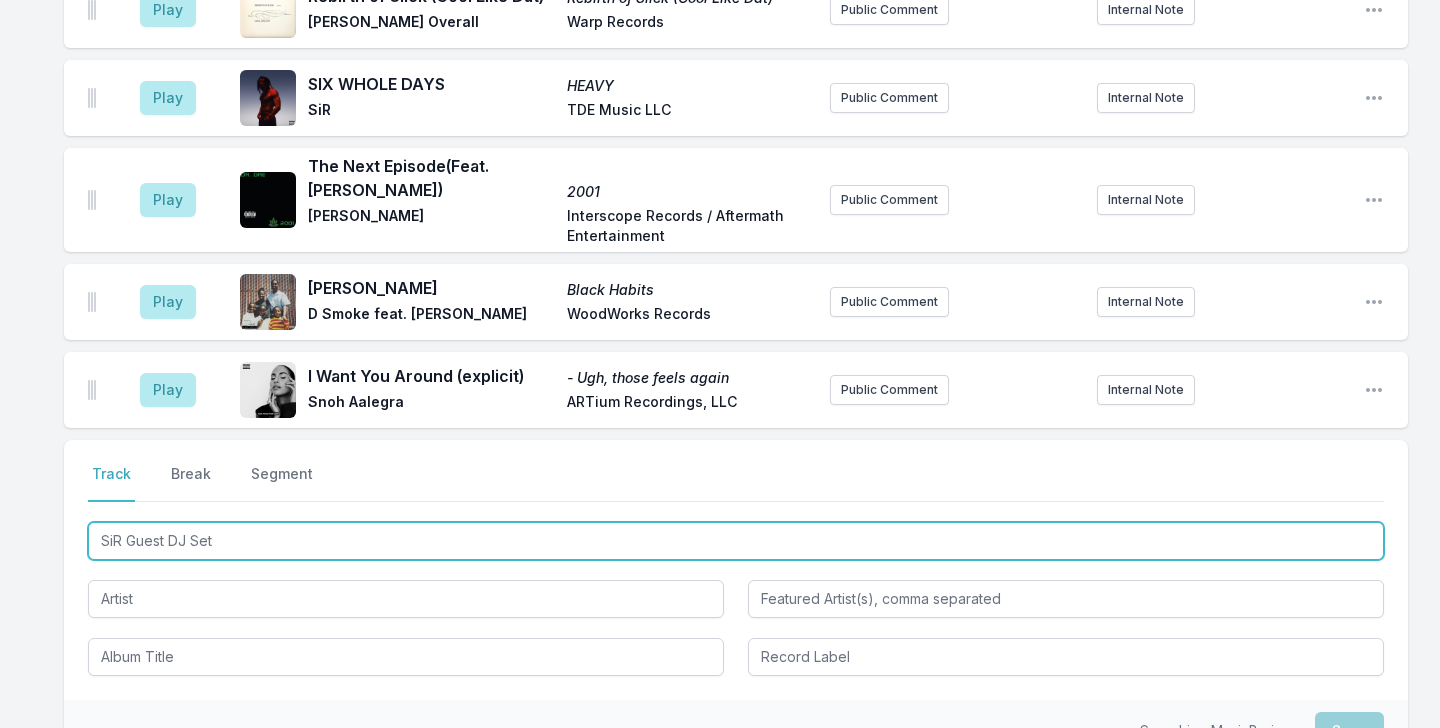 type on "SiR Guest DJ Set" 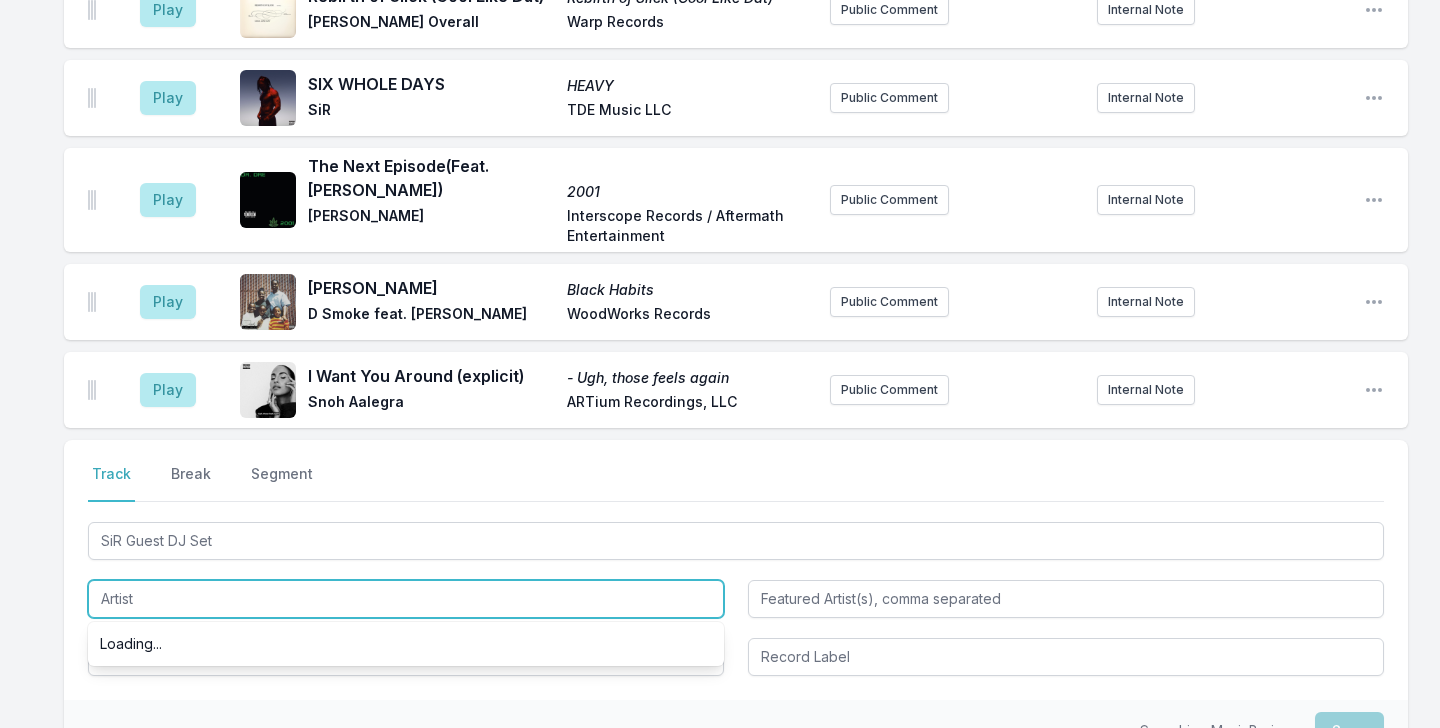 click at bounding box center (406, 599) 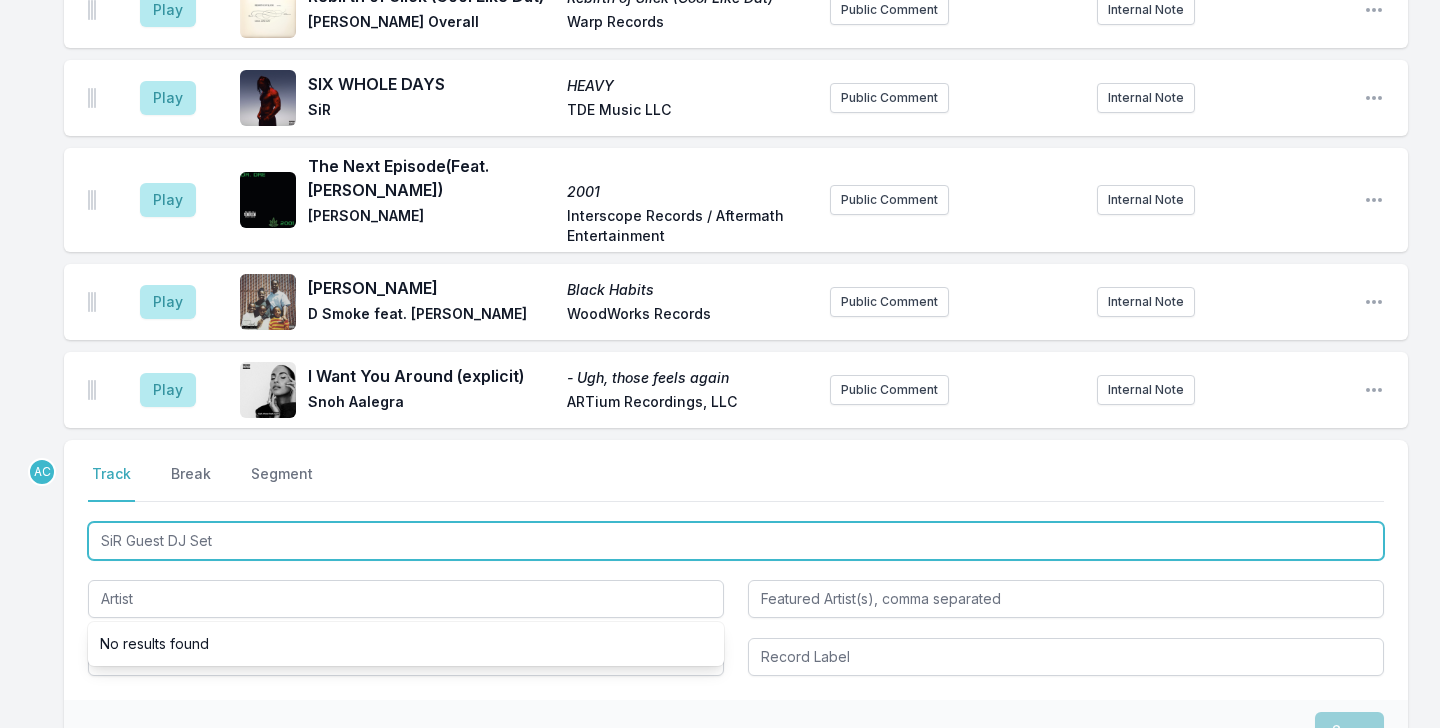 click on "SiR Guest DJ Set" at bounding box center [736, 541] 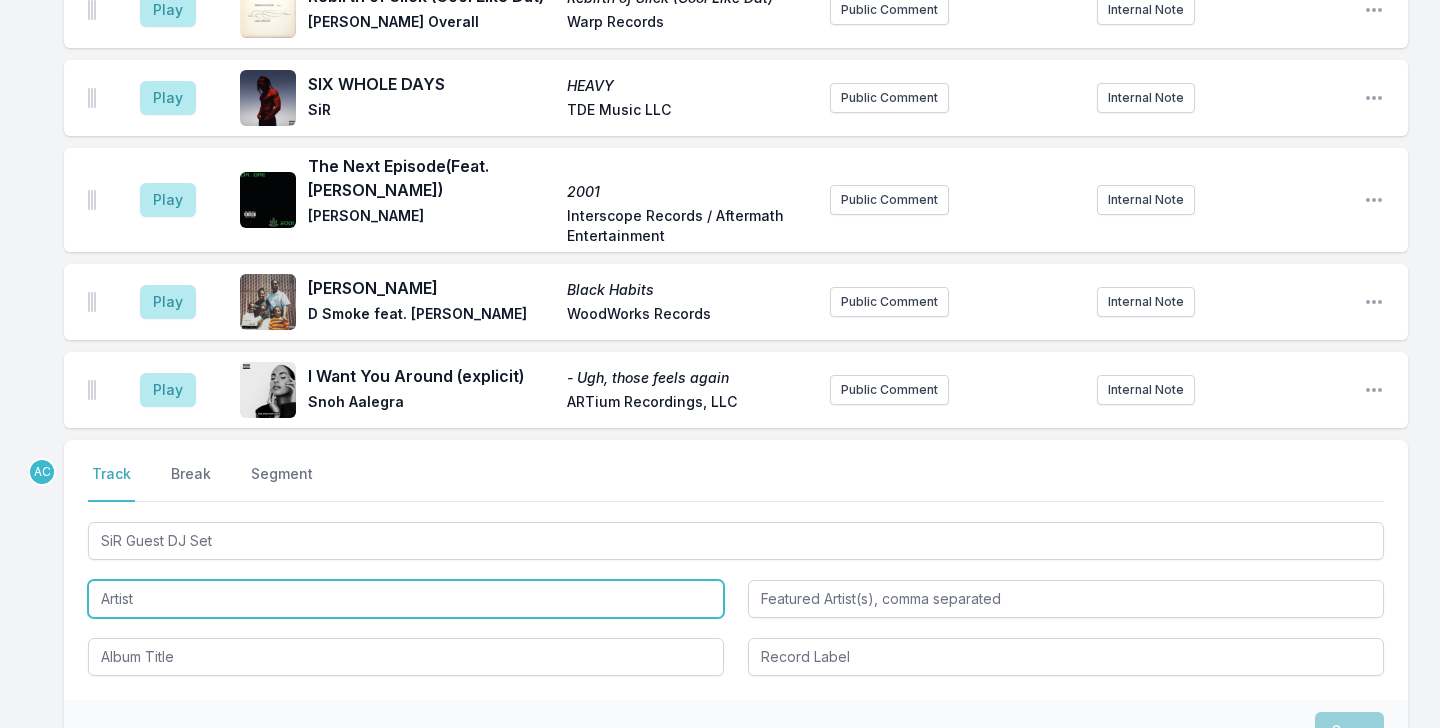 click at bounding box center [406, 599] 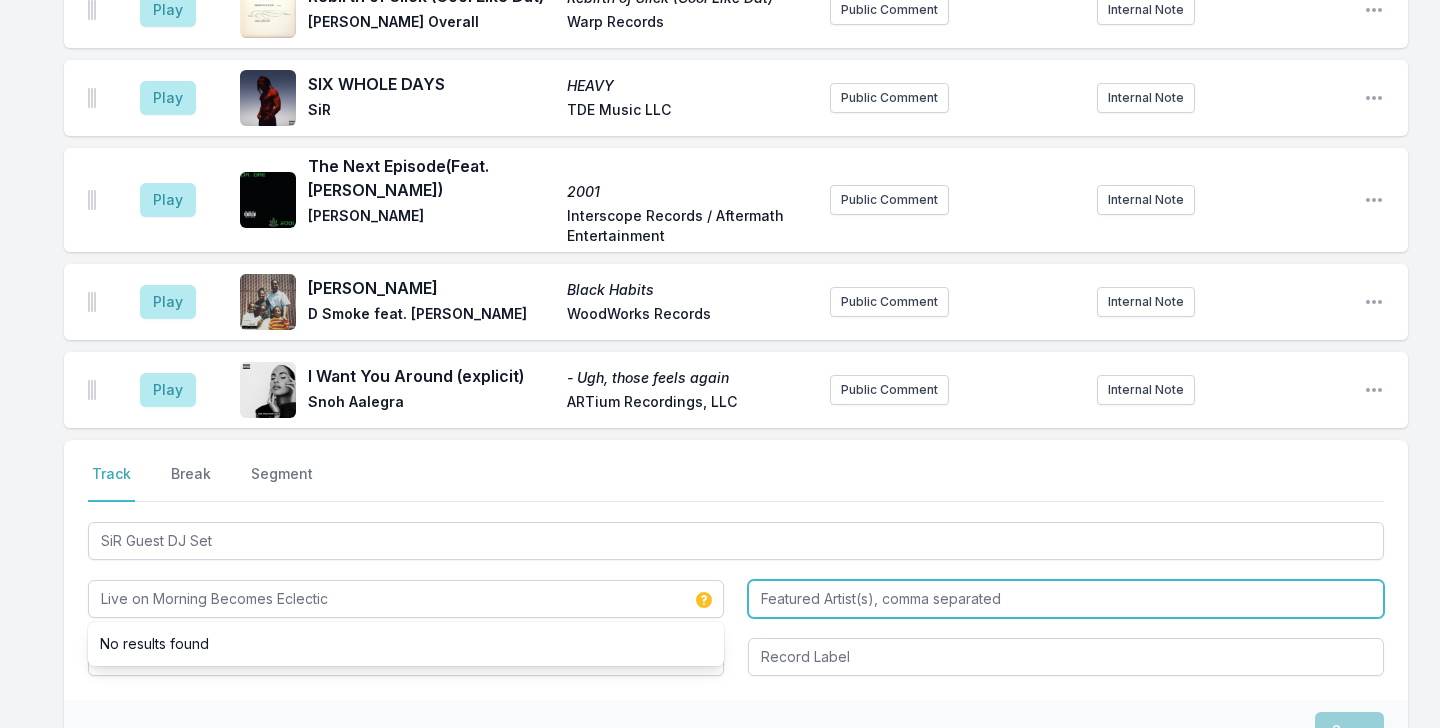 type on "Live on Morning Becomes Eclectic" 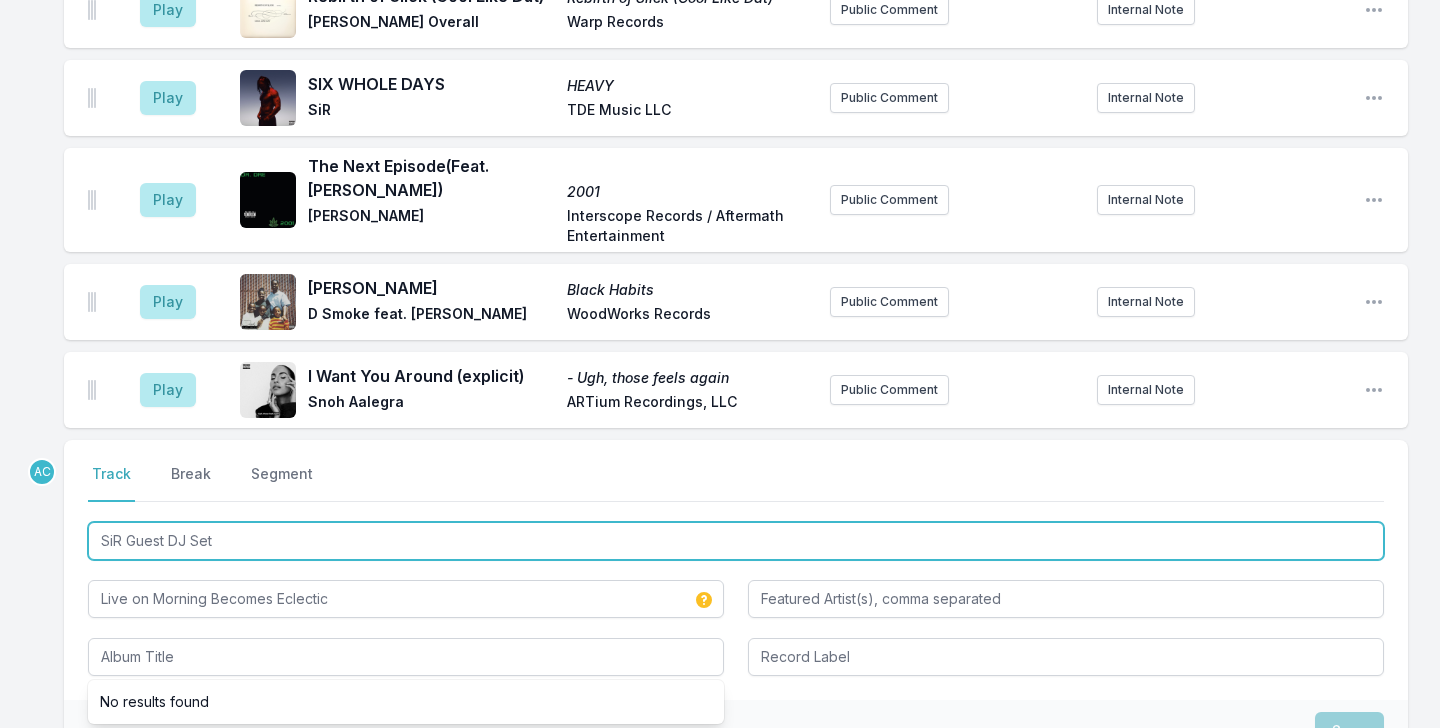 click on "SiR Guest DJ Set" at bounding box center [736, 541] 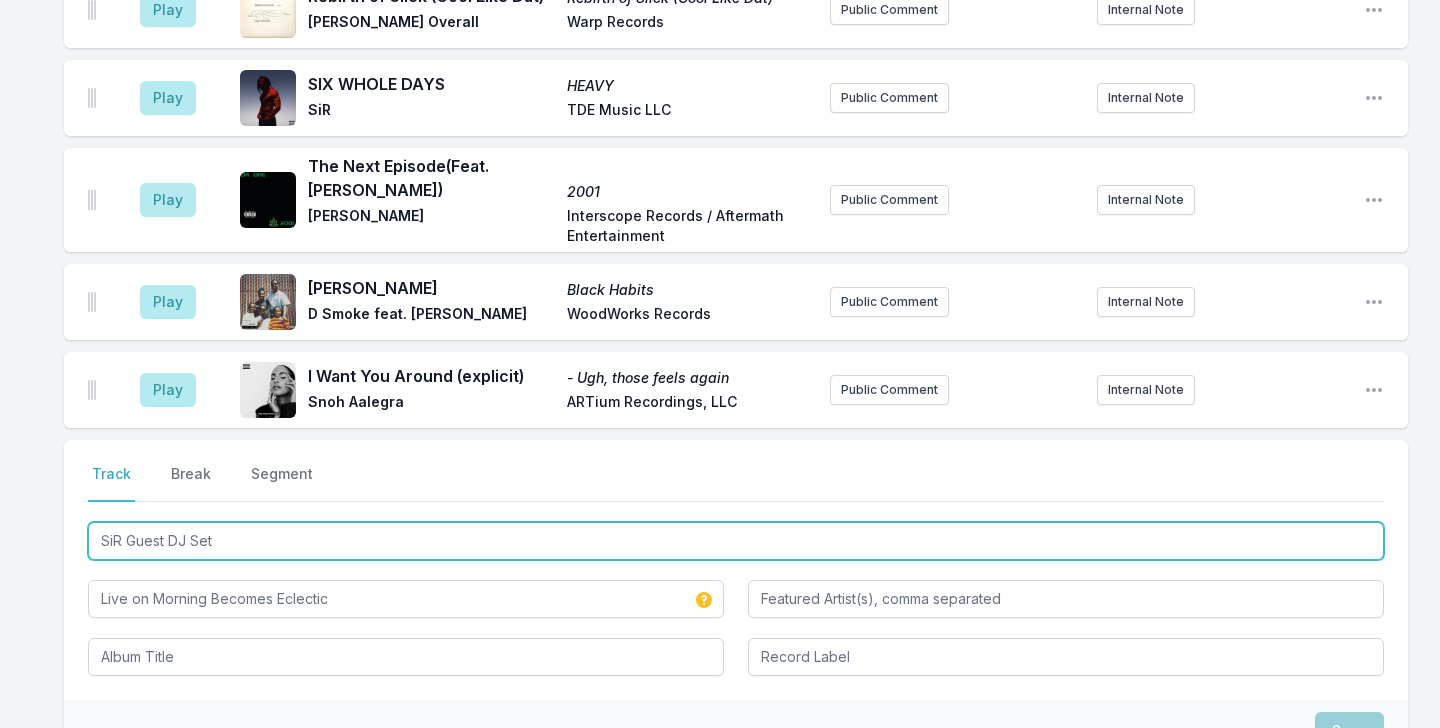 click on "SiR Guest DJ Set" at bounding box center [736, 541] 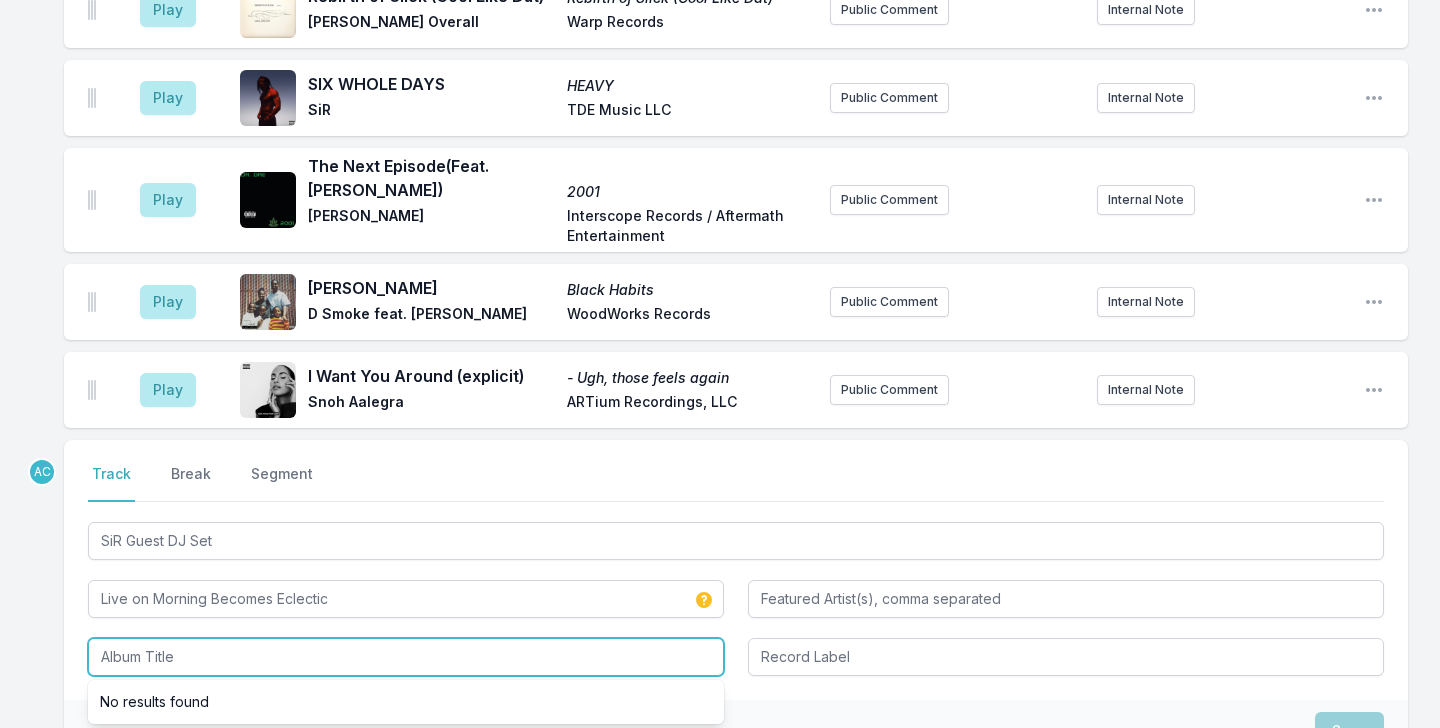 click at bounding box center (406, 657) 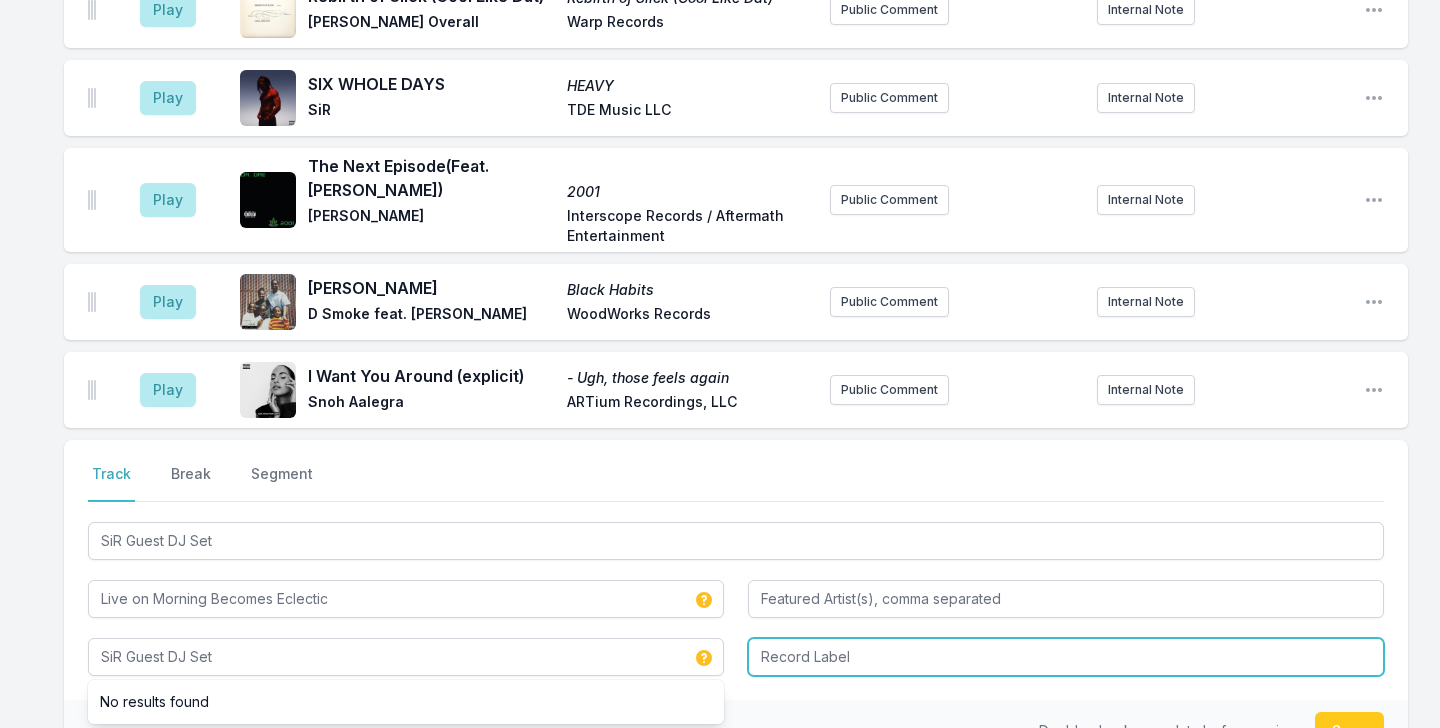 type on "SiR Guest DJ Set" 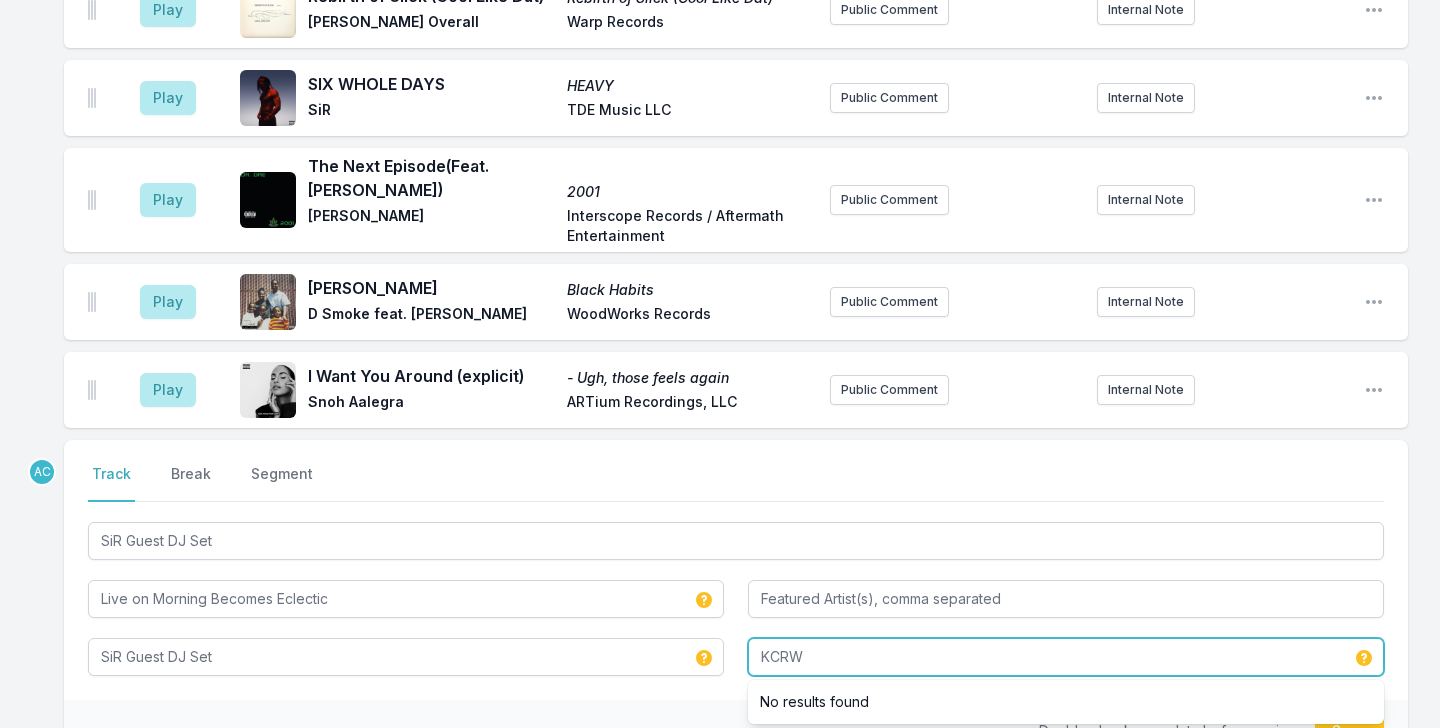 type on "KCRW" 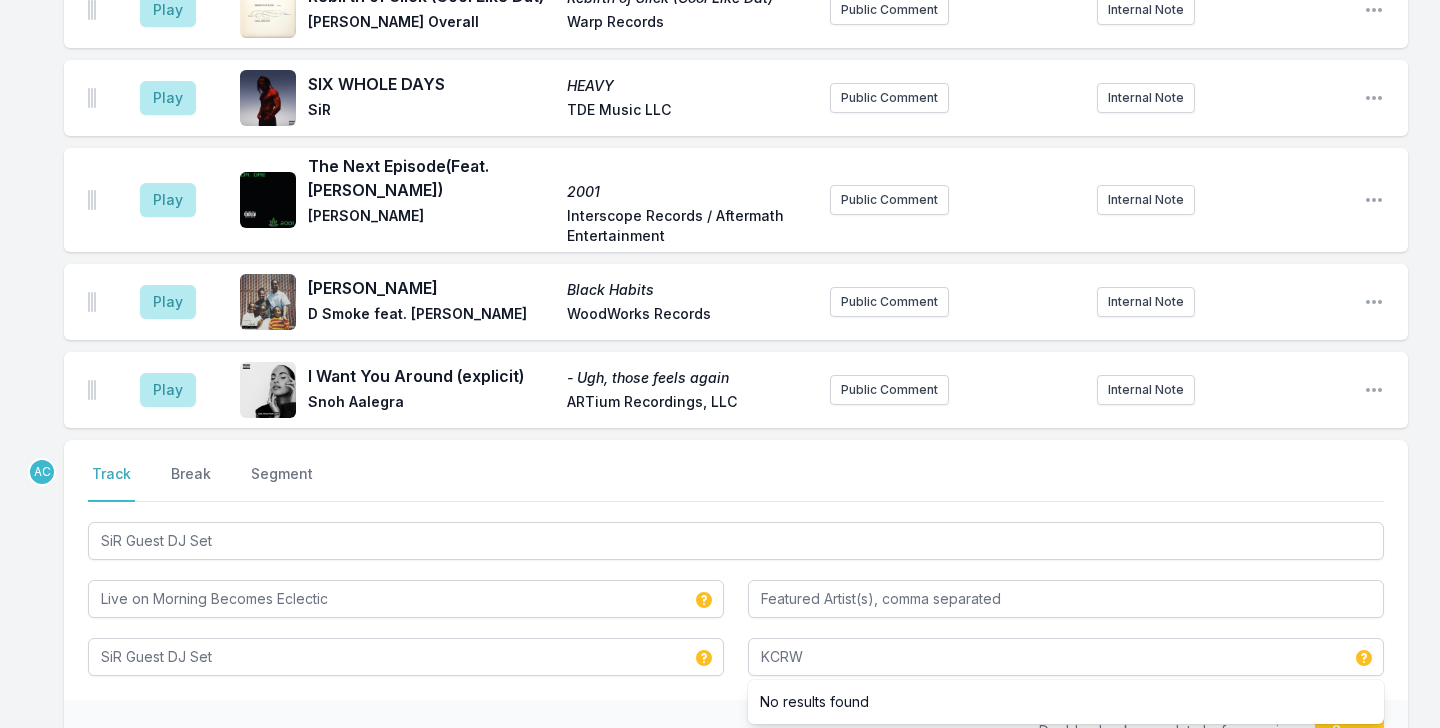 click on "Double check your data before saving. Save" at bounding box center (736, 731) 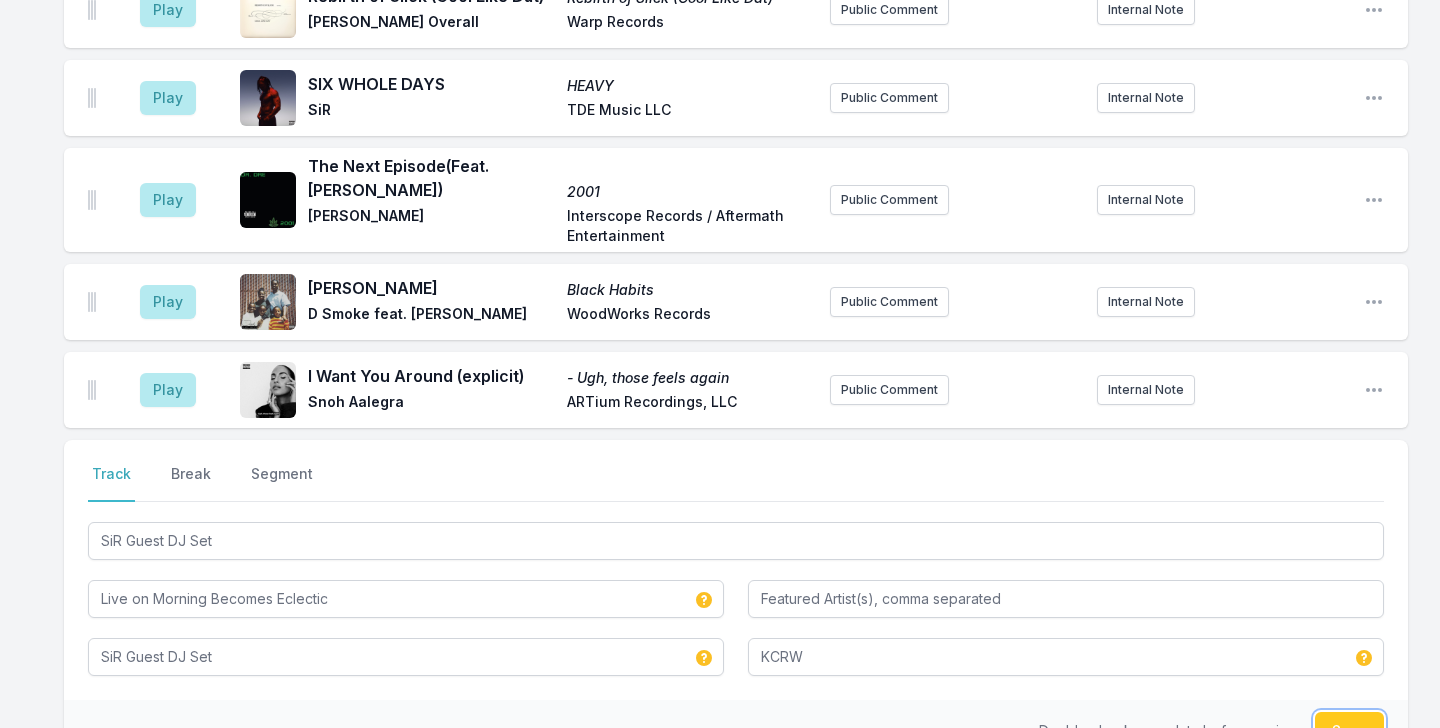 click on "Save" at bounding box center [1349, 731] 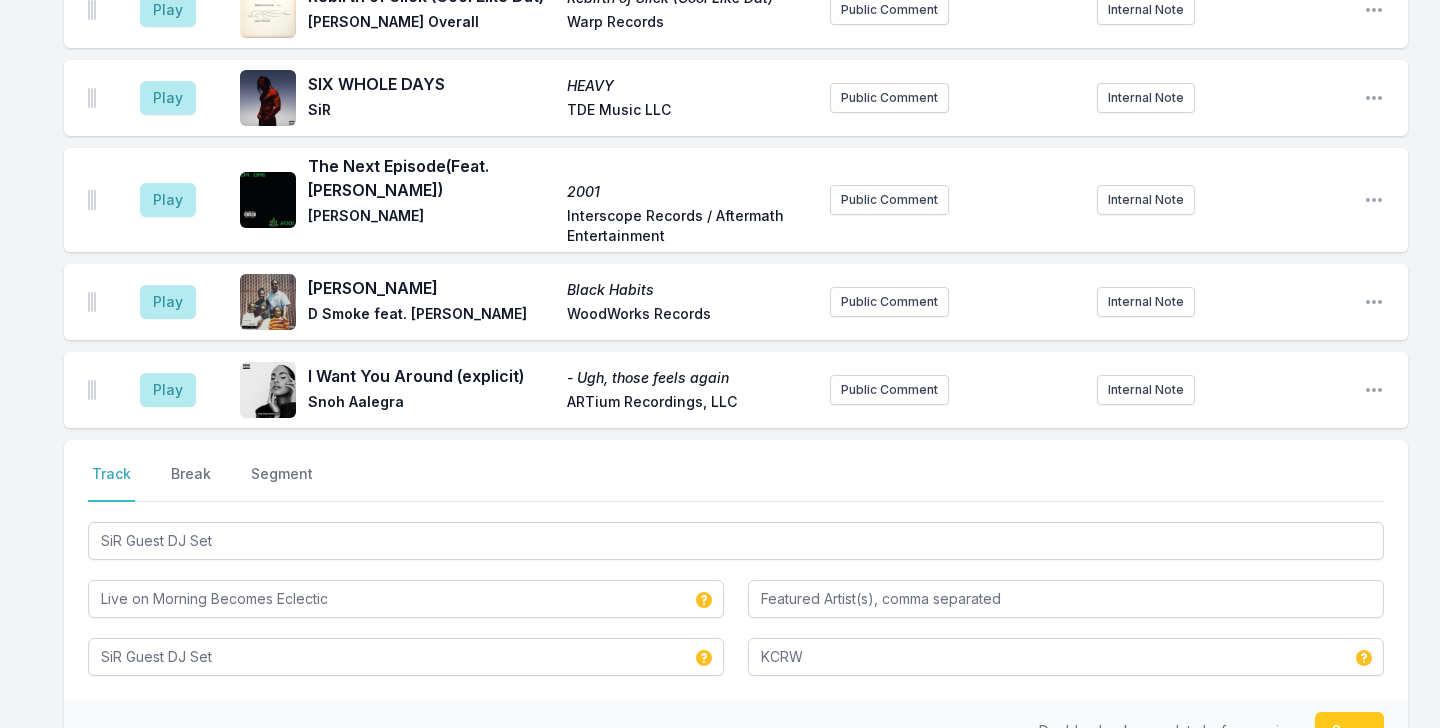 type 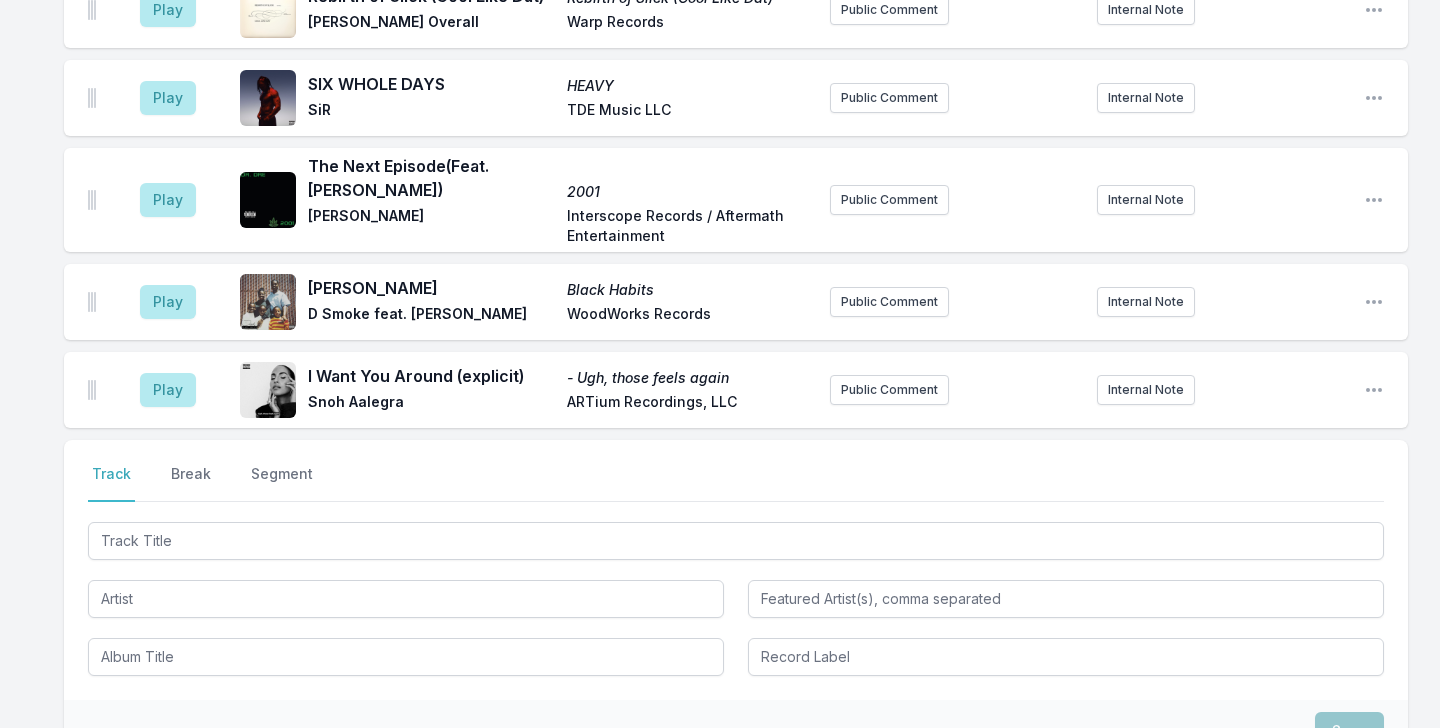 scroll, scrollTop: 5520, scrollLeft: 0, axis: vertical 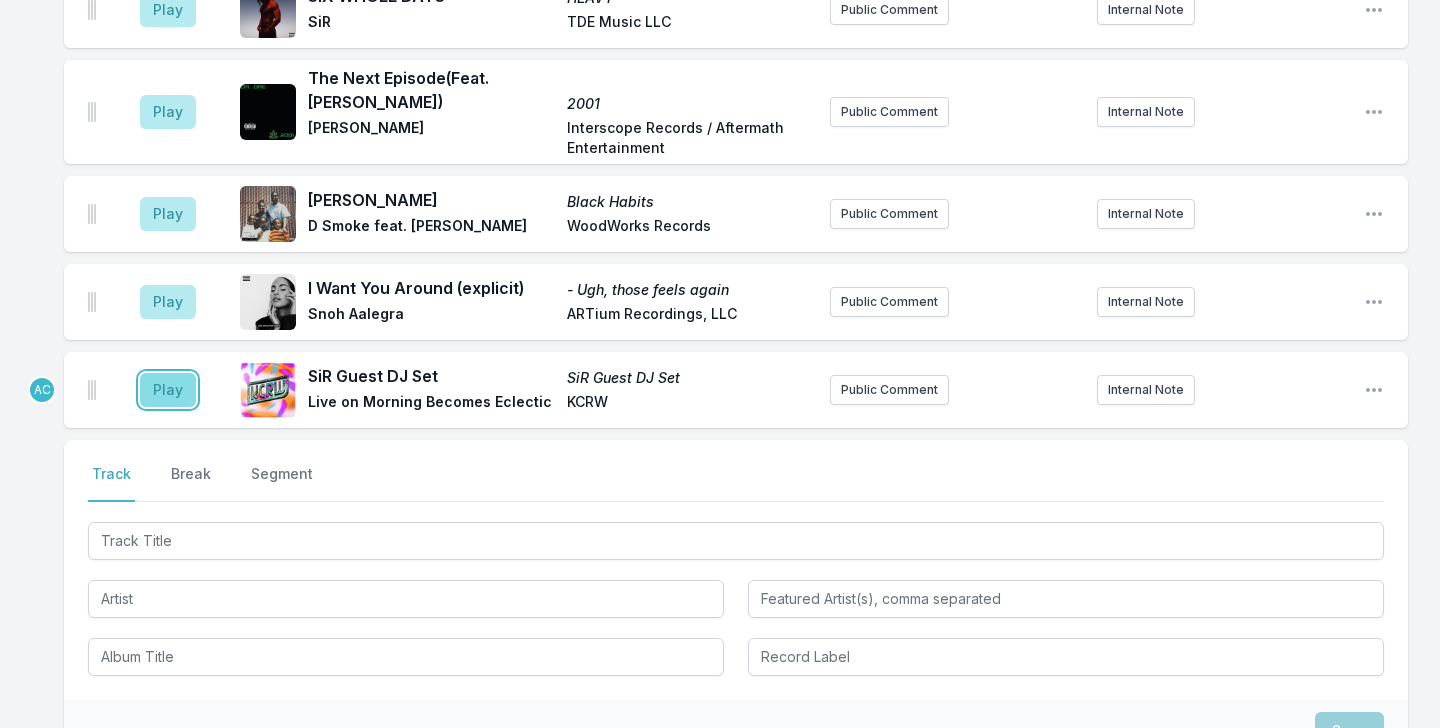 click on "Play" at bounding box center [168, 390] 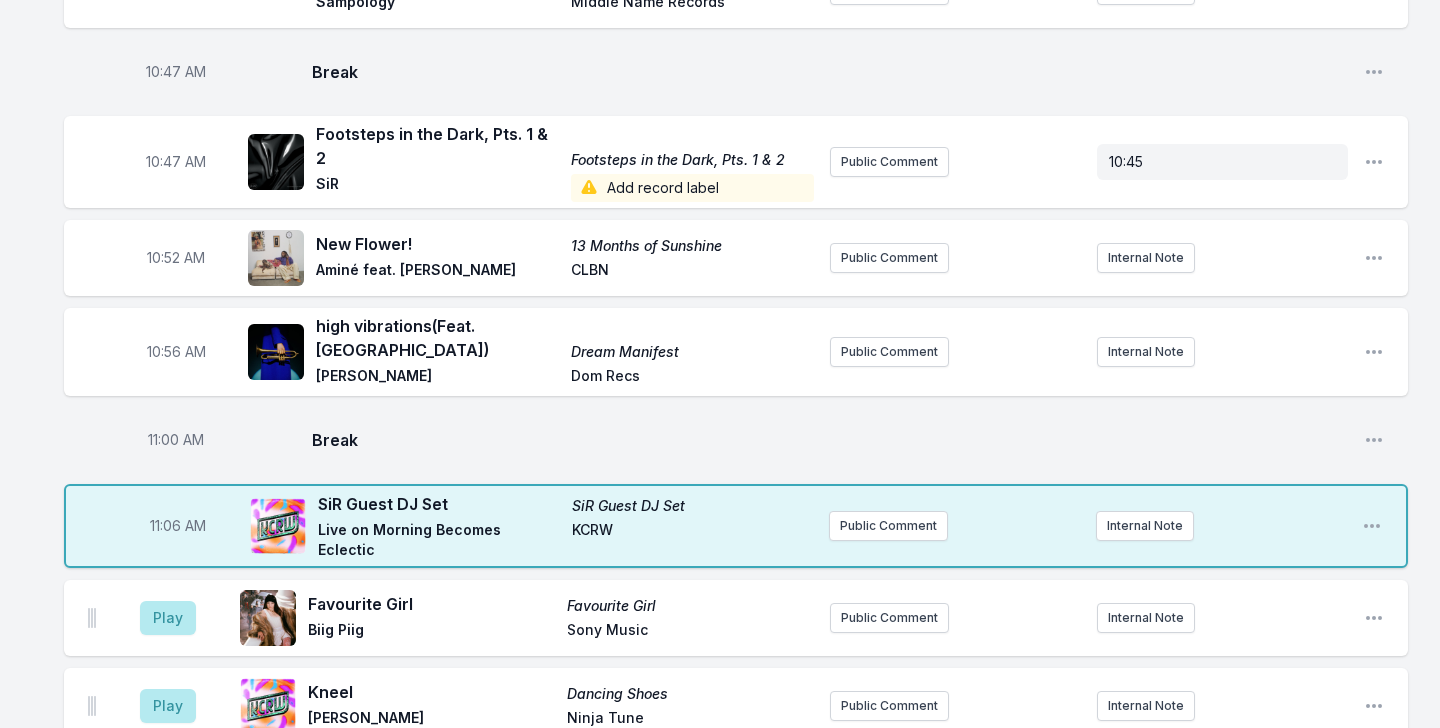 scroll, scrollTop: 3398, scrollLeft: 0, axis: vertical 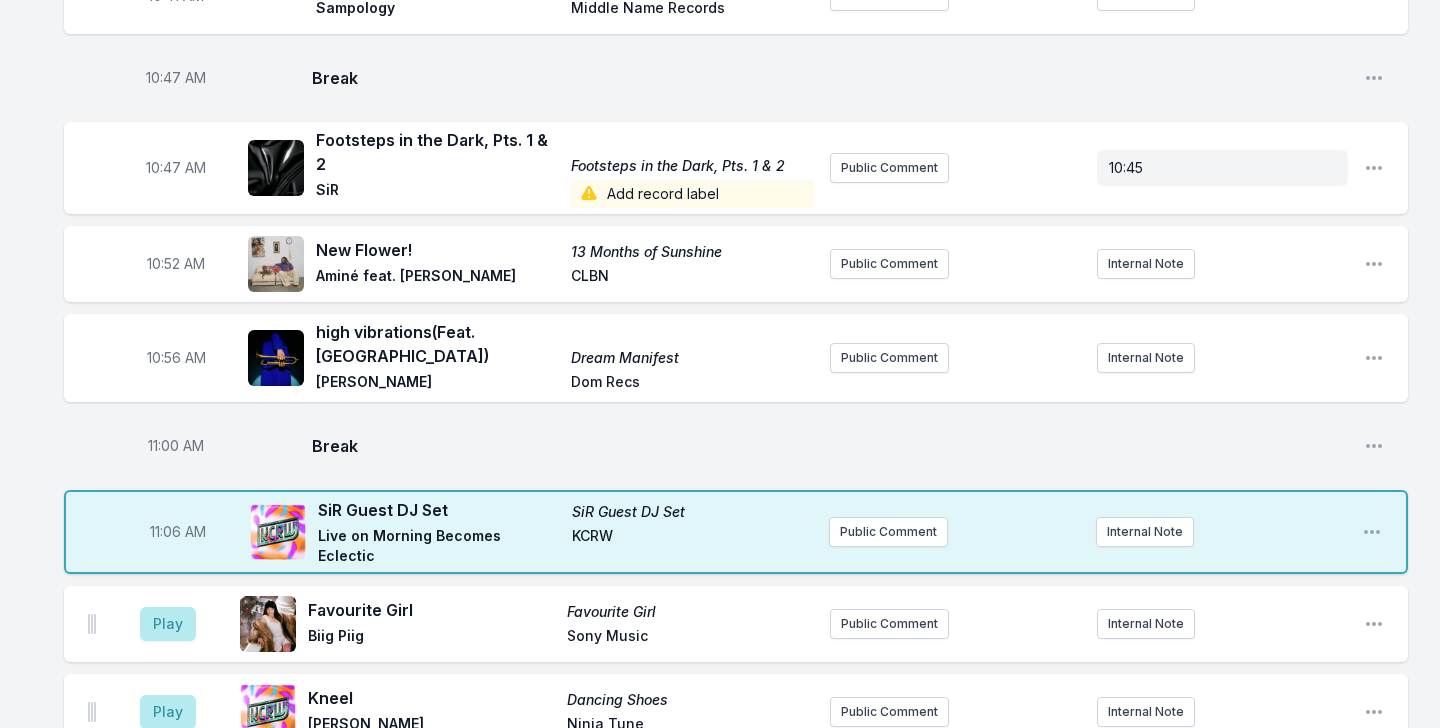 click on "11:06 AM SiR Guest DJ Set SiR Guest DJ Set Live on Morning Becomes Eclectic KCRW Public Comment Internal Note Open playlist item options" at bounding box center (736, 532) 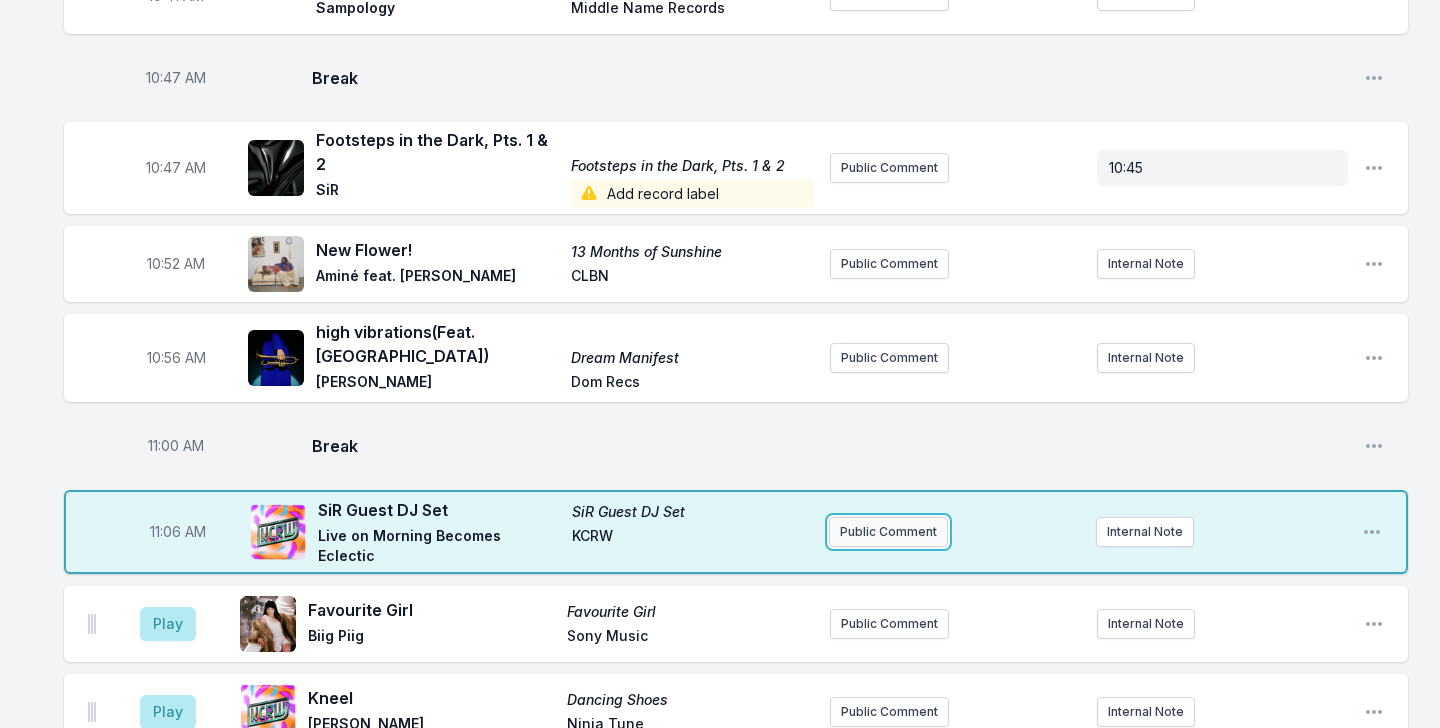 click on "Public Comment" at bounding box center [888, 532] 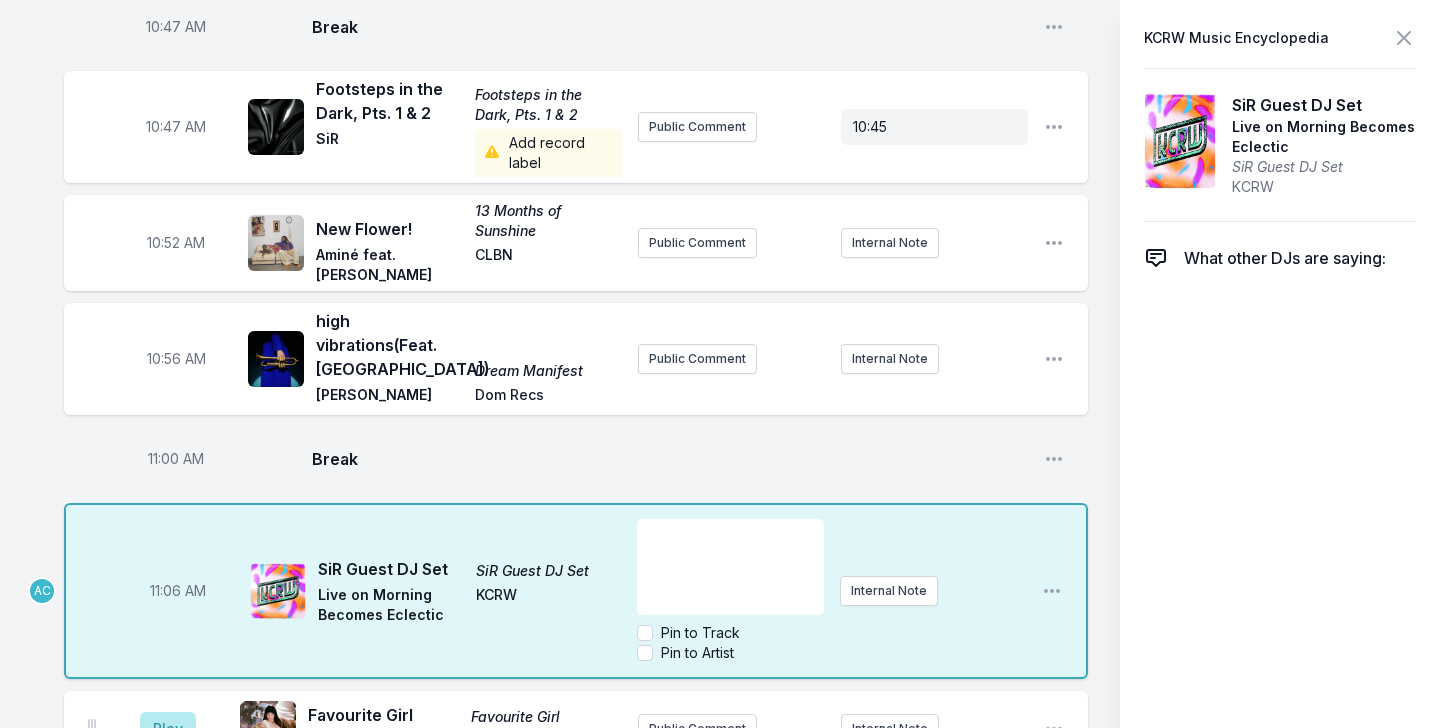 scroll, scrollTop: 4049, scrollLeft: 0, axis: vertical 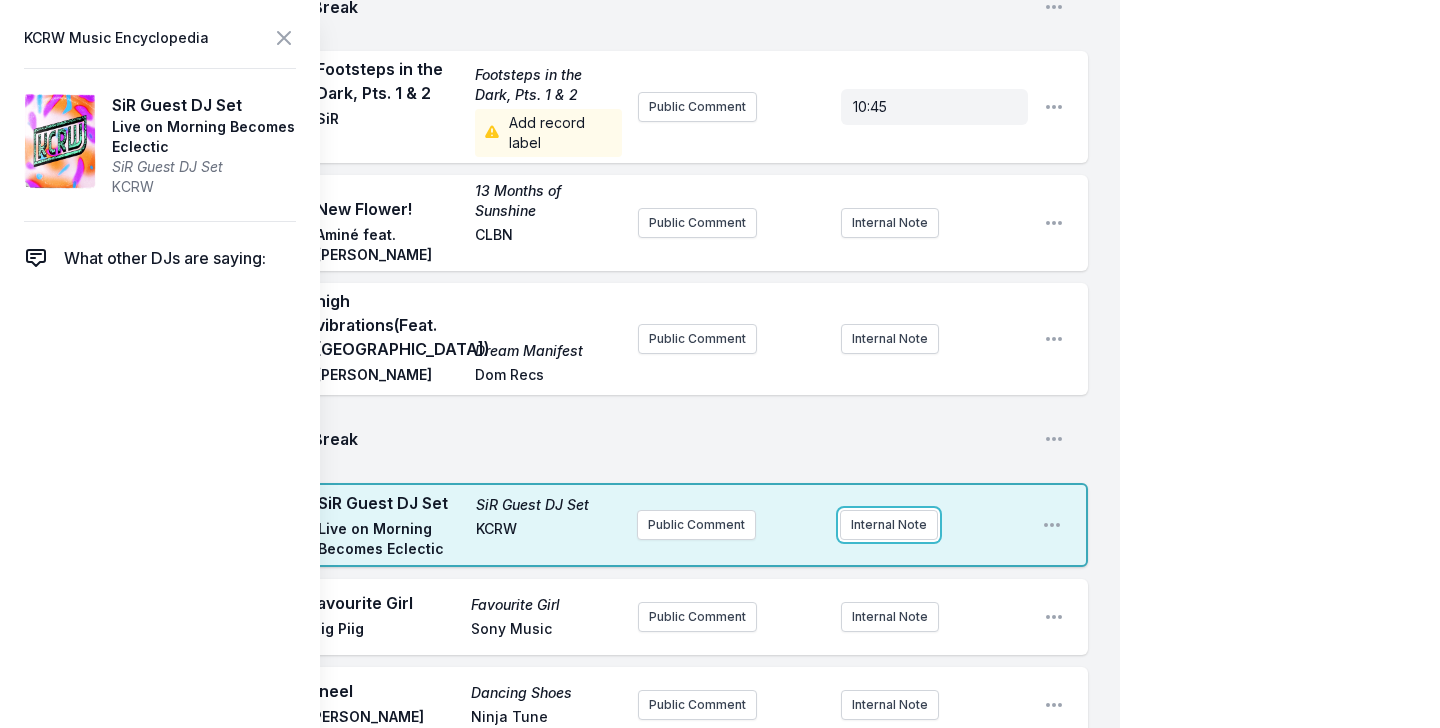 click on "Missing Data Some of your tracks are missing record label information. This info helps artists get paid! It needs to be filled out within 24 hours of showtime. 9:05 AM Childhood [PERSON_NAME] Can’t Swim Ninja Tune Public Comment Internal Note Open playlist item options 9:08 AM Remember (Vegyn version) Blue Moon Safari Vegyn & Air Parlophone France Air will be performing live with an orchestra at the [GEOGRAPHIC_DATA] [DATE][DATE], as part of KCRW's World Festival. Plus Bonobo (DJ Set) and hosted by [PERSON_NAME].  ﻿ ﻿ Internal Note Open playlist item options Air will be performing live with an orchestra at the [GEOGRAPHIC_DATA] [DATE][DATE], as part of KCRW's World Festival. Plus Bonobo (DJ Set) and hosted by [PERSON_NAME].  9:11 AM Green Morning Green Morning [PERSON_NAME] self release Public Comment Internal Note Open playlist item options 9:15 AM Green Garden (1/f version) 1/f - E.P. [PERSON_NAME] Atlantic Records UK Public Comment Internal Note Open playlist item options 9:18 AM Turn it Around" at bounding box center [560, -224] 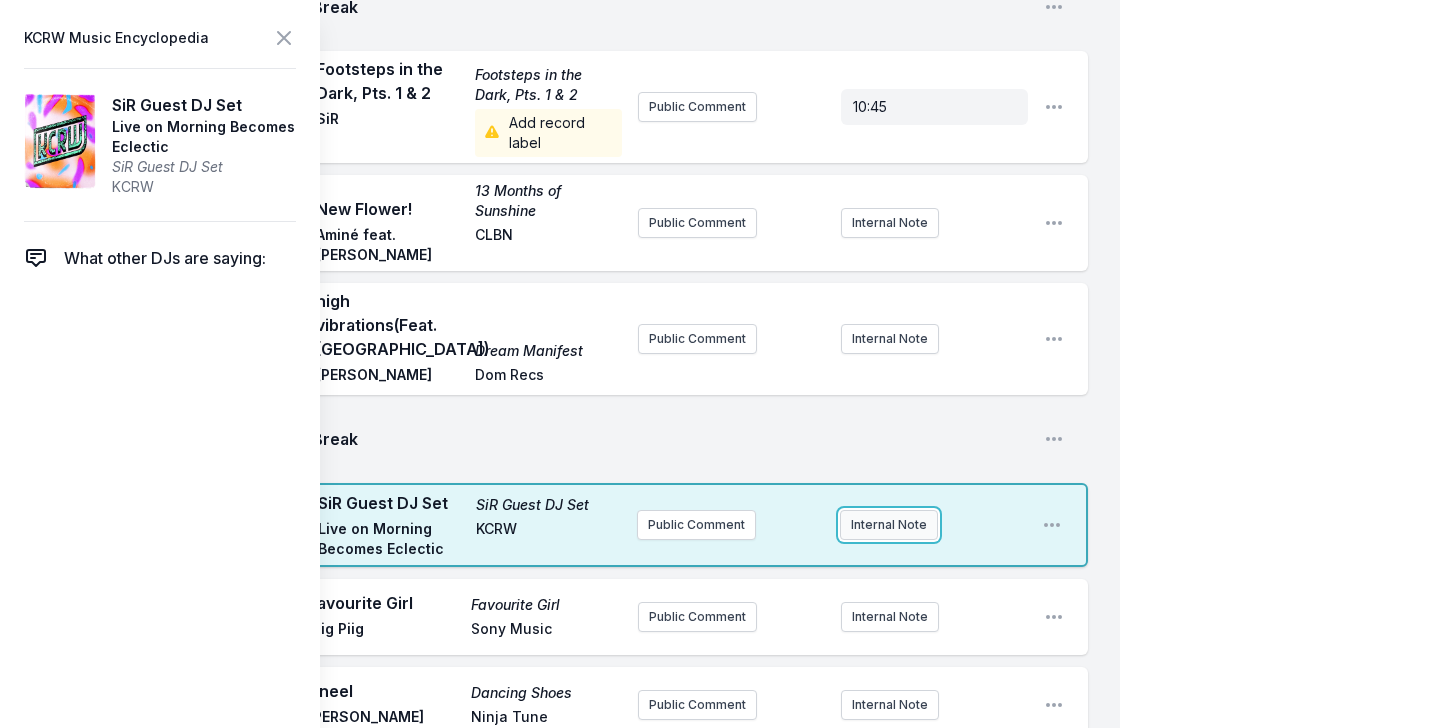 click on "Internal Note" at bounding box center (889, 525) 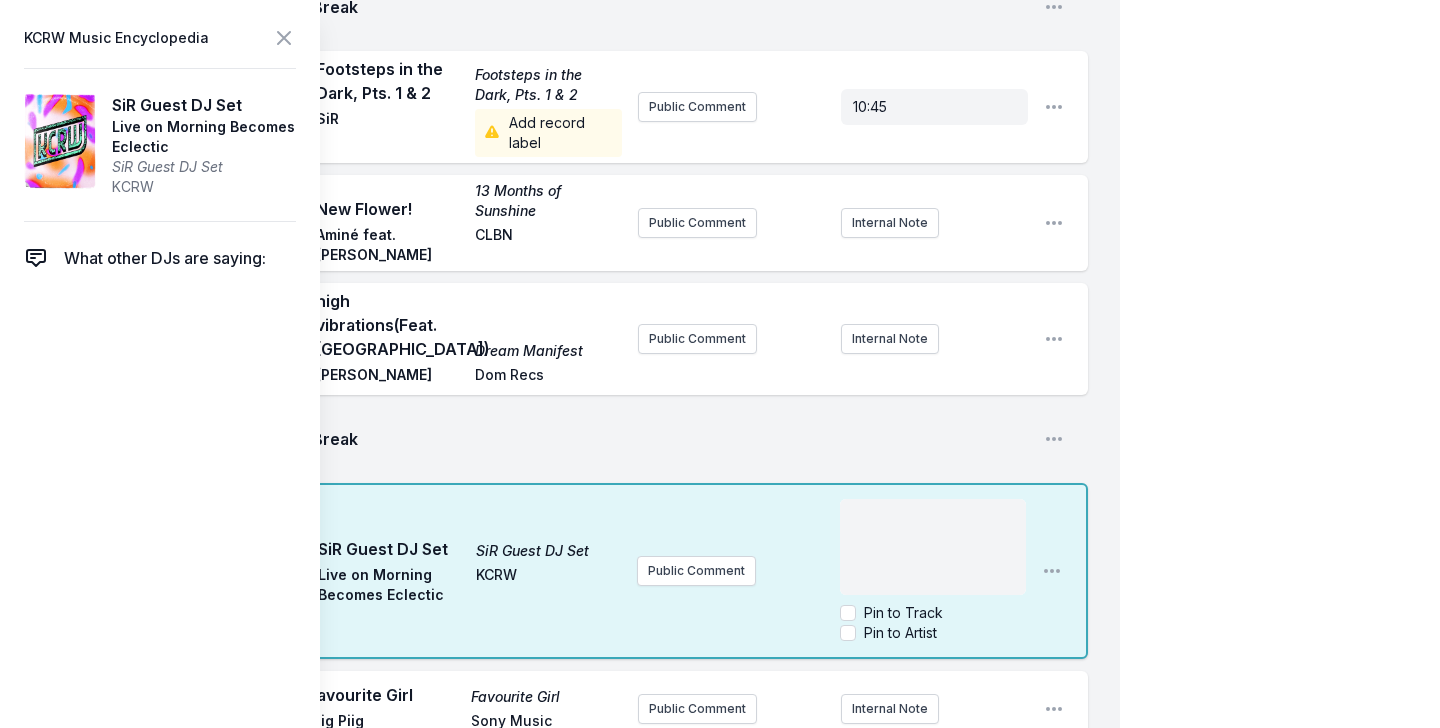 scroll, scrollTop: 160, scrollLeft: 0, axis: vertical 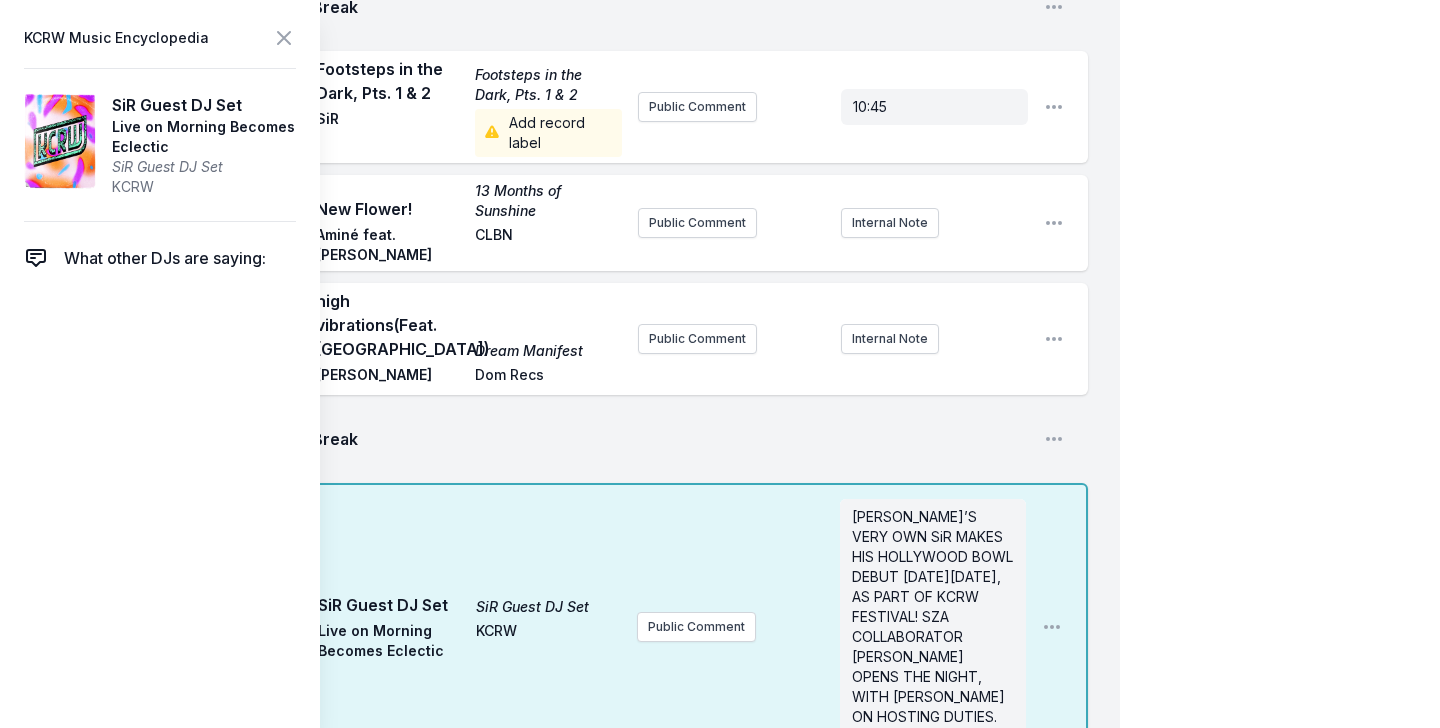click on "Public Comment [PERSON_NAME]’S VERY OWN SiR MAKES HIS HOLLYWOOD BOWL DEBUT [DATE][DATE], AS PART OF KCRW FESTIVAL! SZA COLLABORATOR [PERSON_NAME] OPENS THE NIGHT, WITH [PERSON_NAME] ON HOSTING DUTIES. ﻿" at bounding box center (831, 627) 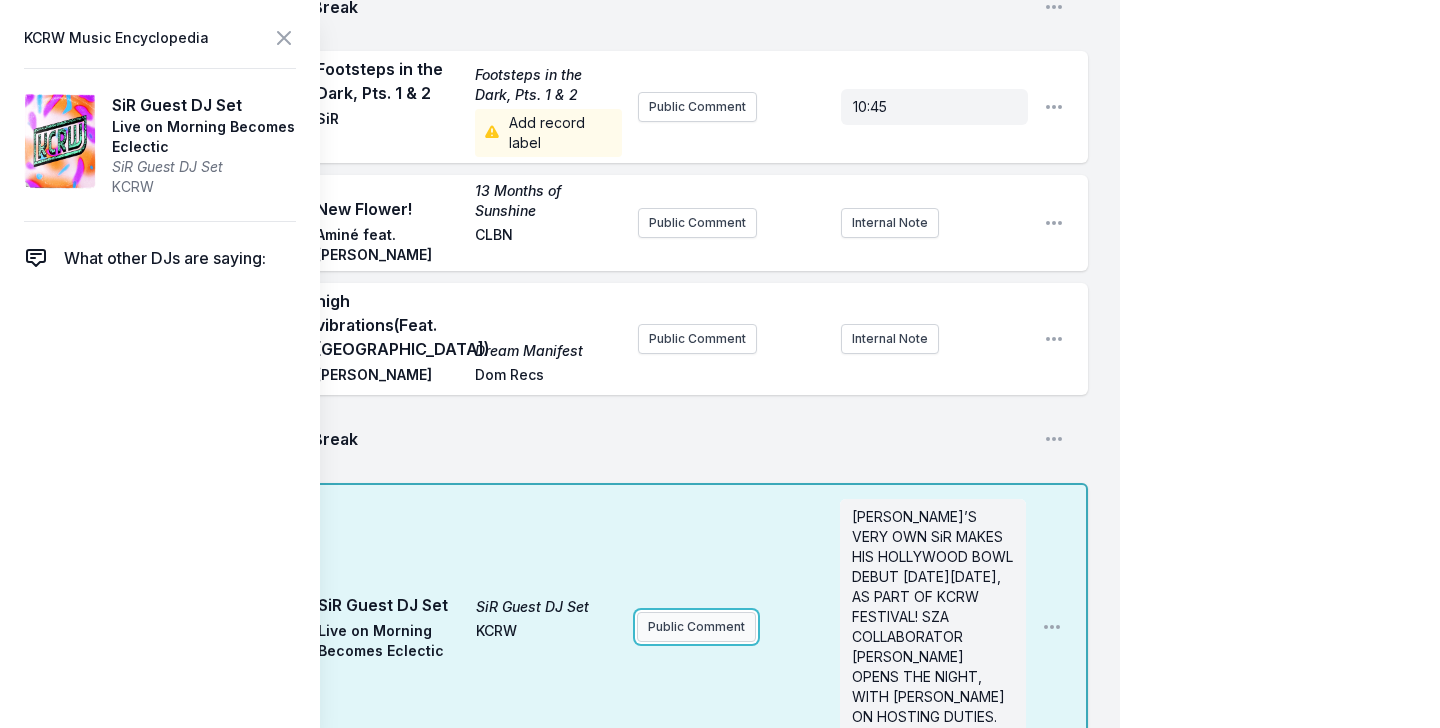 click on "Public Comment" at bounding box center [696, 627] 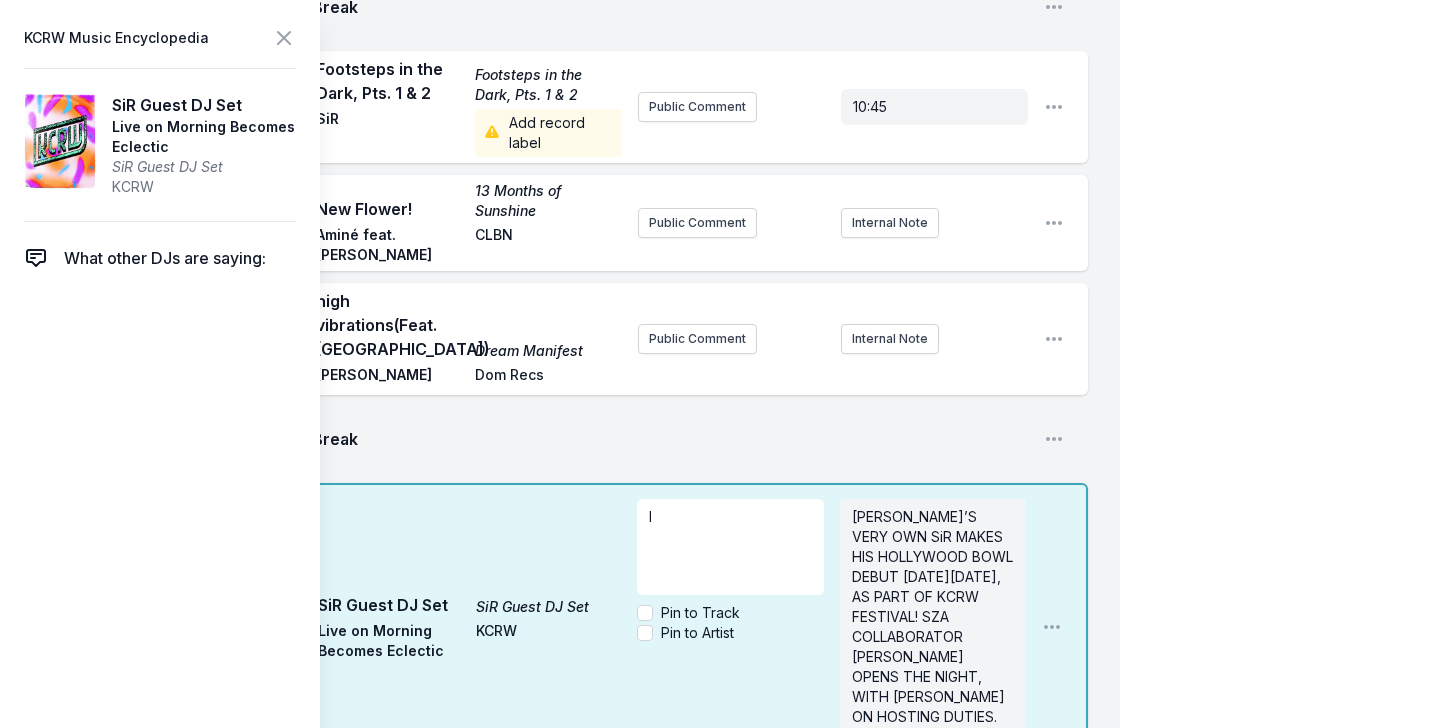 type 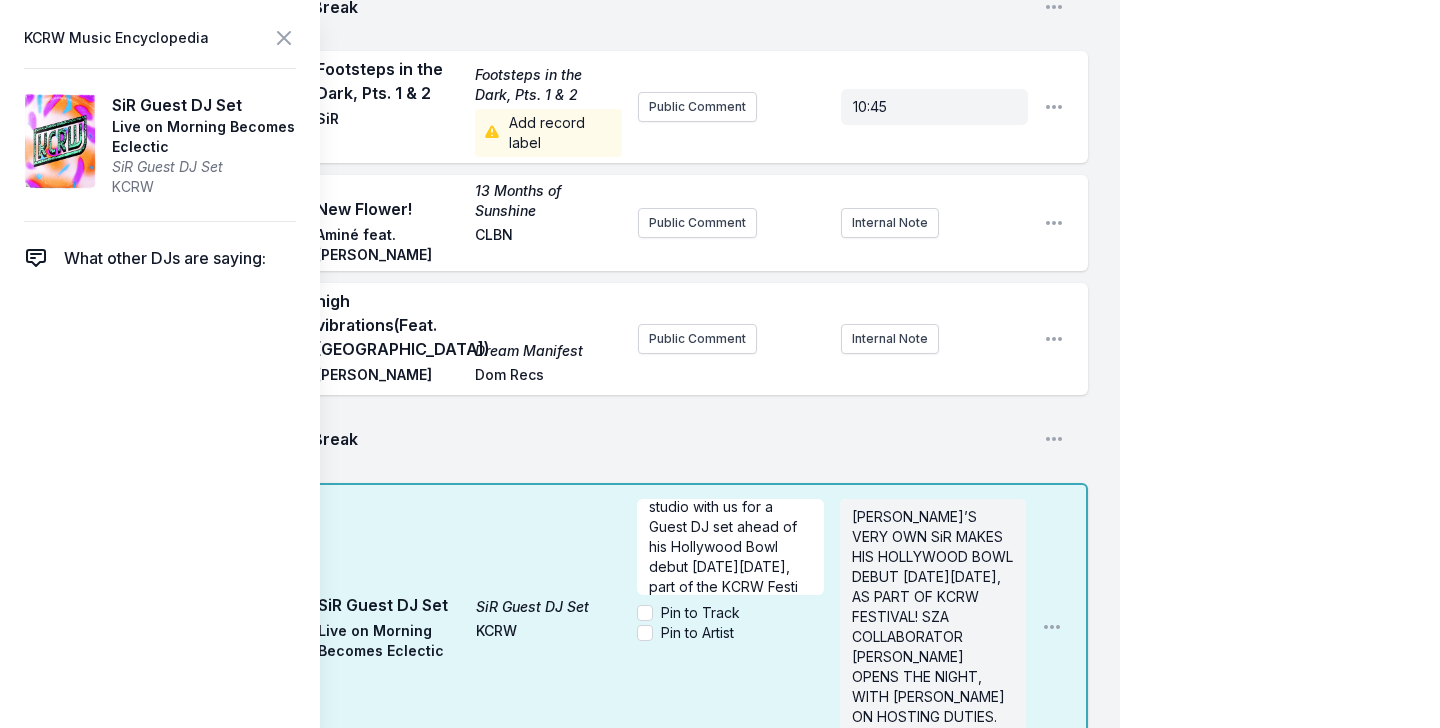 scroll, scrollTop: 70, scrollLeft: 0, axis: vertical 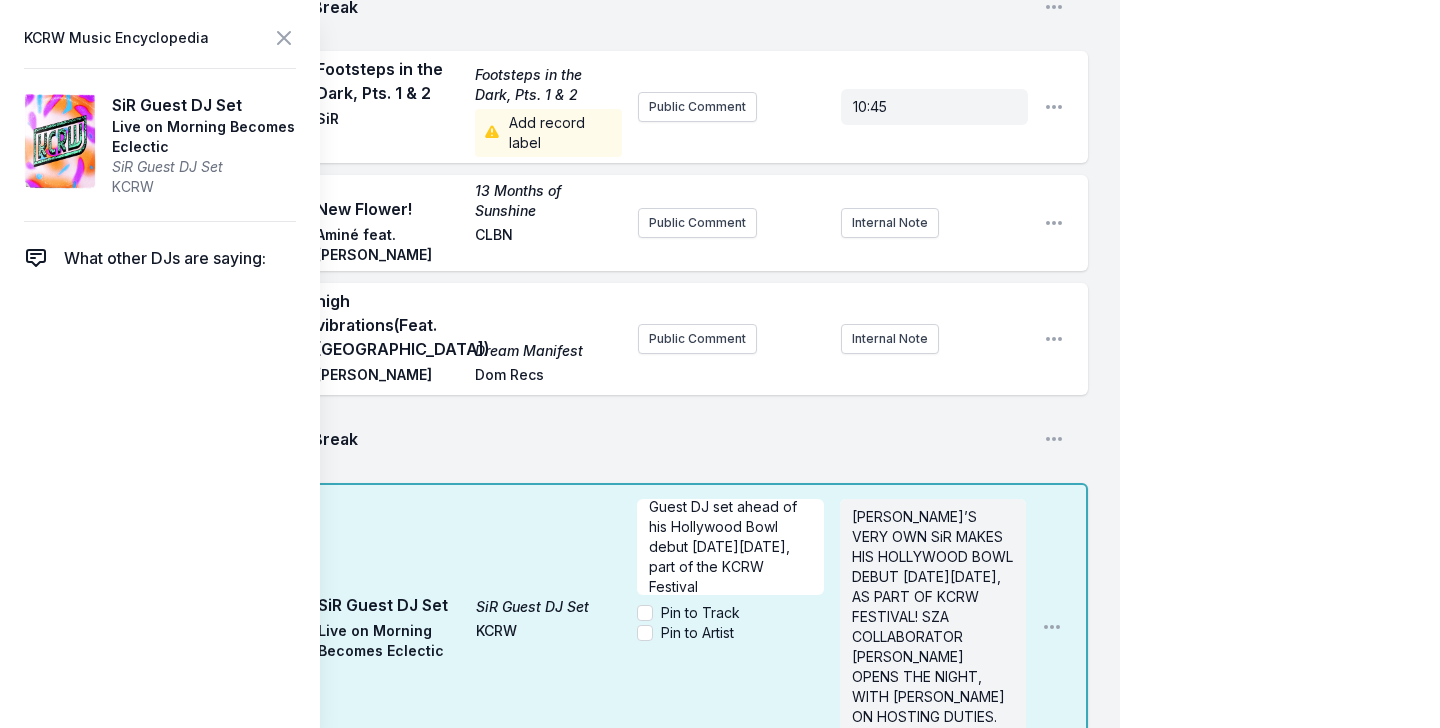 click on "11:06 AM SiR Guest DJ Set SiR Guest DJ Set Live on Morning Becomes Eclectic KCRW [PERSON_NAME]'s very own SiR is live in the studio with us for a Guest DJ set ahead of his Hollywood Bowl debut [DATE][DATE], part of the KCRW Festival  Pin to Track Pin to Artist [PERSON_NAME]’S VERY OWN SiR MAKES HIS HOLLYWOOD BOWL DEBUT [DATE][DATE], AS PART OF KCRW FESTIVAL! SZA COLLABORATOR [PERSON_NAME] OPENS THE NIGHT, WITH [PERSON_NAME] ON HOSTING DUTIES. ﻿ Open playlist item options" at bounding box center (576, 627) 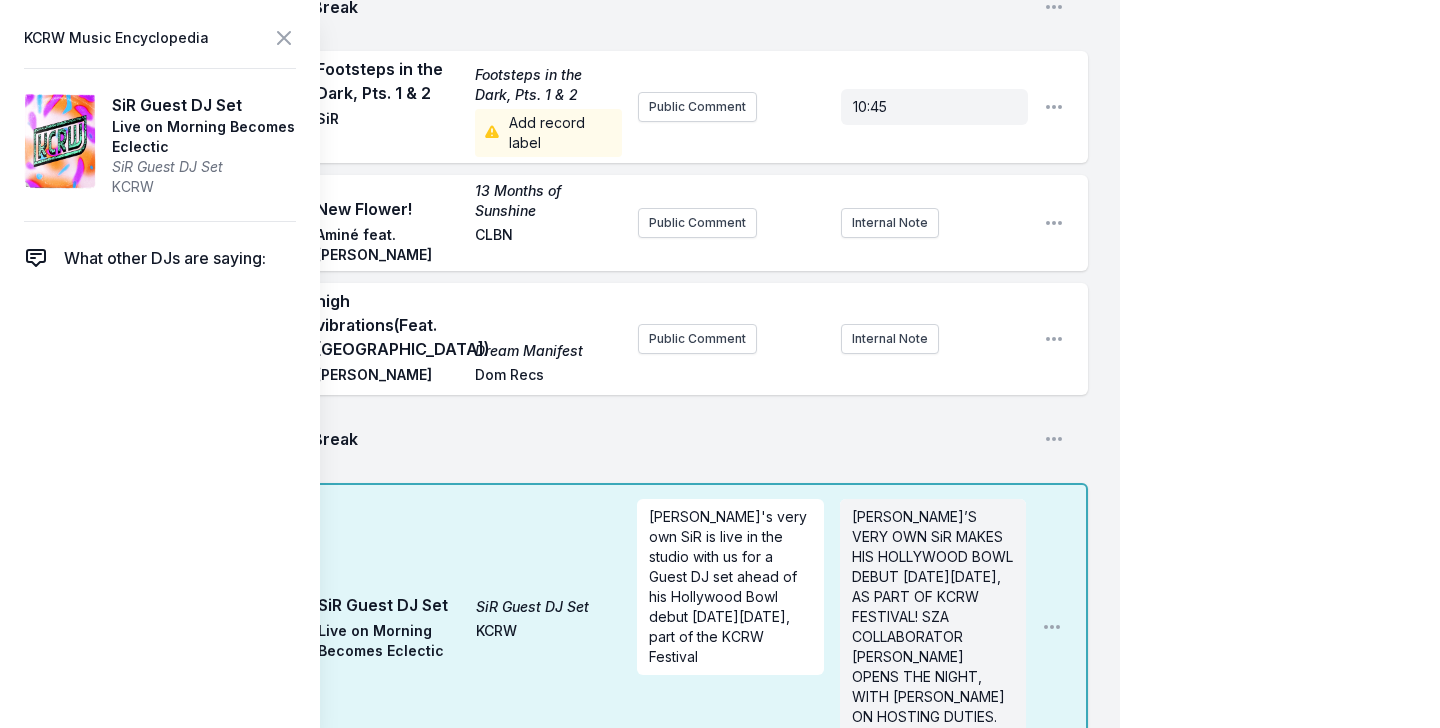 click on "11:06 AM SiR Guest DJ Set SiR Guest DJ Set Live on Morning Becomes Eclectic KCRW [PERSON_NAME]'s very own SiR is live in the studio with us for a Guest DJ set ahead of his Hollywood Bowl debut [DATE][DATE], part of the KCRW Festival  INGLEWOOD’S VERY OWN SiR MAKES HIS HOLLYWOOD BOWL DEBUT [DATE][DATE], AS PART OF KCRW FESTIVAL! SZA COLLABORATOR [PERSON_NAME] OPENS THE NIGHT, WITH [PERSON_NAME] ON HOSTING DUTIES. ﻿ Open playlist item options" at bounding box center (576, 627) 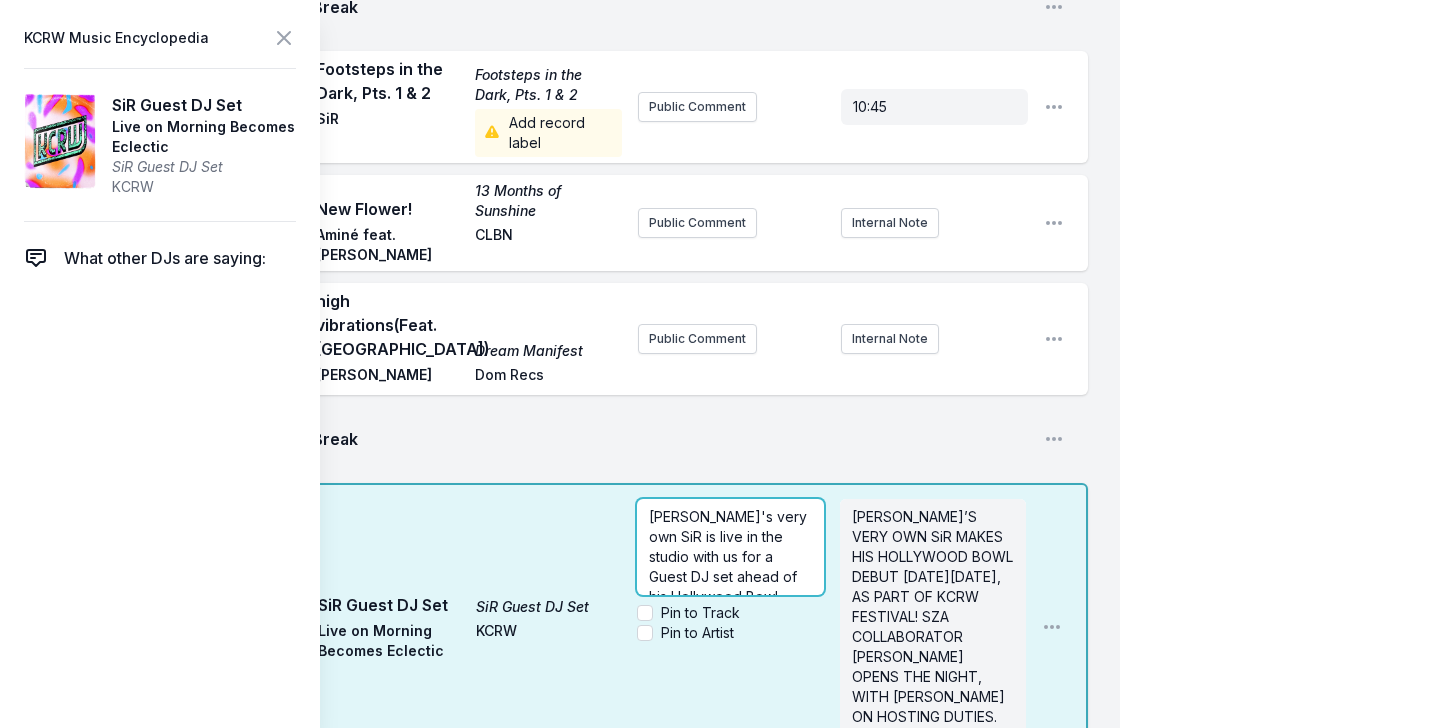click on "[PERSON_NAME]'s very own SiR is live in the studio with us for a Guest DJ set ahead of his Hollywood Bowl debut [DATE][DATE], part of the KCRW Festival  Pin to Track Pin to Artist" at bounding box center [730, 627] 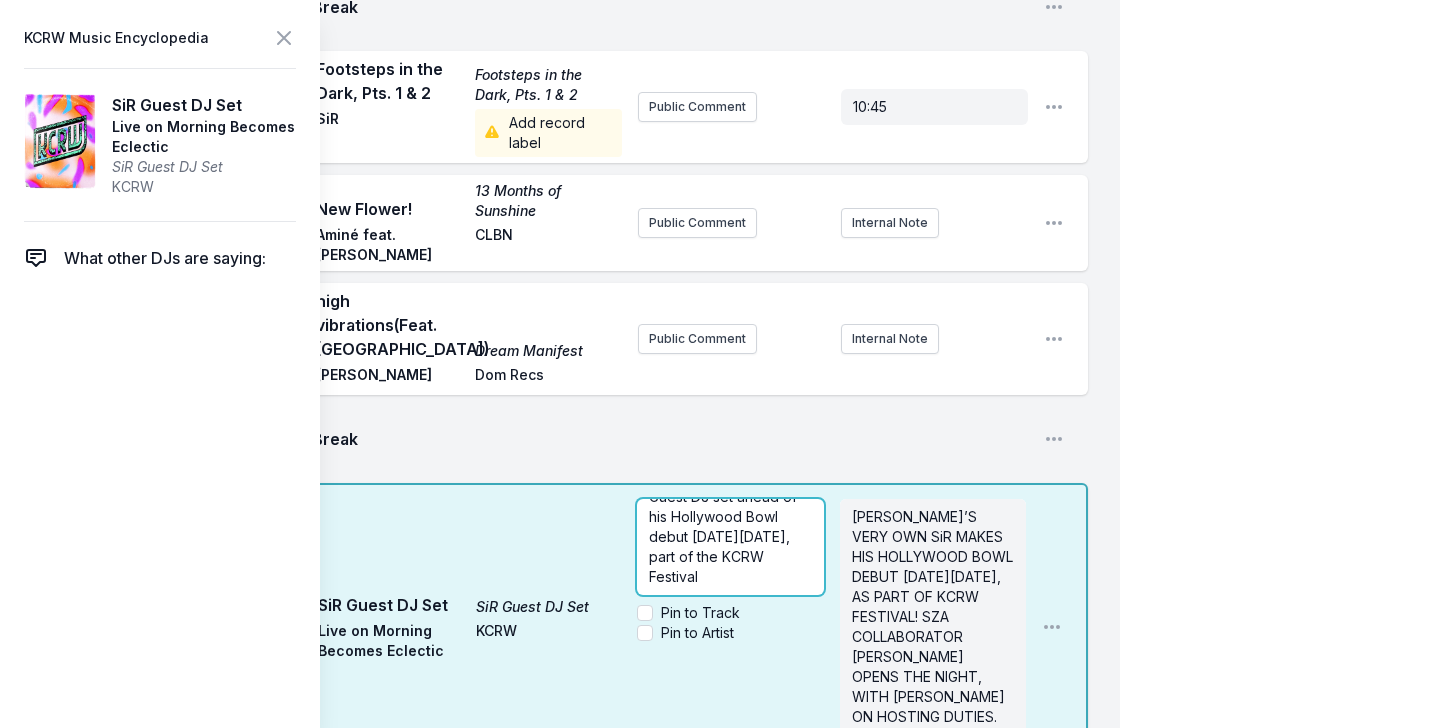 click on "[PERSON_NAME]'s very own SiR is live in the studio with us for a Guest DJ set ahead of his Hollywood Bowl debut [DATE][DATE], part of the KCRW Festival" at bounding box center [730, 507] 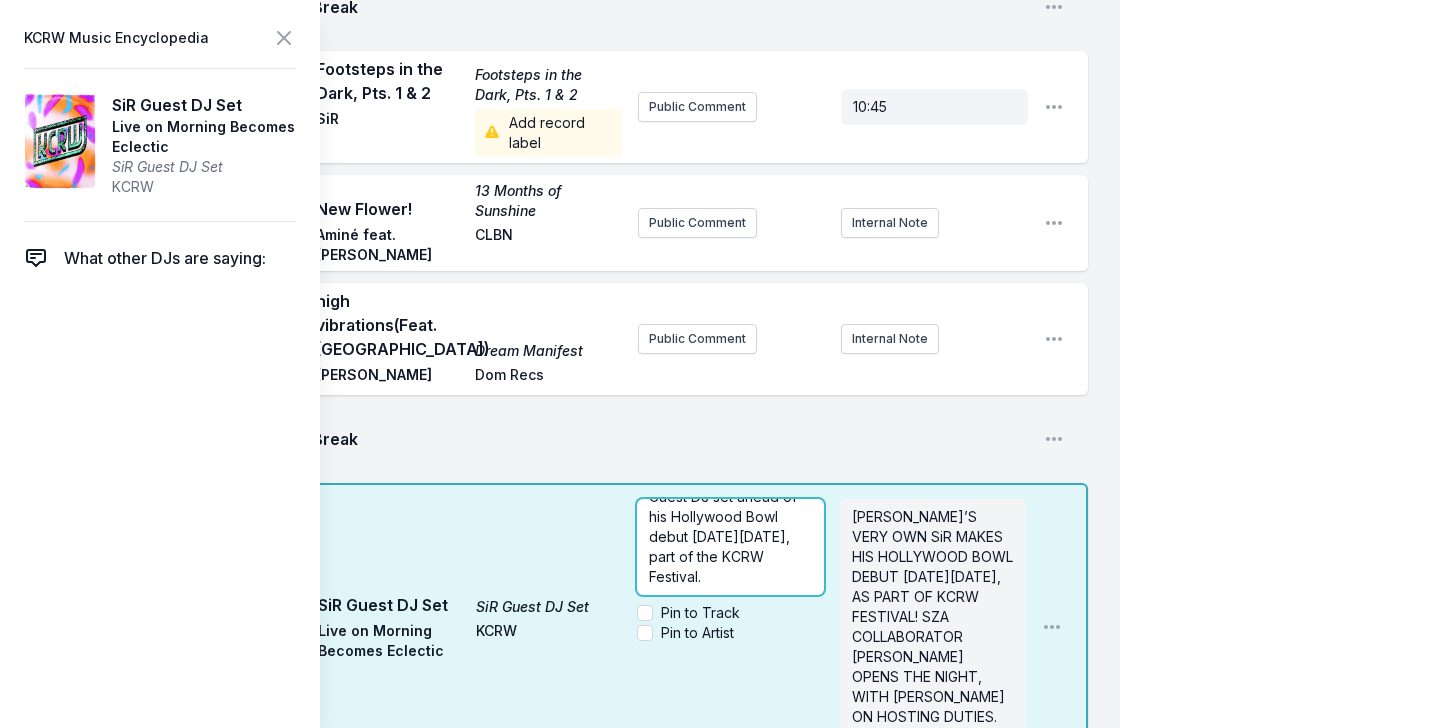 type 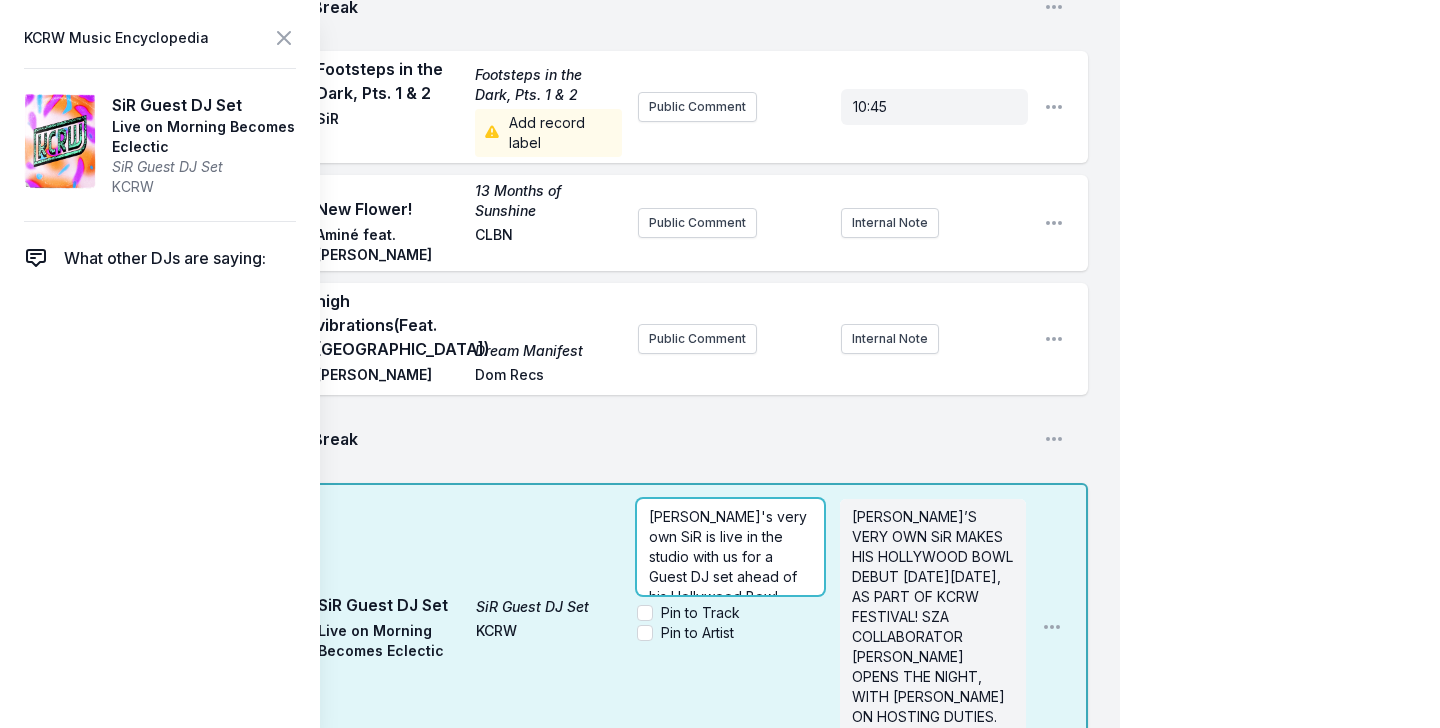 scroll, scrollTop: 80, scrollLeft: 0, axis: vertical 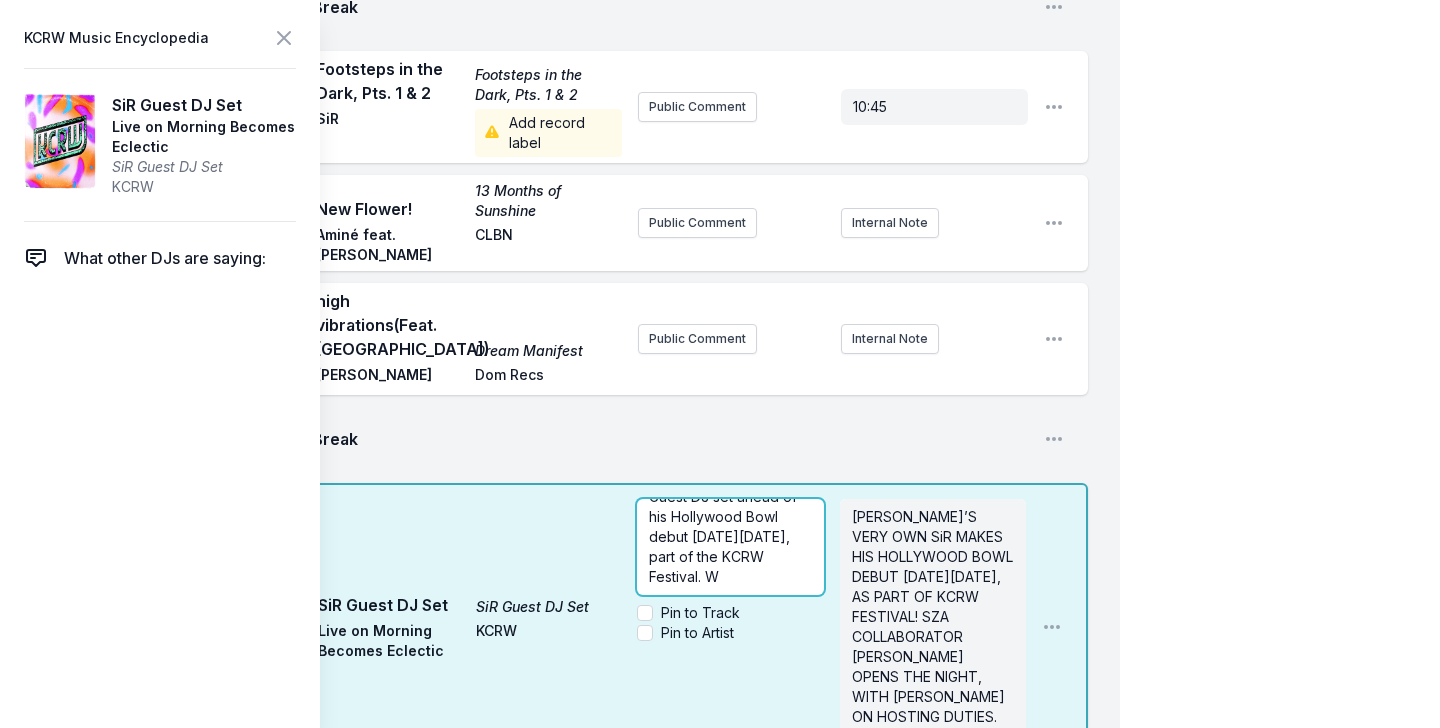 click on "[PERSON_NAME]'s very own SiR is live in the studio with us for a Guest DJ set ahead of his Hollywood Bowl debut [DATE][DATE], part of the KCRW Festival. W" at bounding box center (730, 507) 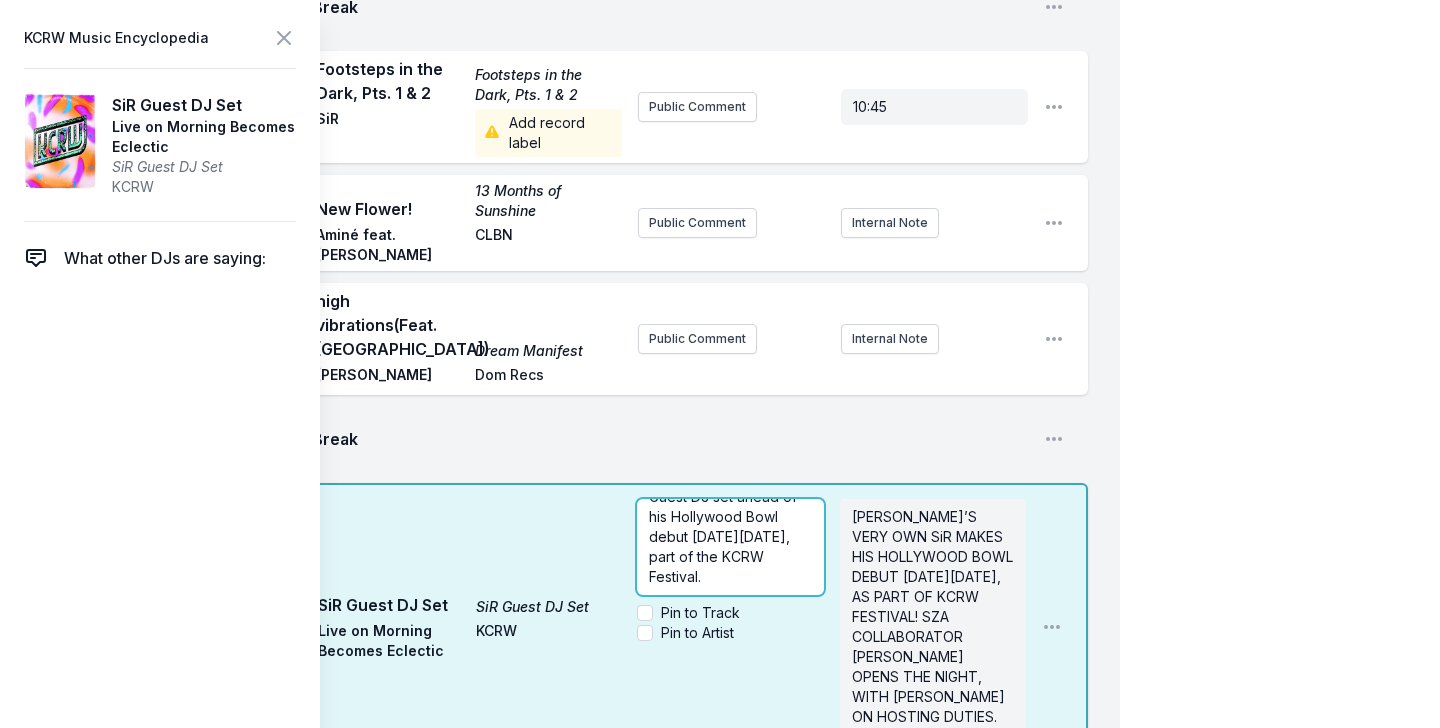 scroll, scrollTop: 200, scrollLeft: 0, axis: vertical 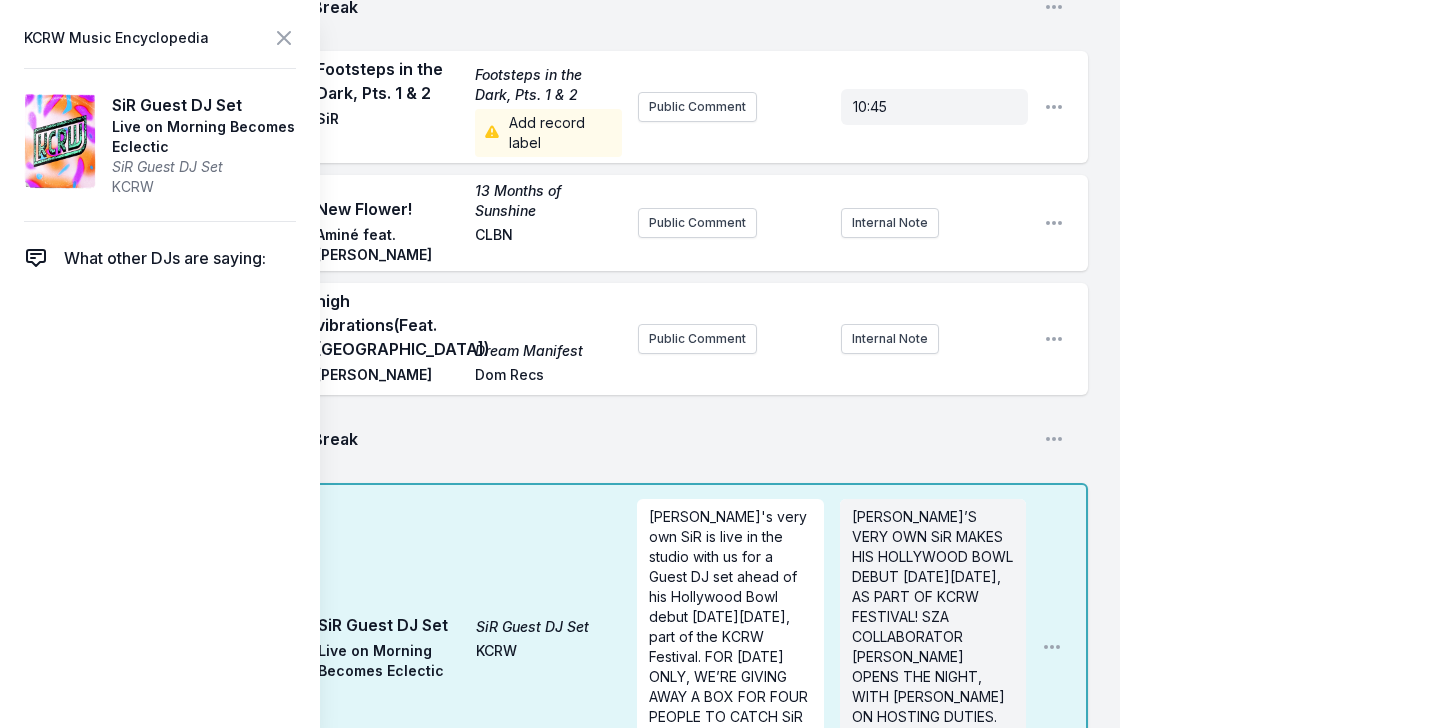 click on "11:06 AM SiR Guest DJ Set SiR Guest DJ Set Live on Morning Becomes Eclectic KCRW [PERSON_NAME]'s very own SiR is live in the studio with us for a Guest DJ set ahead of his Hollywood Bowl debut [DATE][DATE], part of the KCRW Festival. FOR [DATE] ONLY, WE’RE GIVING AWAY A BOX FOR FOUR PEOPLE TO CATCH SiR LIVE AT THE [GEOGRAPHIC_DATA] [DATE][DATE]. [PERSON_NAME]’S VERY OWN SiR MAKES HIS HOLLYWOOD BOWL DEBUT [DATE][DATE], AS PART OF KCRW FESTIVAL! SZA COLLABORATOR [PERSON_NAME] OPENS THE NIGHT, WITH [PERSON_NAME] ON HOSTING DUTIES. ﻿ Open playlist item options" at bounding box center [576, 647] 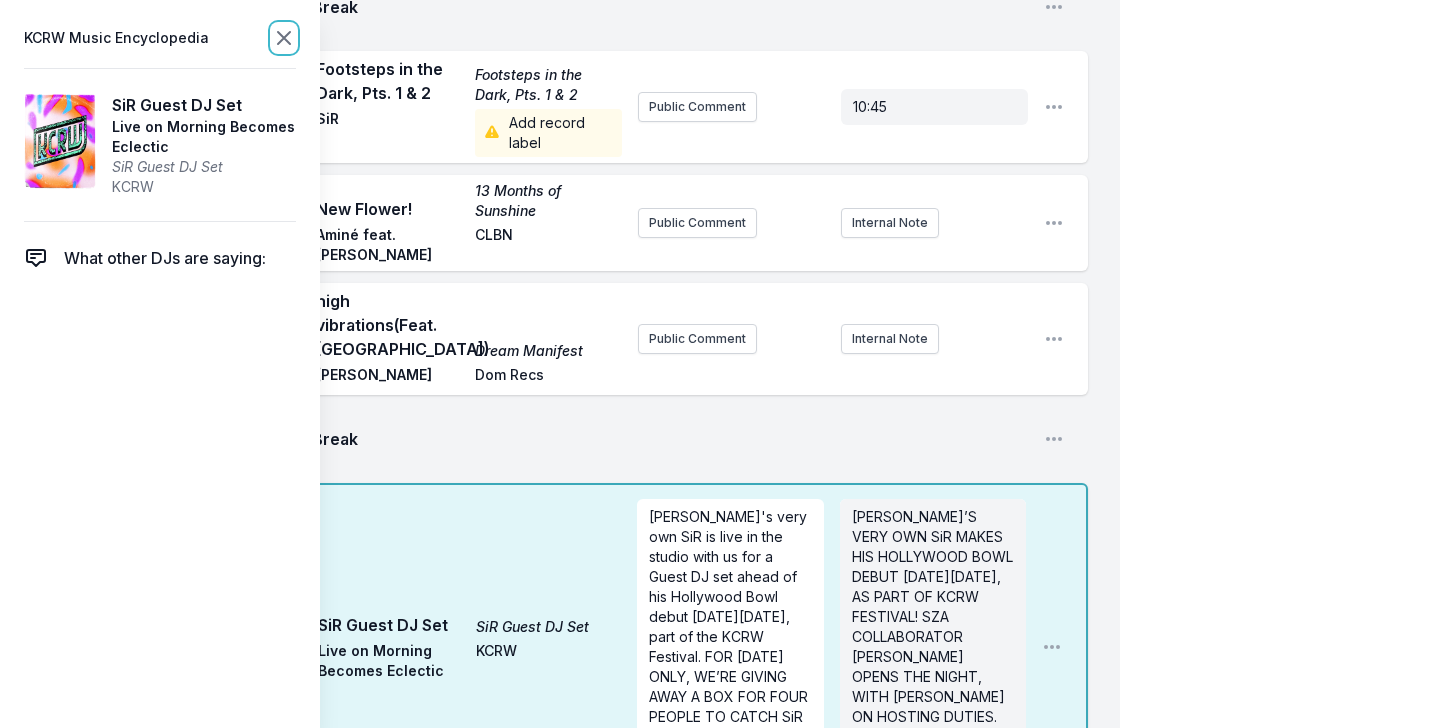 click 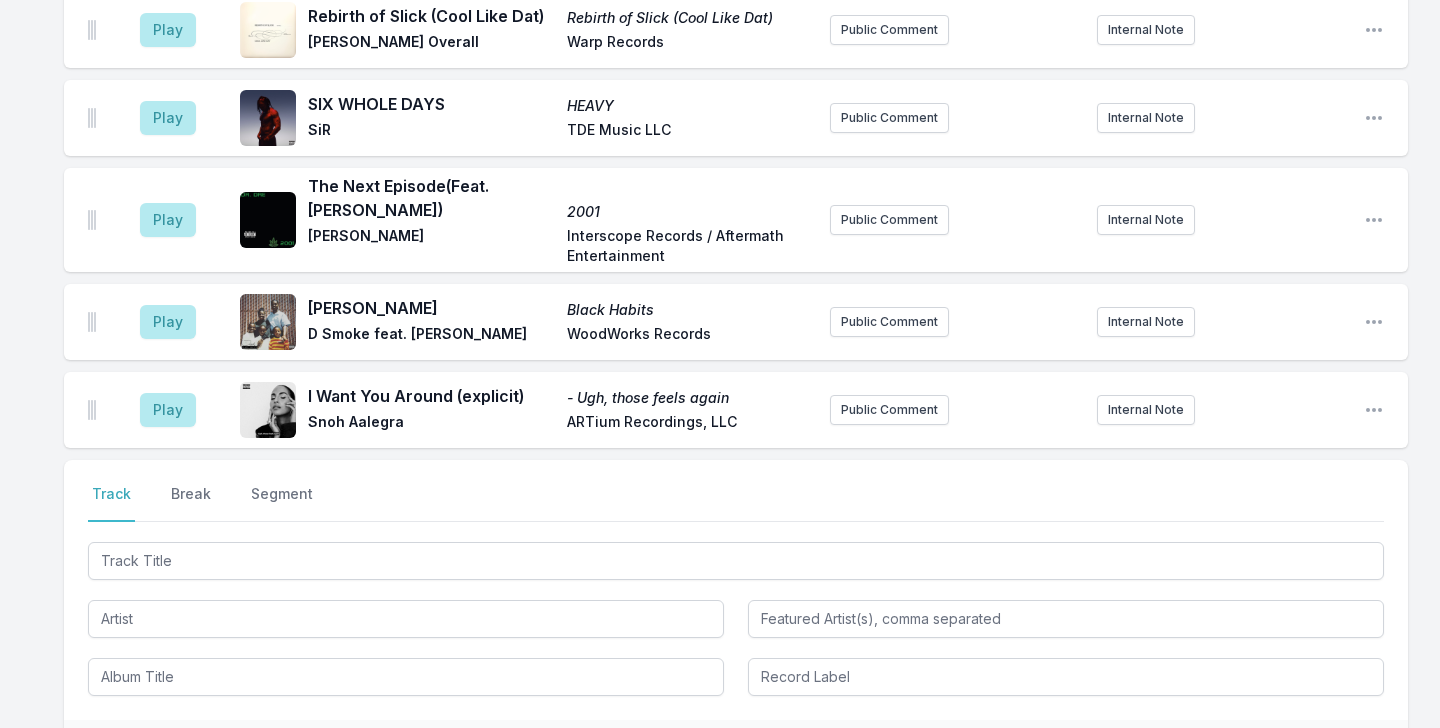 scroll, scrollTop: 5747, scrollLeft: 0, axis: vertical 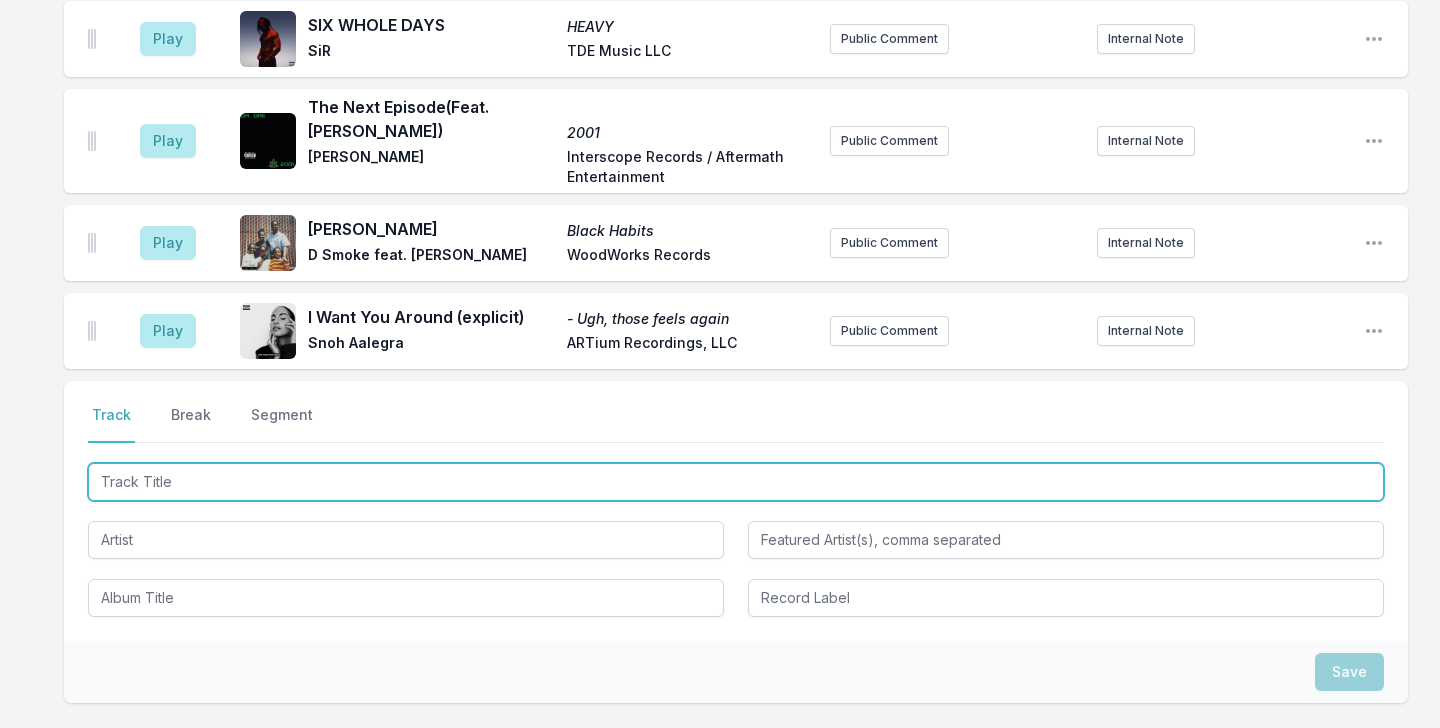 click at bounding box center (736, 482) 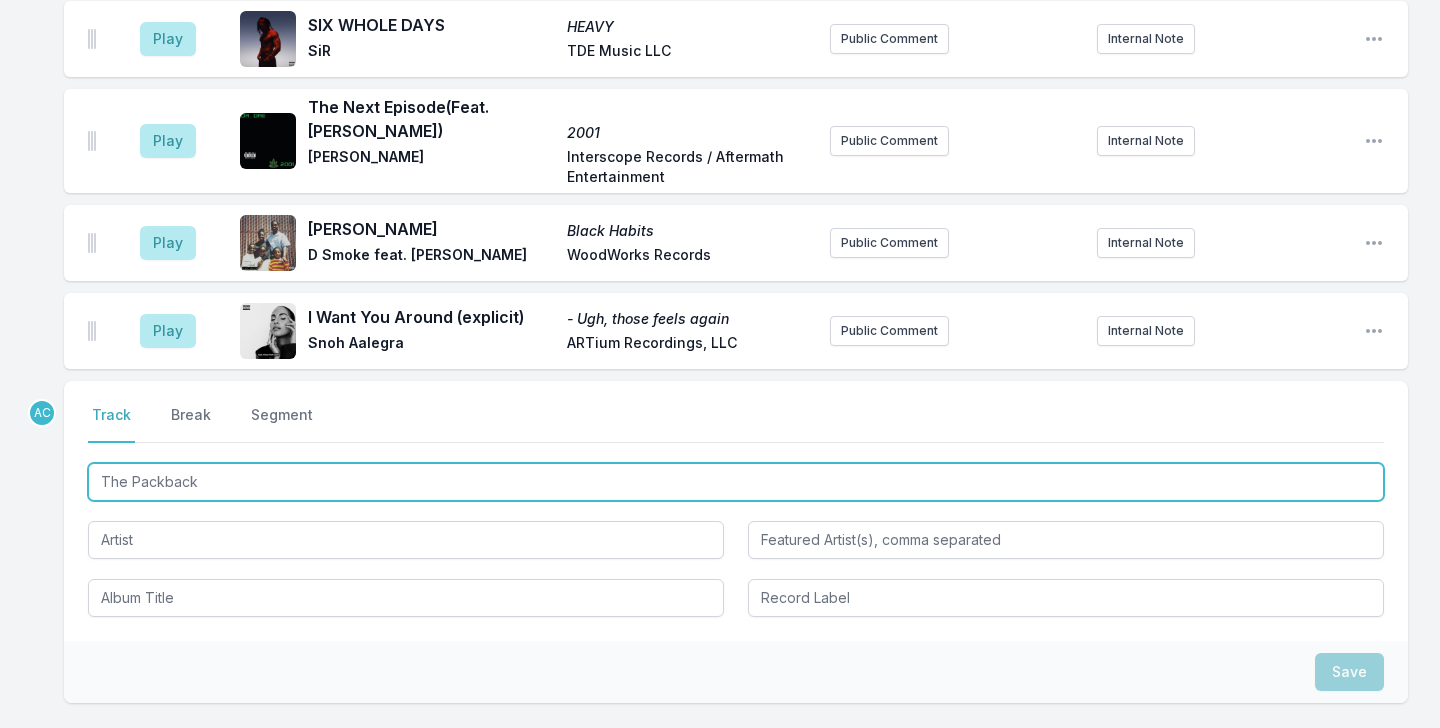click on "The Packback" at bounding box center [736, 482] 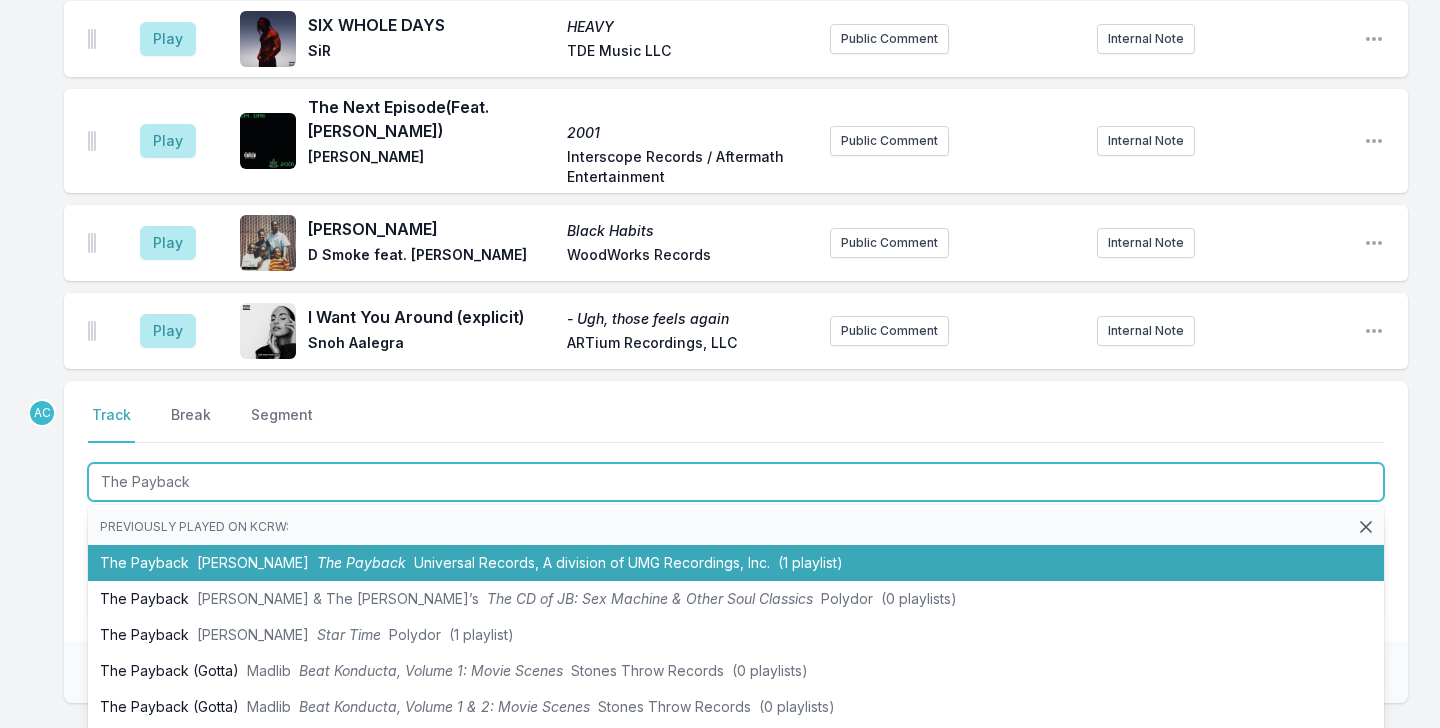 type on "The Payback" 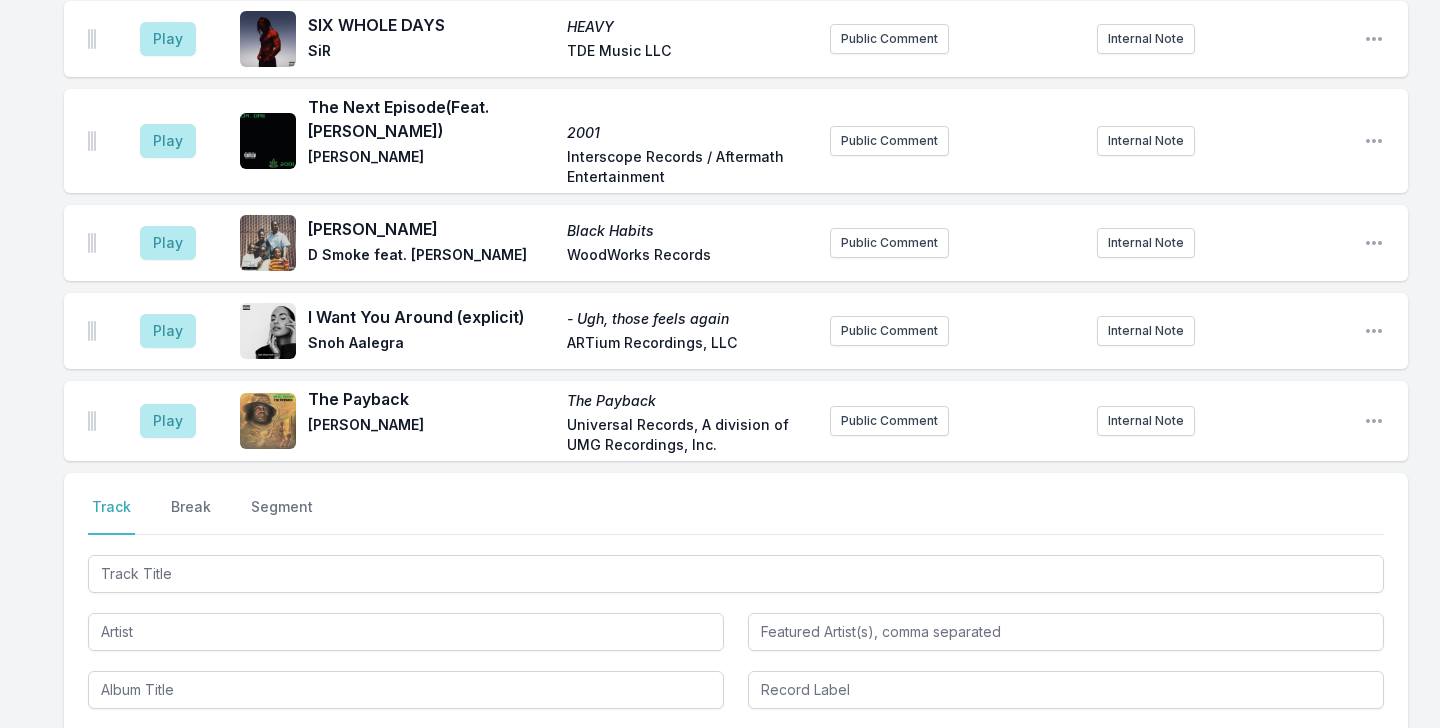 scroll, scrollTop: 5839, scrollLeft: 0, axis: vertical 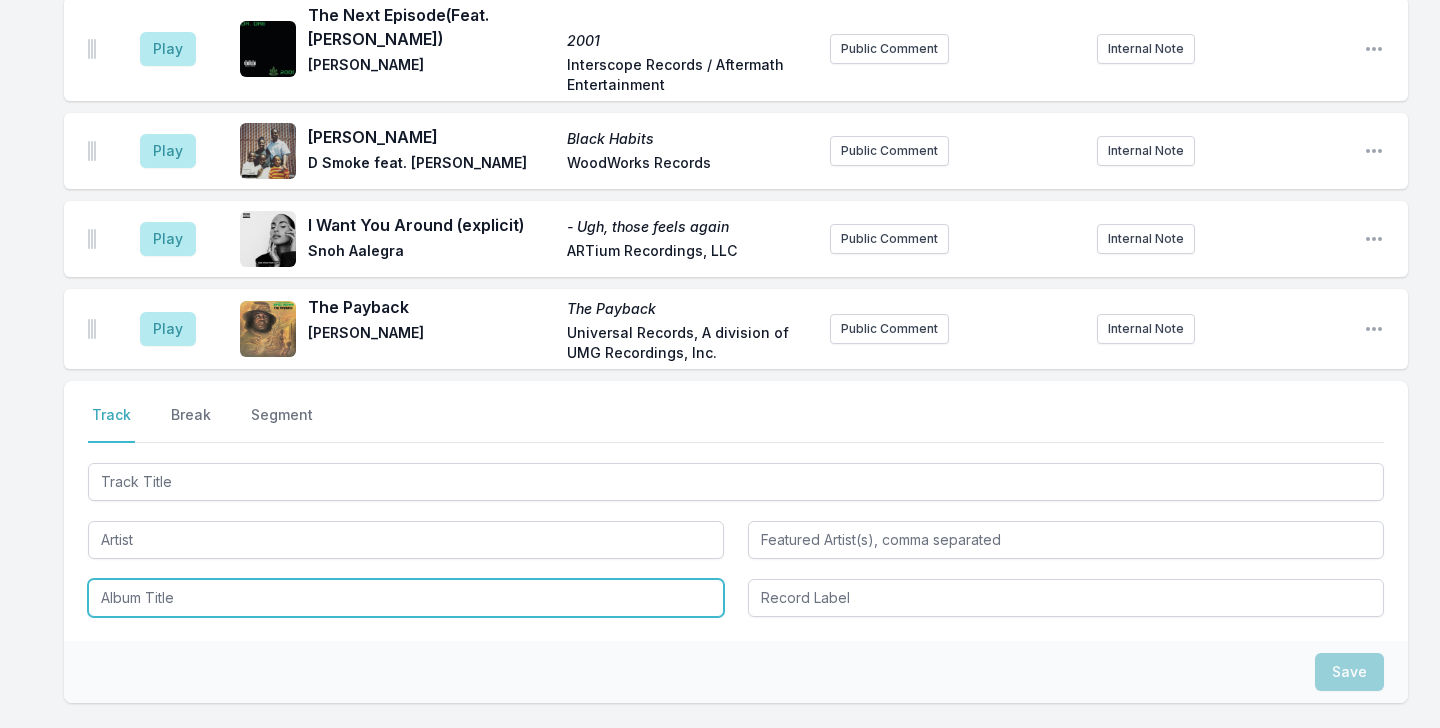 click at bounding box center (406, 598) 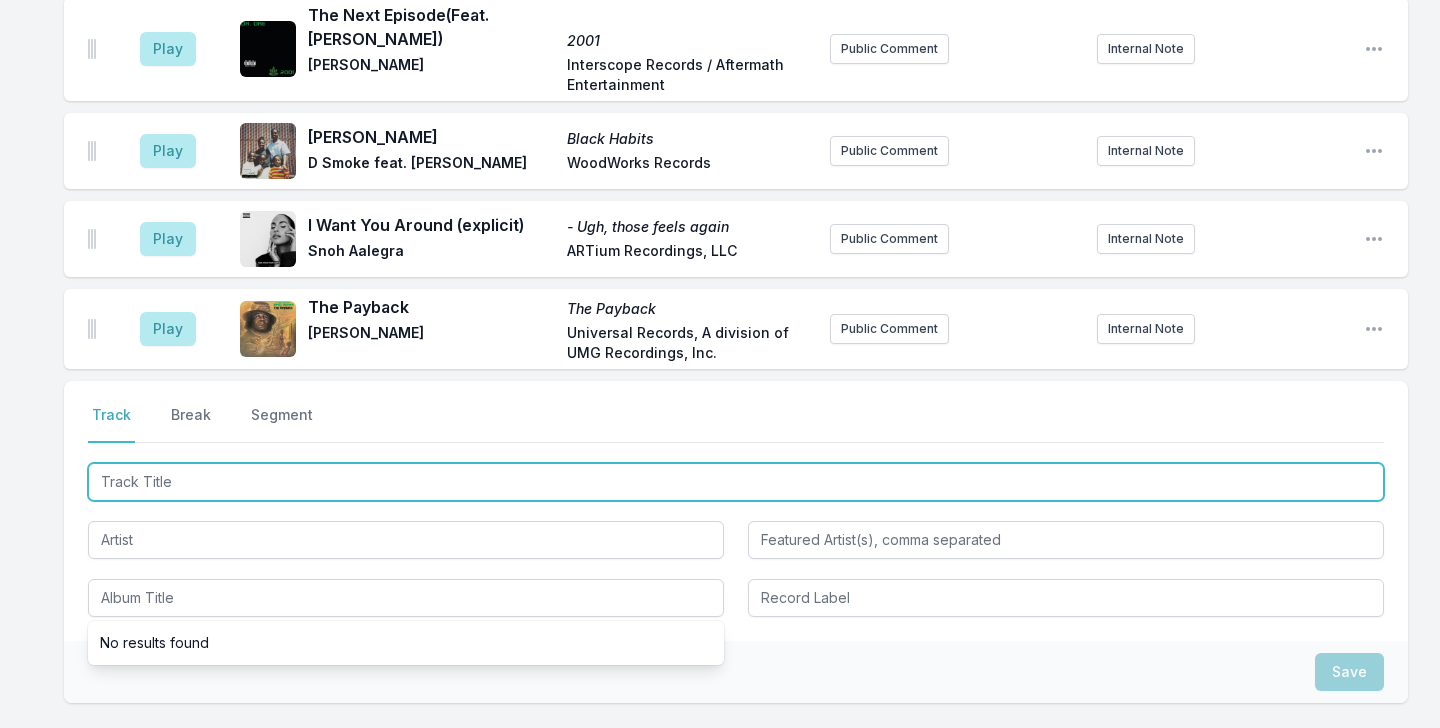 click at bounding box center (736, 482) 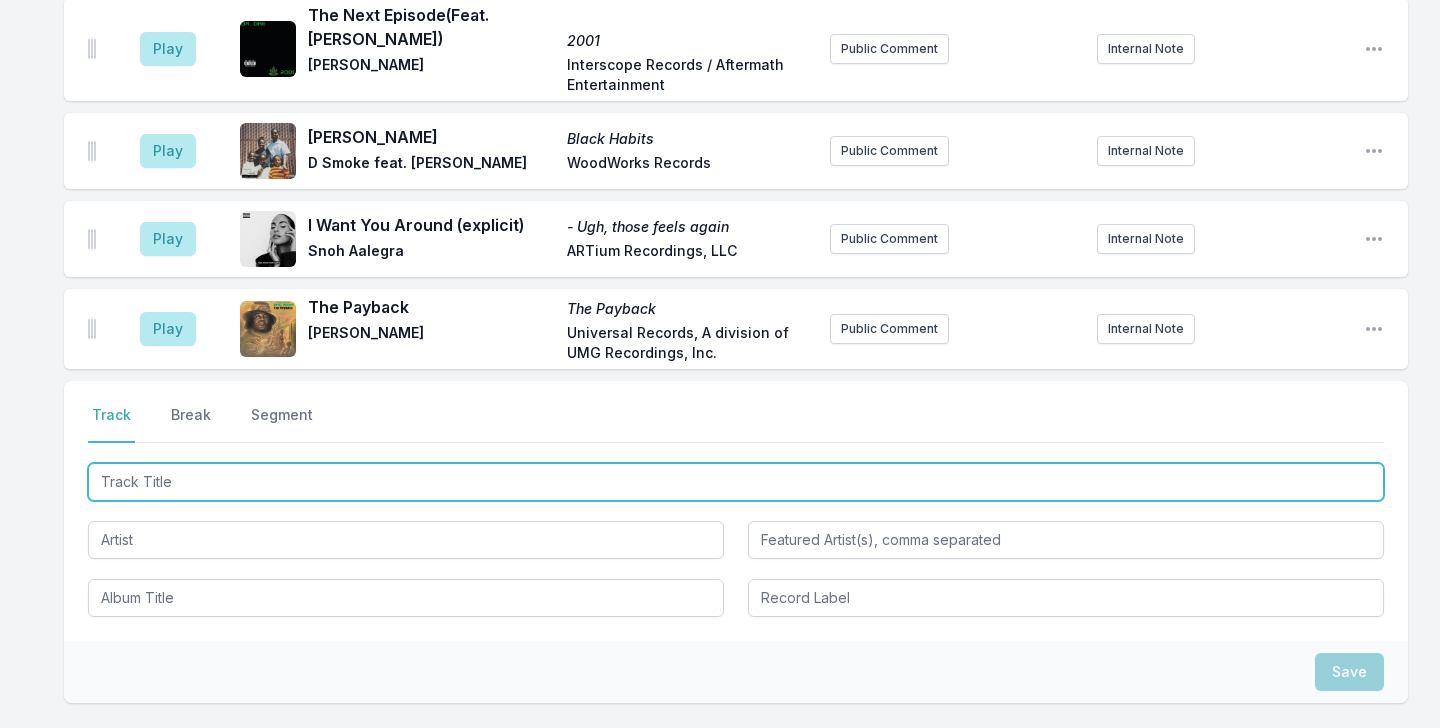 type on "T" 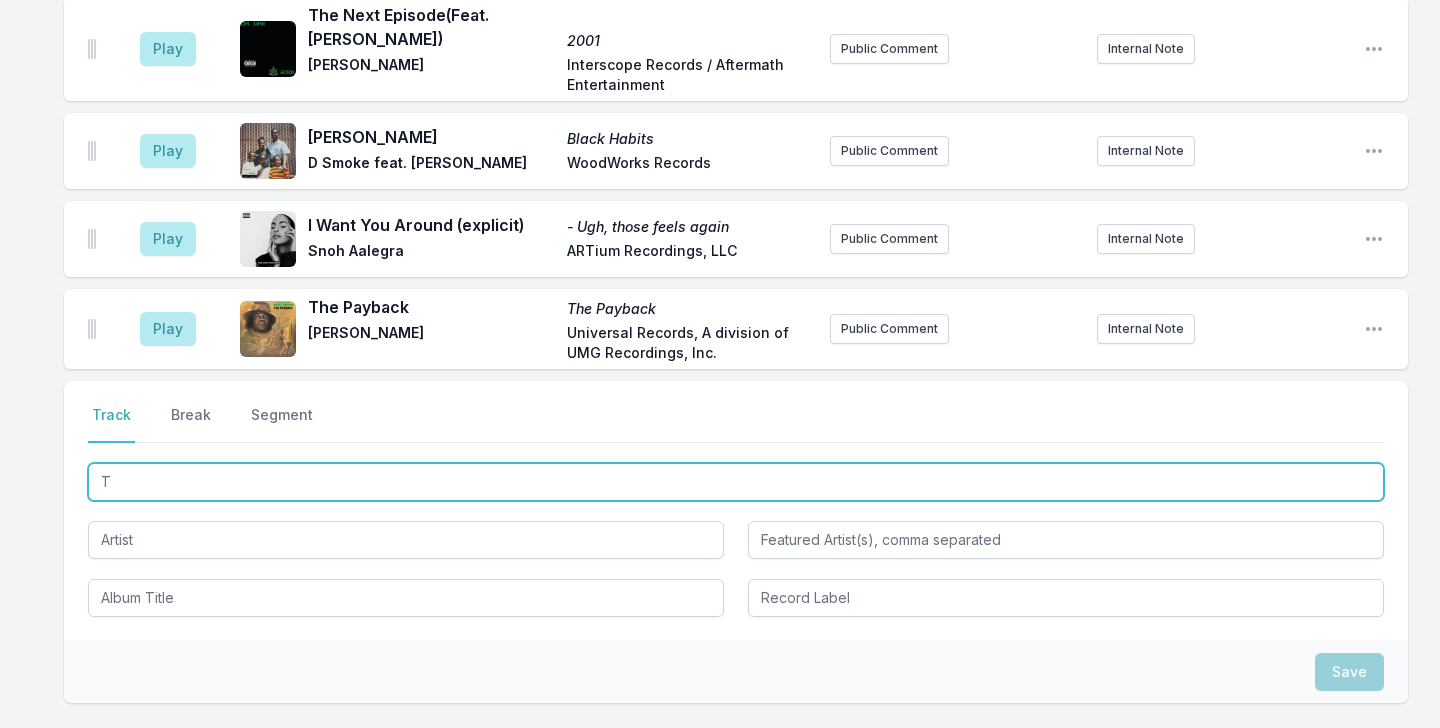 type 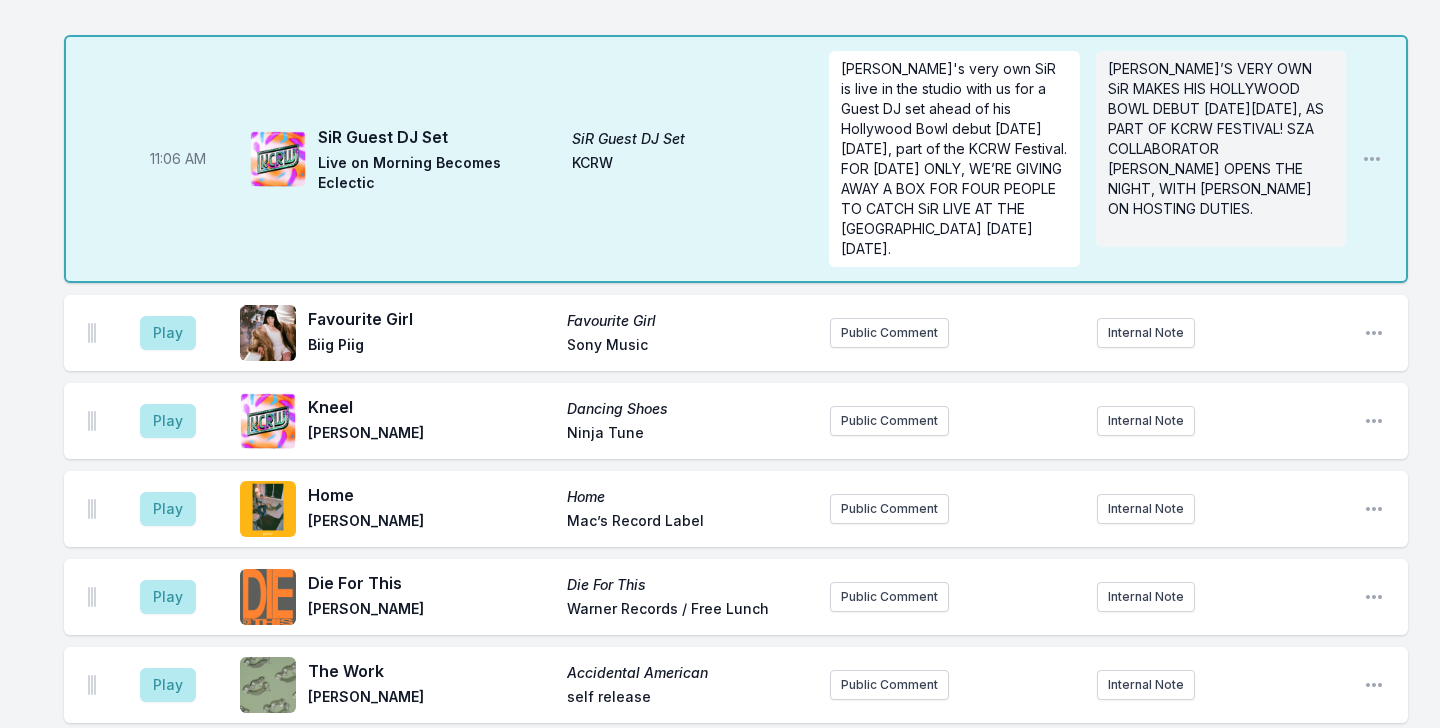 scroll, scrollTop: 3795, scrollLeft: 0, axis: vertical 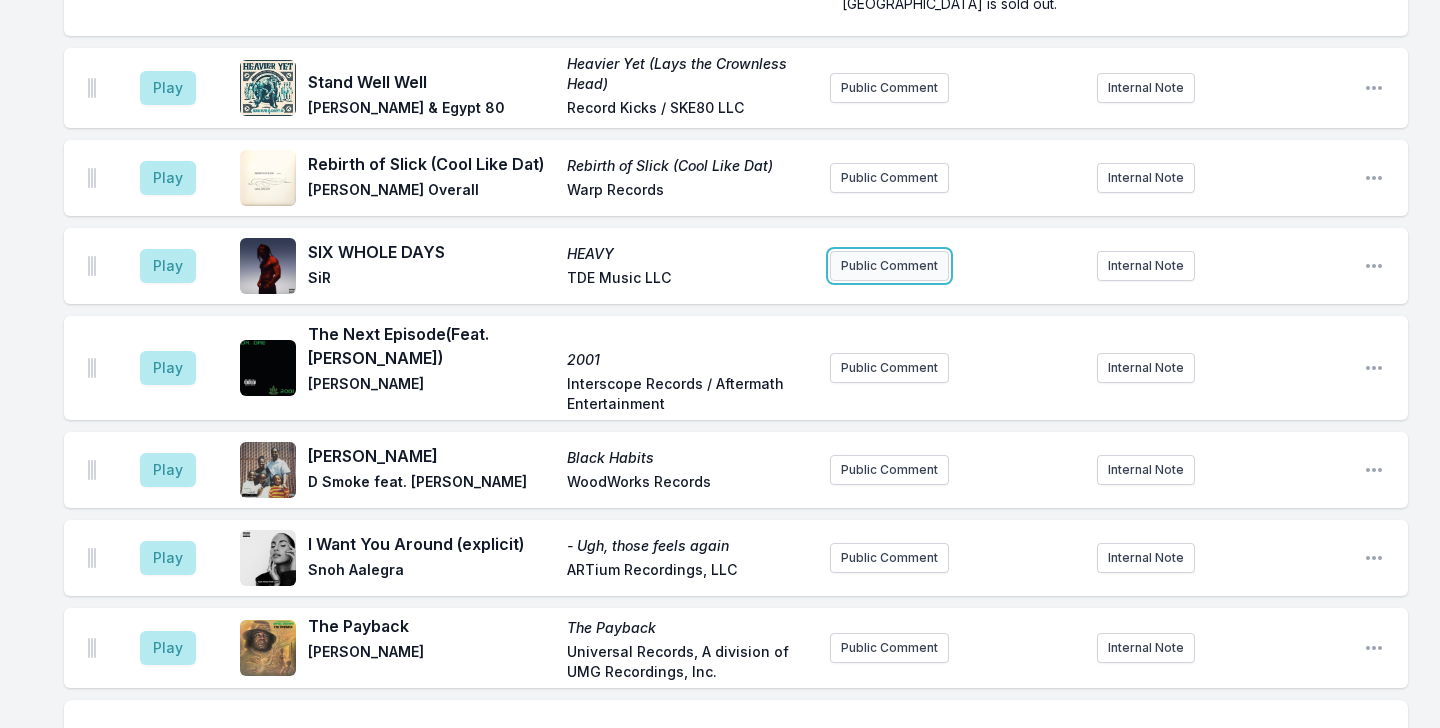 click on "Public Comment" at bounding box center (889, 266) 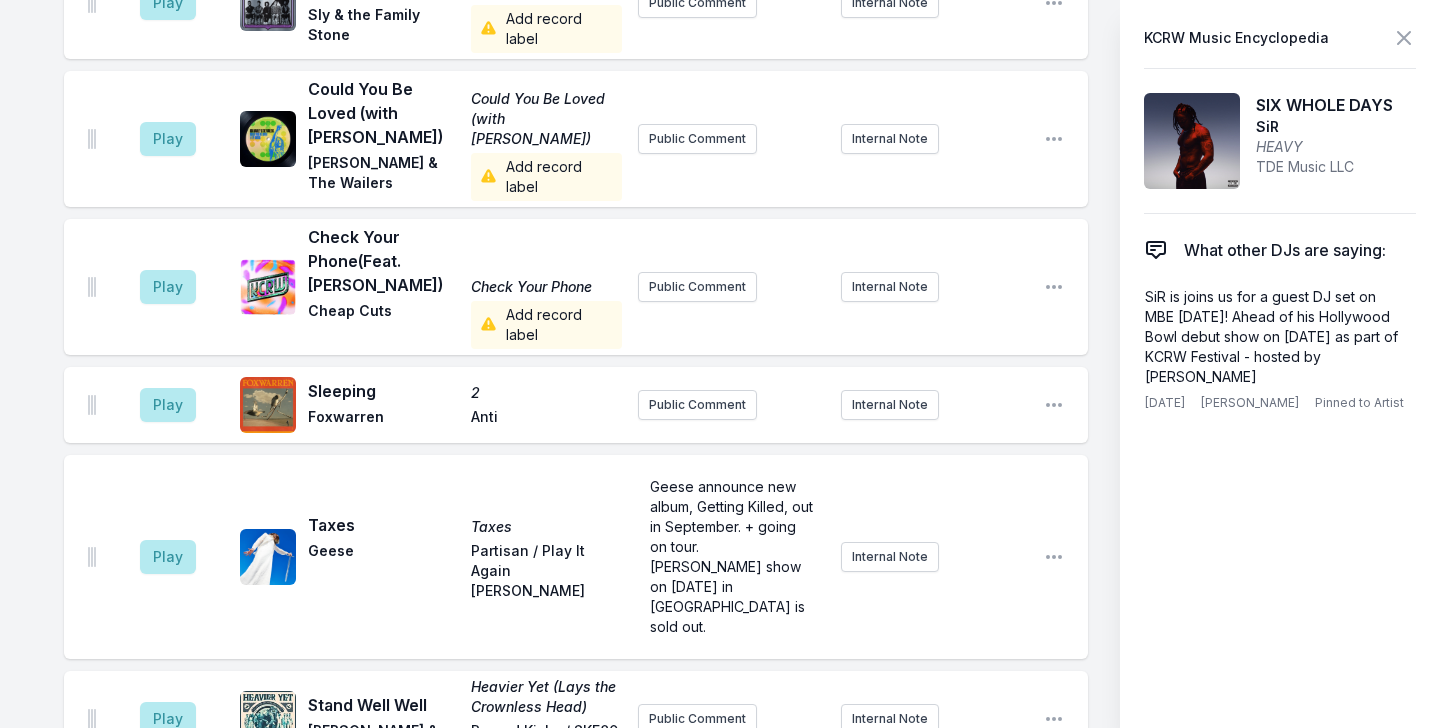 type 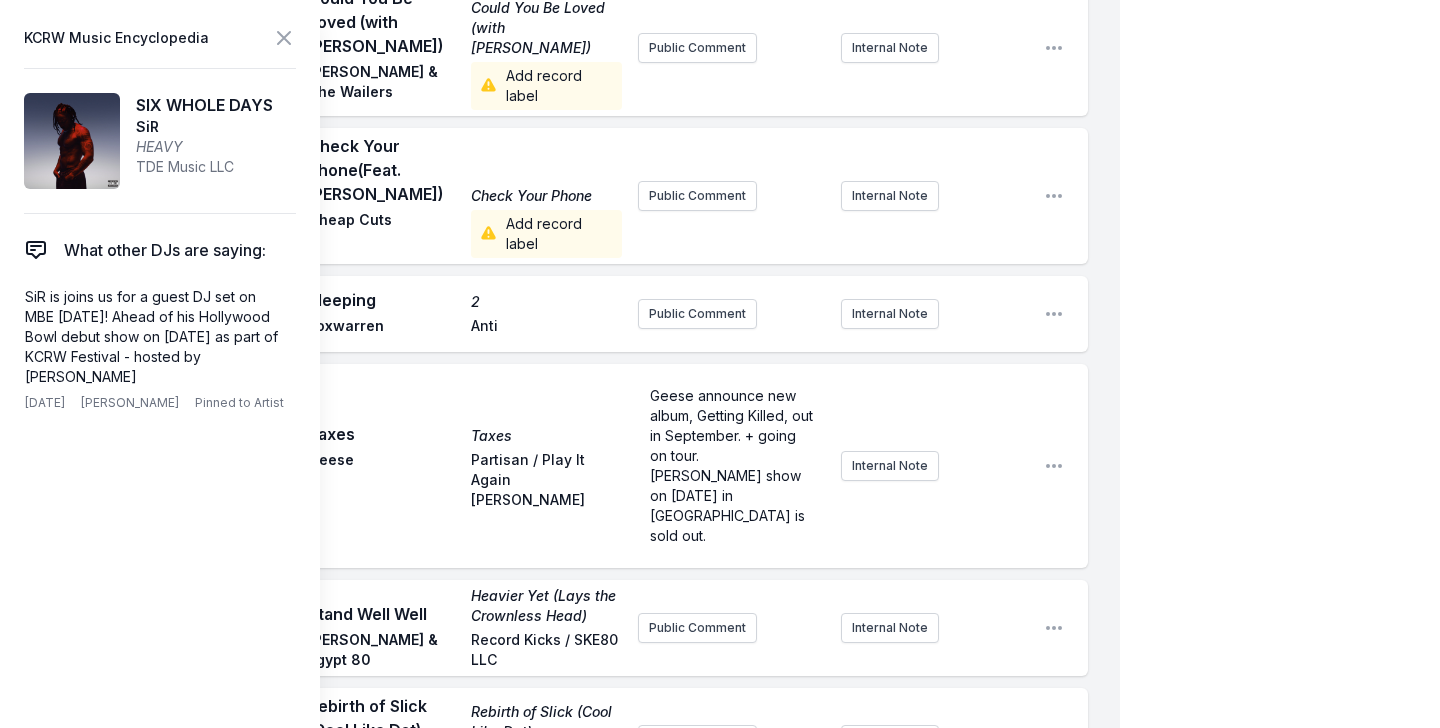 scroll, scrollTop: 5955, scrollLeft: 0, axis: vertical 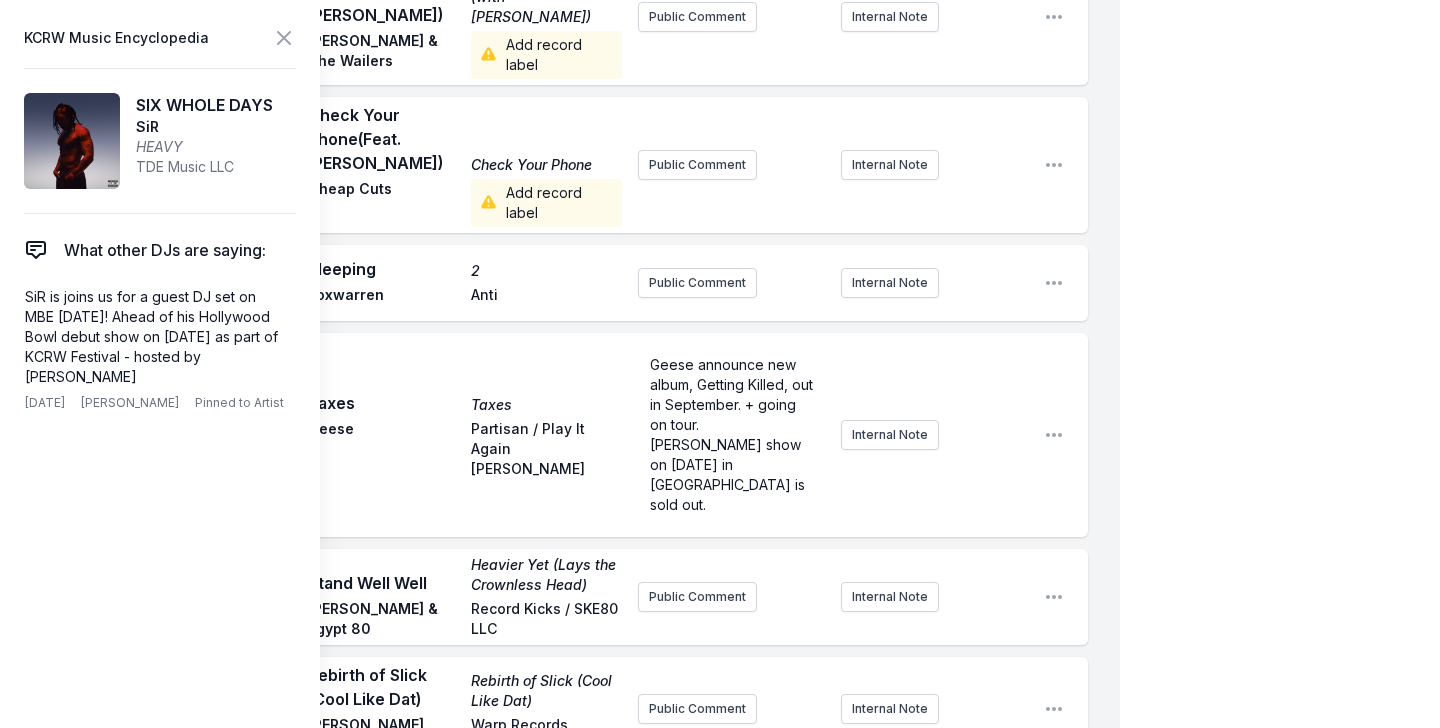 click on "TDE Music LLC" at bounding box center (546, 889) 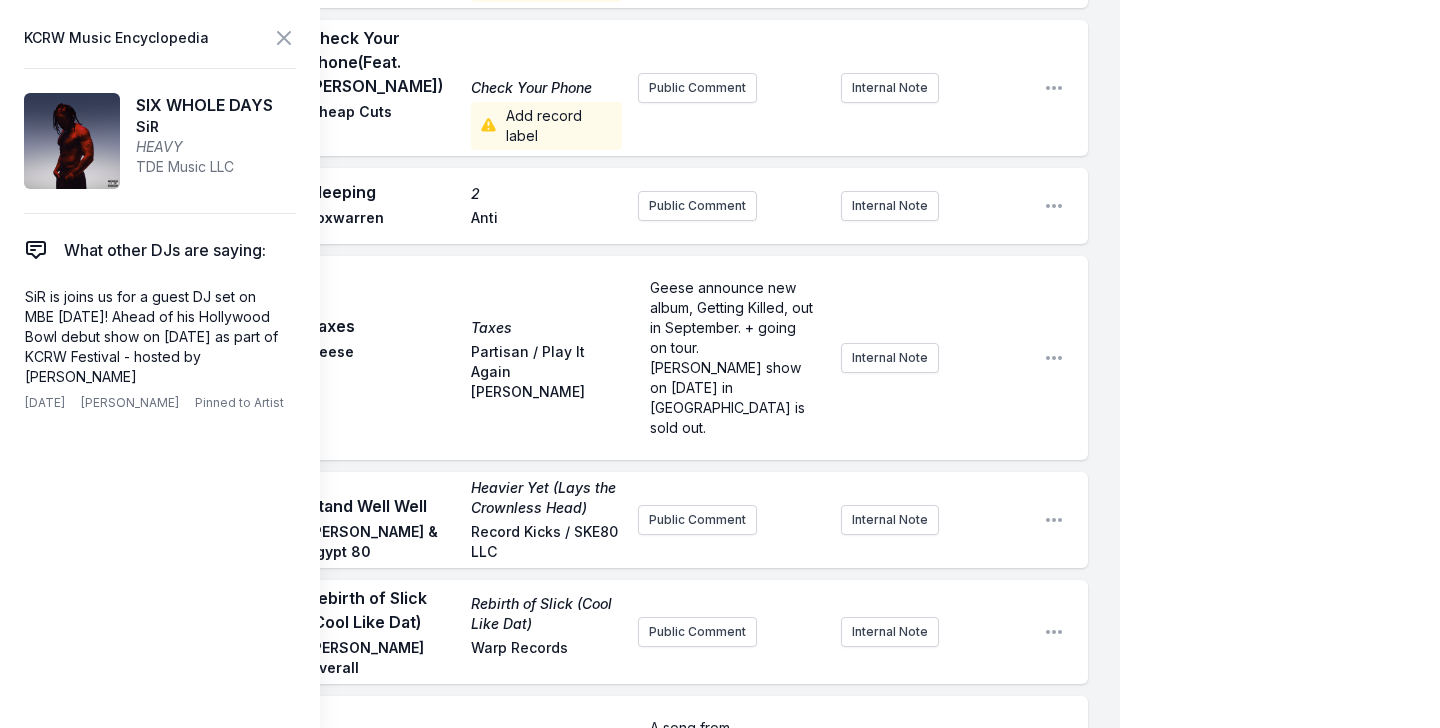 scroll, scrollTop: 6033, scrollLeft: 0, axis: vertical 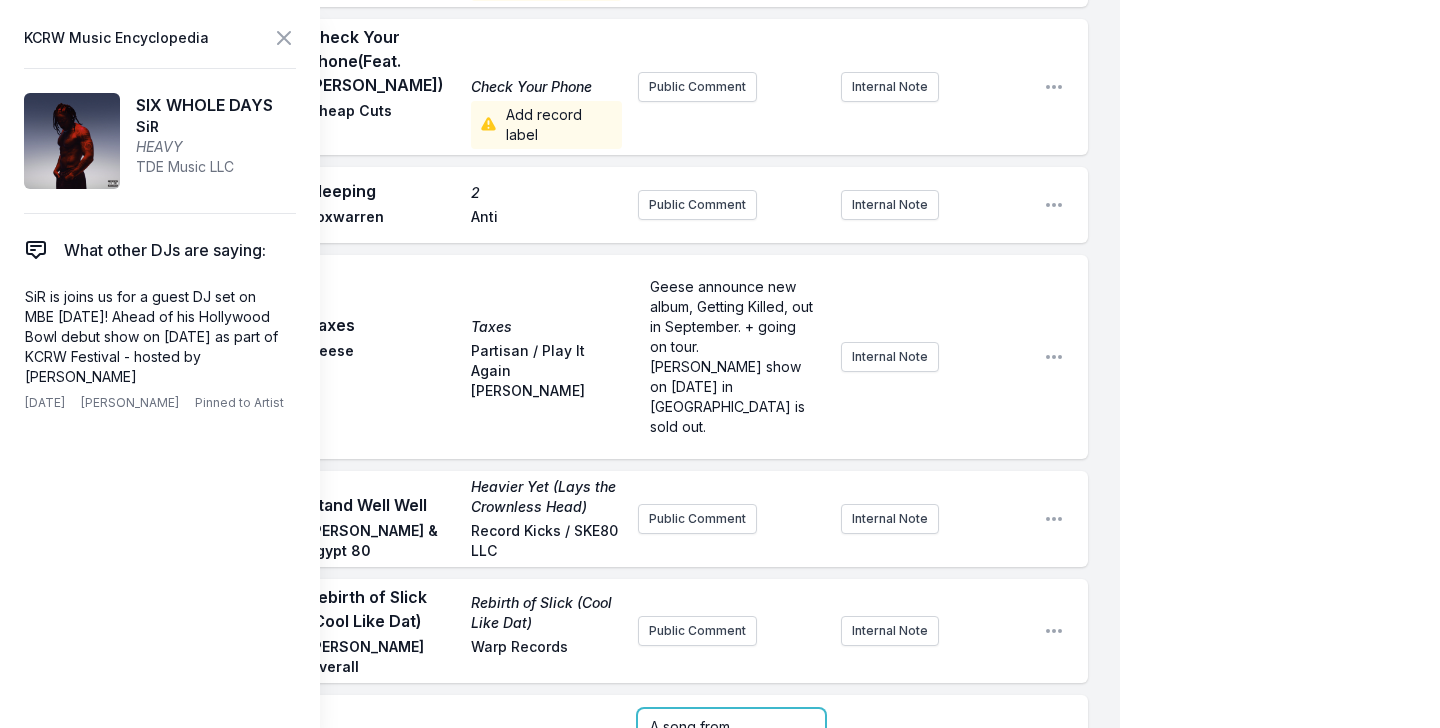 click on "A song from [PERSON_NAME]'s recent project "Heavy" which reminds SiR of his mom who passed last year. "It'll feel special to have her on stage with me" he tells us" at bounding box center [731, 757] 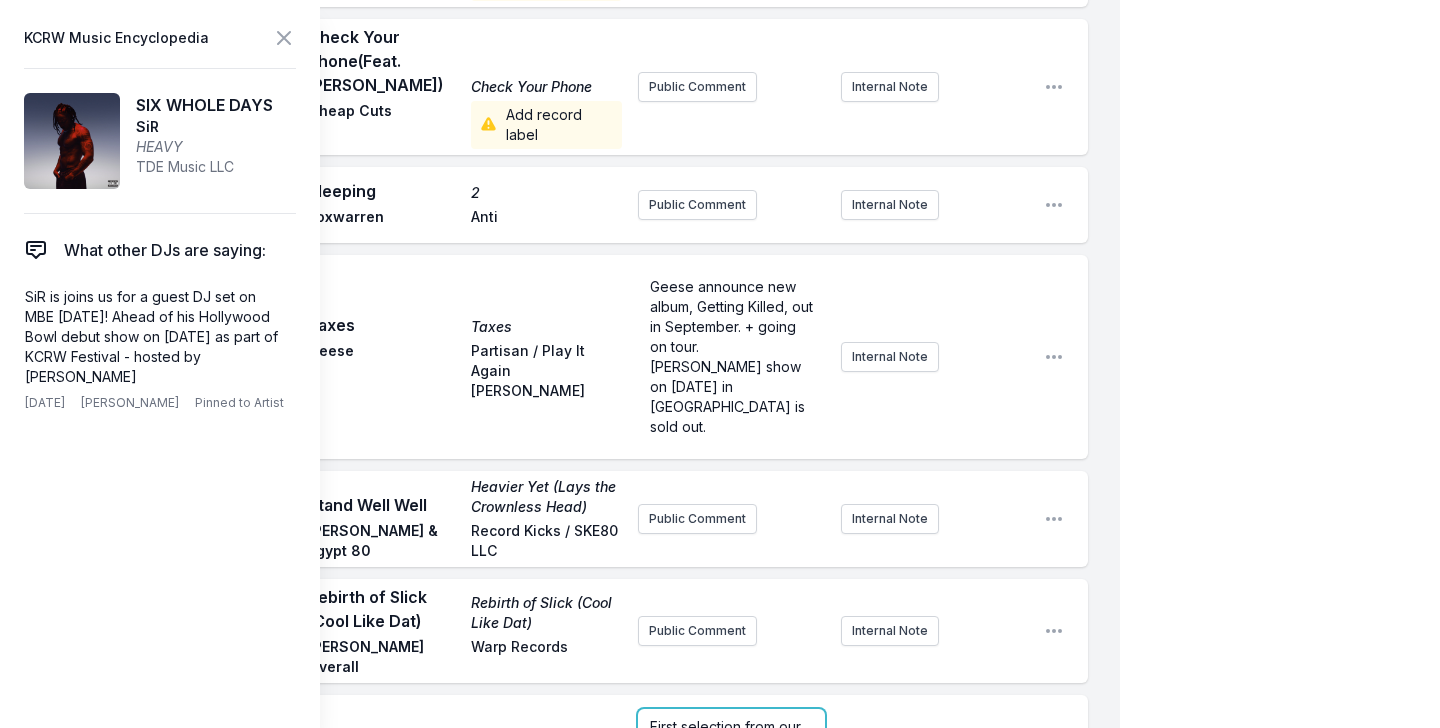 click on "First selection from our guest SiR. A song from [PERSON_NAME]'s recent project "Heavy" which reminds SiR of his mom who passed last year. "It'll feel special to have her on stage with me" he tells us" at bounding box center (731, 806) 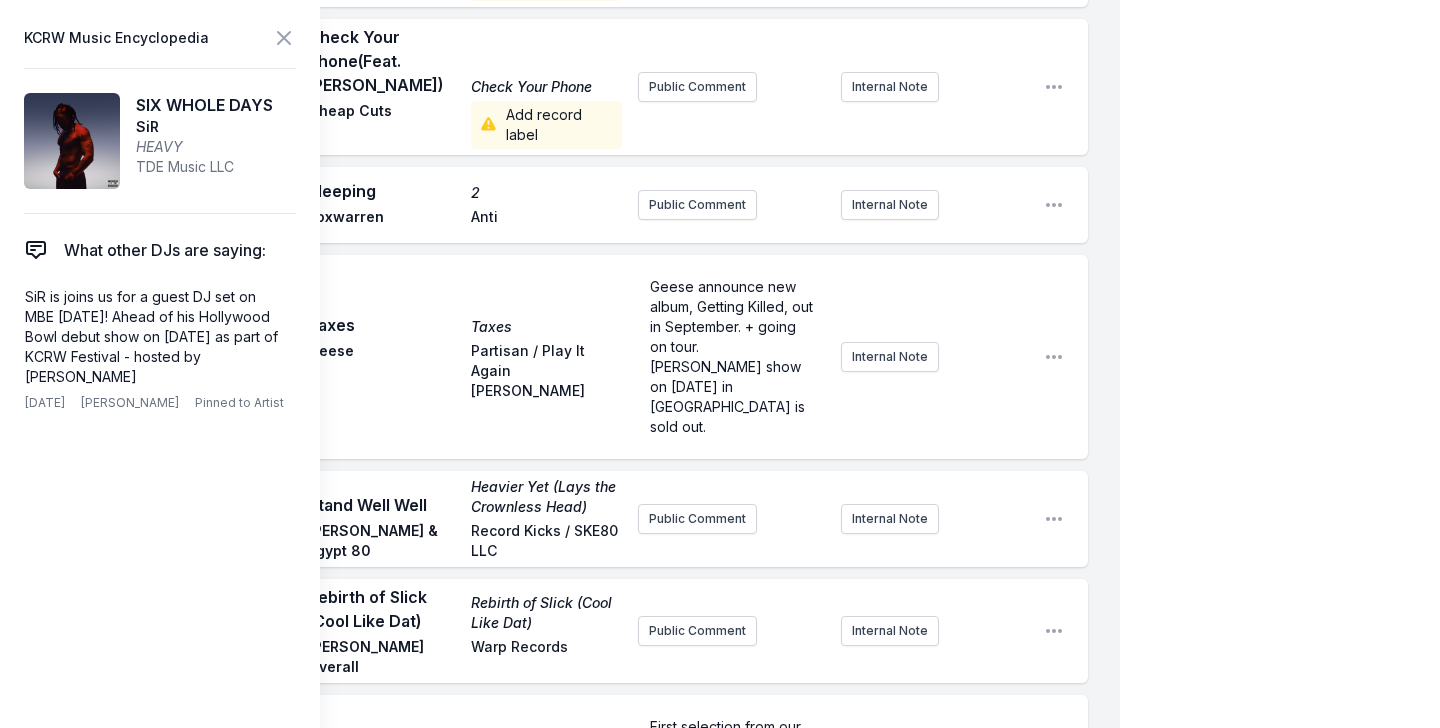 click on "Play SIX WHOLE DAYS HEAVY SiR TDE Music LLC First selection from our guest DJ [PERSON_NAME]. A song from [PERSON_NAME]'s recent project "Heavy" which reminds SiR of his mom who passed last year. "It'll feel special to have her on stage with me" he tells us Internal Note Open playlist item options" at bounding box center (576, 827) 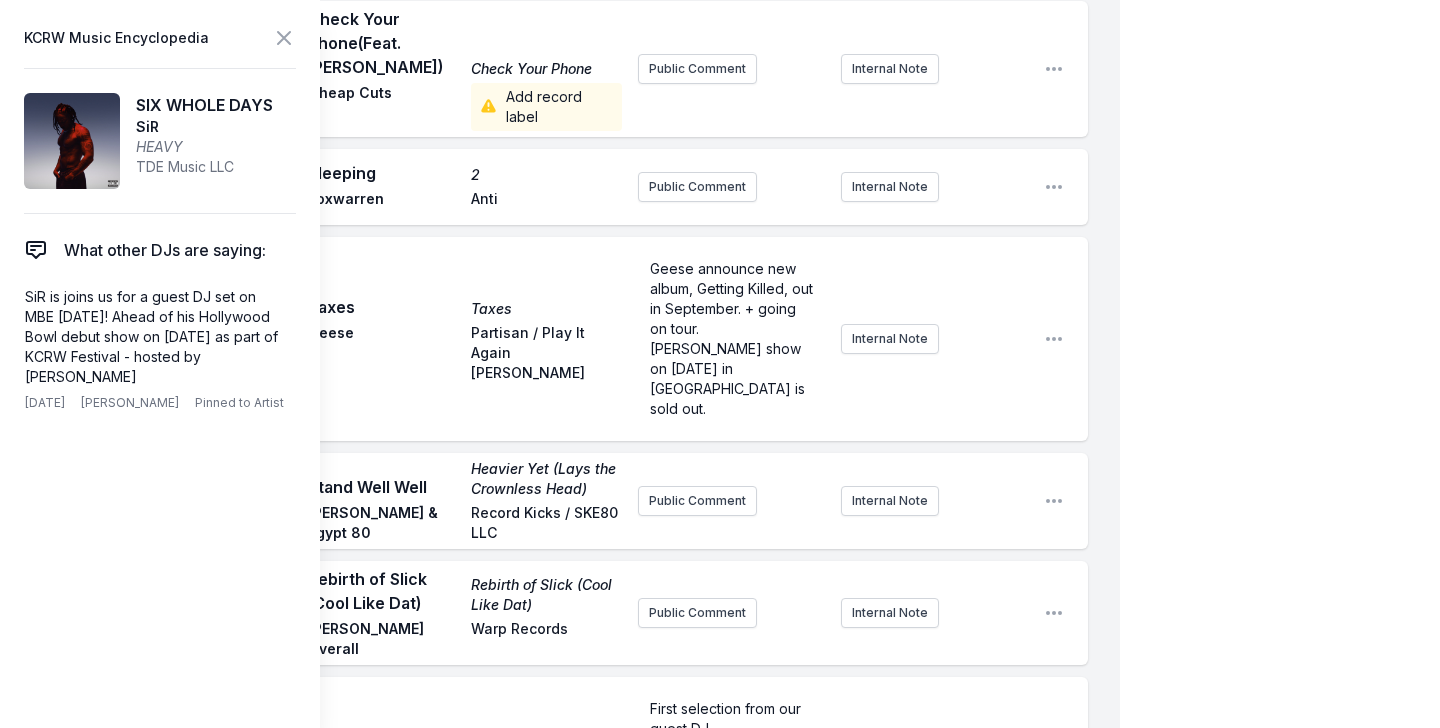 scroll, scrollTop: 6054, scrollLeft: 0, axis: vertical 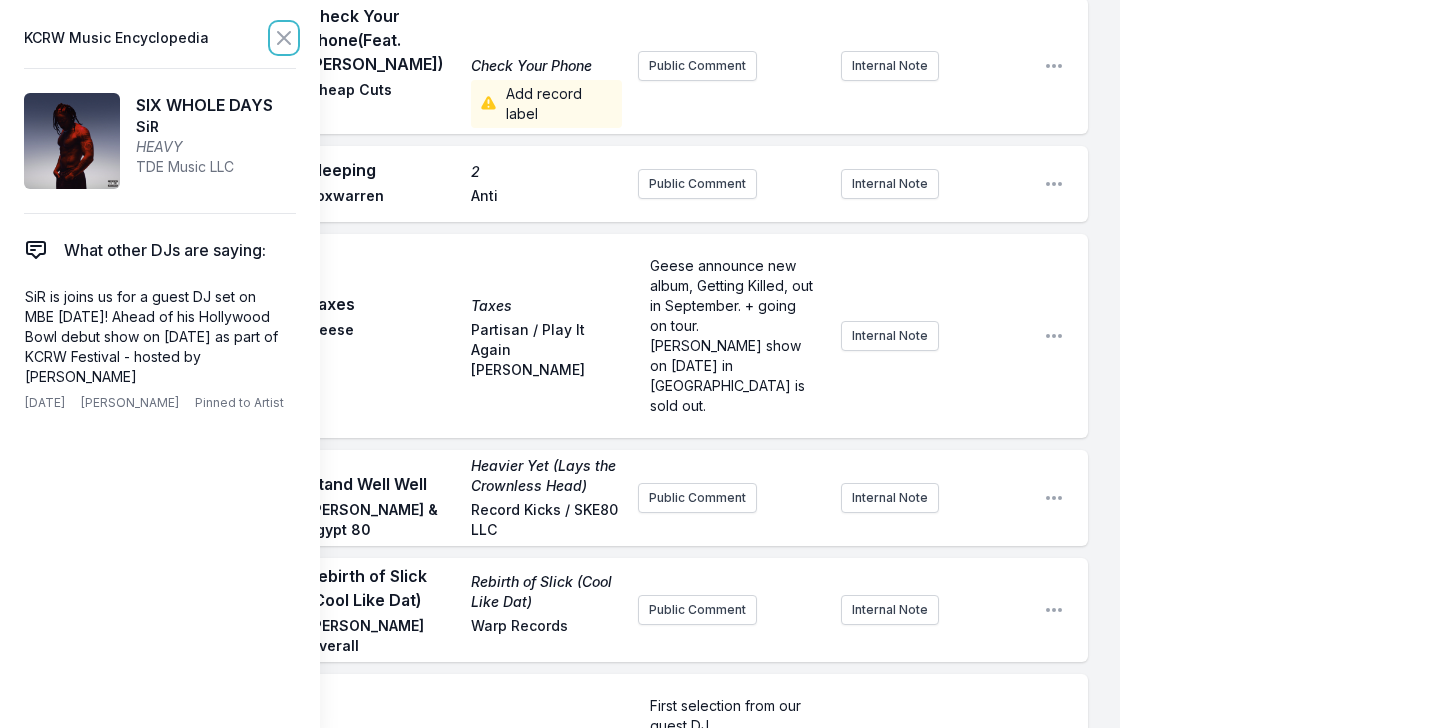 click at bounding box center [284, 38] 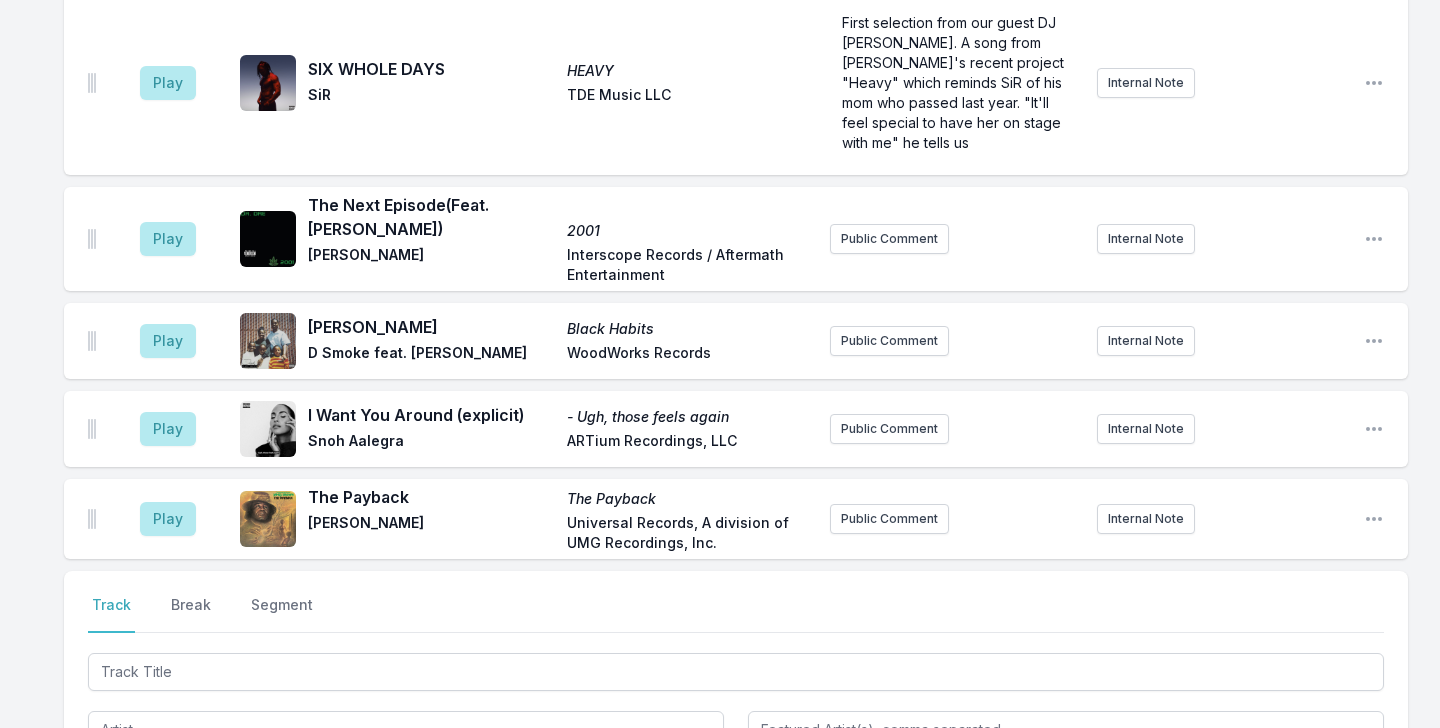 scroll, scrollTop: 5257, scrollLeft: 0, axis: vertical 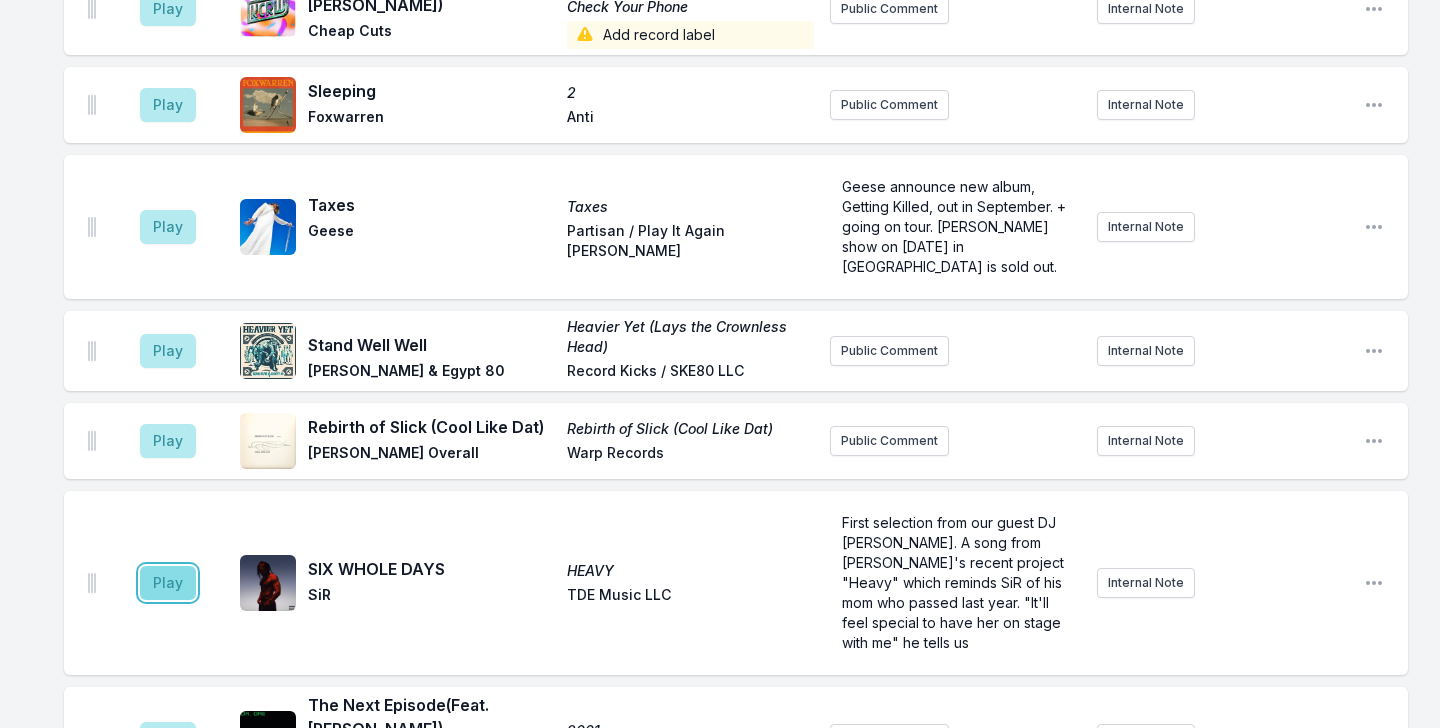 click on "Play" at bounding box center [168, 583] 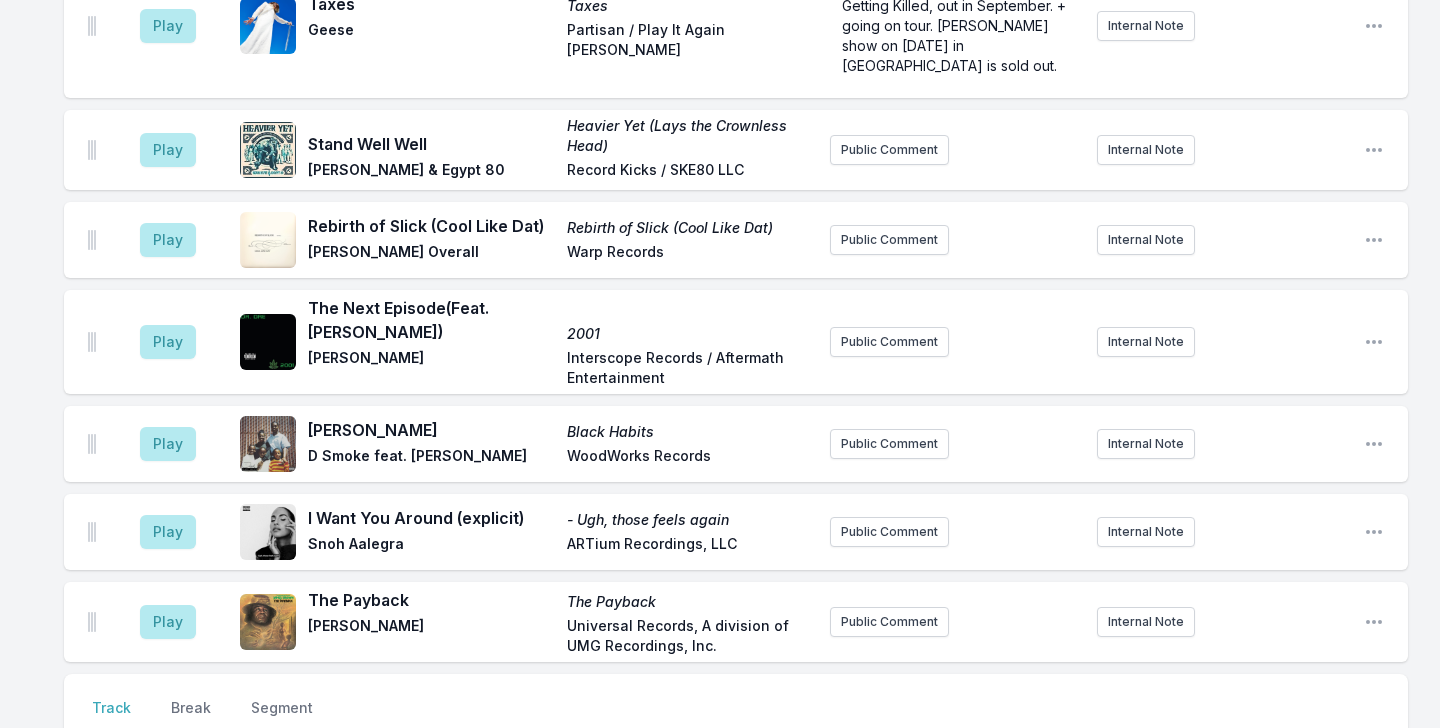 scroll, scrollTop: 5709, scrollLeft: 0, axis: vertical 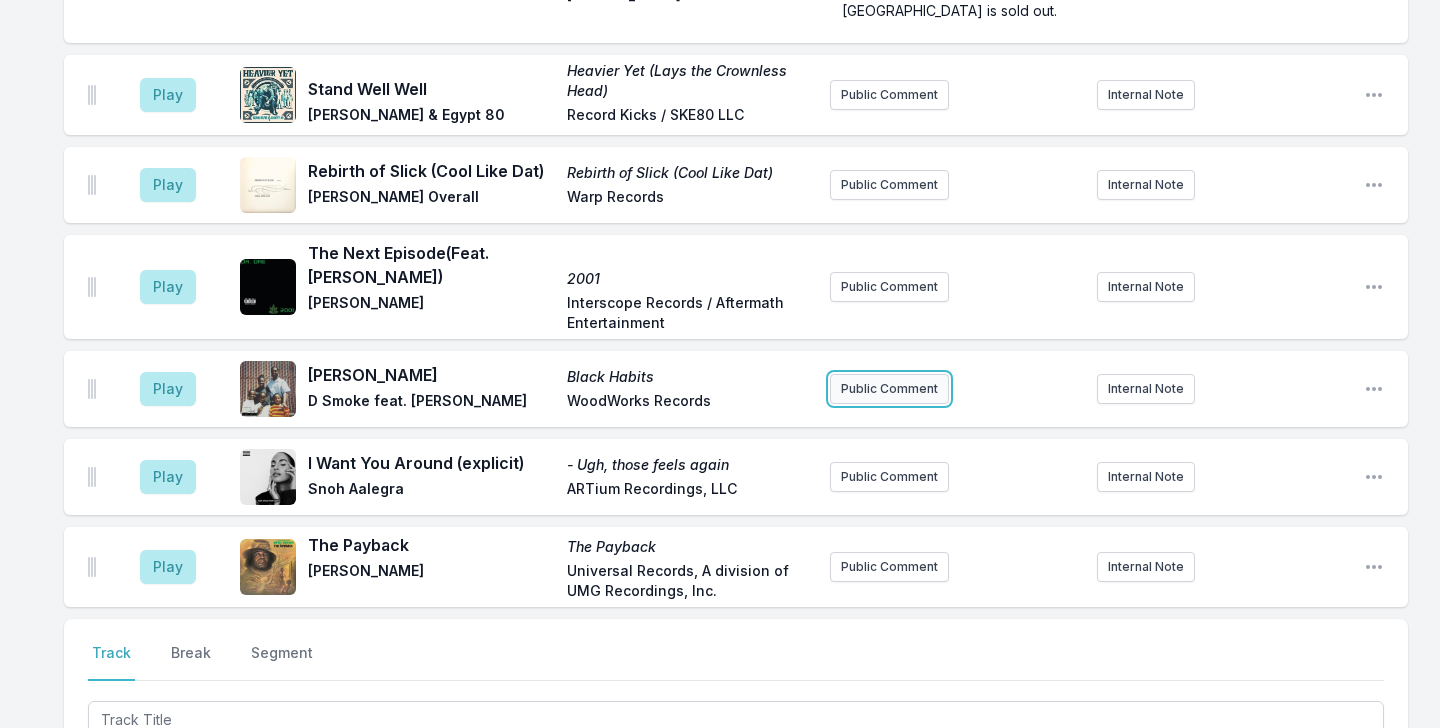 click on "Public Comment" at bounding box center (889, 389) 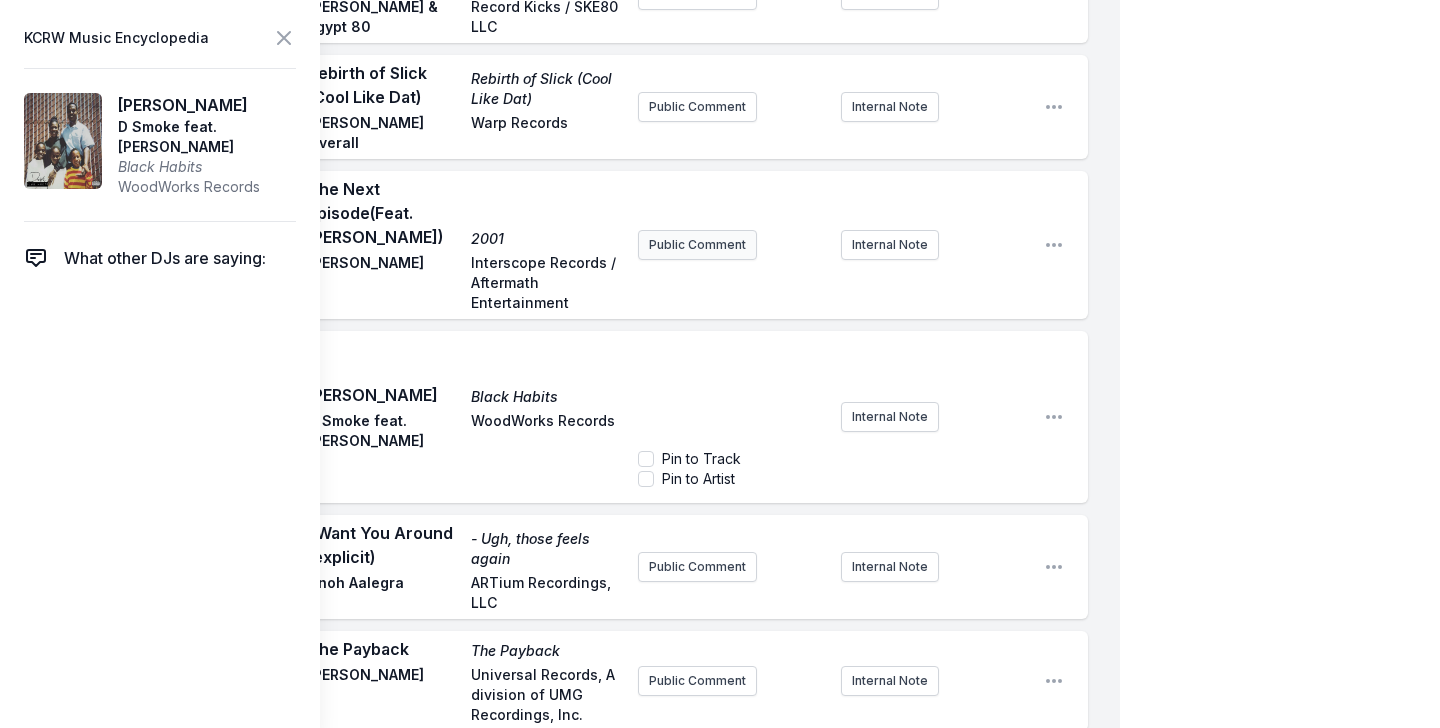 scroll, scrollTop: 6839, scrollLeft: 0, axis: vertical 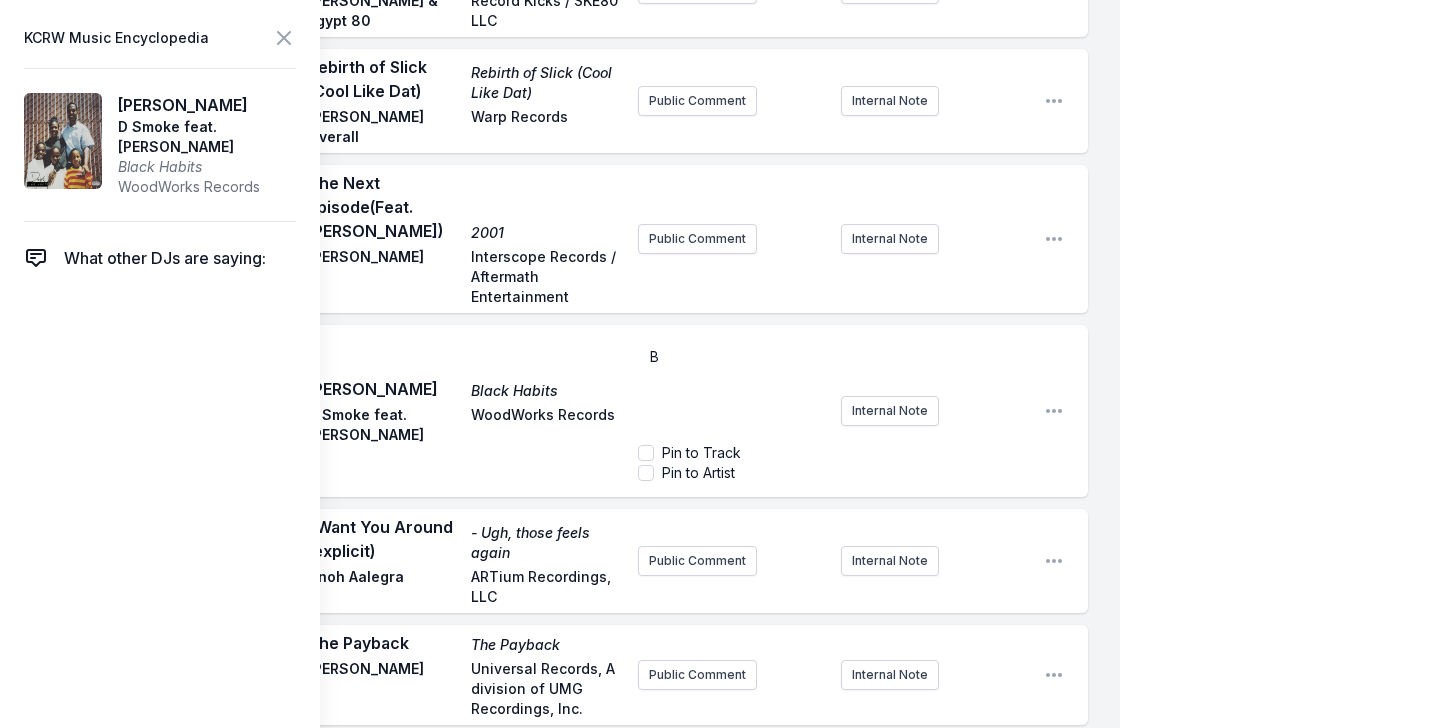 type 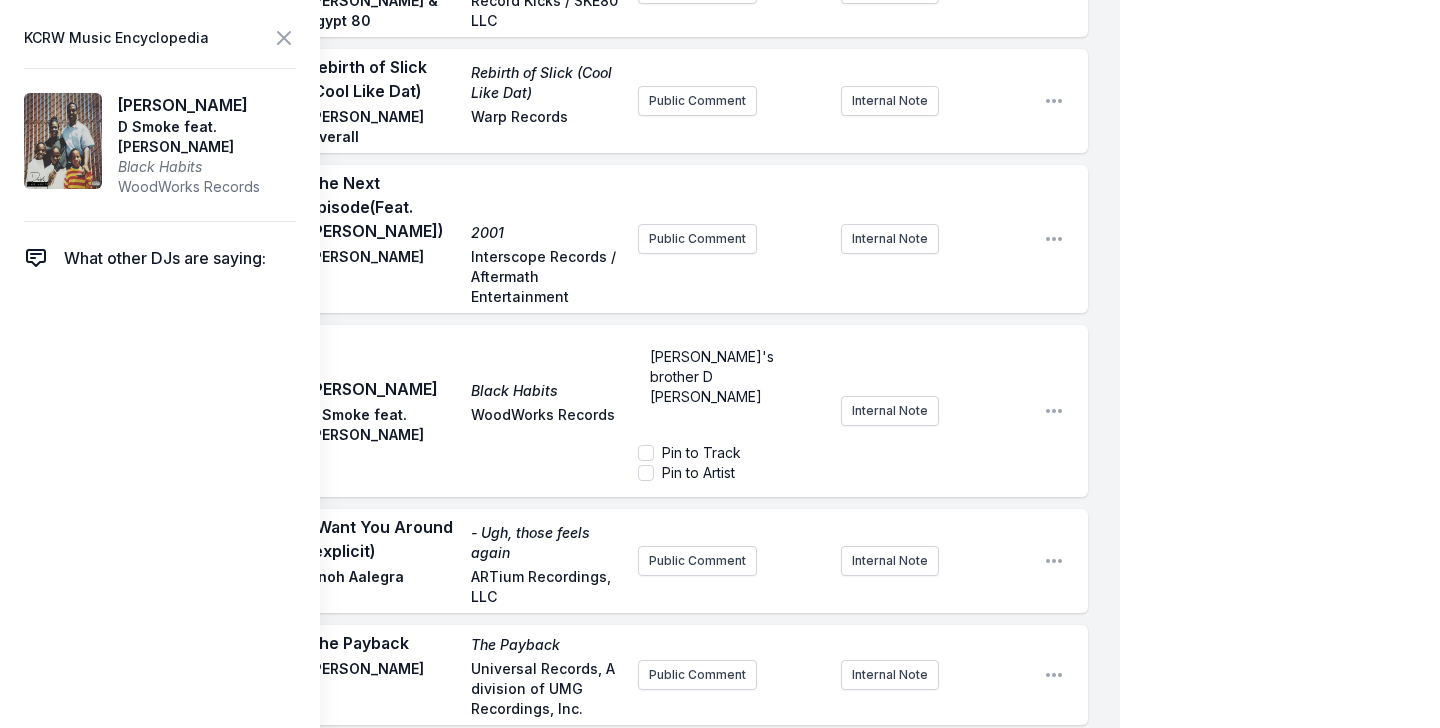 click on "[PERSON_NAME]'s brother D [PERSON_NAME]" at bounding box center [714, 376] 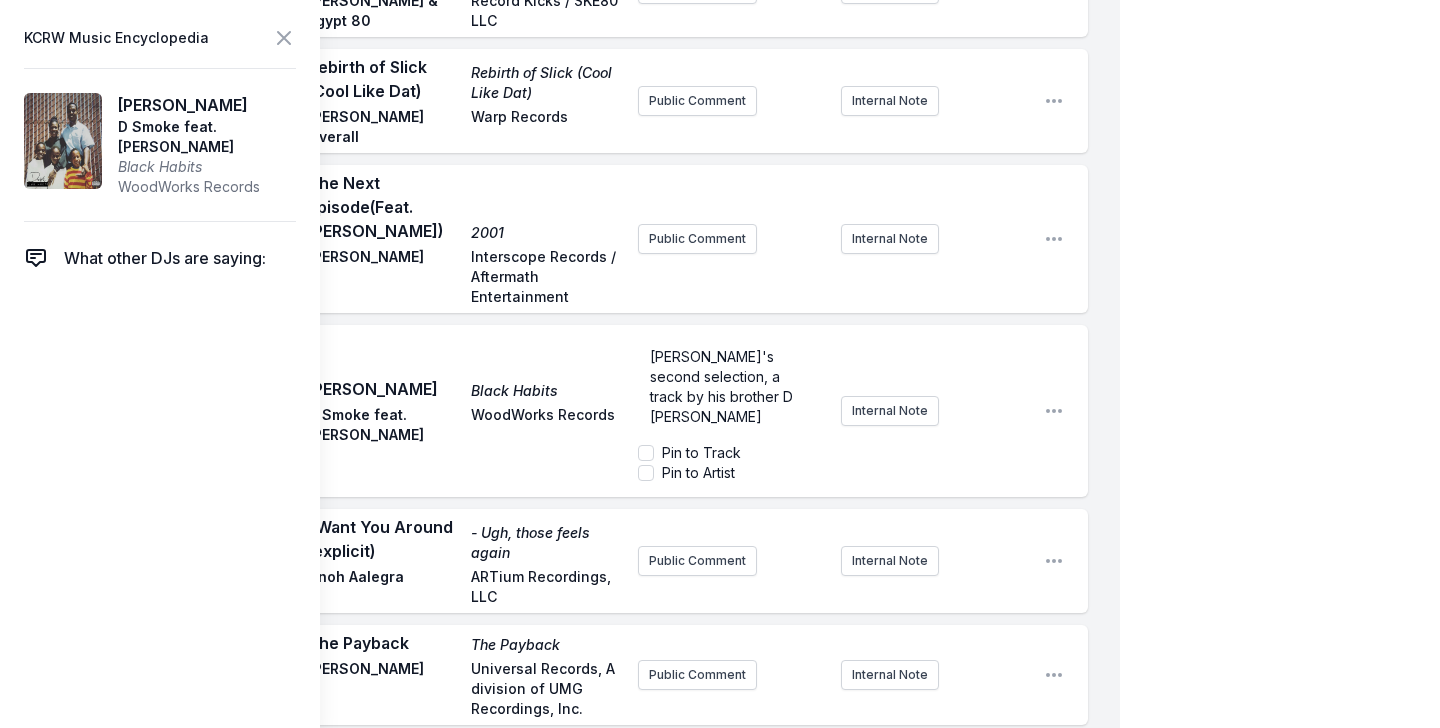 click on "[PERSON_NAME]'s second selection, a track by his brother D [PERSON_NAME]" at bounding box center [731, 387] 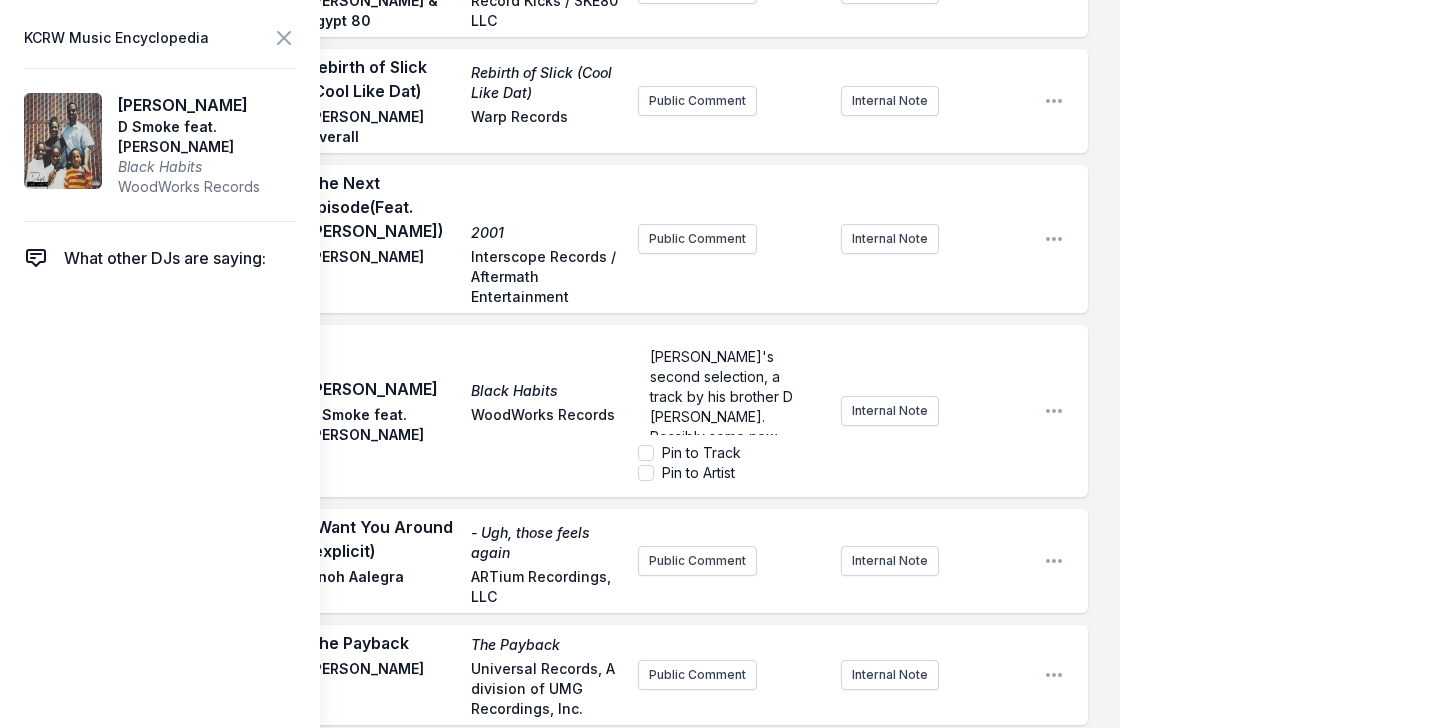 click on "[PERSON_NAME]'s second selection, a track by his brother D [PERSON_NAME]. Possibly some new collaborative" at bounding box center (731, 407) 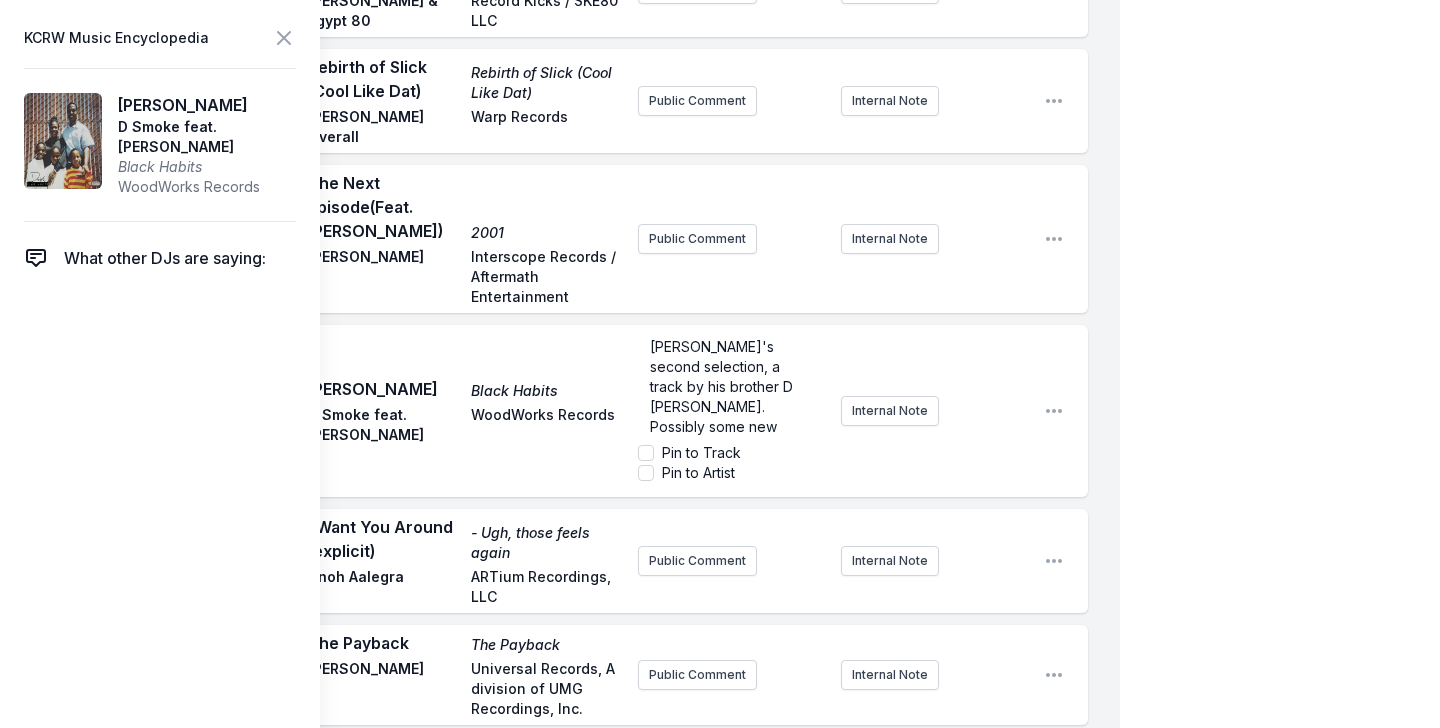 scroll, scrollTop: 30, scrollLeft: 0, axis: vertical 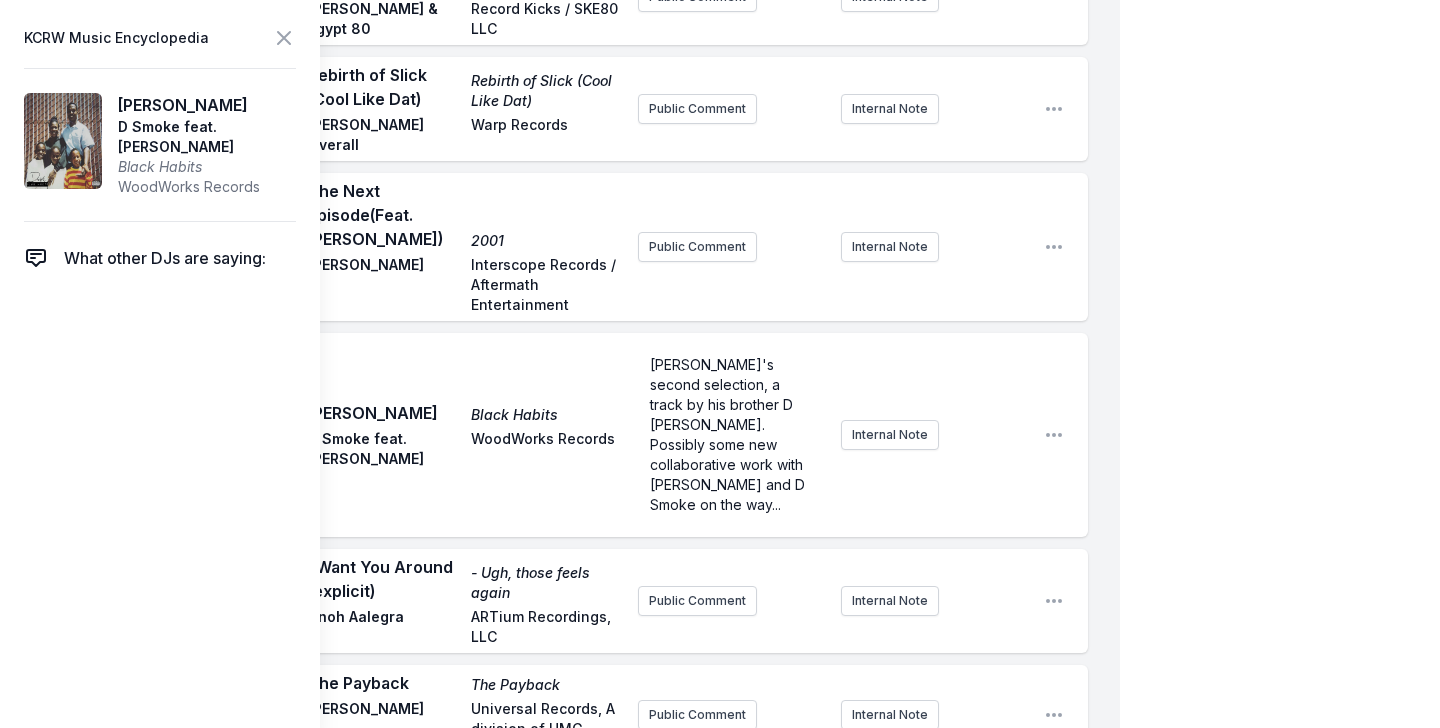 click on "WoodWorks Records" at bounding box center [546, 449] 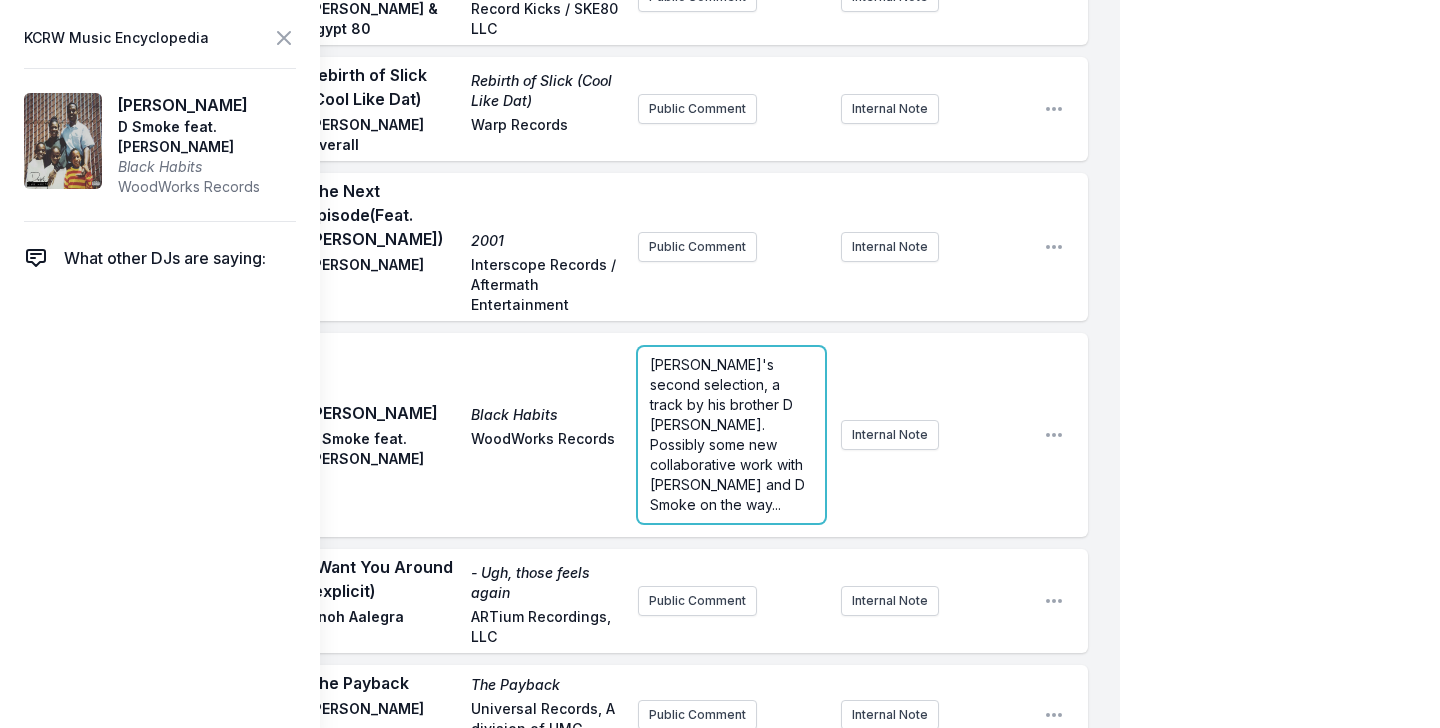 scroll, scrollTop: 6839, scrollLeft: 0, axis: vertical 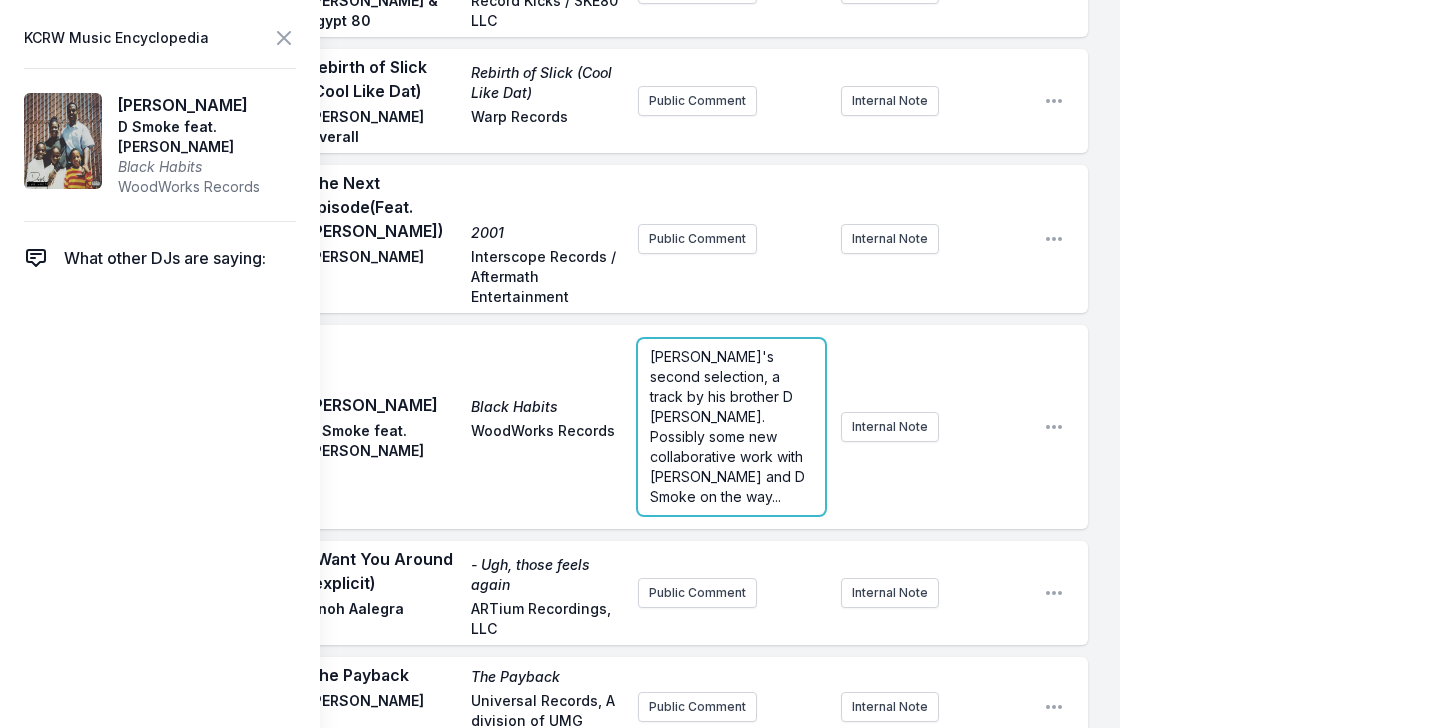 click on "[PERSON_NAME]'s second selection, a track by his brother D [PERSON_NAME]. Possibly some new collaborative work with [PERSON_NAME] and D Smoke on the way..." at bounding box center (731, 427) 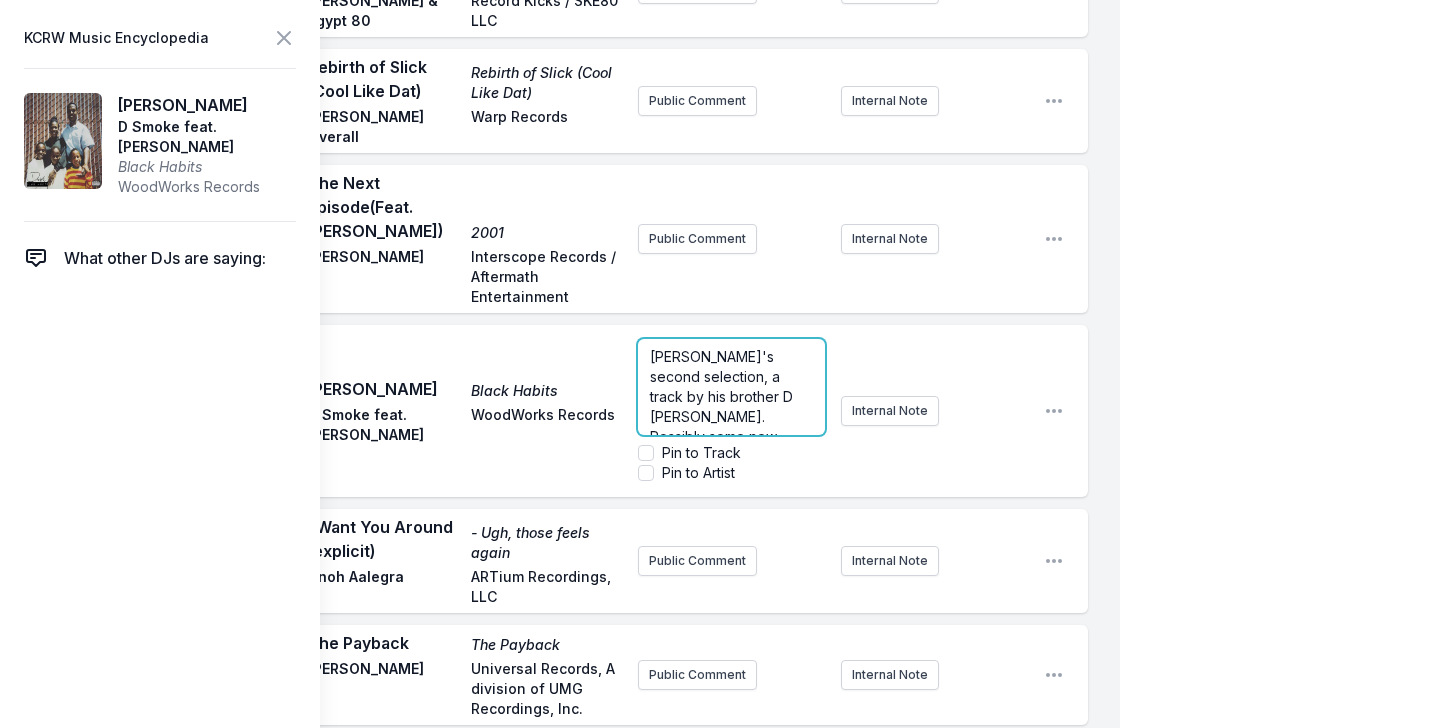 click on "[PERSON_NAME]'s second selection, a track by his brother D [PERSON_NAME]. Possibly some new collaborative work with [PERSON_NAME] and D Smoke on the way..." at bounding box center [729, 426] 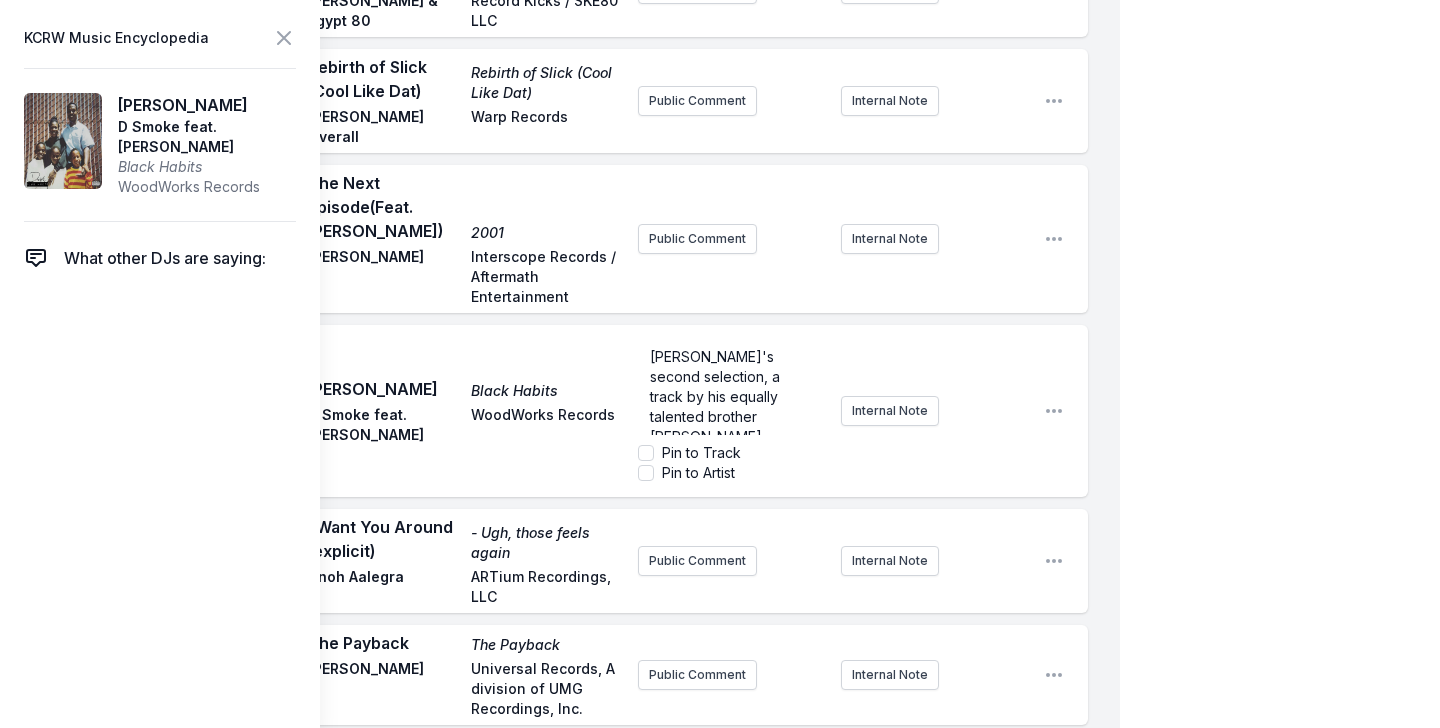 scroll, scrollTop: 6851, scrollLeft: 0, axis: vertical 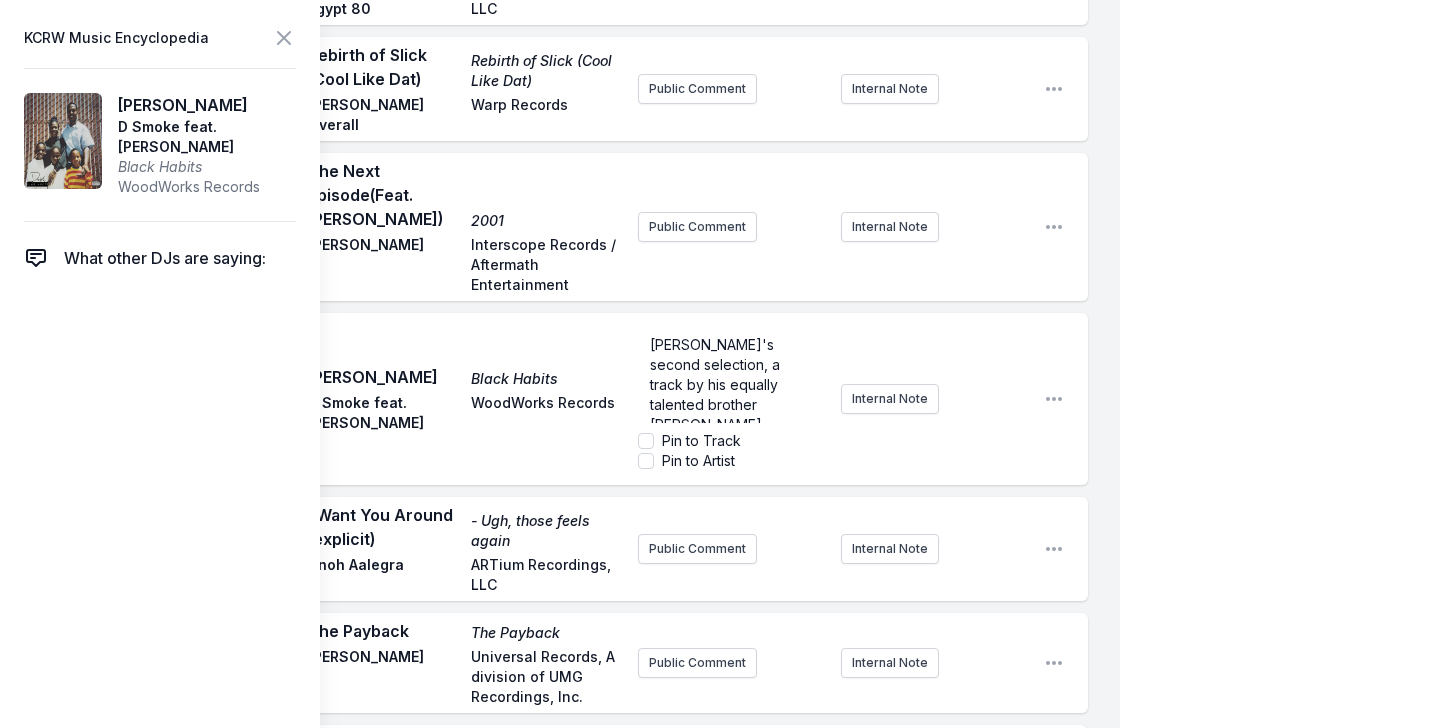 click on "Play [PERSON_NAME] Black Habits D Smoke feat. [PERSON_NAME] WoodWorks Records [PERSON_NAME]'s second selection, a track by his equally talented brother D [PERSON_NAME]. Possibly some new collaborative work with [PERSON_NAME] and D Smoke on the way...  Pin to Track Pin to Artist Internal Note Open playlist item options" at bounding box center (576, 399) 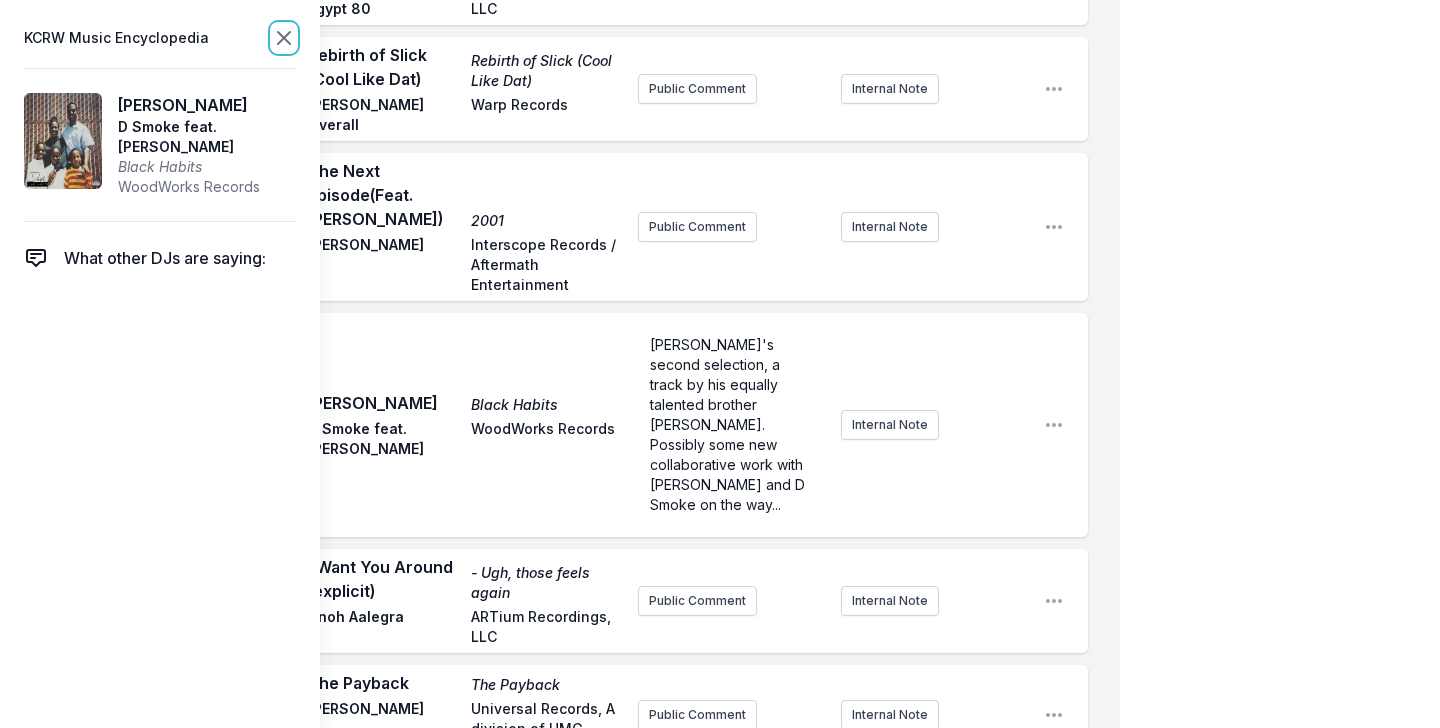 click 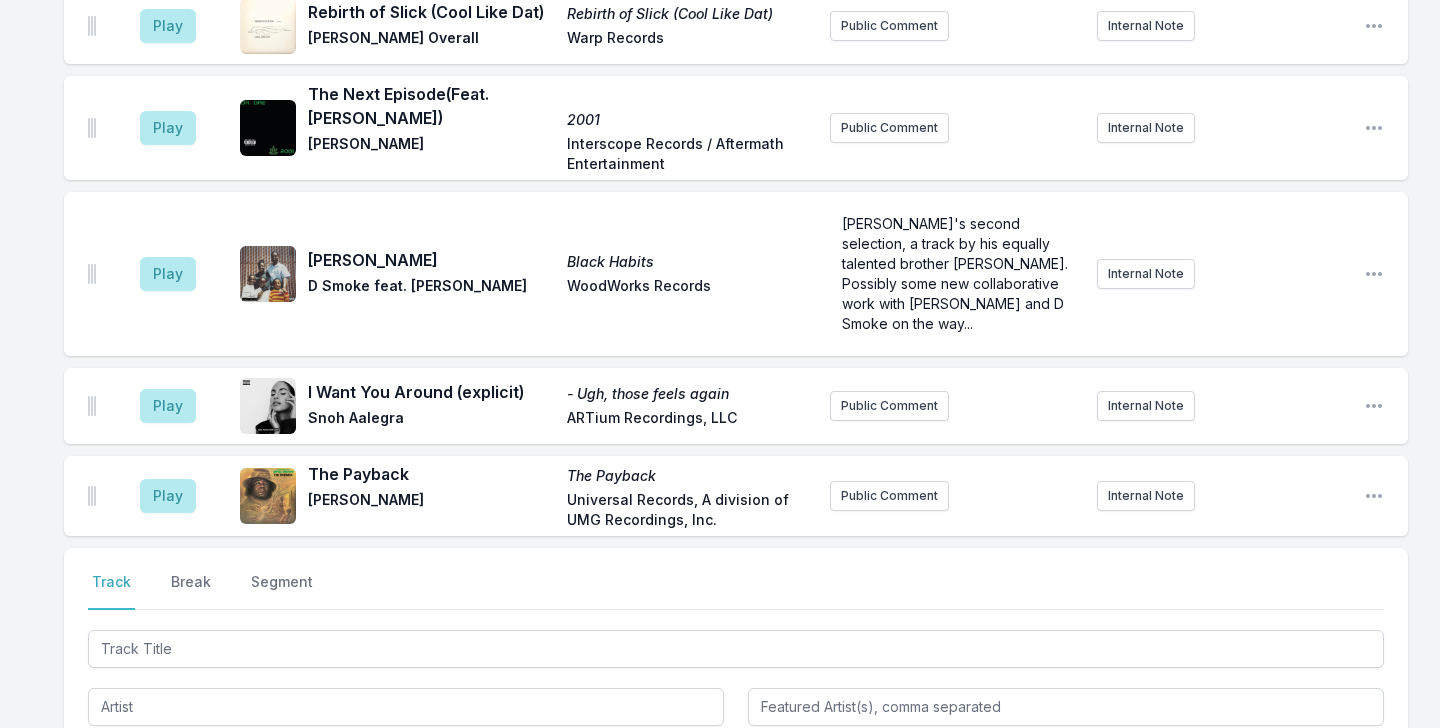 scroll, scrollTop: 5864, scrollLeft: 0, axis: vertical 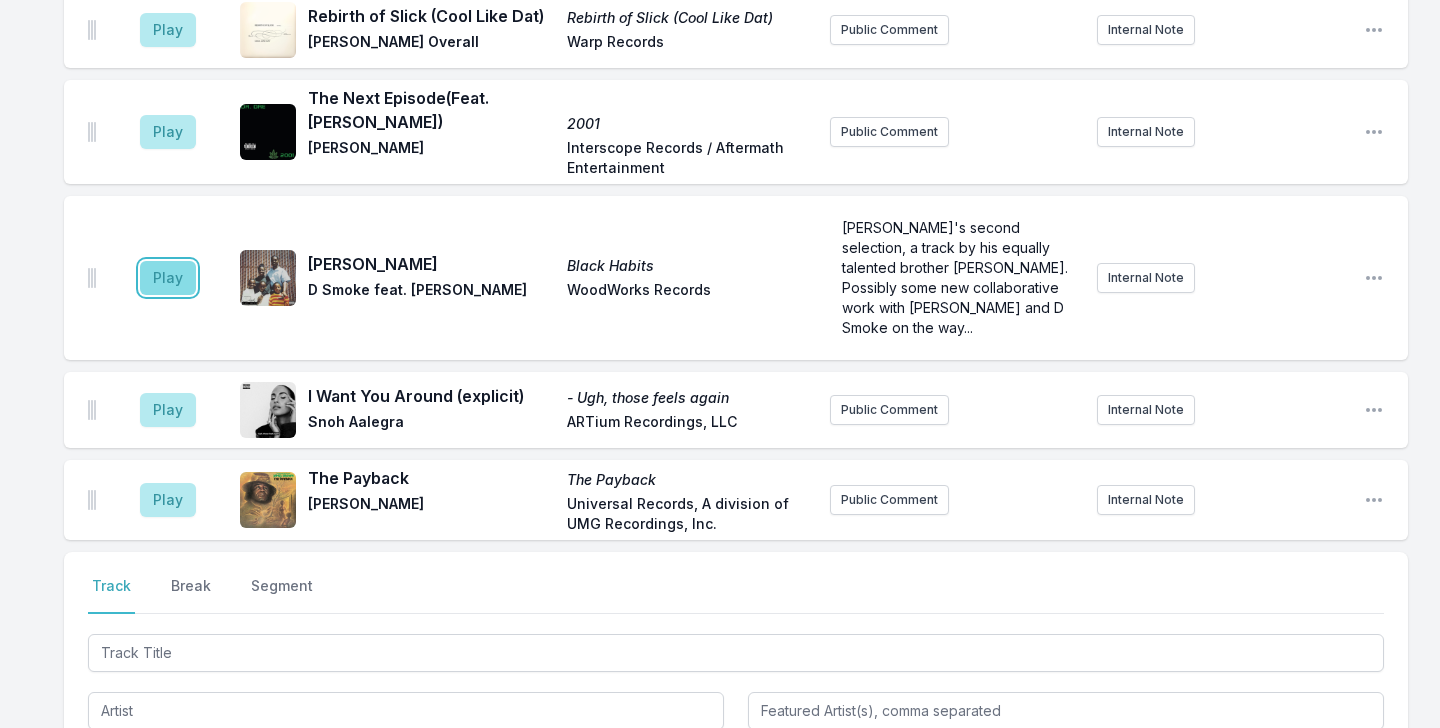 click on "Play" at bounding box center [168, 278] 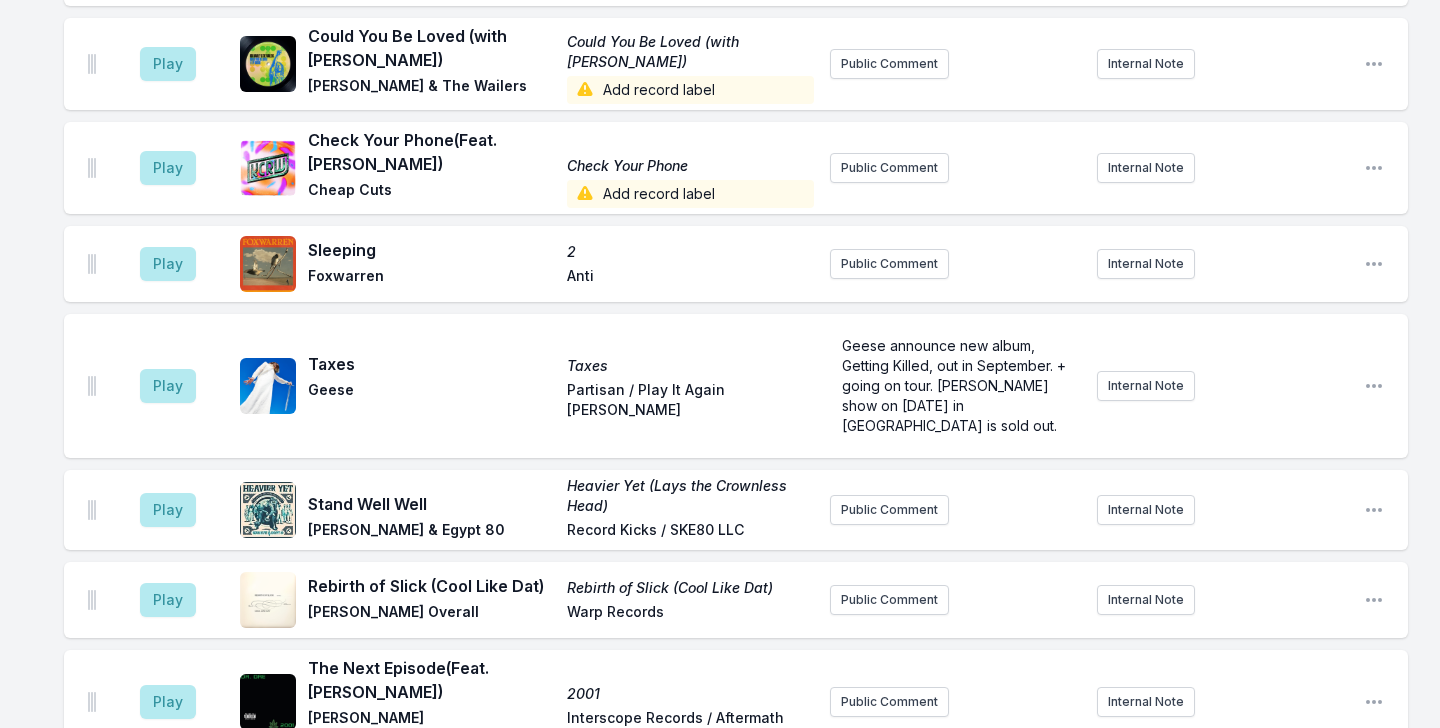 scroll, scrollTop: 5562, scrollLeft: 0, axis: vertical 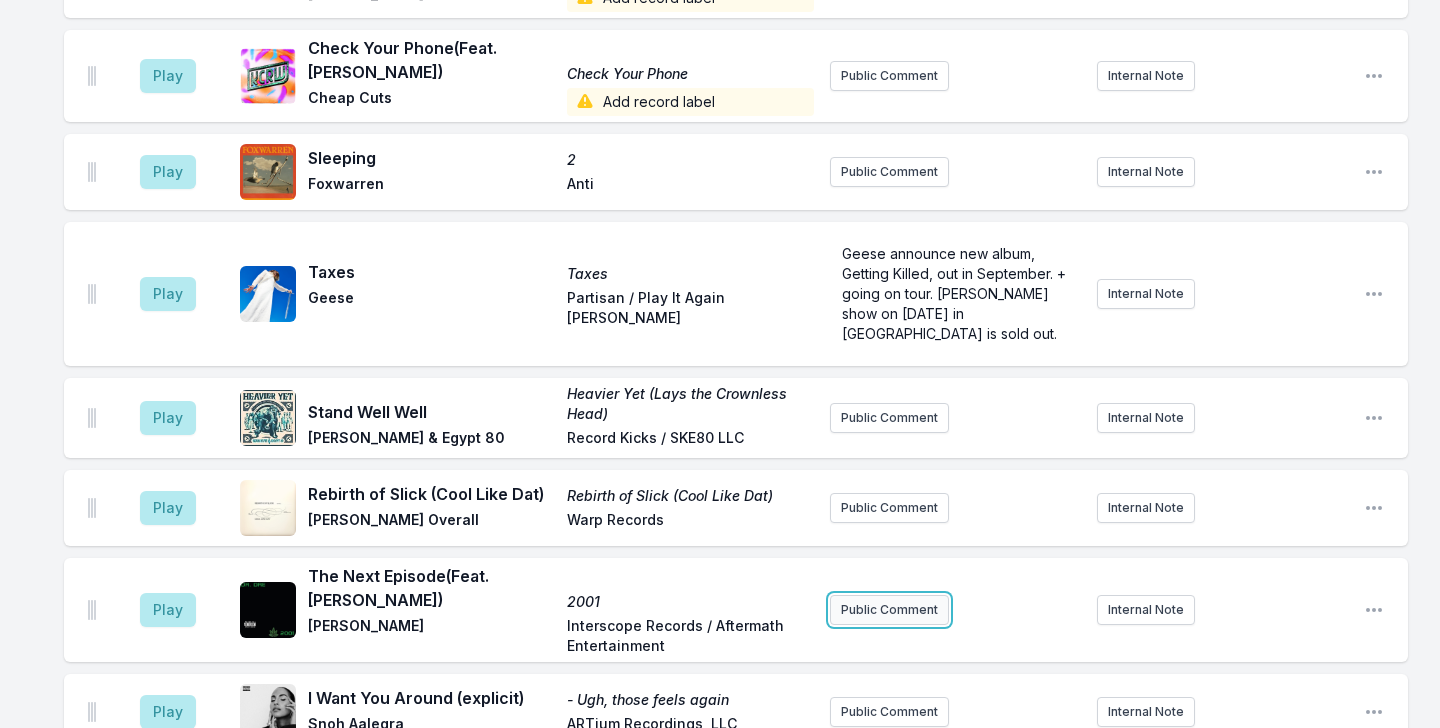click on "Public Comment" at bounding box center [889, 610] 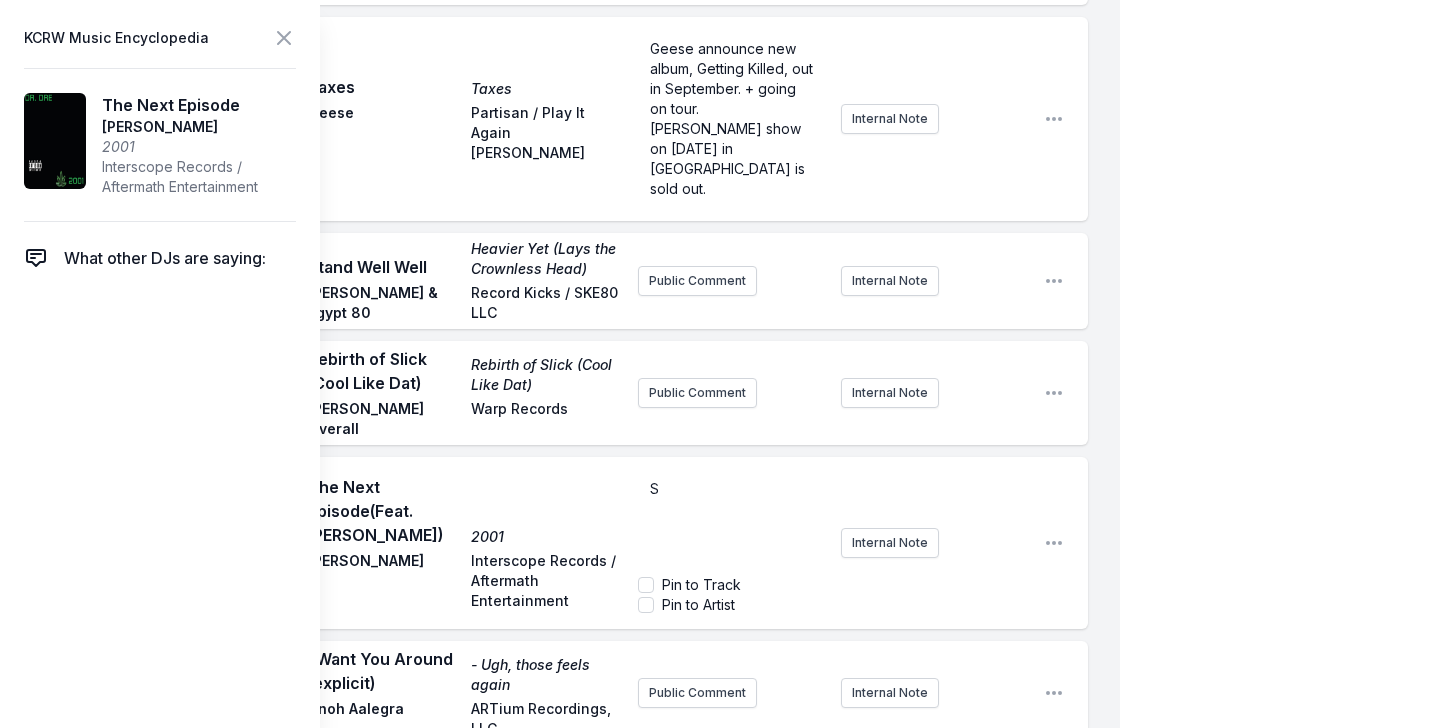 type 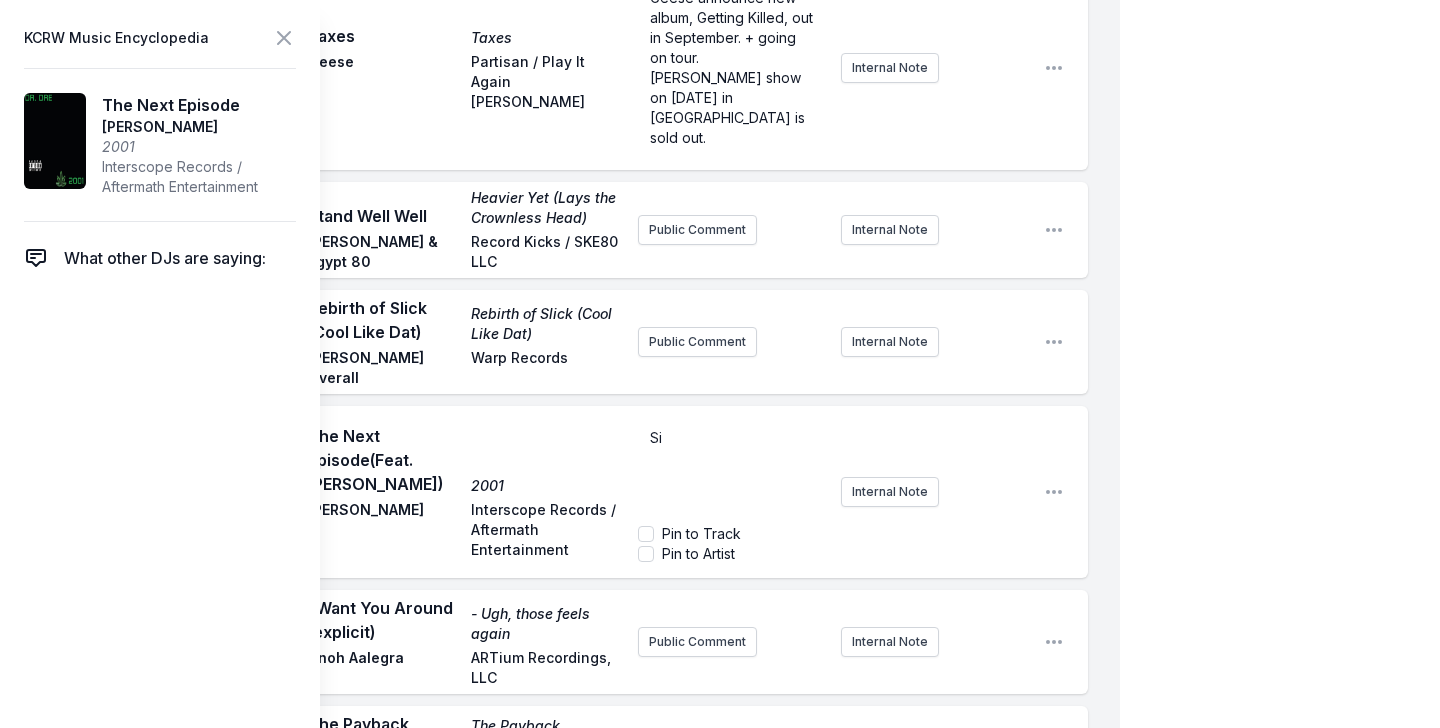 scroll, scrollTop: 6839, scrollLeft: 0, axis: vertical 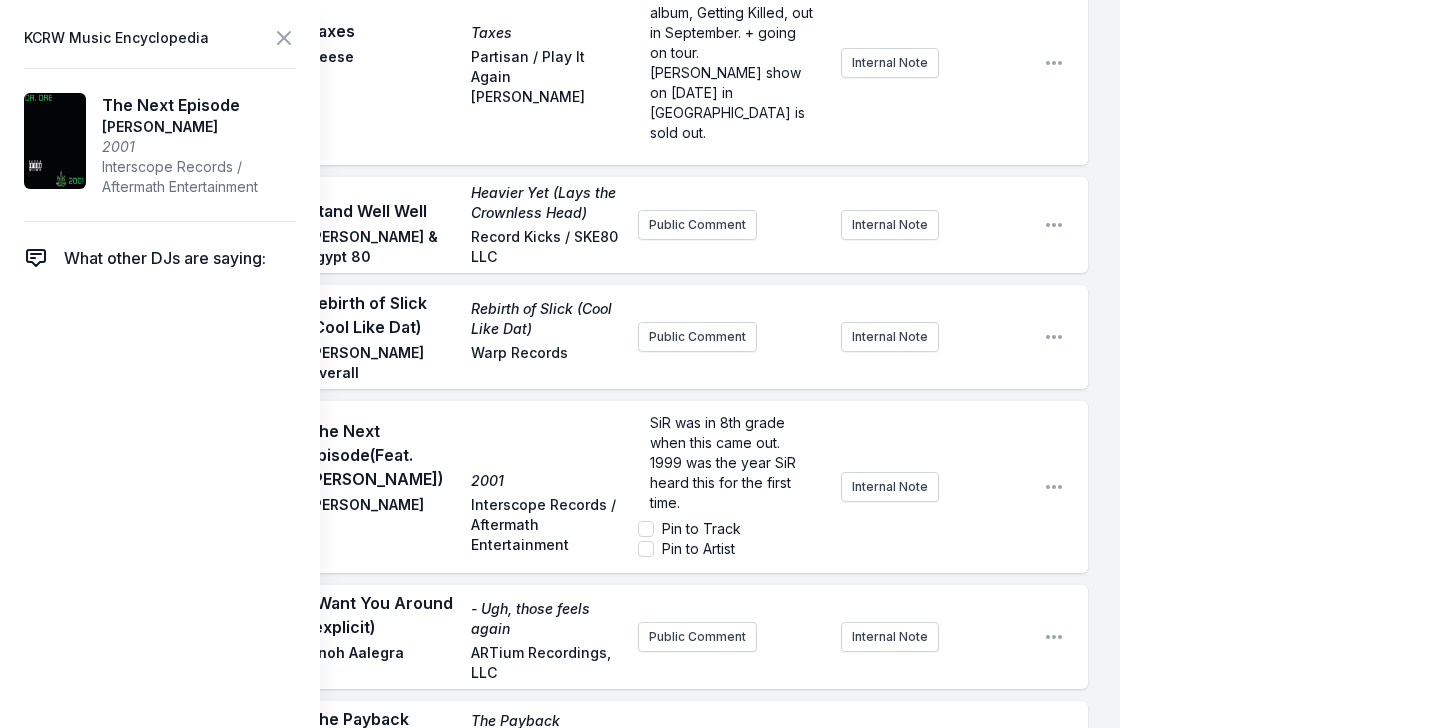 click on "The Next Episode  (Feat. [PERSON_NAME]) 2001 [PERSON_NAME] Interscope Records / Aftermath Entertainment" at bounding box center [465, 487] 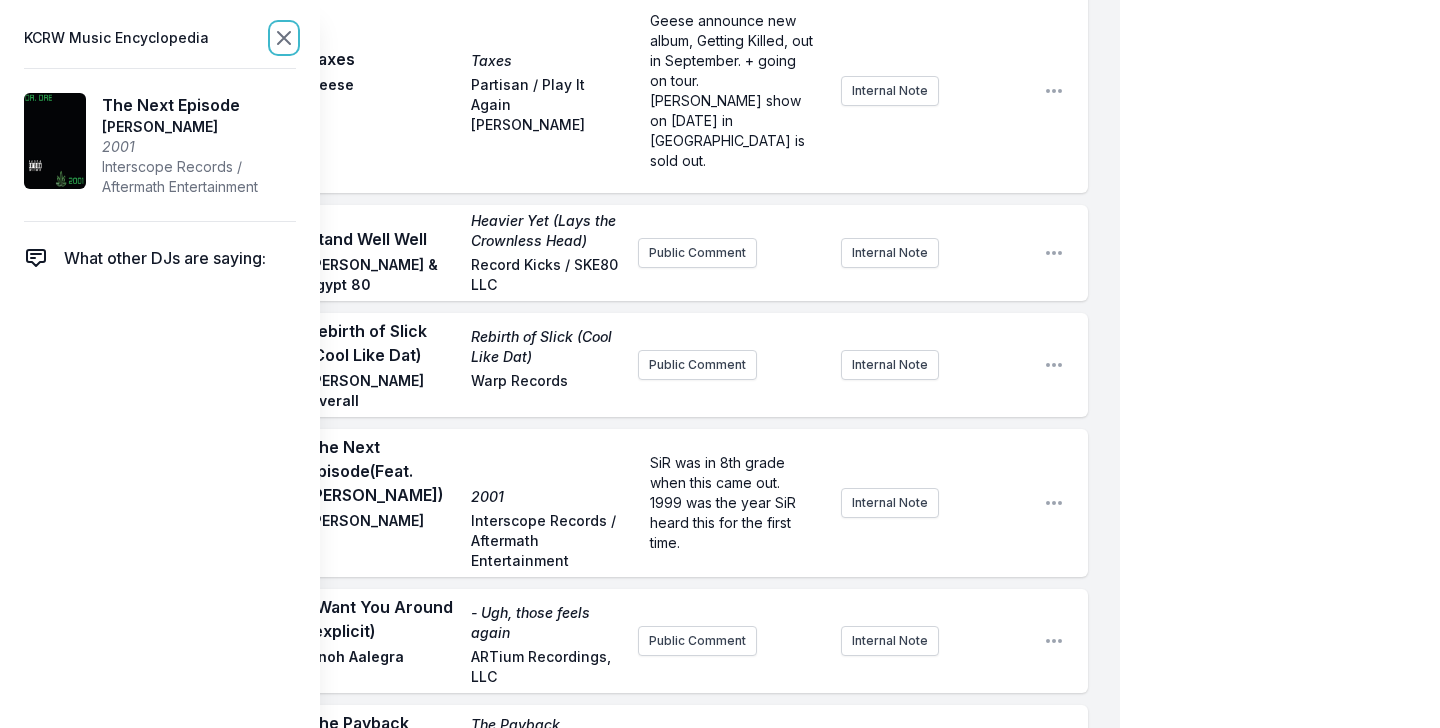 click 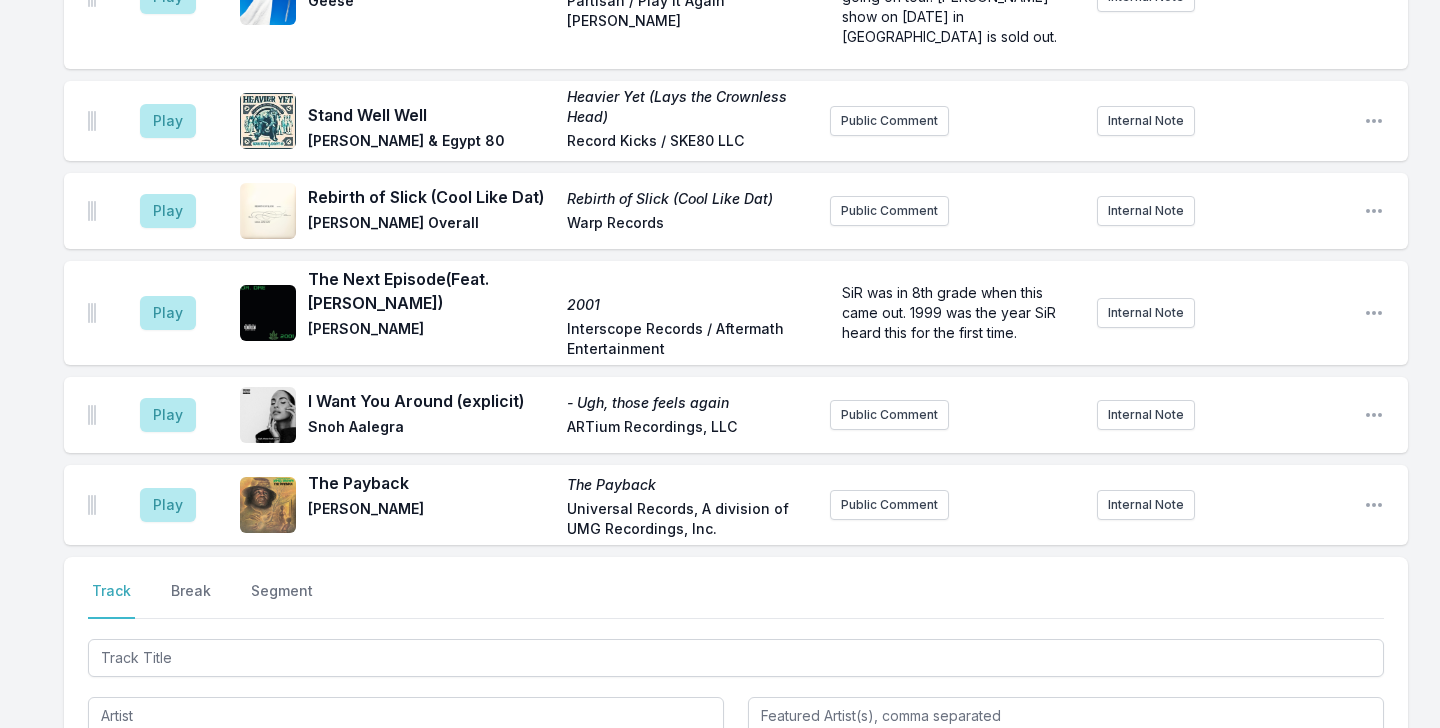 scroll, scrollTop: 5863, scrollLeft: 0, axis: vertical 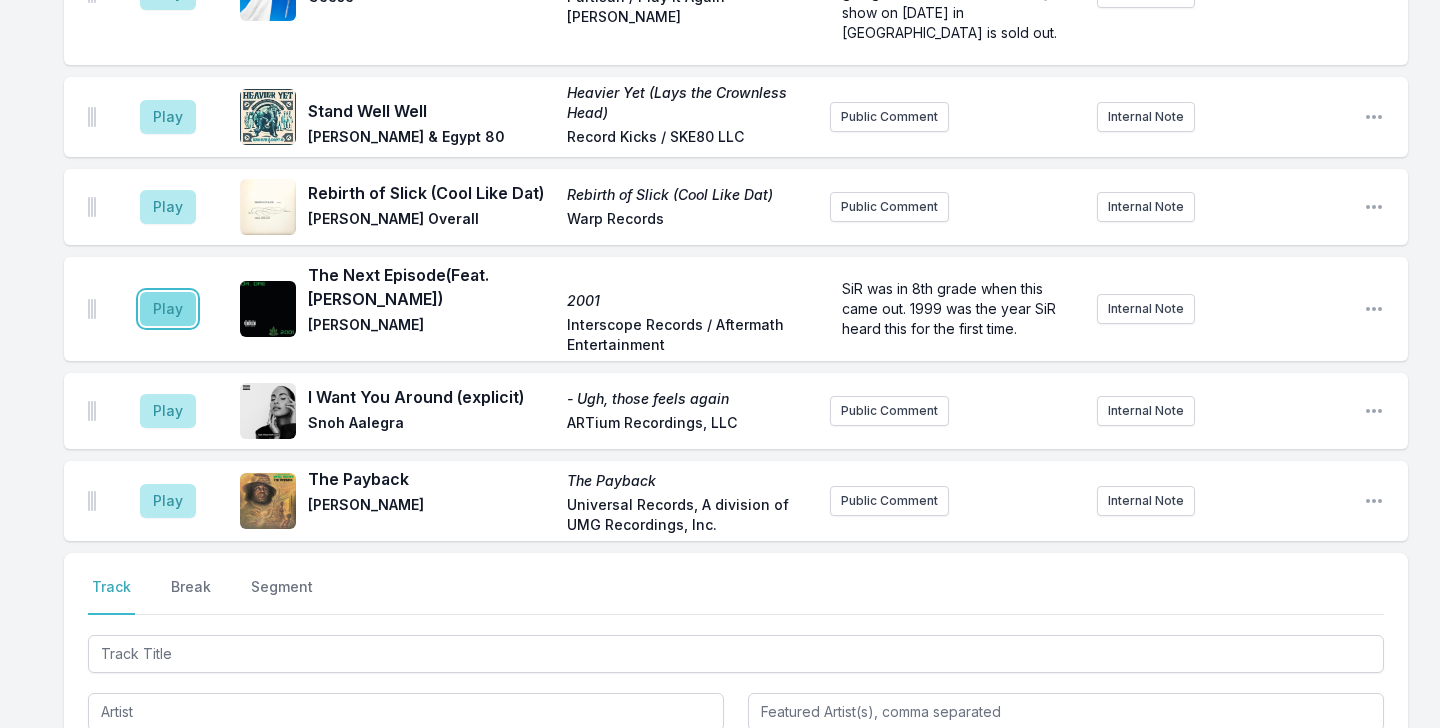 click on "Play" at bounding box center [168, 309] 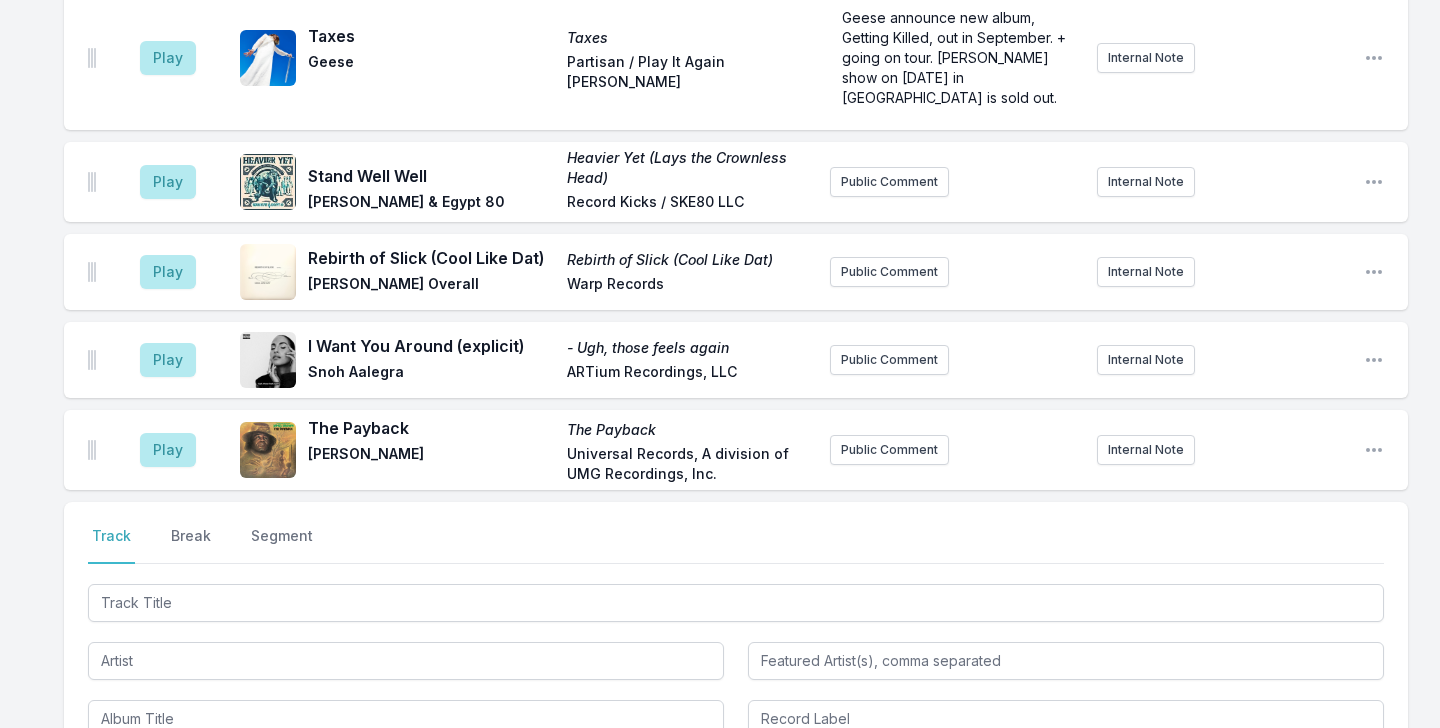 scroll, scrollTop: 6070, scrollLeft: 0, axis: vertical 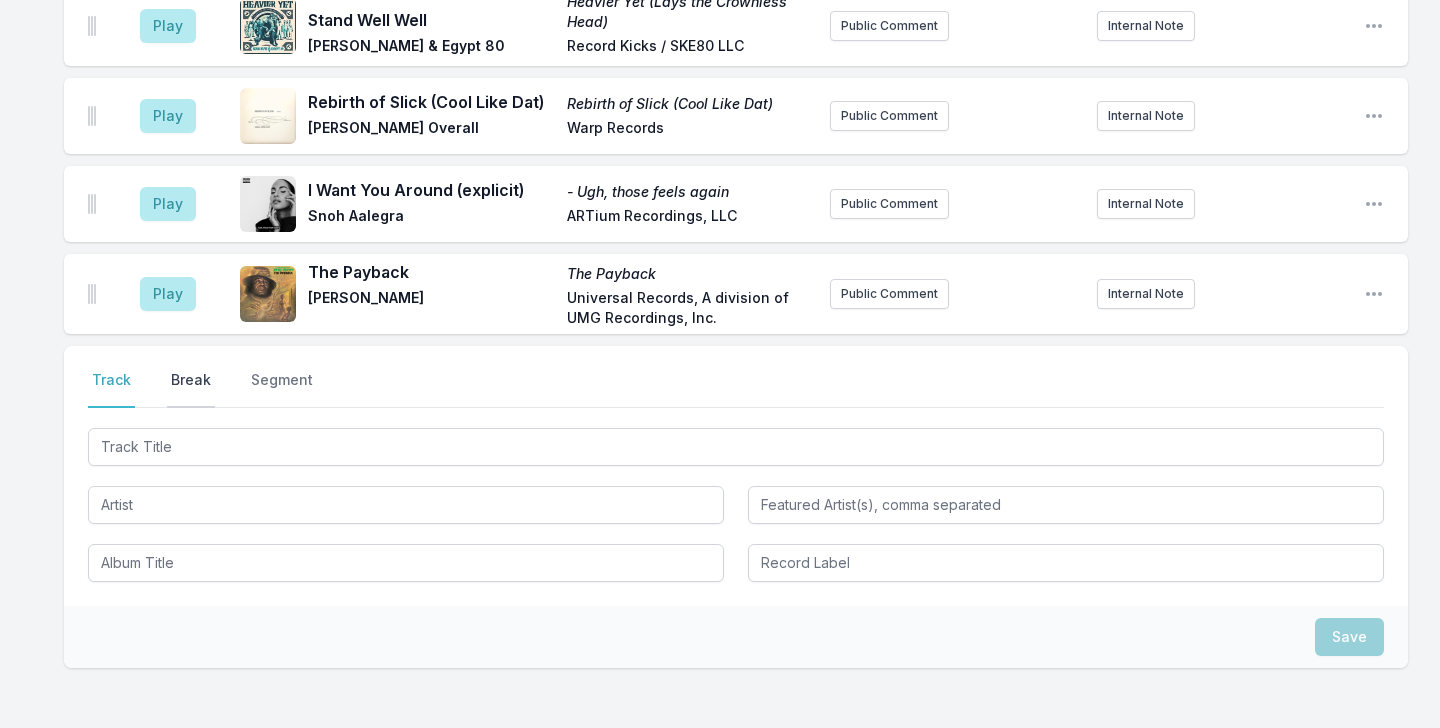 click on "Break" at bounding box center (191, 389) 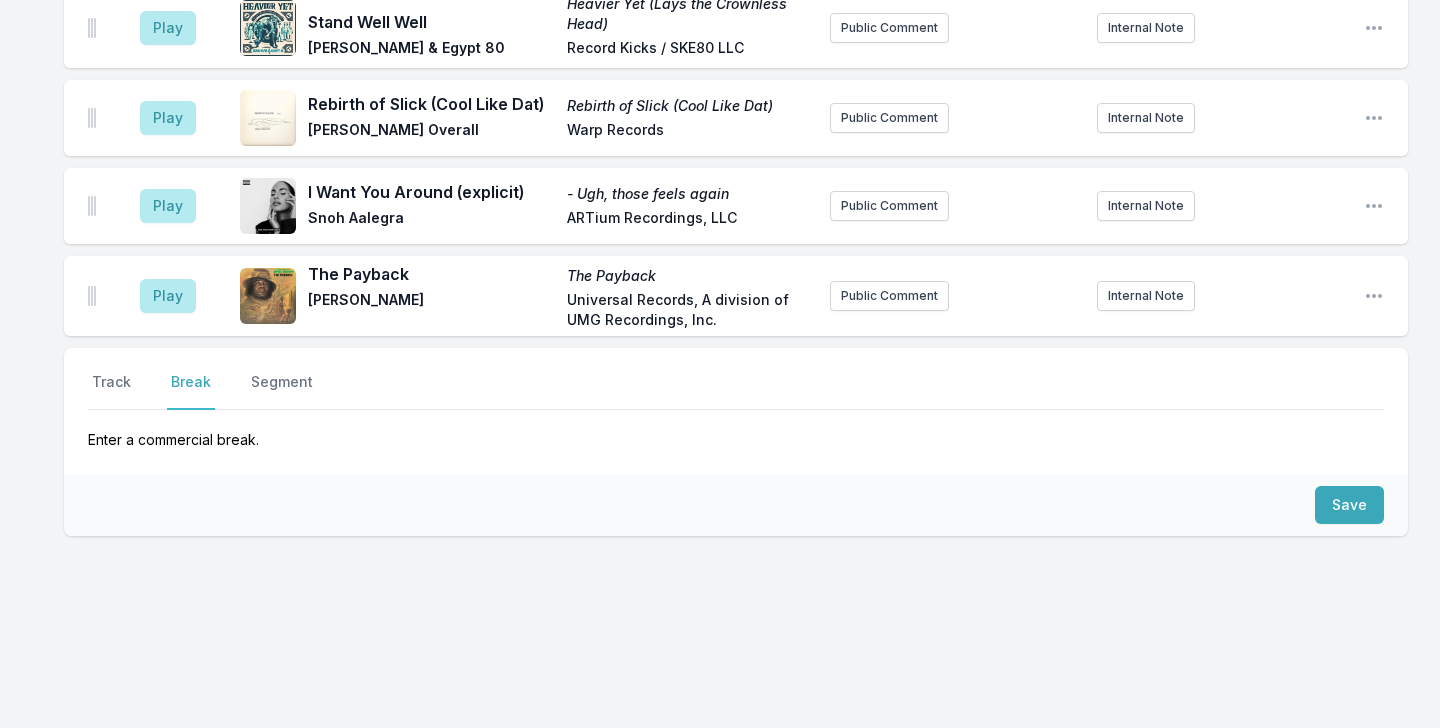 scroll, scrollTop: 5936, scrollLeft: 0, axis: vertical 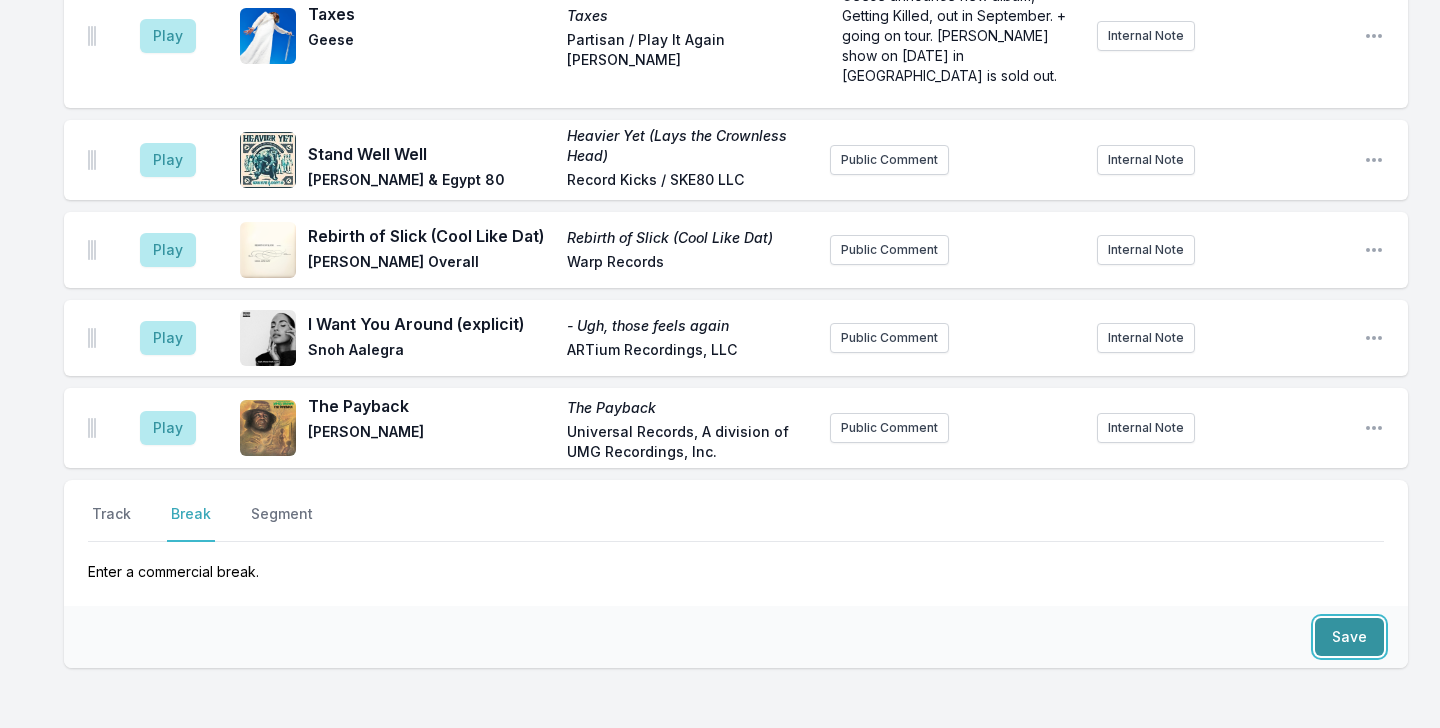 click on "Save" at bounding box center (1349, 637) 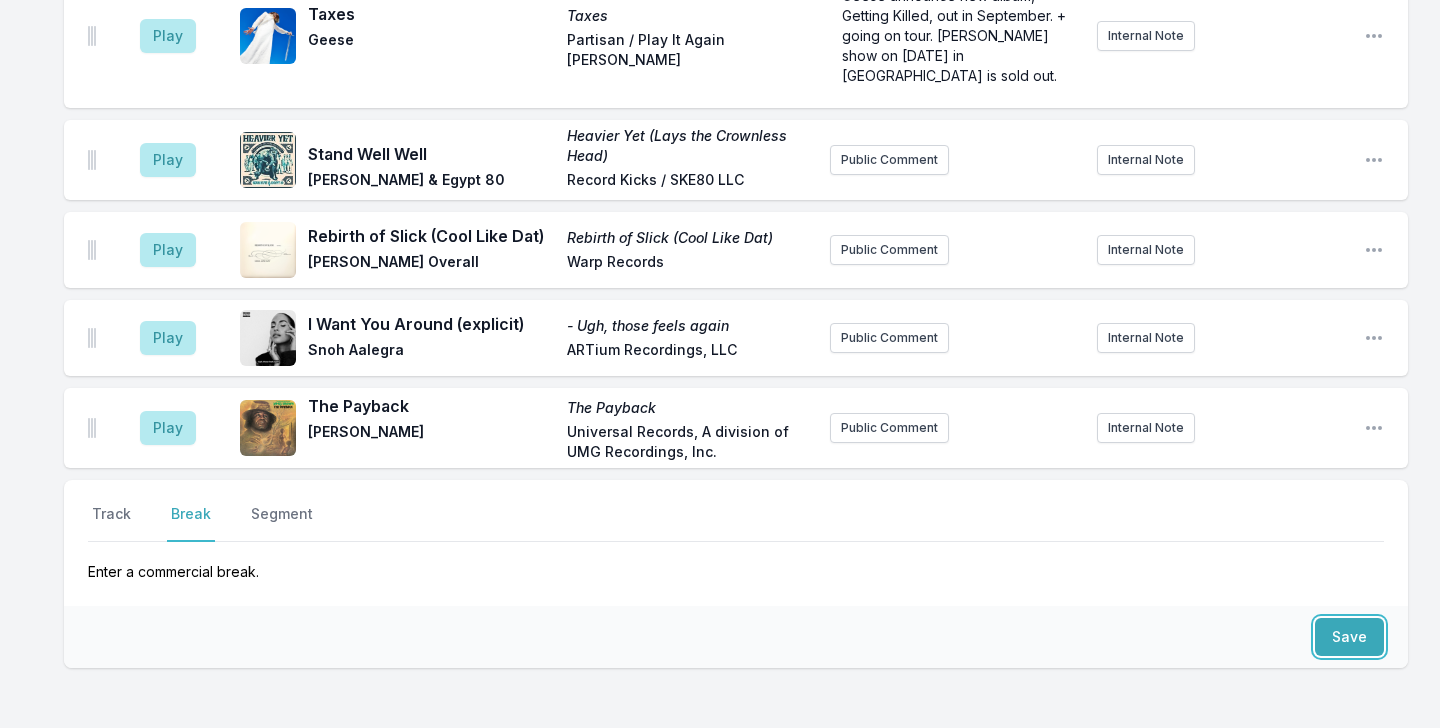 scroll, scrollTop: 6012, scrollLeft: 0, axis: vertical 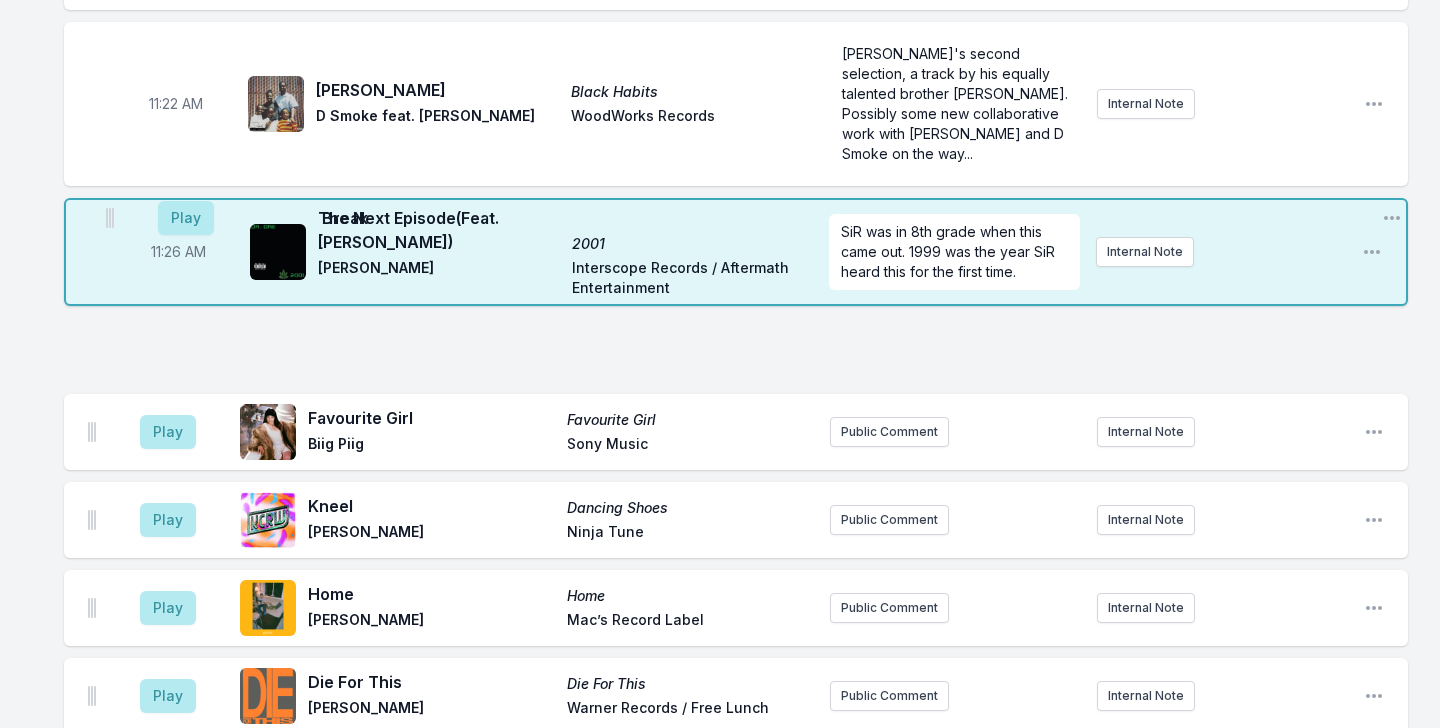 drag, startPoint x: 94, startPoint y: 303, endPoint x: 117, endPoint y: 220, distance: 86.127815 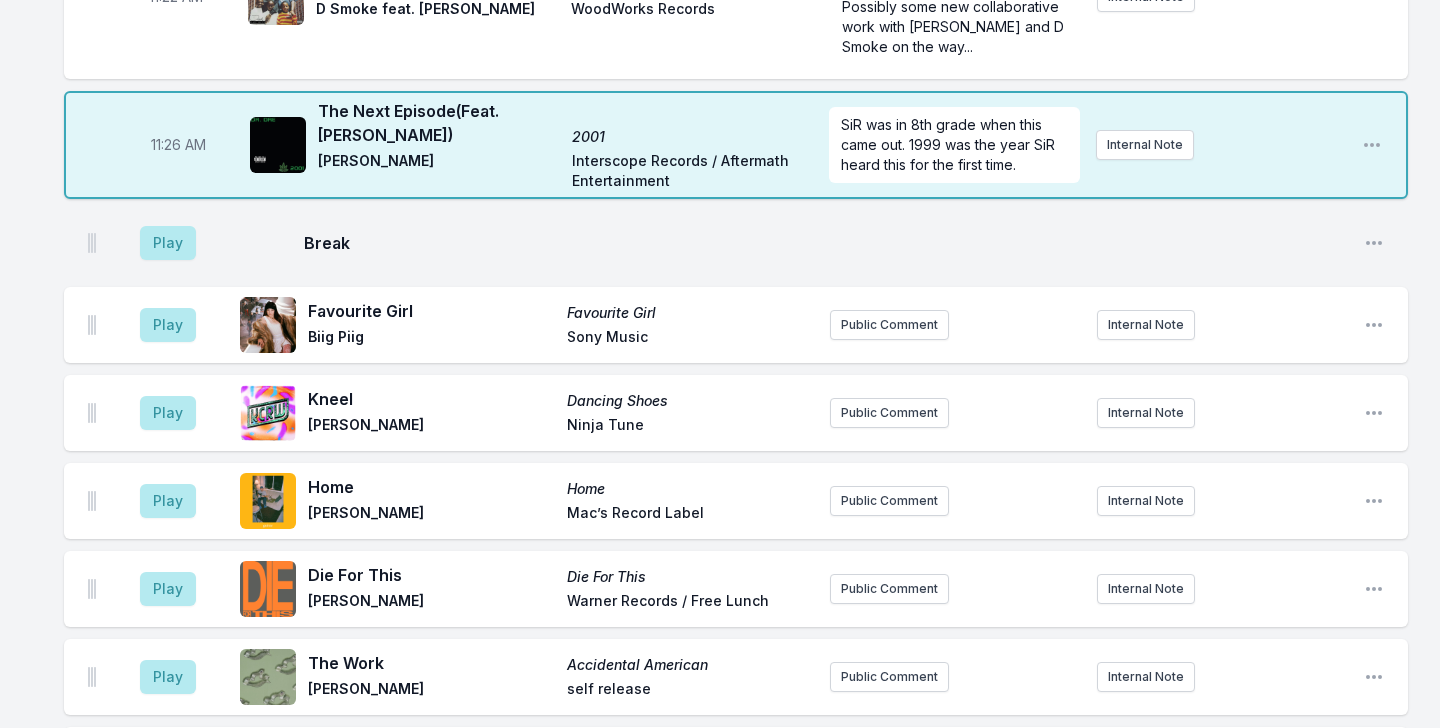 scroll, scrollTop: 4296, scrollLeft: 0, axis: vertical 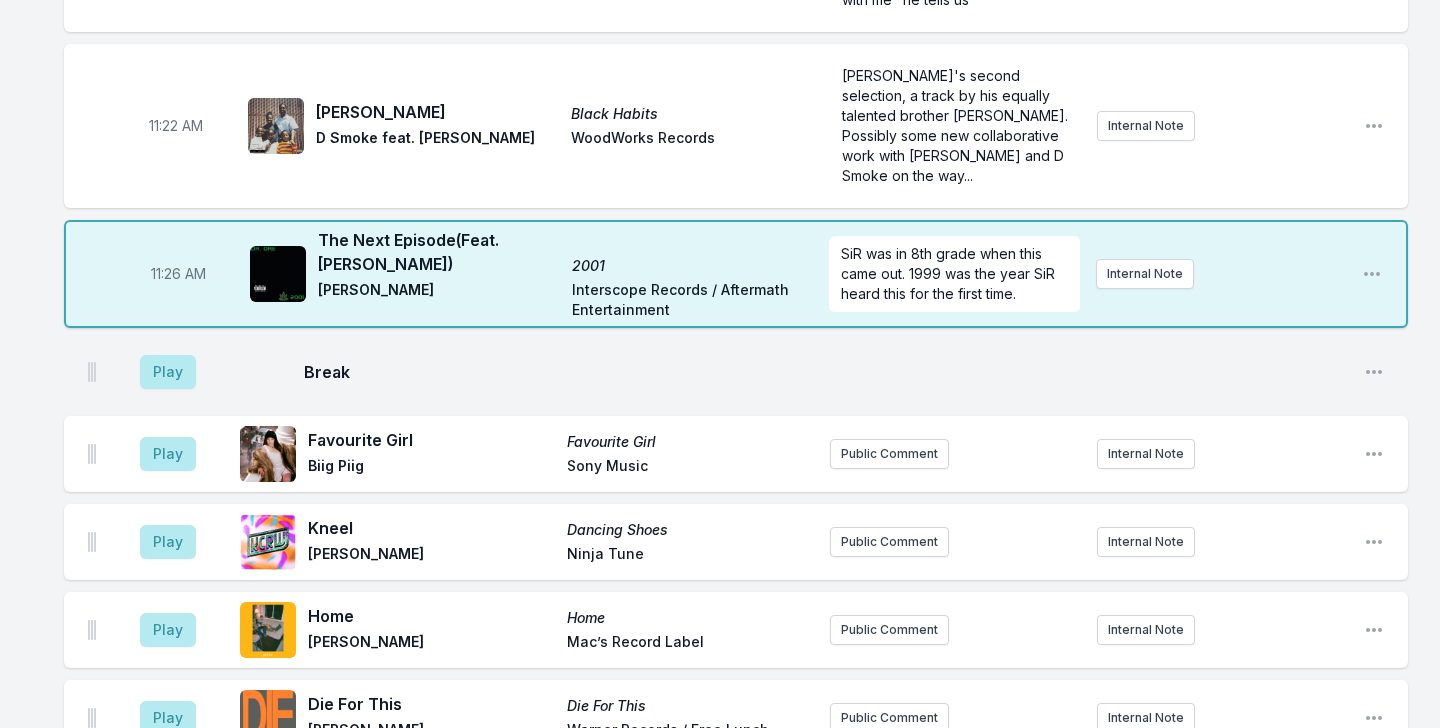 type 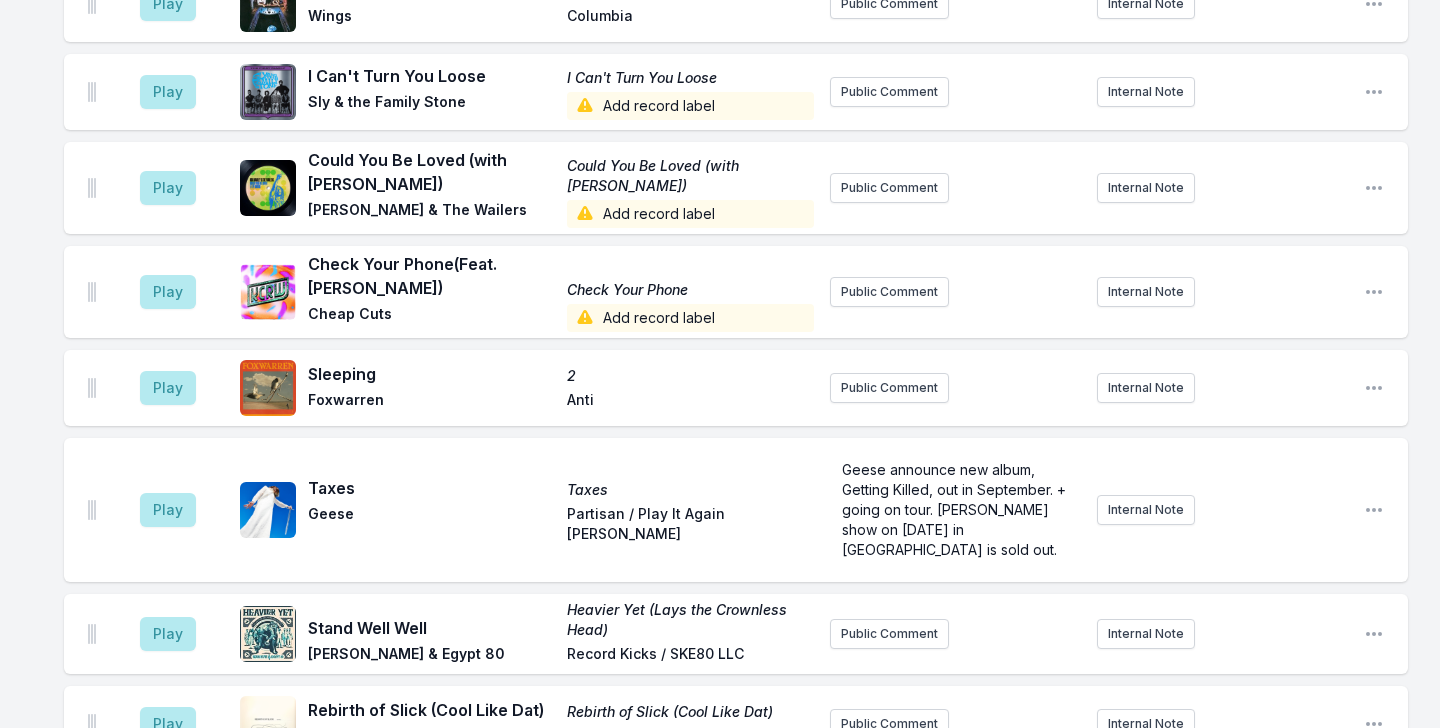 scroll, scrollTop: 5674, scrollLeft: 0, axis: vertical 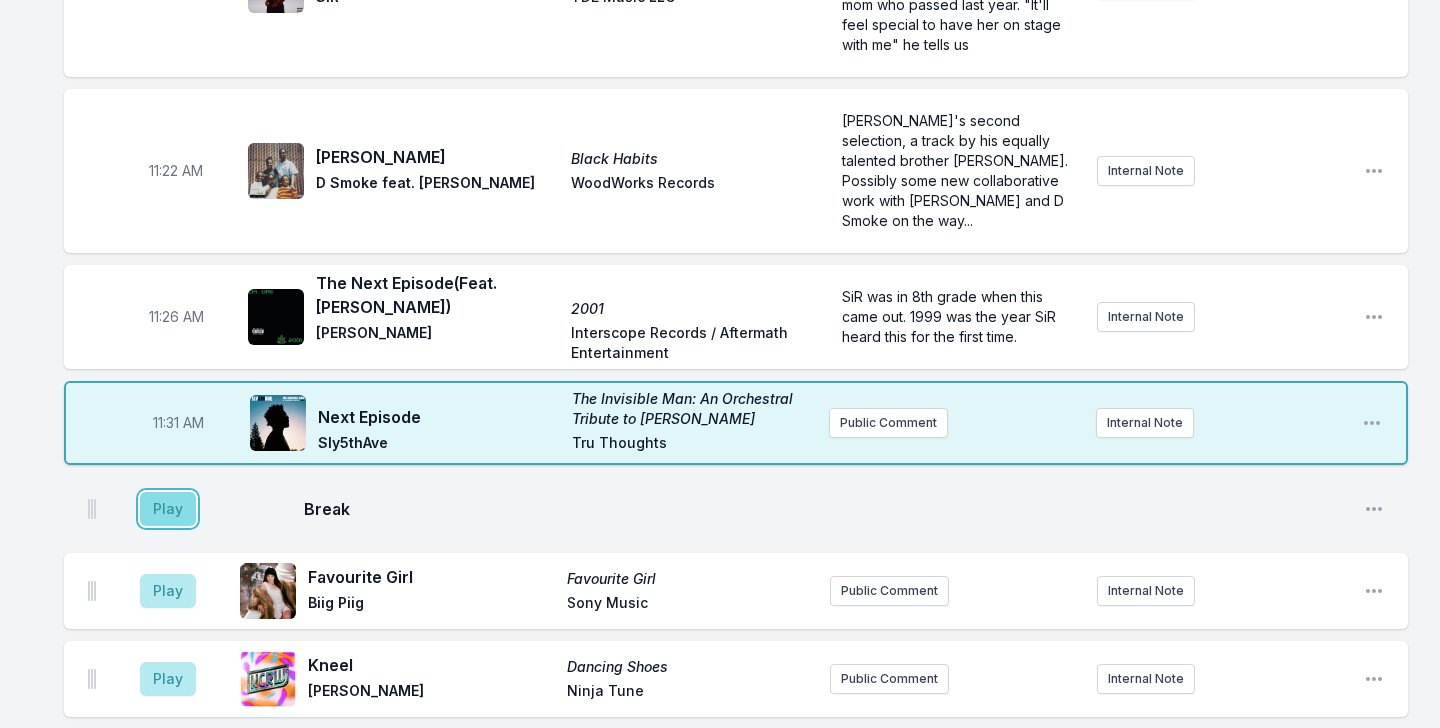click on "Play" at bounding box center (168, 509) 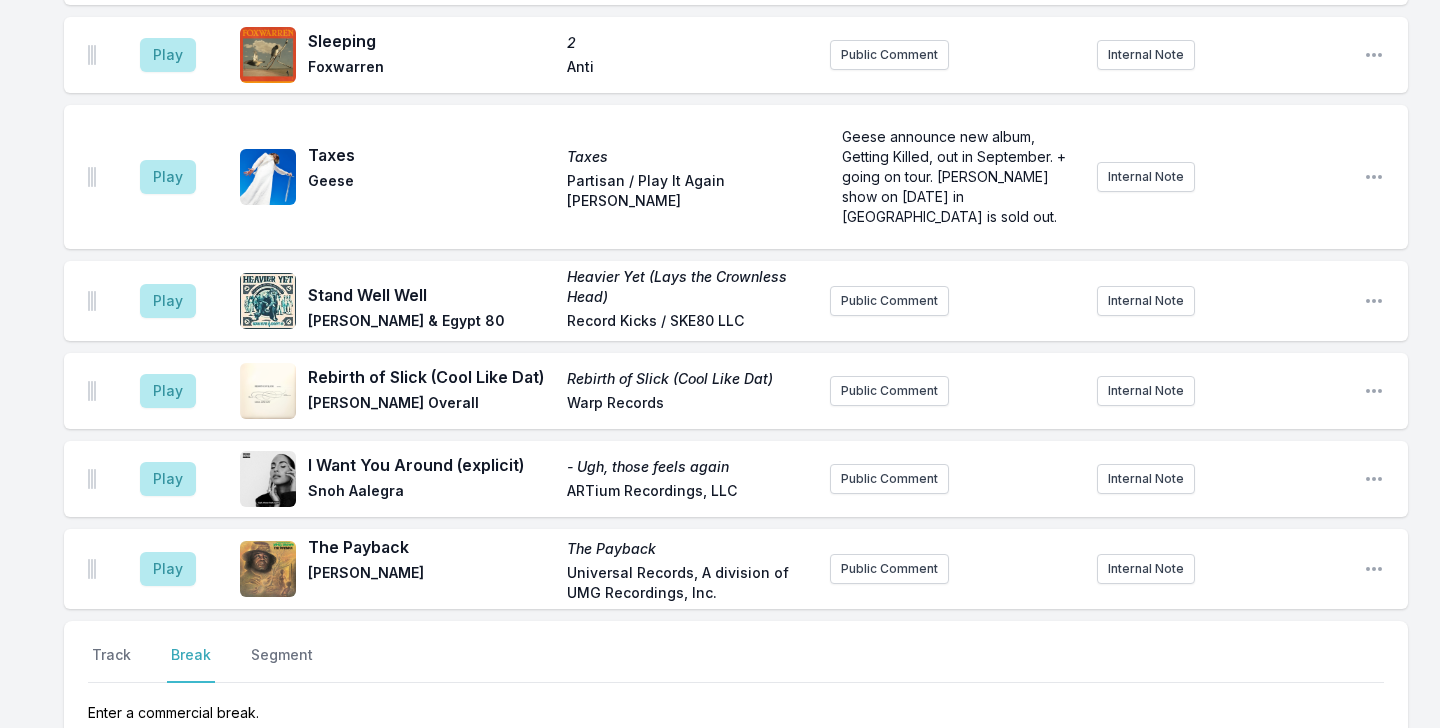 scroll, scrollTop: 5972, scrollLeft: 0, axis: vertical 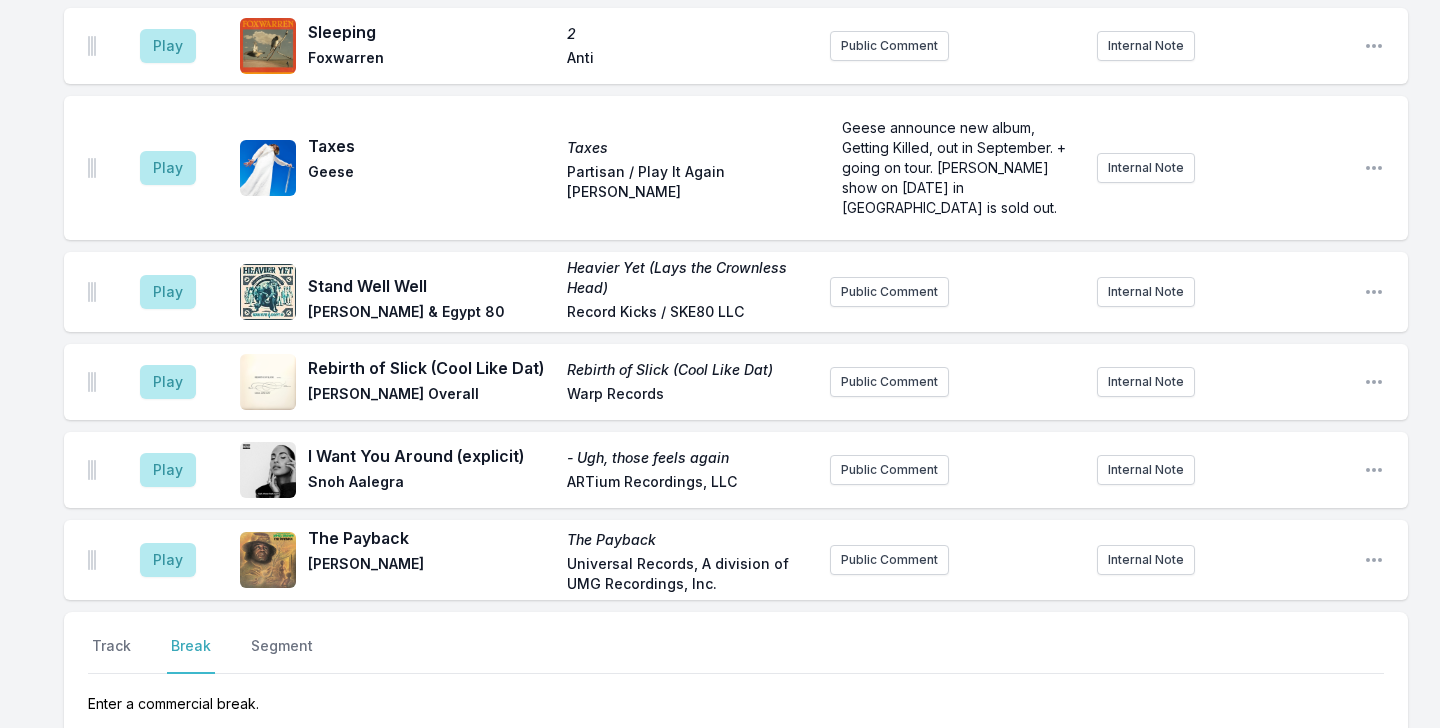 click on "Play I Want You Around (explicit) - Ugh, those feels again Snoh Aalegra ARTium Recordings, LLC Public Comment Internal Note Open playlist item options" at bounding box center (736, 470) 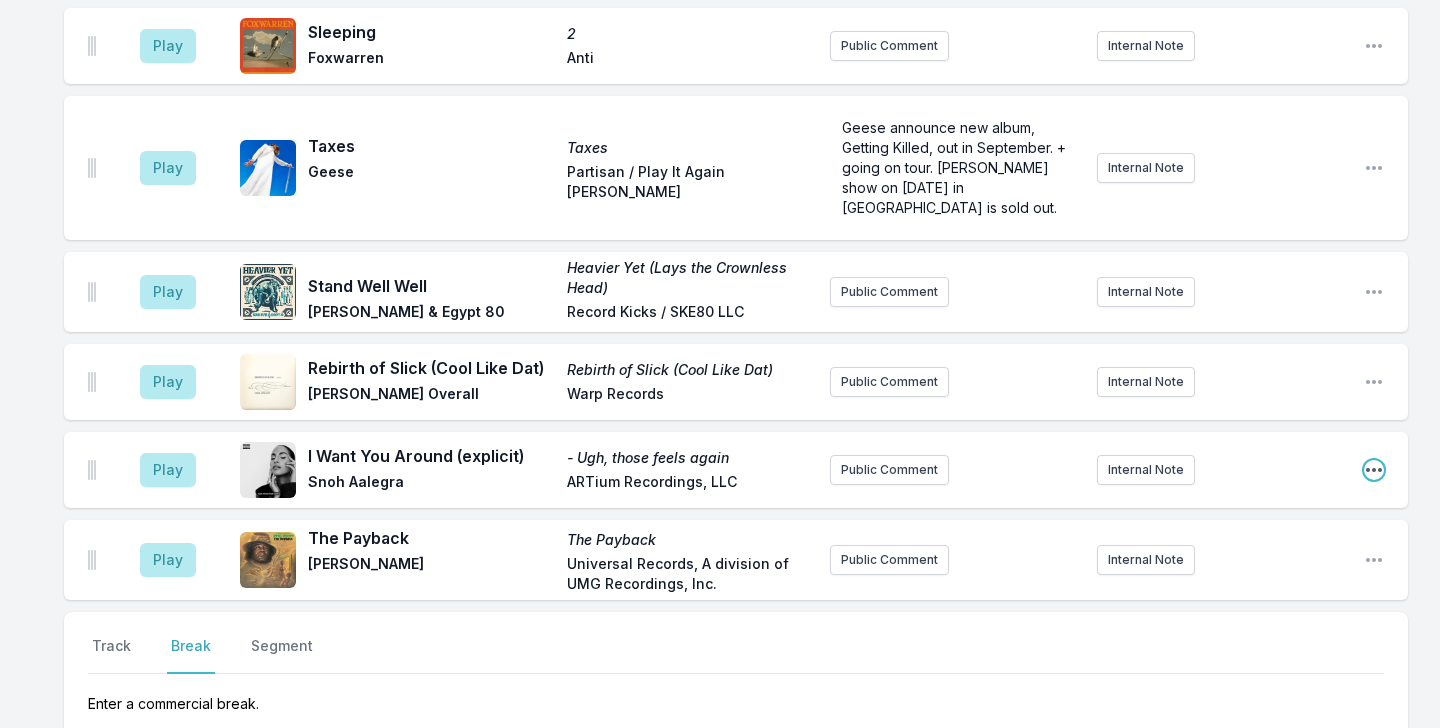 click 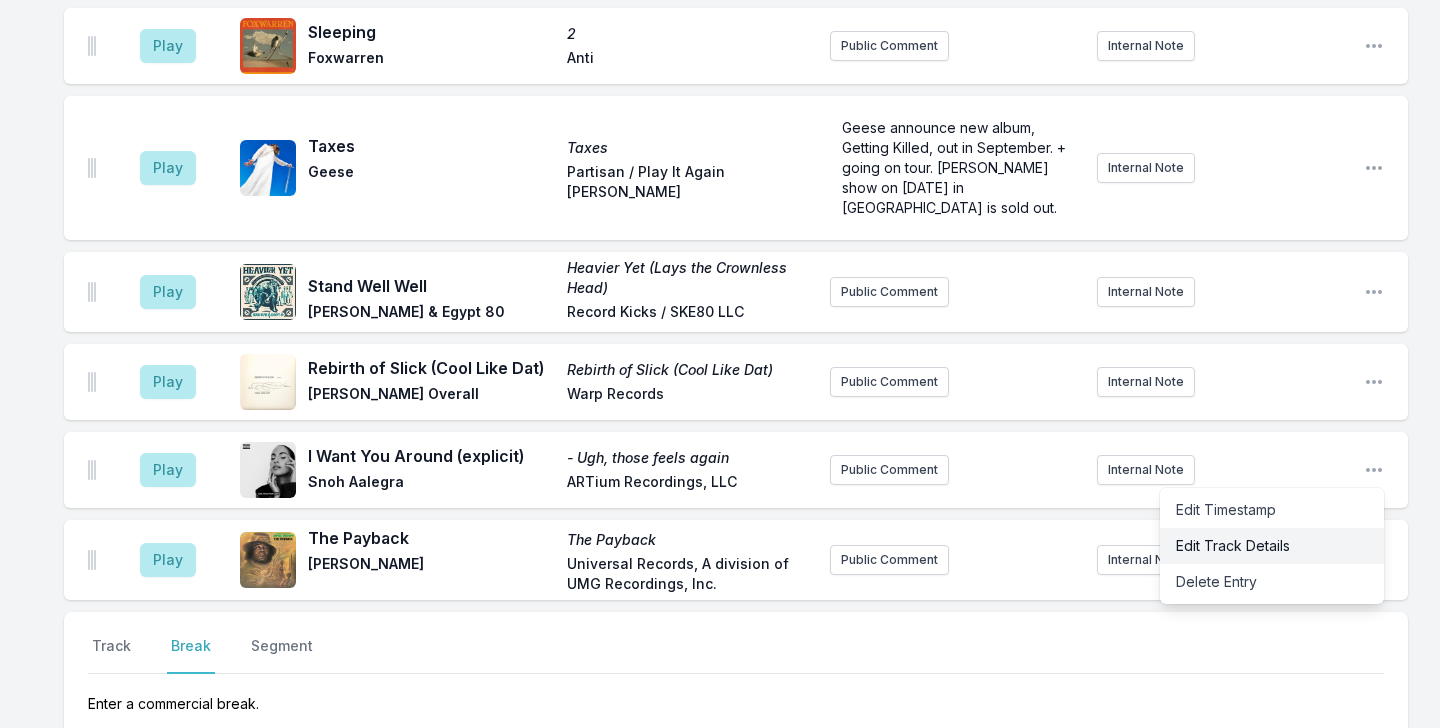 click on "Edit Track Details" at bounding box center [1272, 546] 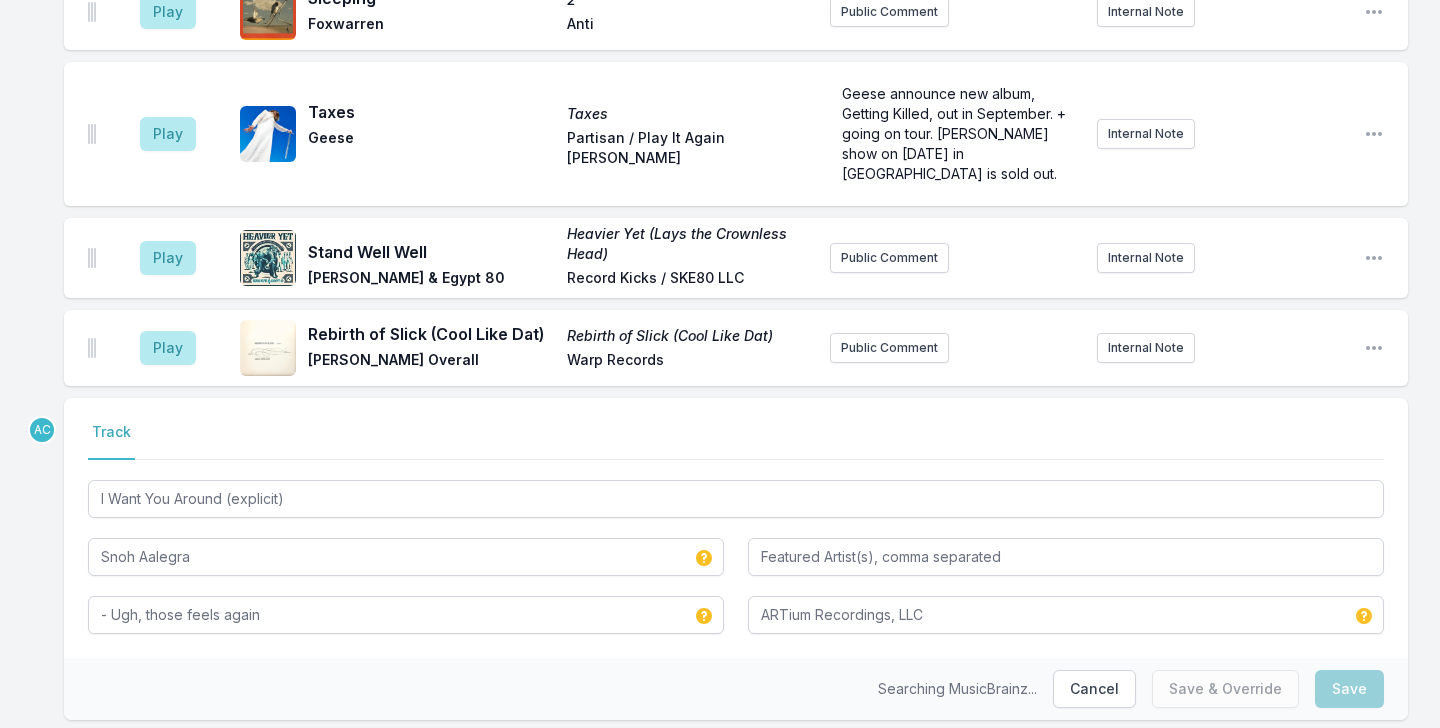 scroll, scrollTop: 6016, scrollLeft: 0, axis: vertical 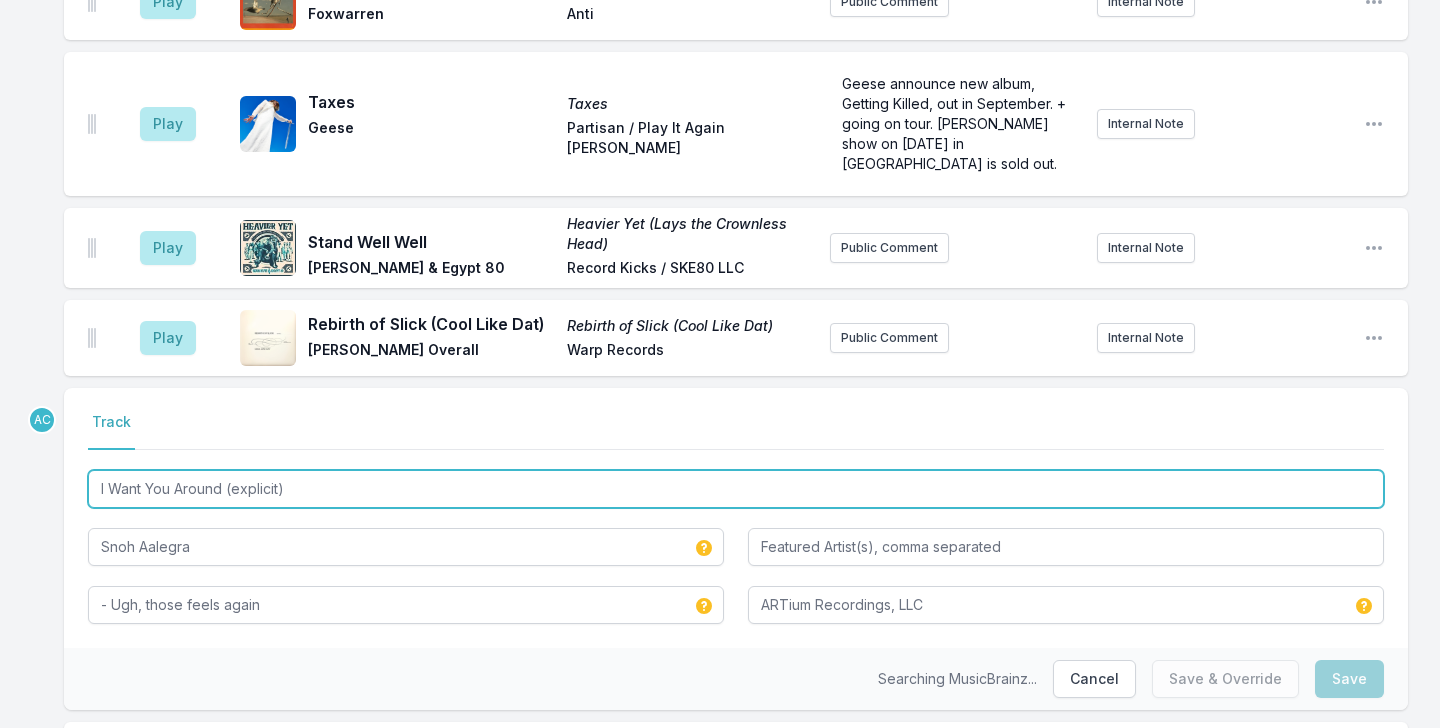 drag, startPoint x: 254, startPoint y: 346, endPoint x: 349, endPoint y: 347, distance: 95.005264 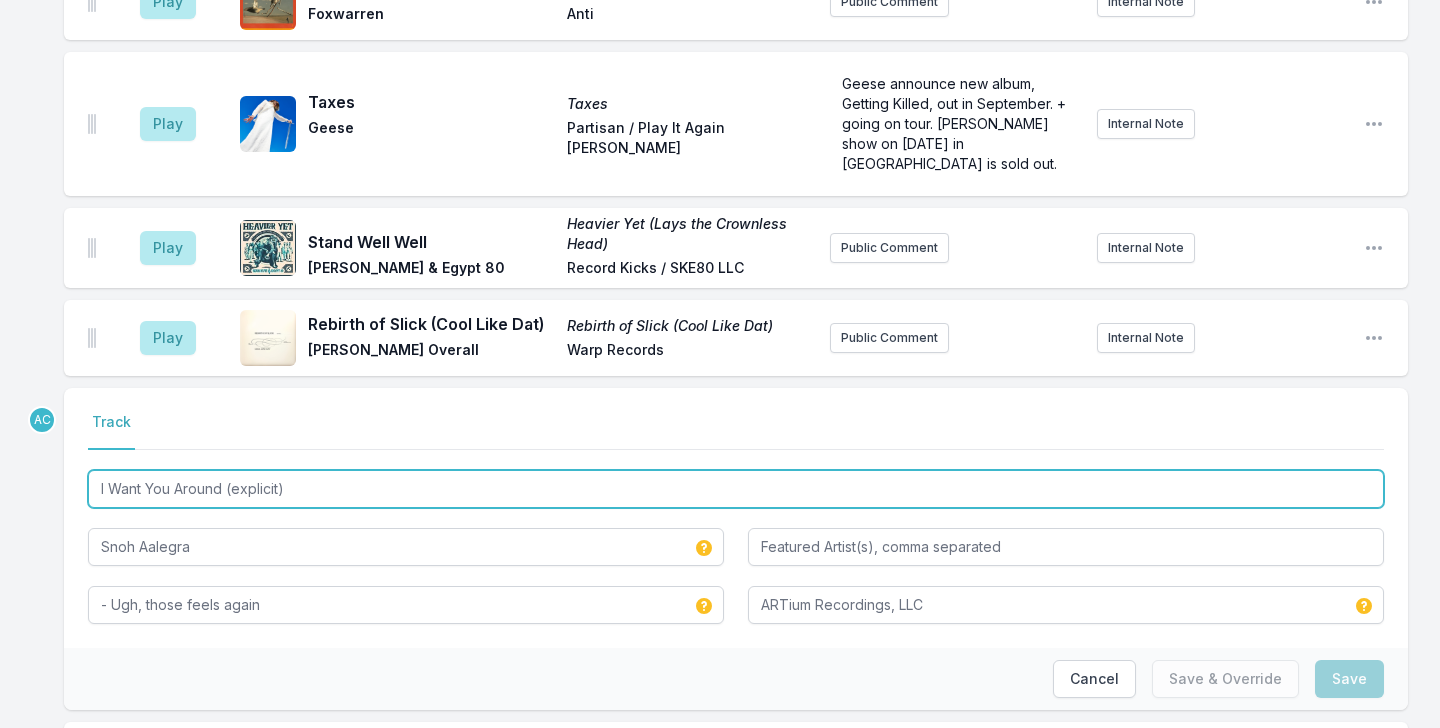 click on "I Want You Around (explicit)" at bounding box center (736, 489) 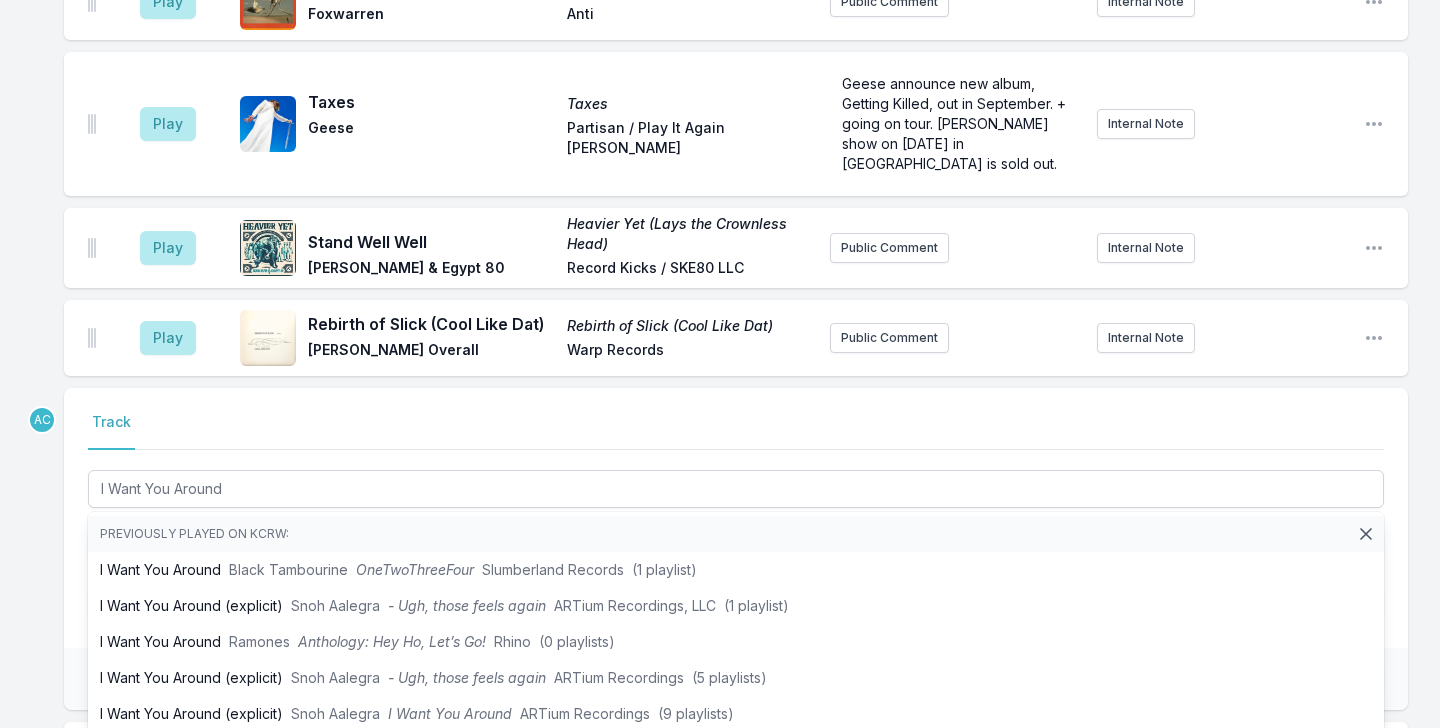 click on "Track" at bounding box center (736, 431) 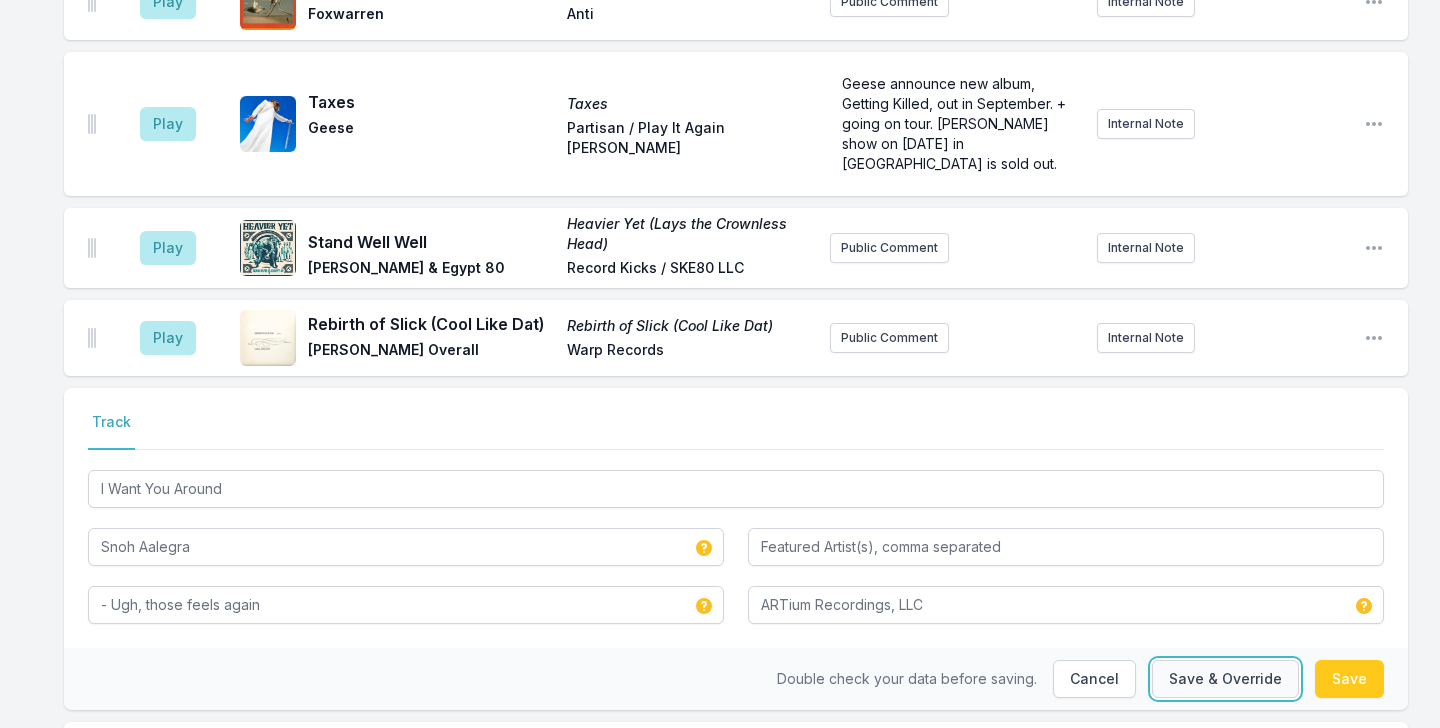 click on "Save & Override" at bounding box center (1225, 679) 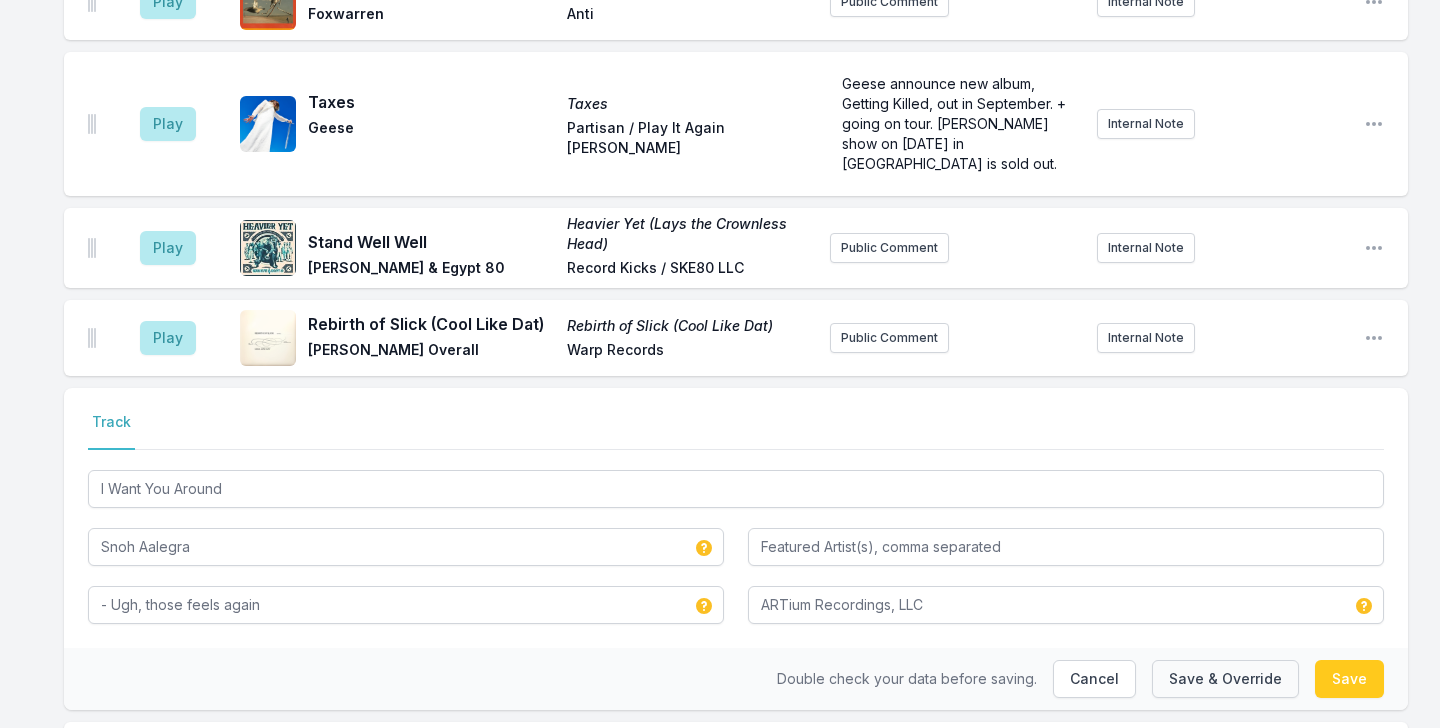 type on "I Want You Around (explicit)" 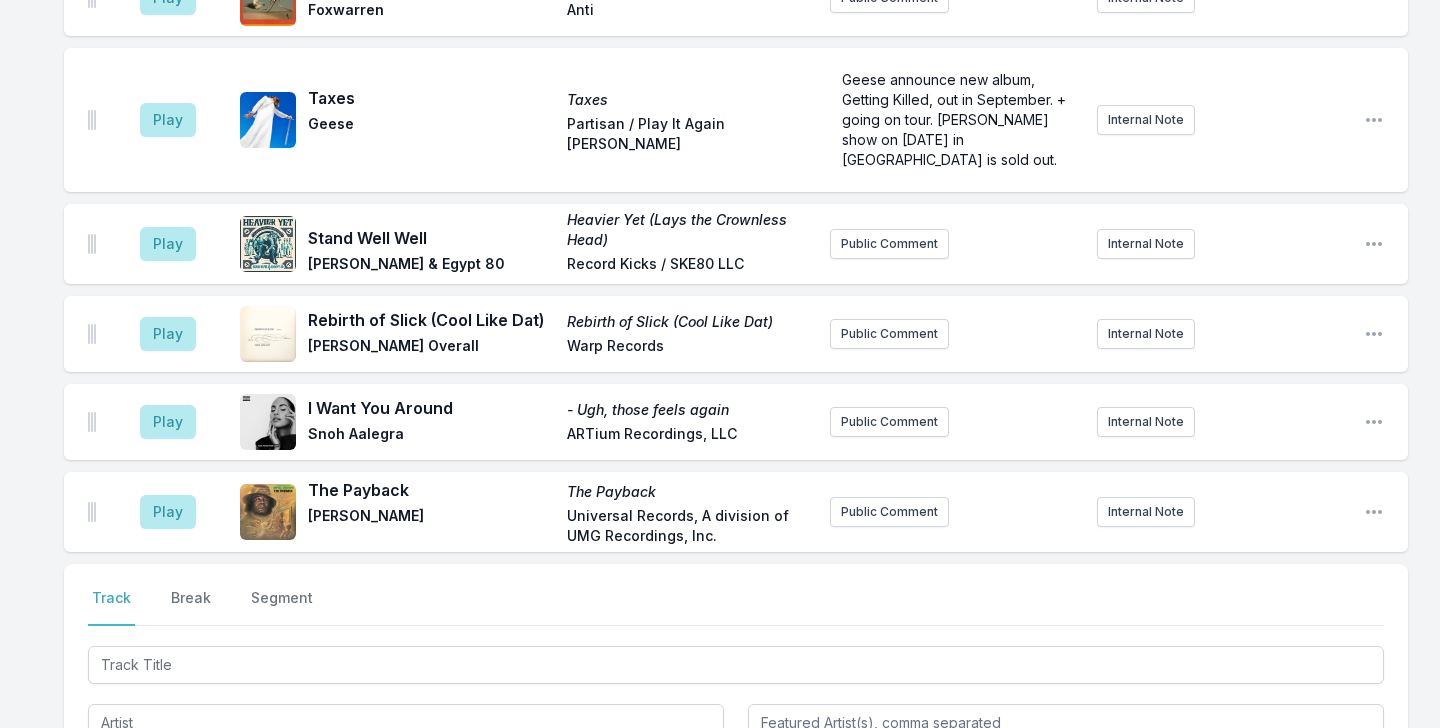scroll, scrollTop: 6016, scrollLeft: 0, axis: vertical 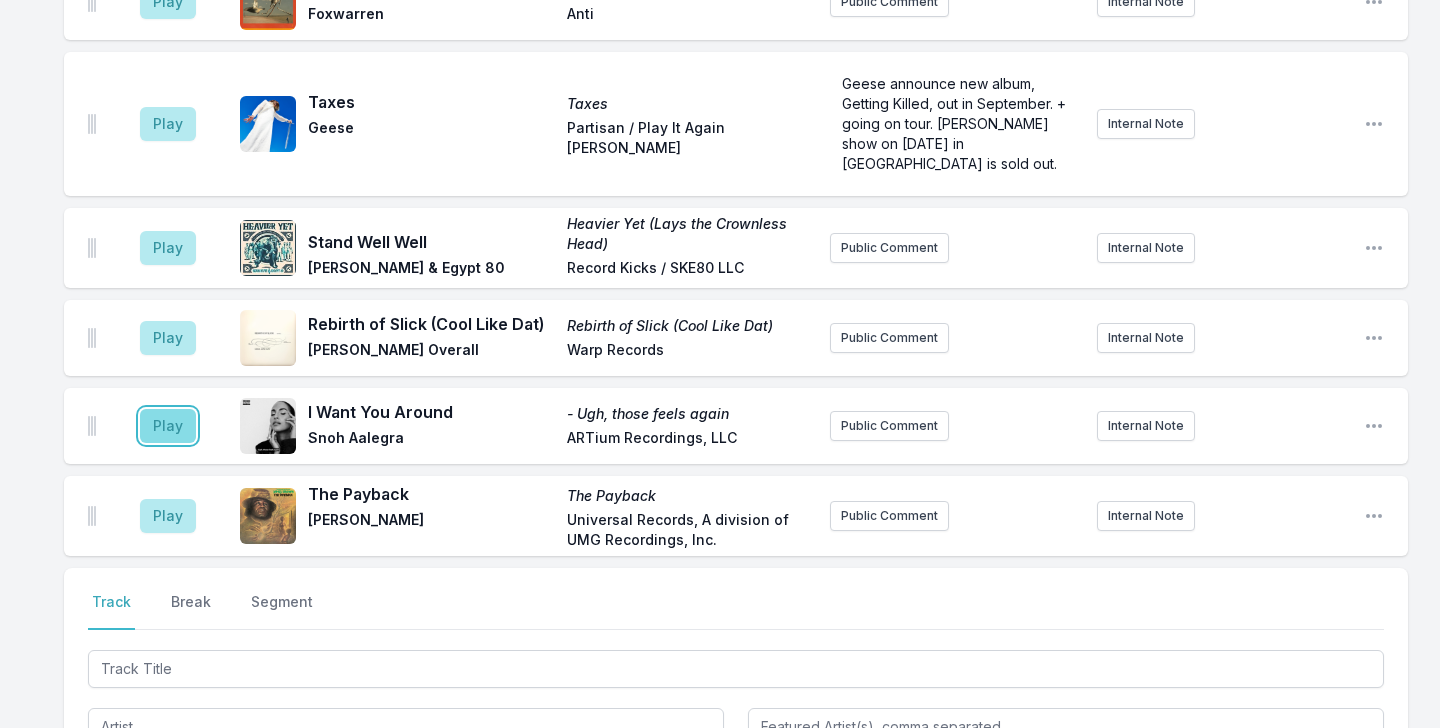click on "Play" at bounding box center [168, 426] 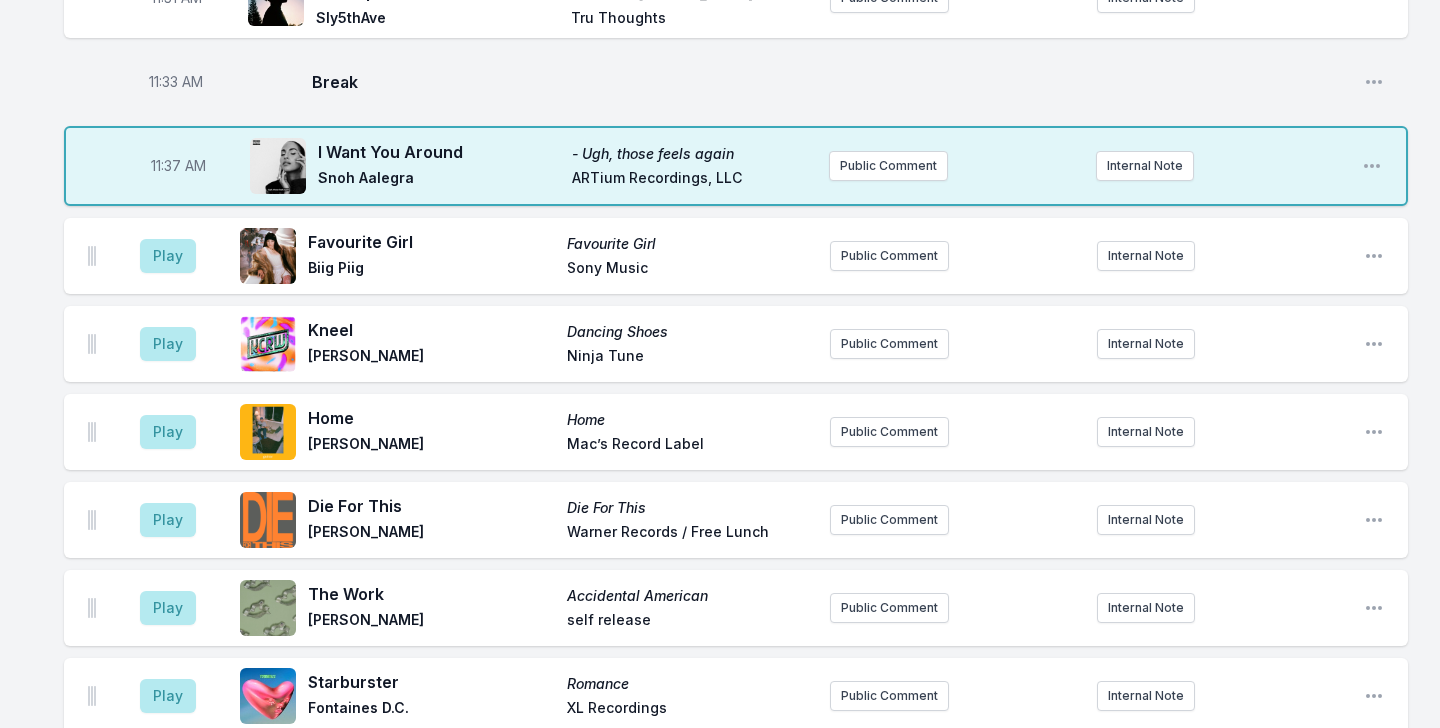 scroll, scrollTop: 4680, scrollLeft: 0, axis: vertical 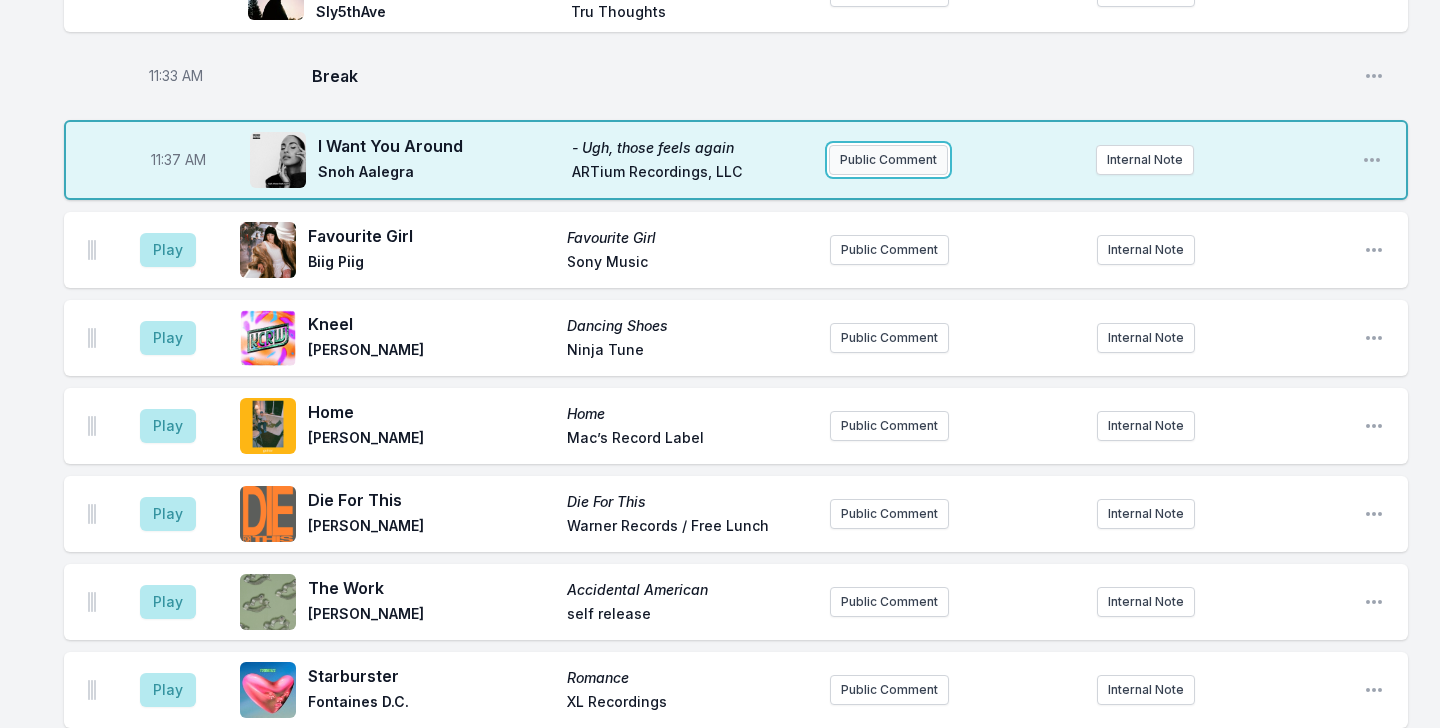 click on "Public Comment" at bounding box center [888, 160] 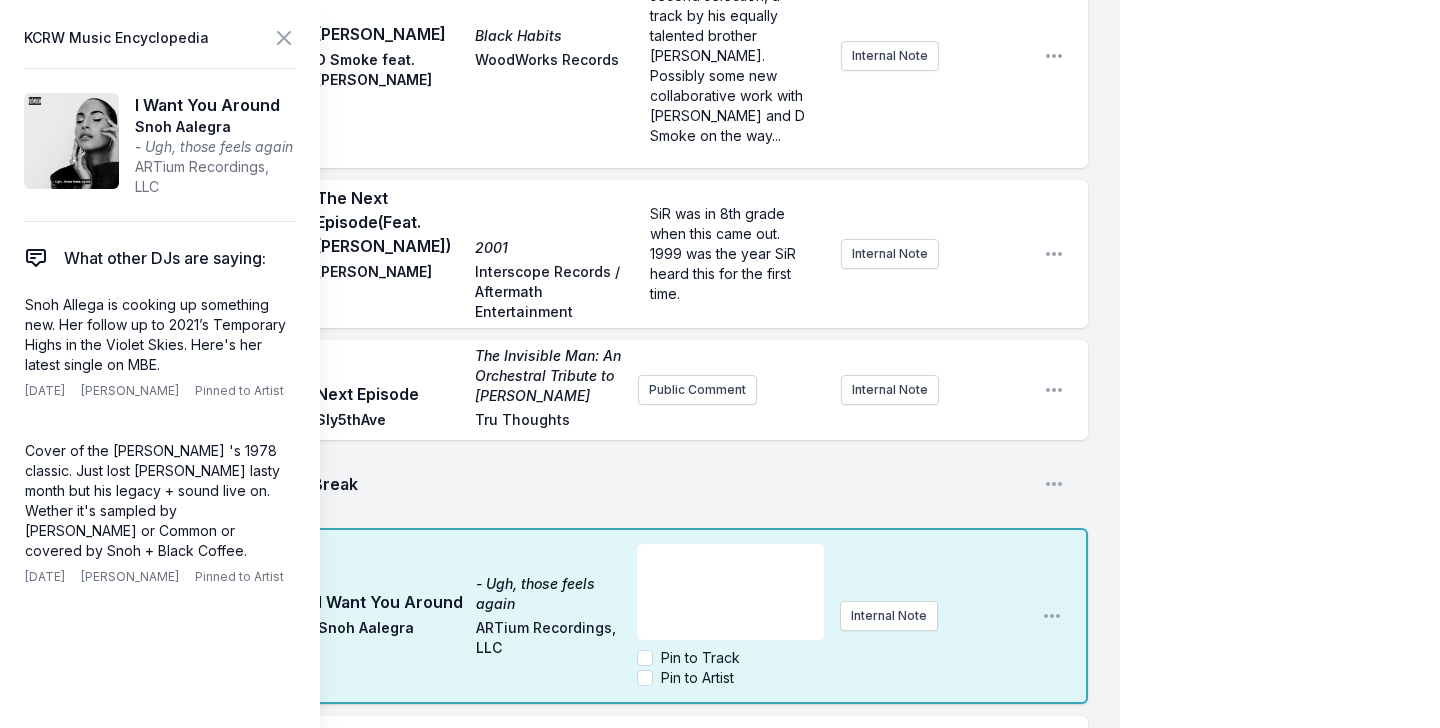 scroll, scrollTop: 5201, scrollLeft: 0, axis: vertical 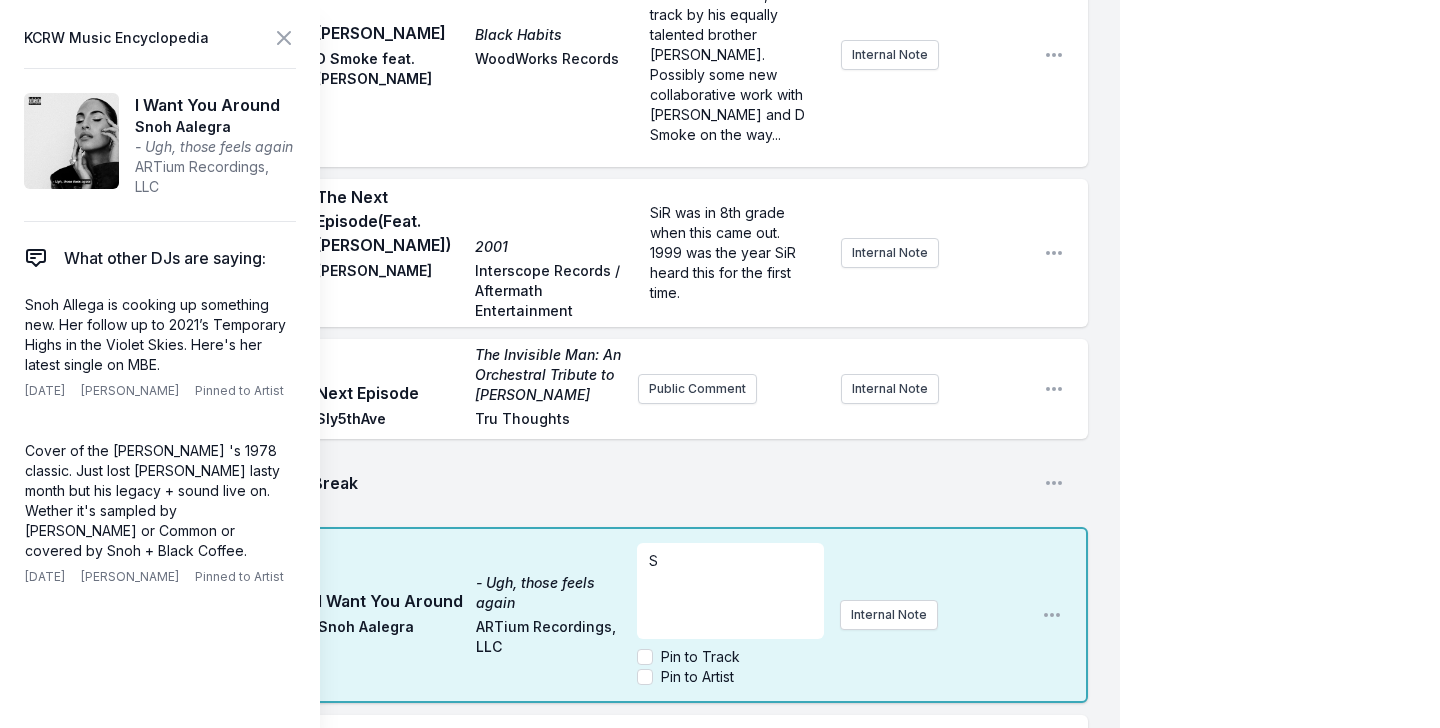 type 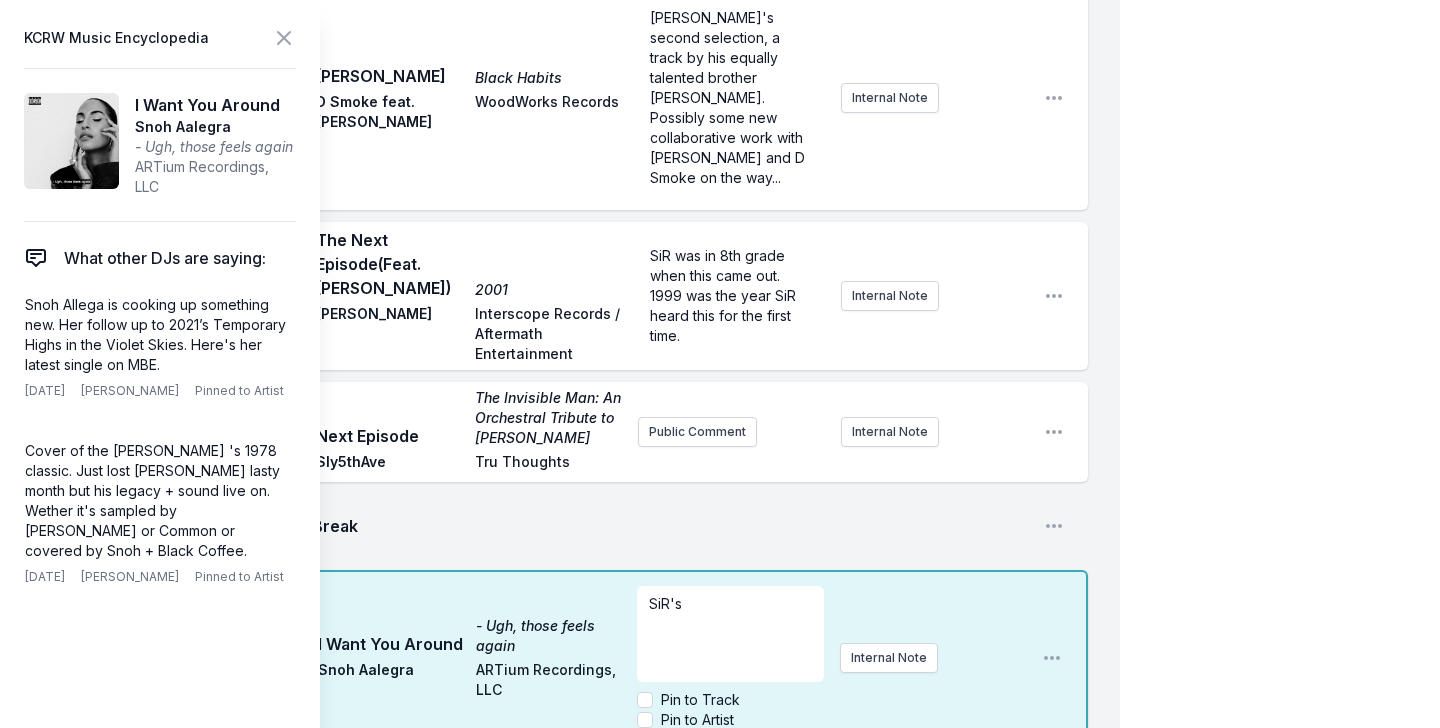 scroll, scrollTop: 5159, scrollLeft: 0, axis: vertical 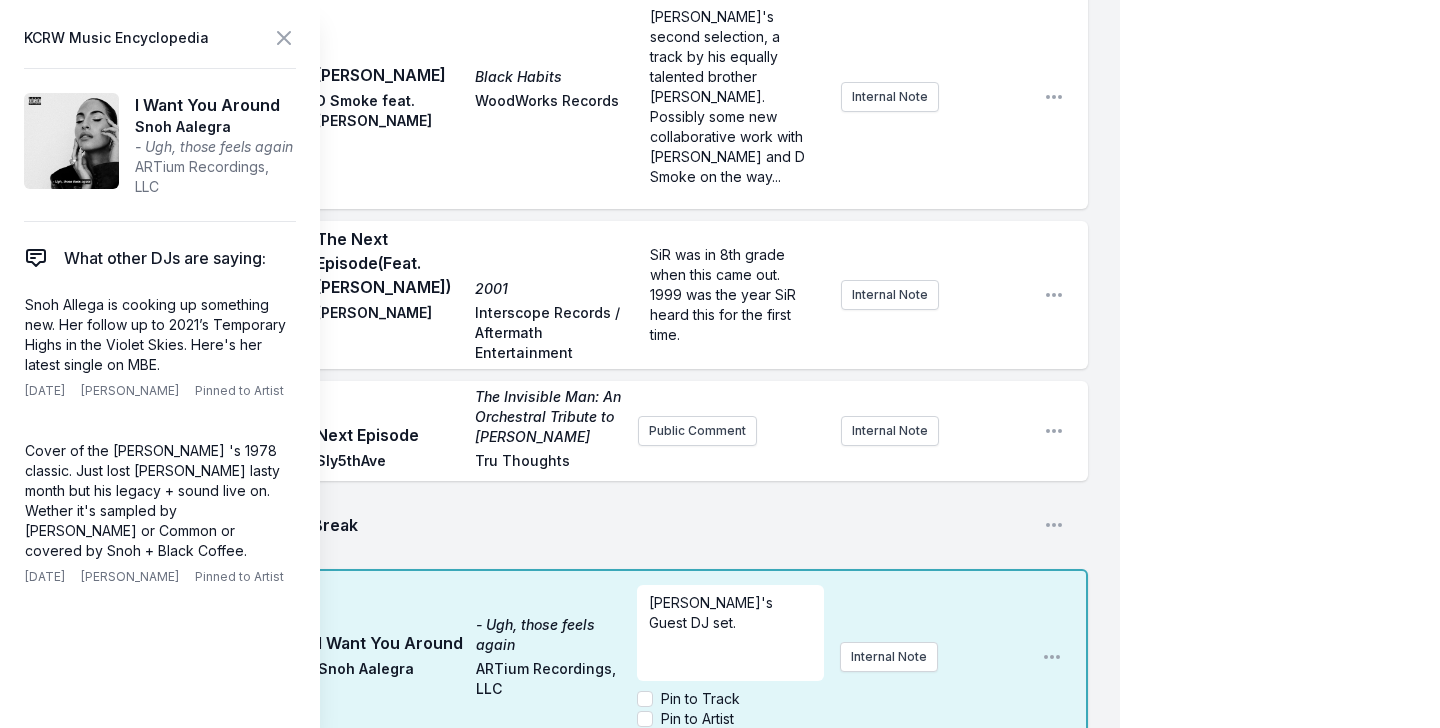 click on "9:05 AM Childhood [PERSON_NAME] Can’t Swim Ninja Tune Public Comment Internal Note Open playlist item options 9:08 AM Remember (Vegyn version) Blue Moon Safari Vegyn & Air Parlophone France Air will be performing live with an orchestra at the [GEOGRAPHIC_DATA] [DATE][DATE], as part of KCRW's World Festival. Plus Bonobo (DJ Set) and hosted by [PERSON_NAME].  ﻿ ﻿ Internal Note Open playlist item options Air will be performing live with an orchestra at the [GEOGRAPHIC_DATA] [DATE][DATE], as part of KCRW's World Festival. Plus Bonobo (DJ Set) and hosted by [PERSON_NAME].  9:11 AM Green Morning Green Morning [PERSON_NAME] self release Public Comment Internal Note Open playlist item options 9:15 AM Green Garden (1/f version) 1/f - E.P. [PERSON_NAME] Atlantic Records UK Public Comment Internal Note Open playlist item options 9:18 AM Turn it Around Acts of Faith Sault Forever Originals Public Comment Internal Note Open playlist item options 9:20 AM The Prophet AH!! Towa Tei [DOMAIN_NAME] Internal Note Break" at bounding box center [576, -2067] 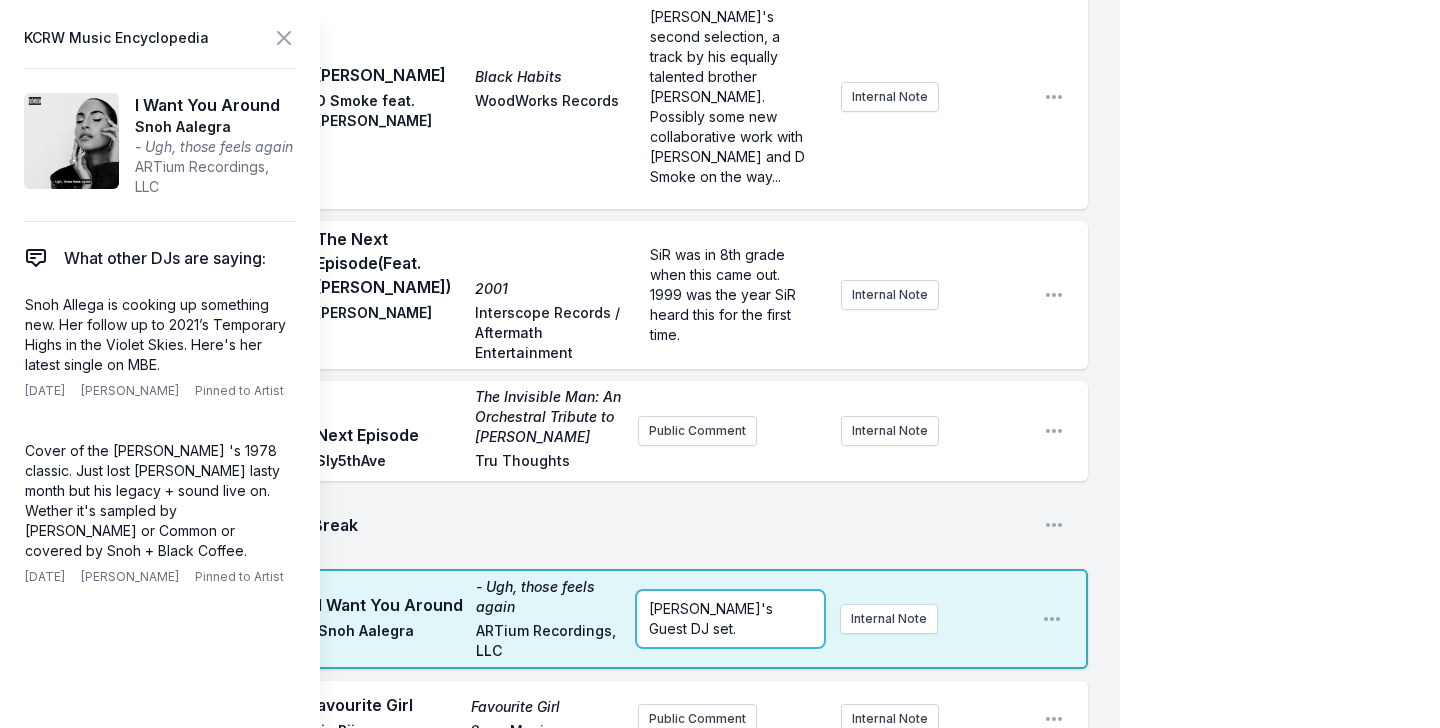 click on "[PERSON_NAME]'s Guest DJ set." at bounding box center [730, 619] 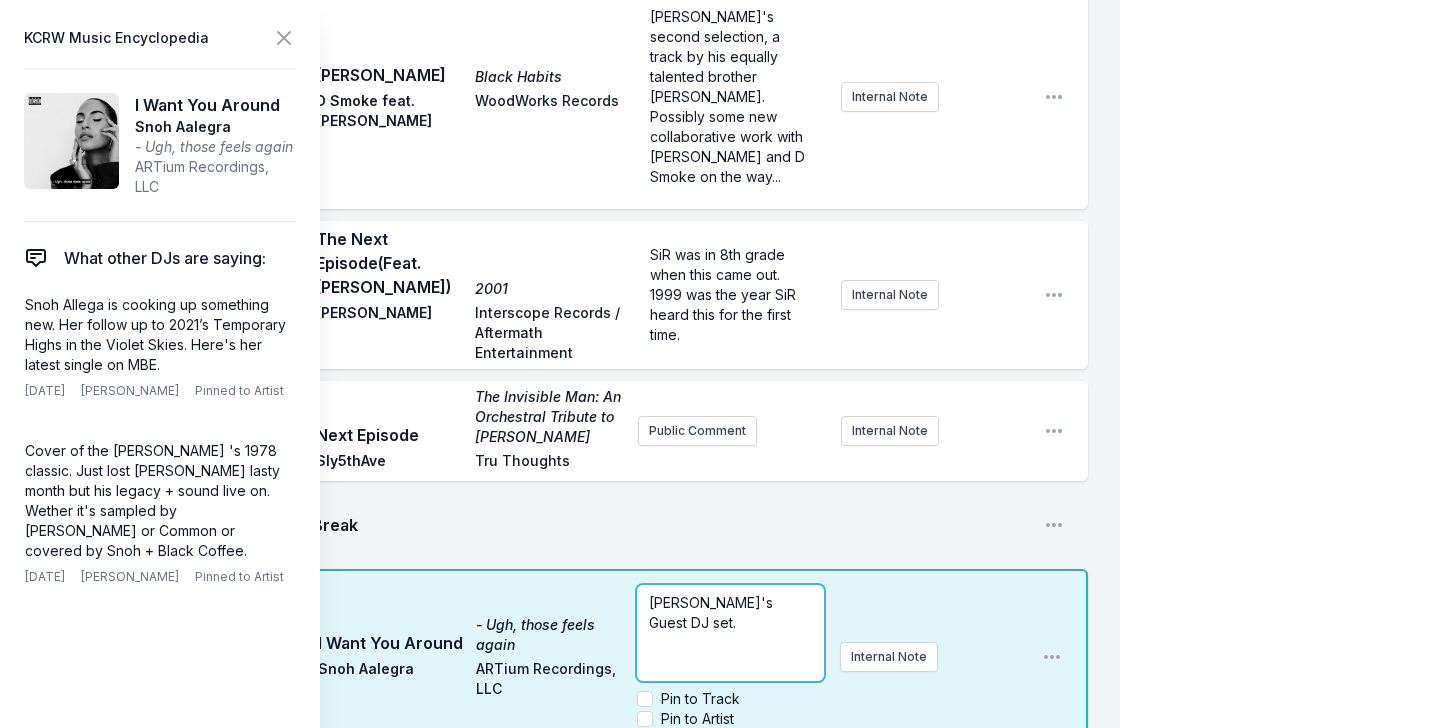 scroll, scrollTop: 5171, scrollLeft: 0, axis: vertical 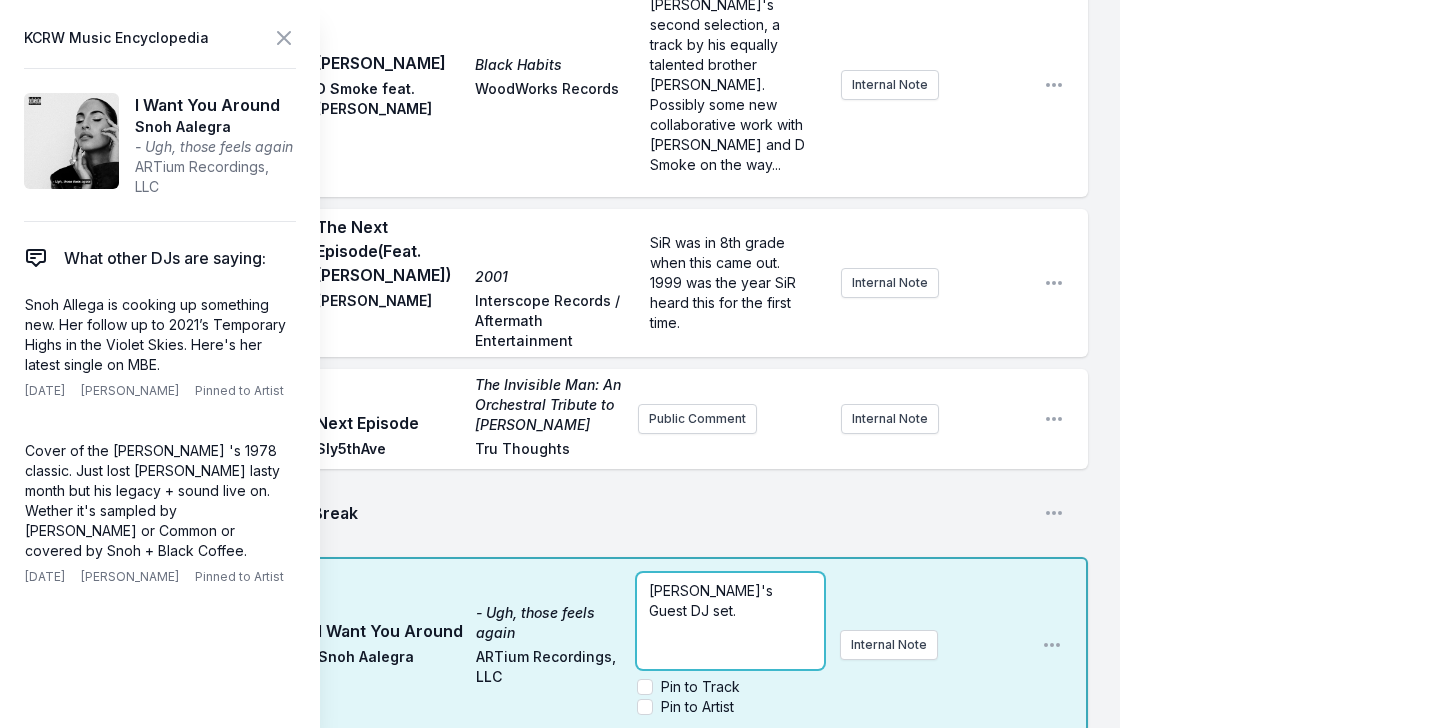 type 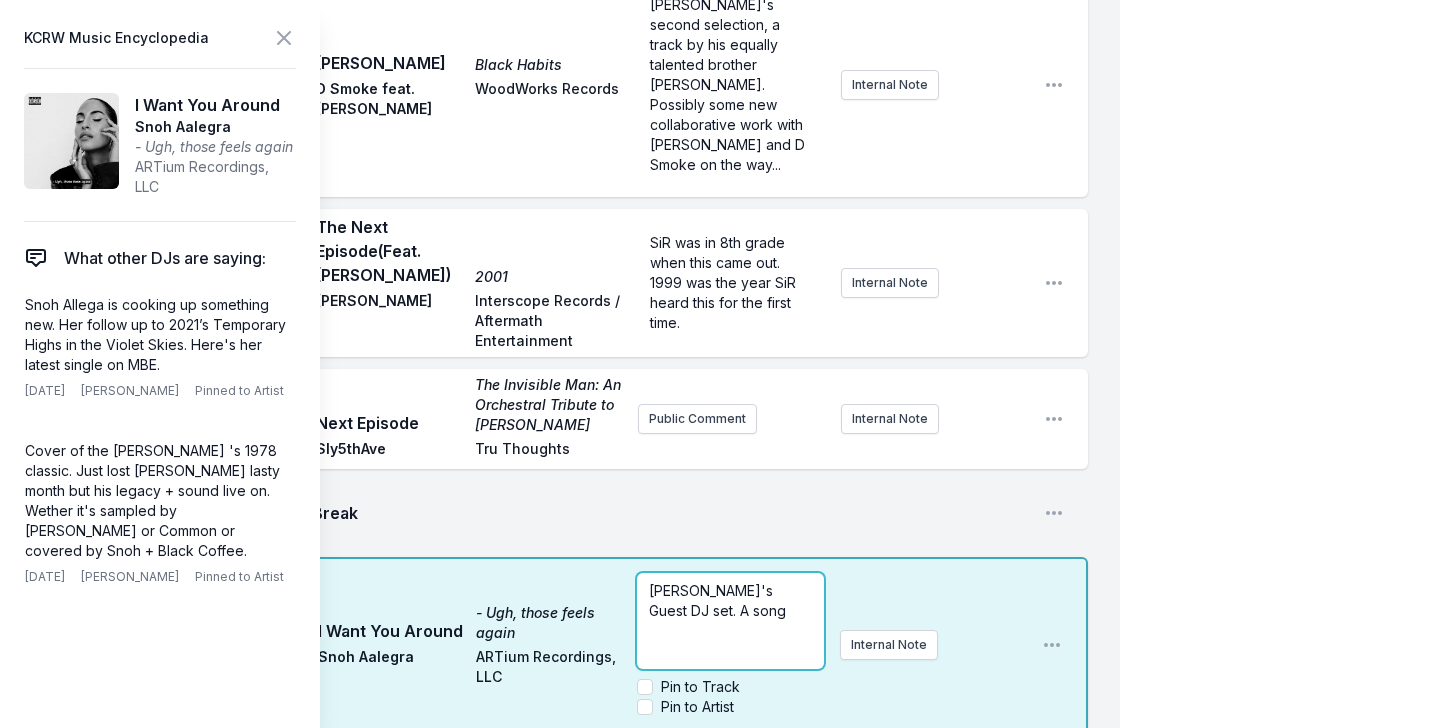 click on "[PERSON_NAME]'s Guest DJ set. A song" at bounding box center (730, 621) 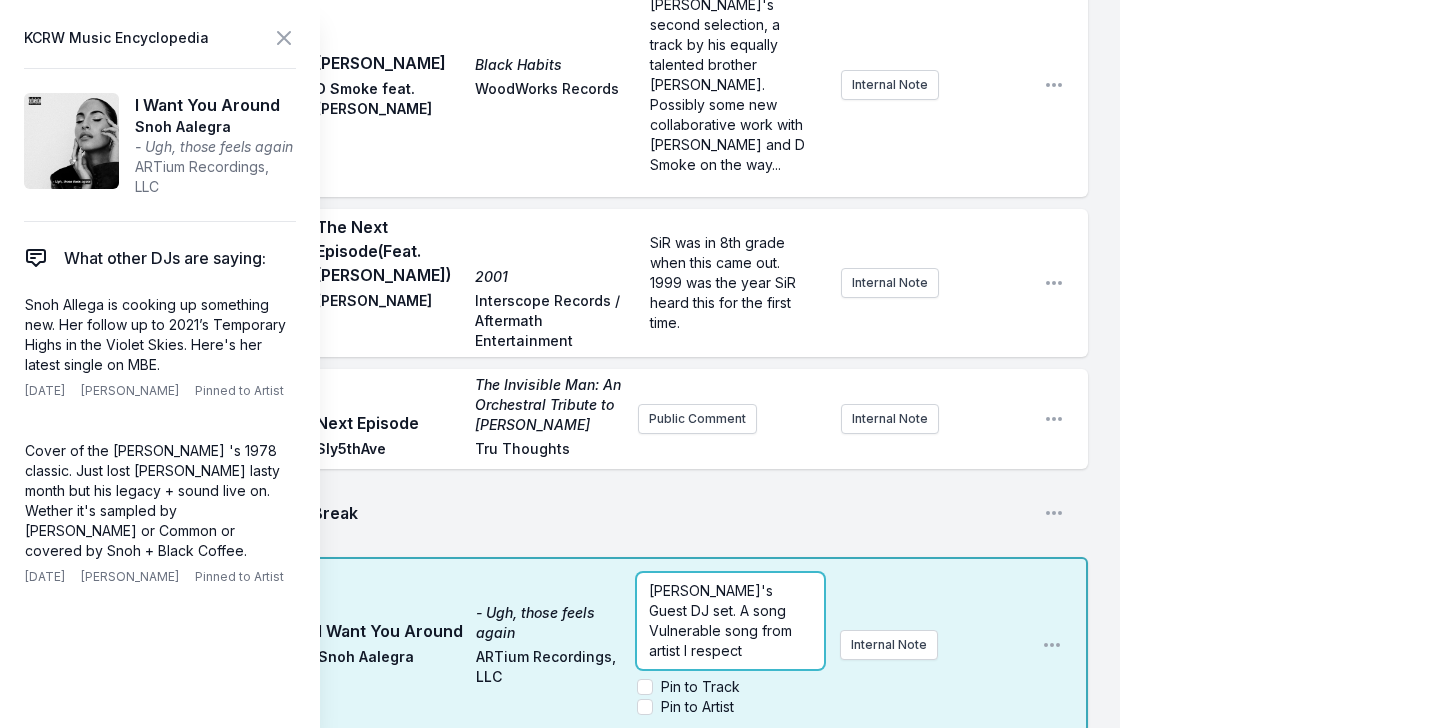 click on "[PERSON_NAME]'s Guest DJ set. A song Vulnerable song from artist I respect" at bounding box center [722, 620] 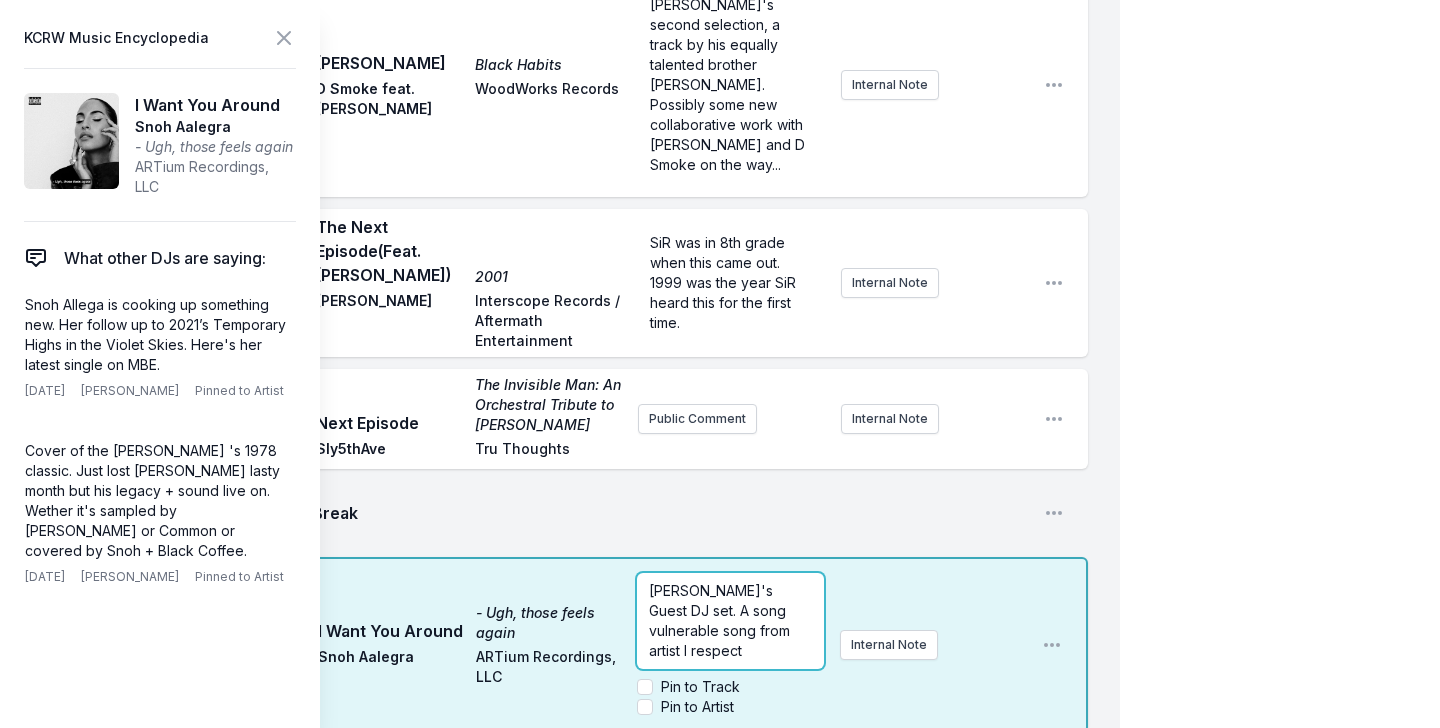 click on "[PERSON_NAME]'s Guest DJ set. A song vulnerable song from artist I respect" at bounding box center [721, 620] 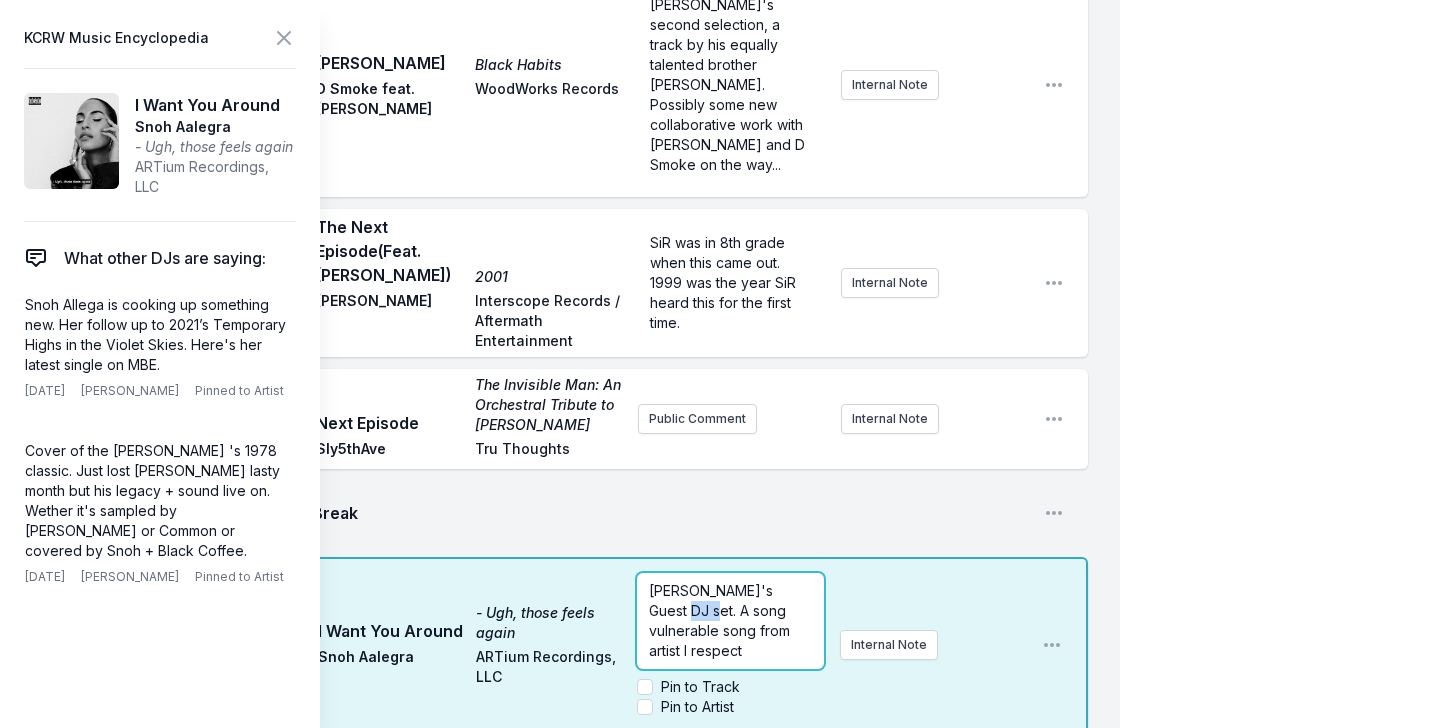 click on "[PERSON_NAME]'s Guest DJ set. A song vulnerable song from artist I respect" at bounding box center [721, 620] 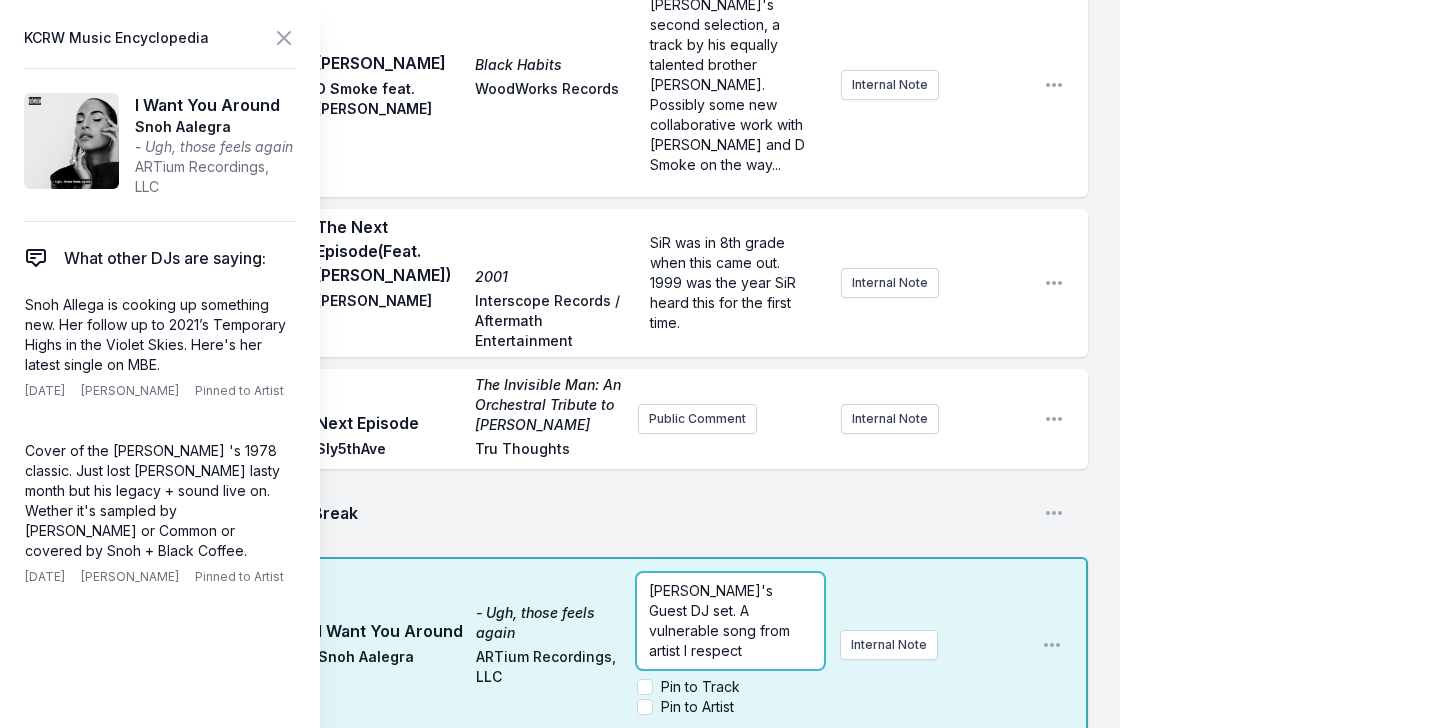 click on "[PERSON_NAME]'s Guest DJ set. A  vulnerable song from artist I respect" at bounding box center [721, 620] 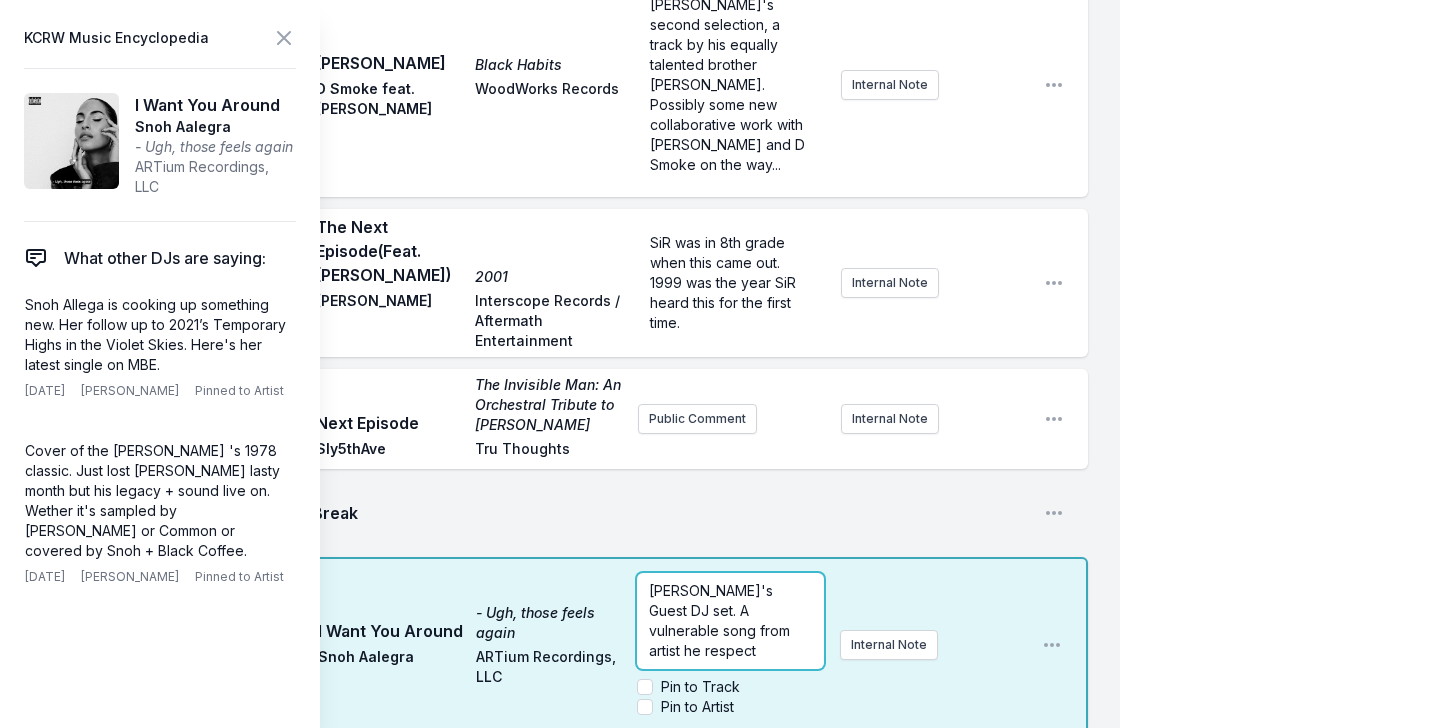 click on "[PERSON_NAME]'s Guest DJ set. A  vulnerable song from artist he respect" at bounding box center (721, 620) 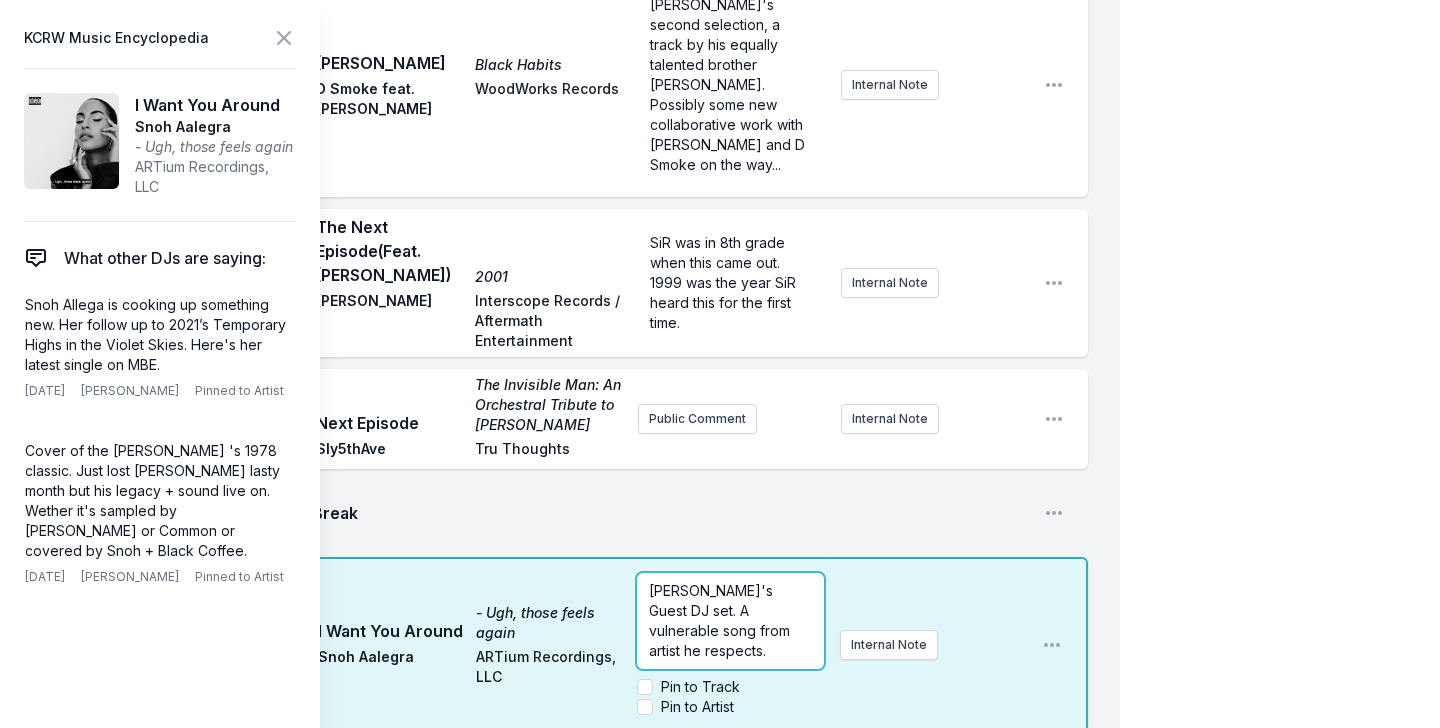 click on "[PERSON_NAME]'s Guest DJ set. A  vulnerable song from artist he respects." at bounding box center [730, 621] 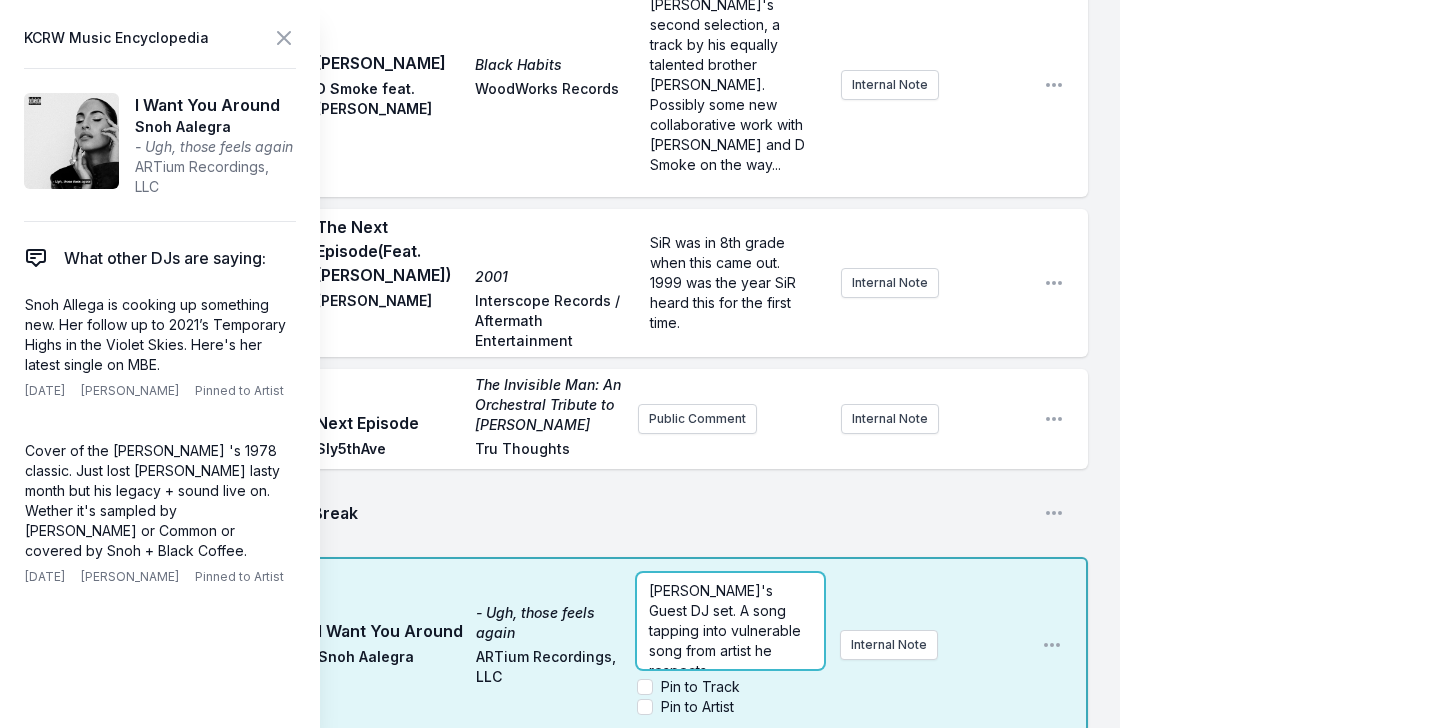 click on "[PERSON_NAME]'s Guest DJ set. A song tapping into vulnerable song from artist he respects." at bounding box center (727, 630) 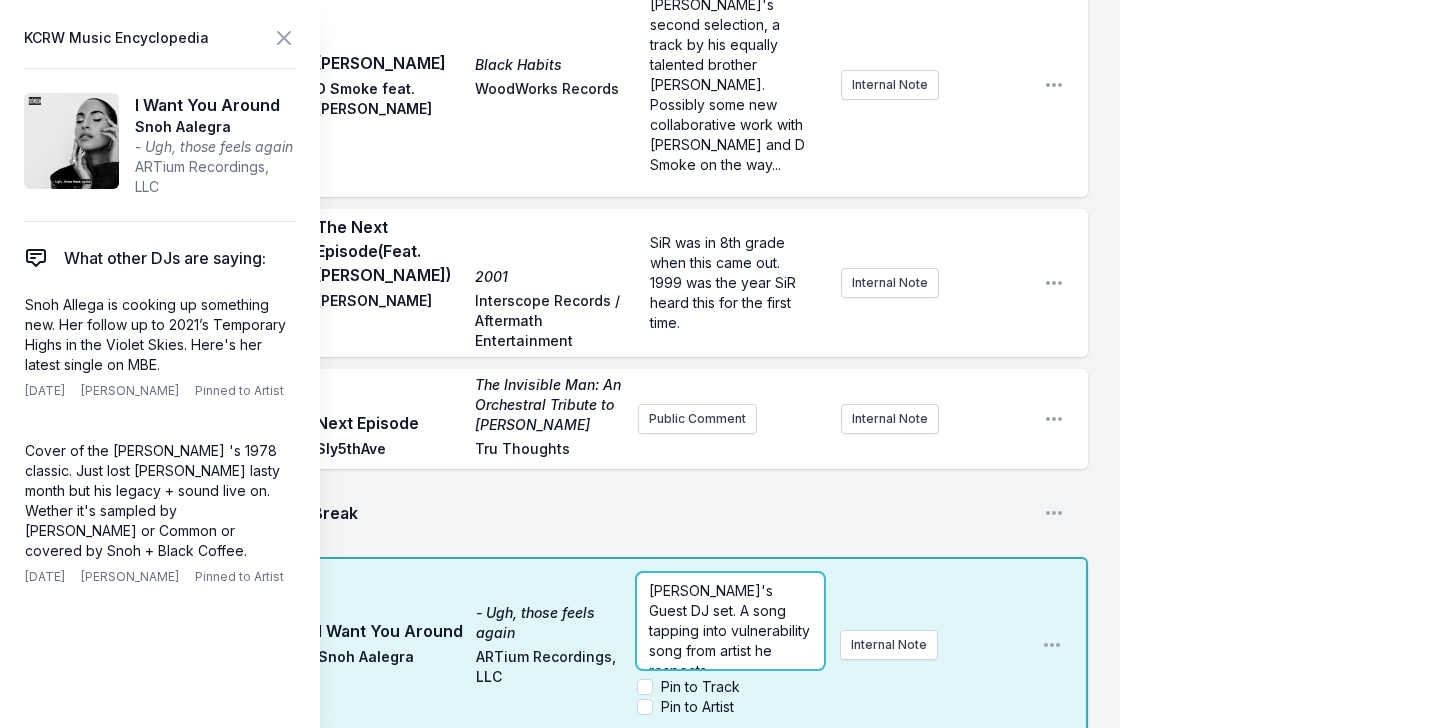 click on "[PERSON_NAME]'s Guest DJ set. A song tapping into vulnerability song from artist he respects." at bounding box center (731, 630) 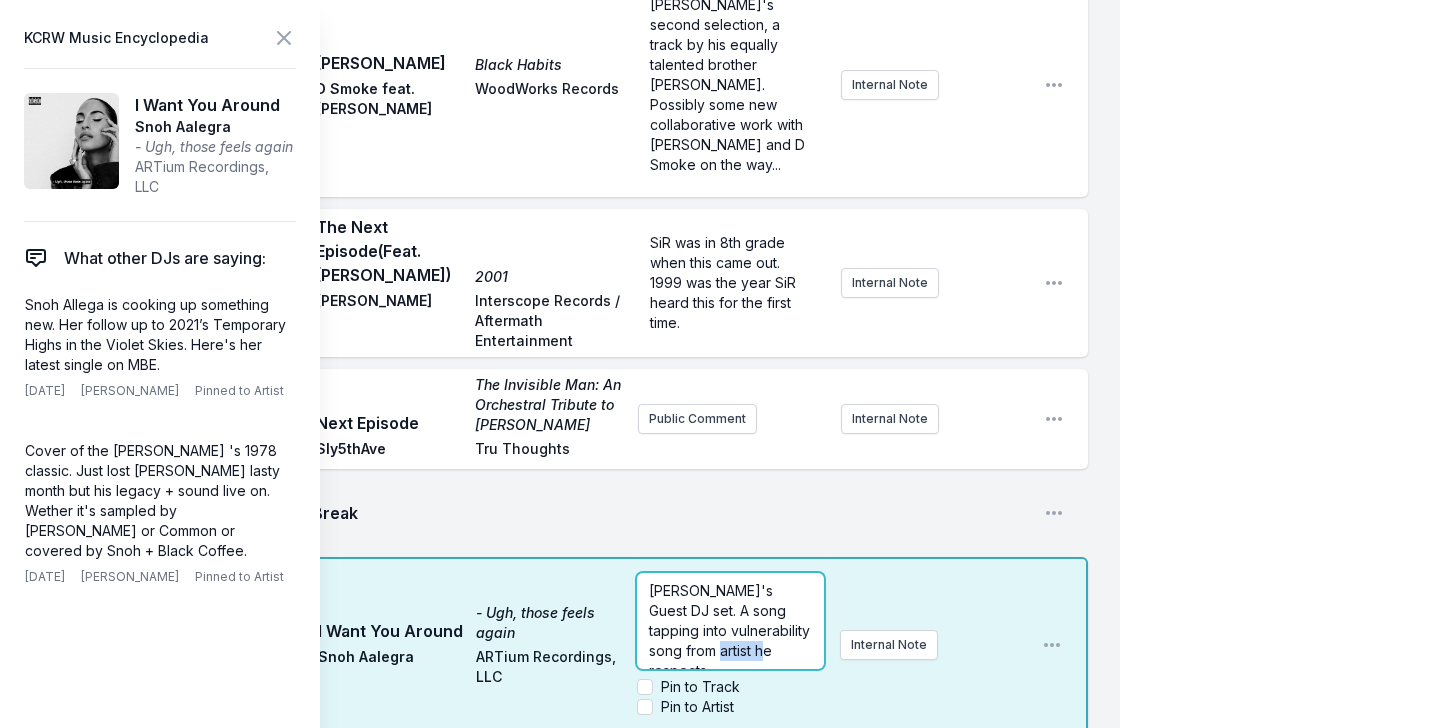 click on "[PERSON_NAME]'s Guest DJ set. A song tapping into vulnerability song from artist he respects." at bounding box center [731, 630] 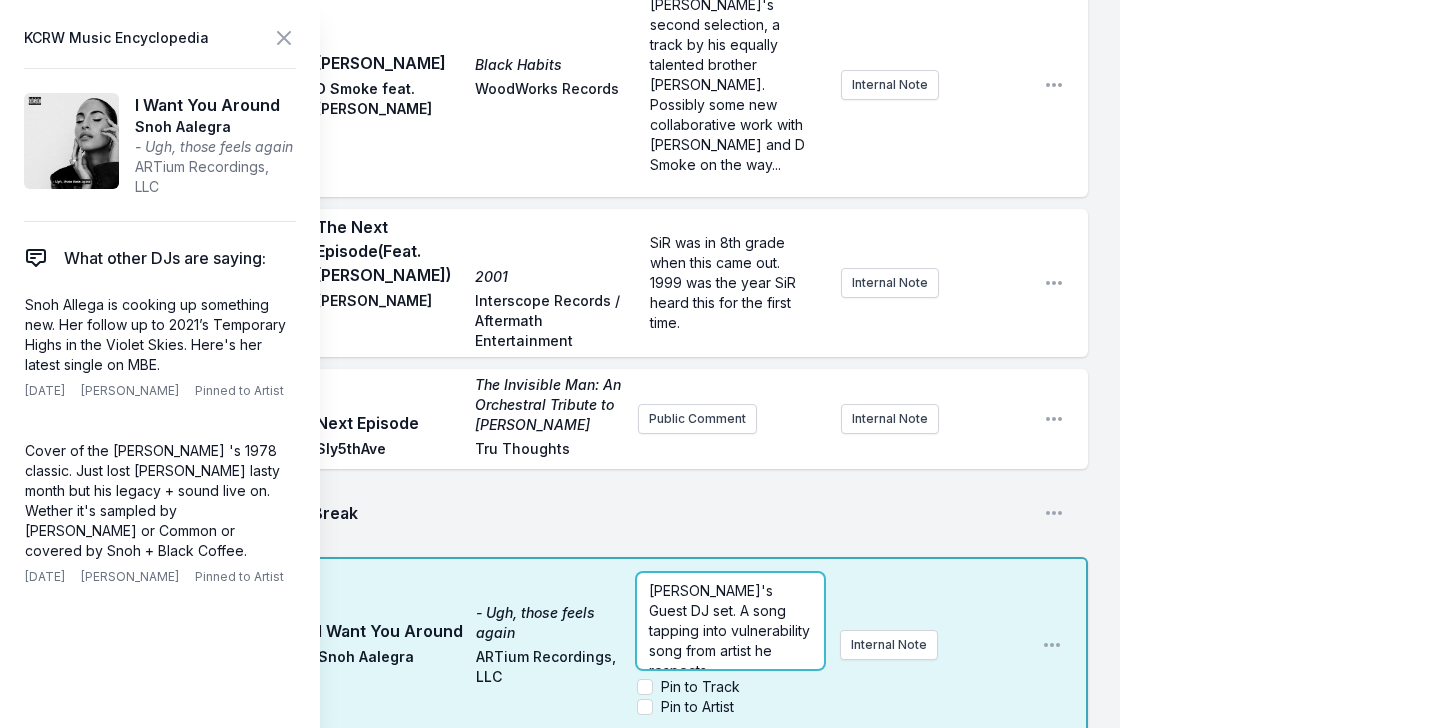 click on "[PERSON_NAME]'s Guest DJ set. A song tapping into vulnerability song from artist he respects." at bounding box center [731, 630] 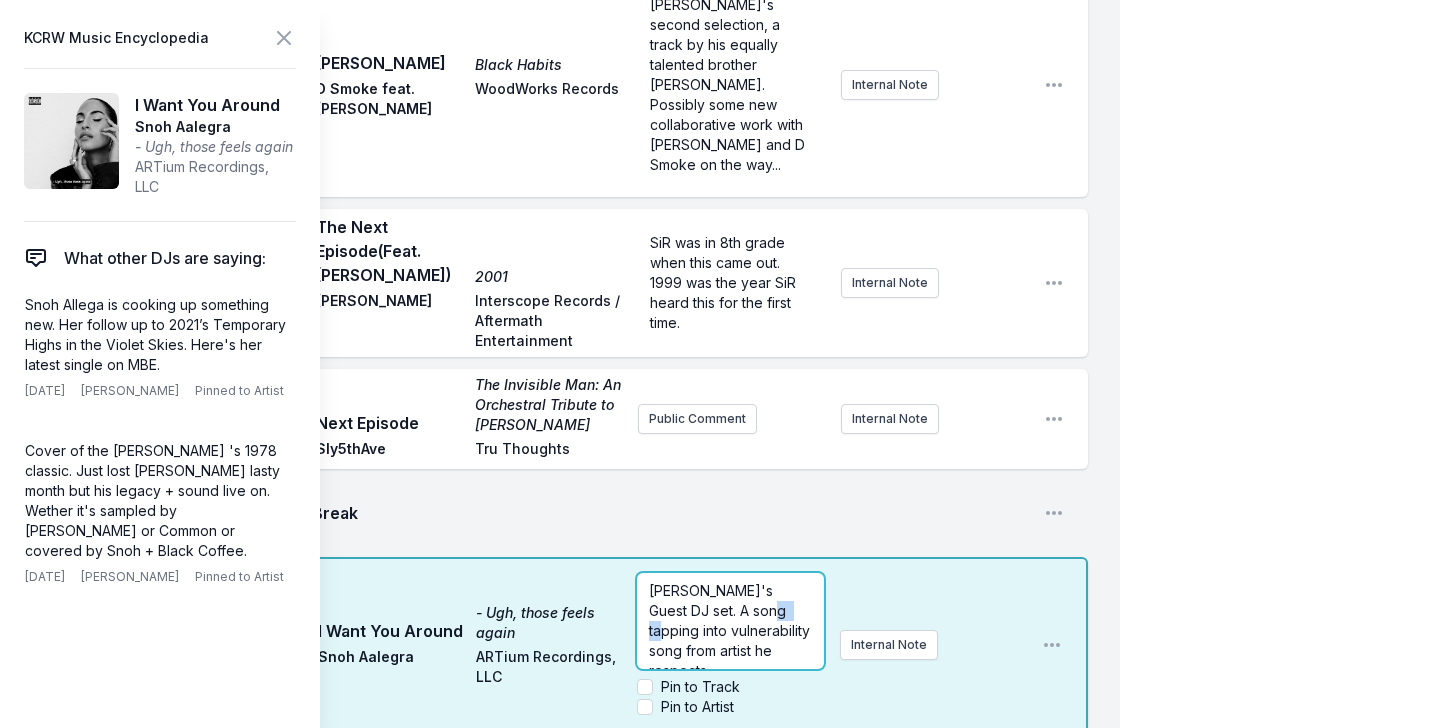 click on "[PERSON_NAME]'s Guest DJ set. A song tapping into vulnerability song from artist he respects." at bounding box center [731, 630] 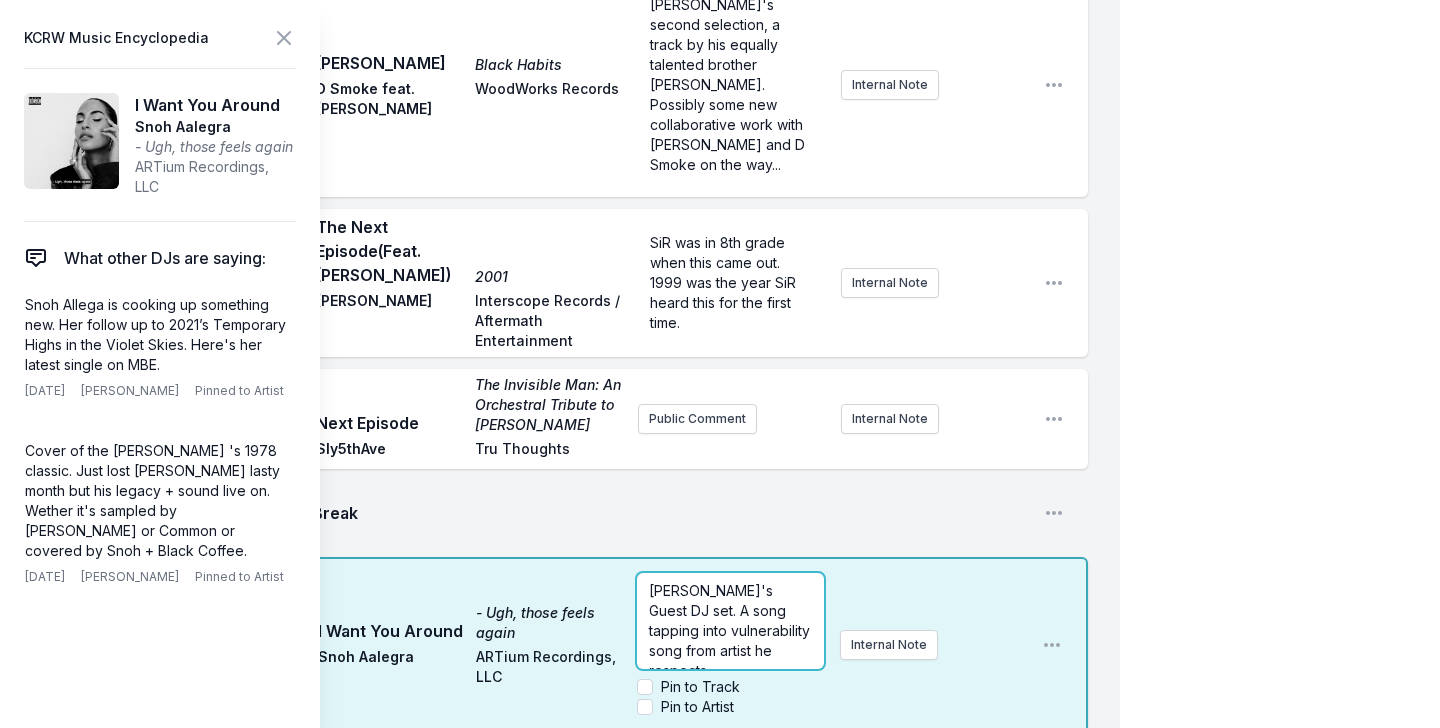 click on "[PERSON_NAME]'s Guest DJ set. A song tapping into vulnerability song from artist he respects." at bounding box center (731, 630) 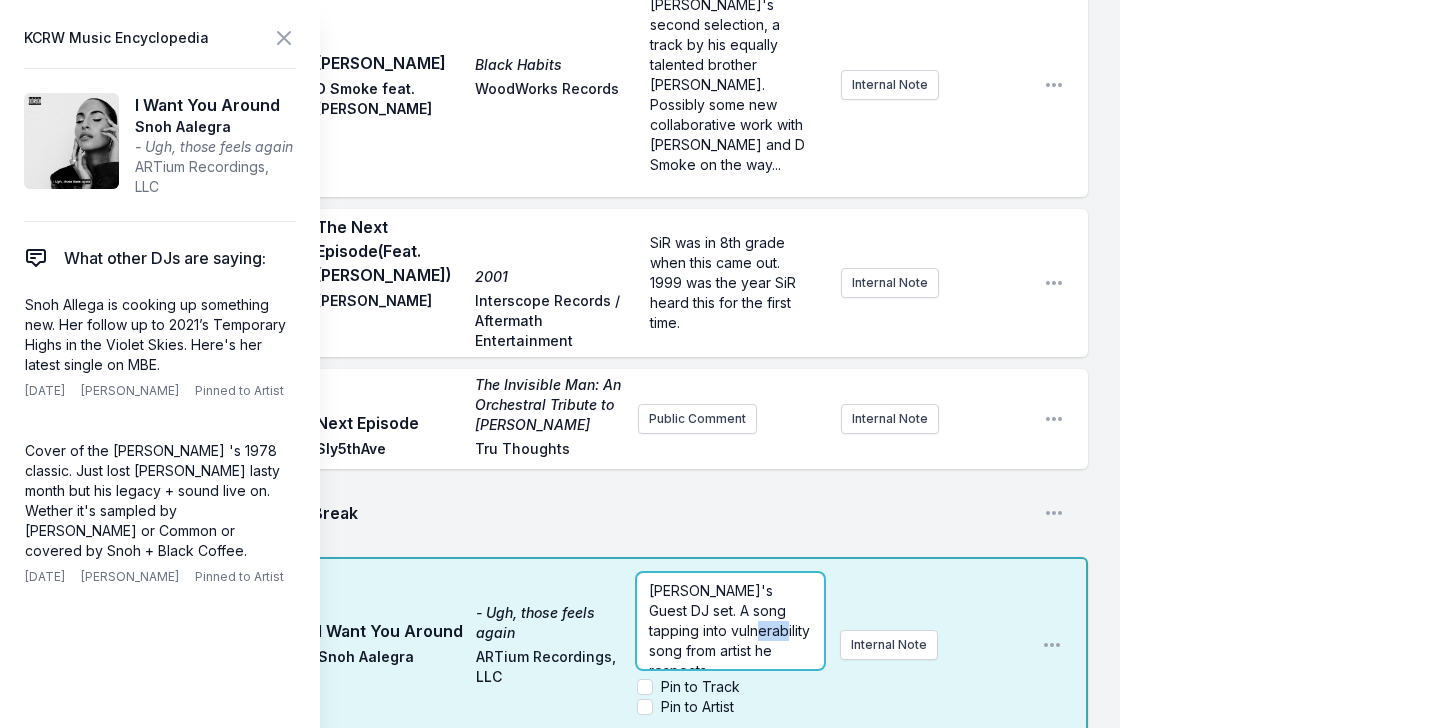click on "[PERSON_NAME]'s Guest DJ set. A song tapping into vulnerability song from artist he respects." at bounding box center (731, 630) 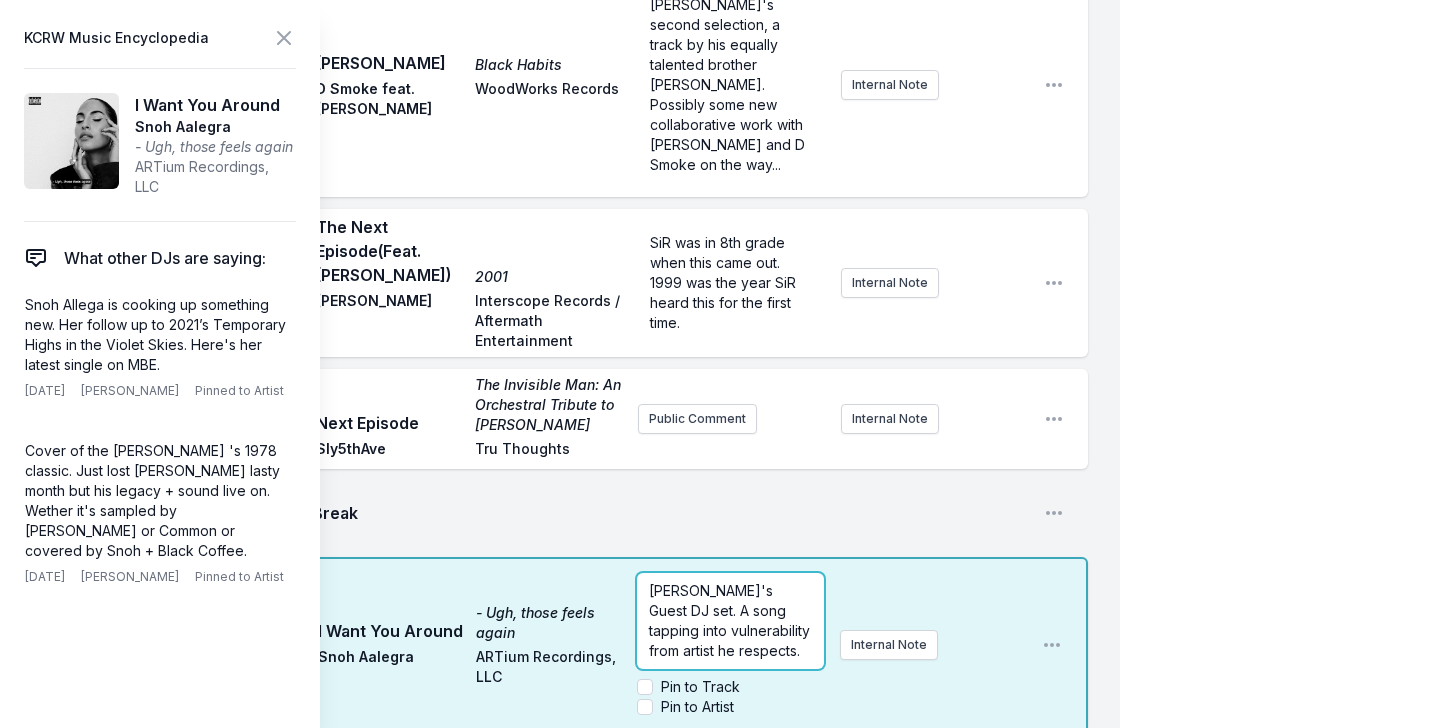 click on "[PERSON_NAME]'s Guest DJ set. A song tapping into vulnerability  from artist he respects." at bounding box center (733, 620) 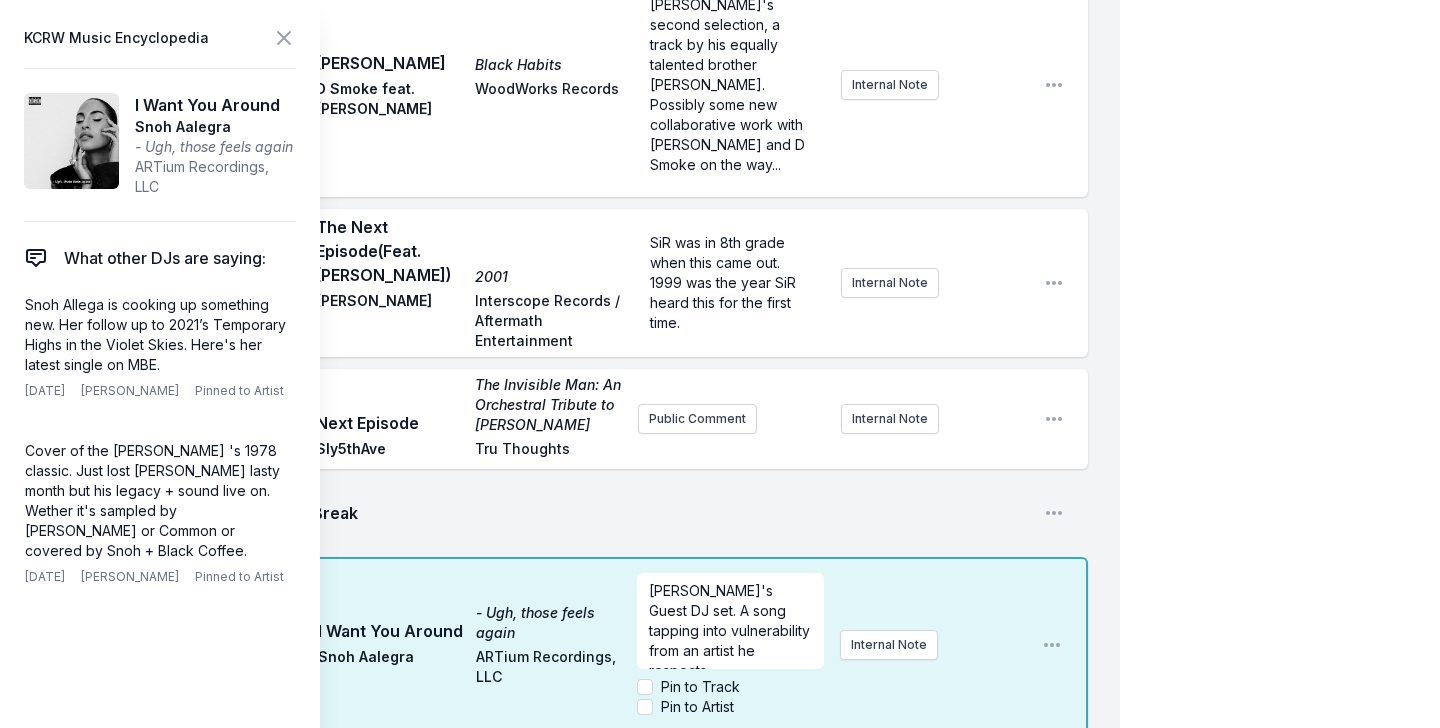 click on "11:37 AM I Want You Around - Ugh, those feels again Snoh Aalegra ARTium Recordings, LLC [PERSON_NAME]'s Guest DJ set. A song tapping into vulnerability  from an artist he respects.   Pin to Track Pin to Artist Internal Note Open playlist item options" at bounding box center (576, 645) 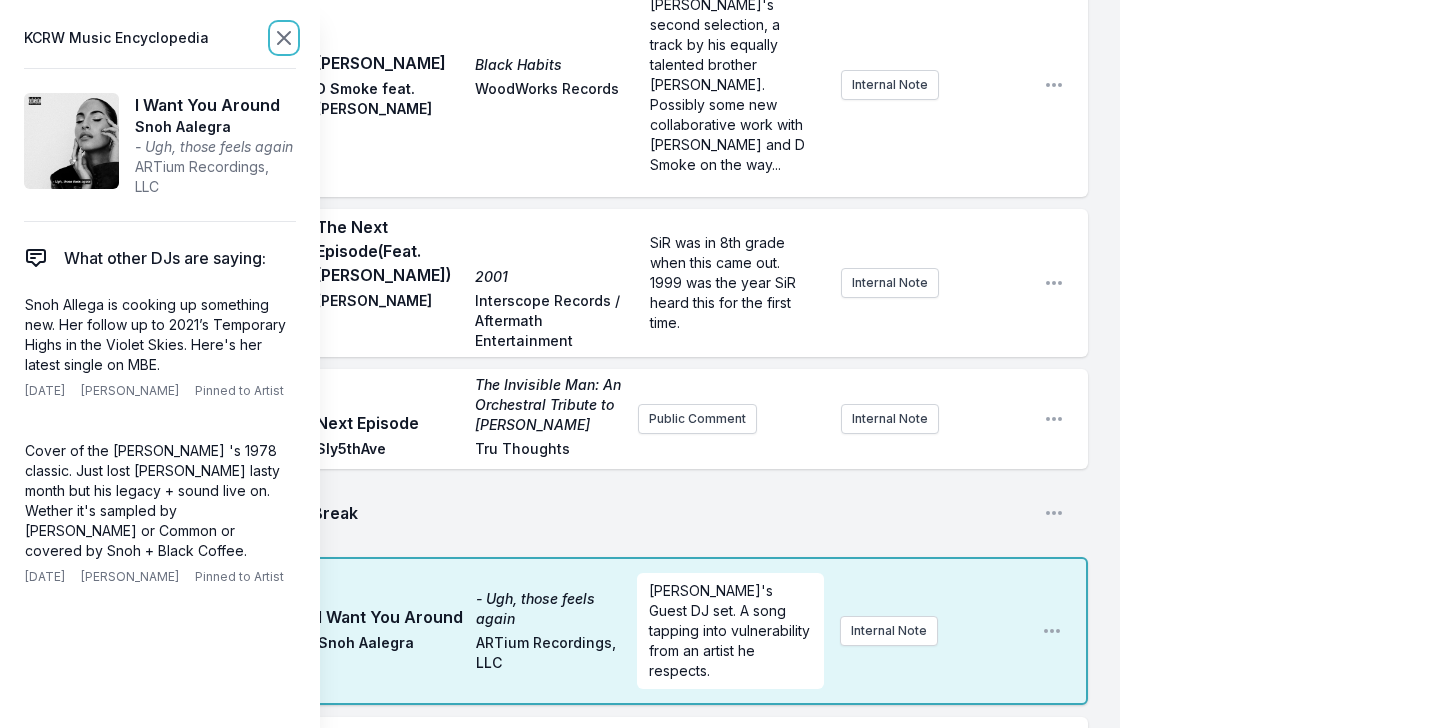 click 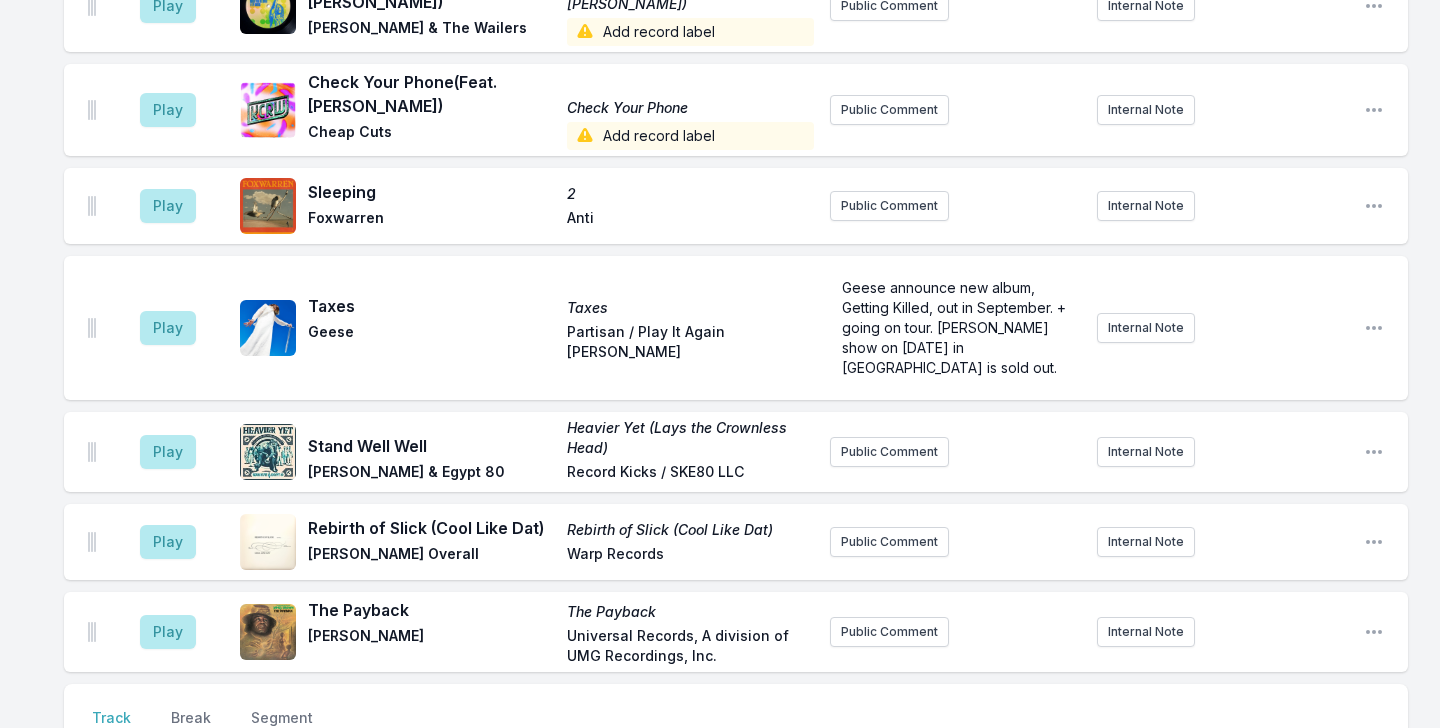 scroll, scrollTop: 5885, scrollLeft: 0, axis: vertical 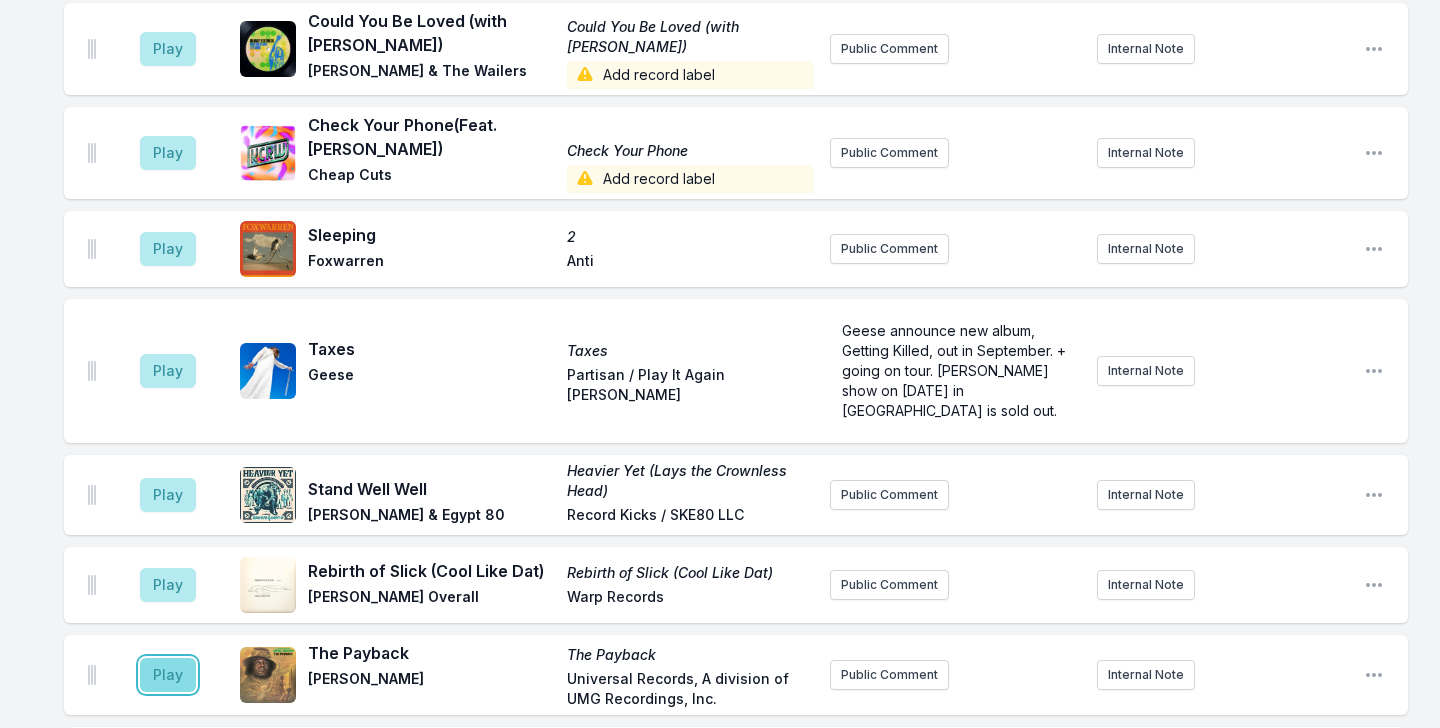 click on "Play" at bounding box center (168, 675) 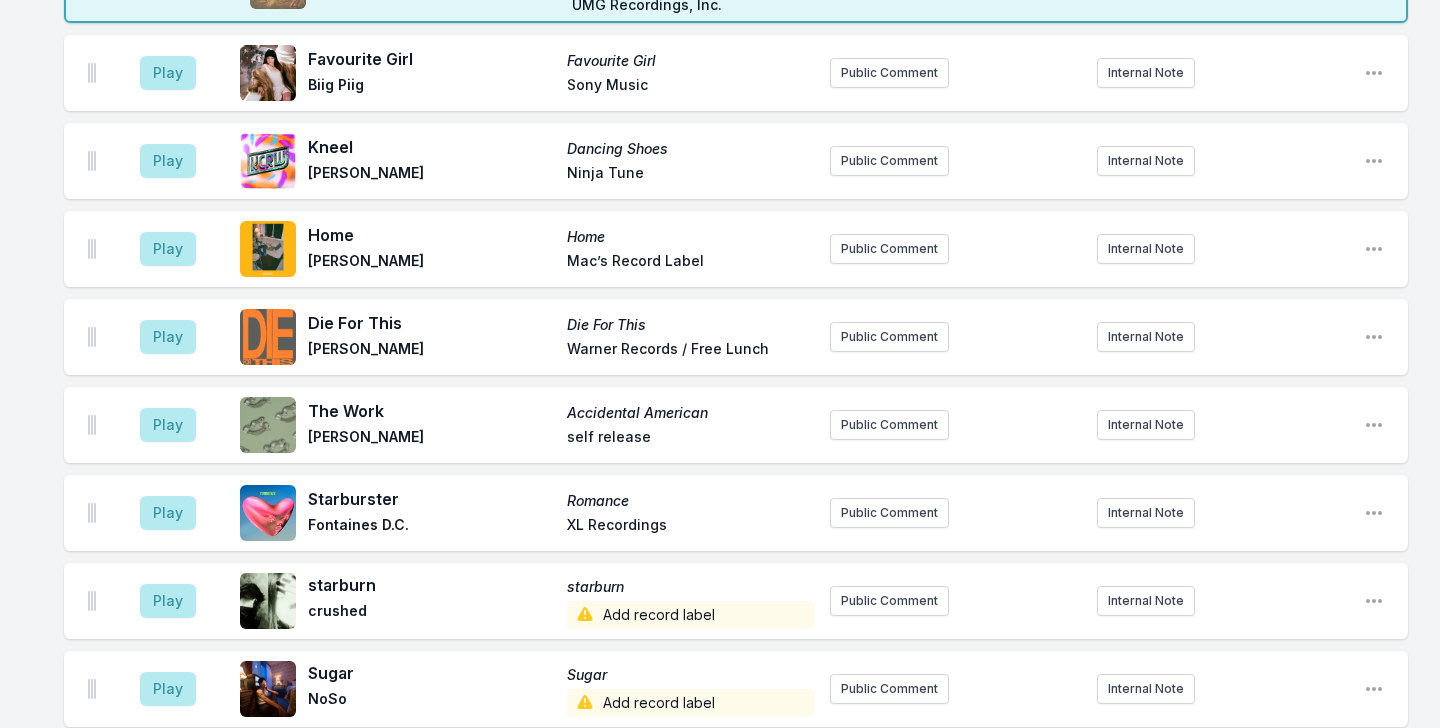scroll, scrollTop: 4769, scrollLeft: 0, axis: vertical 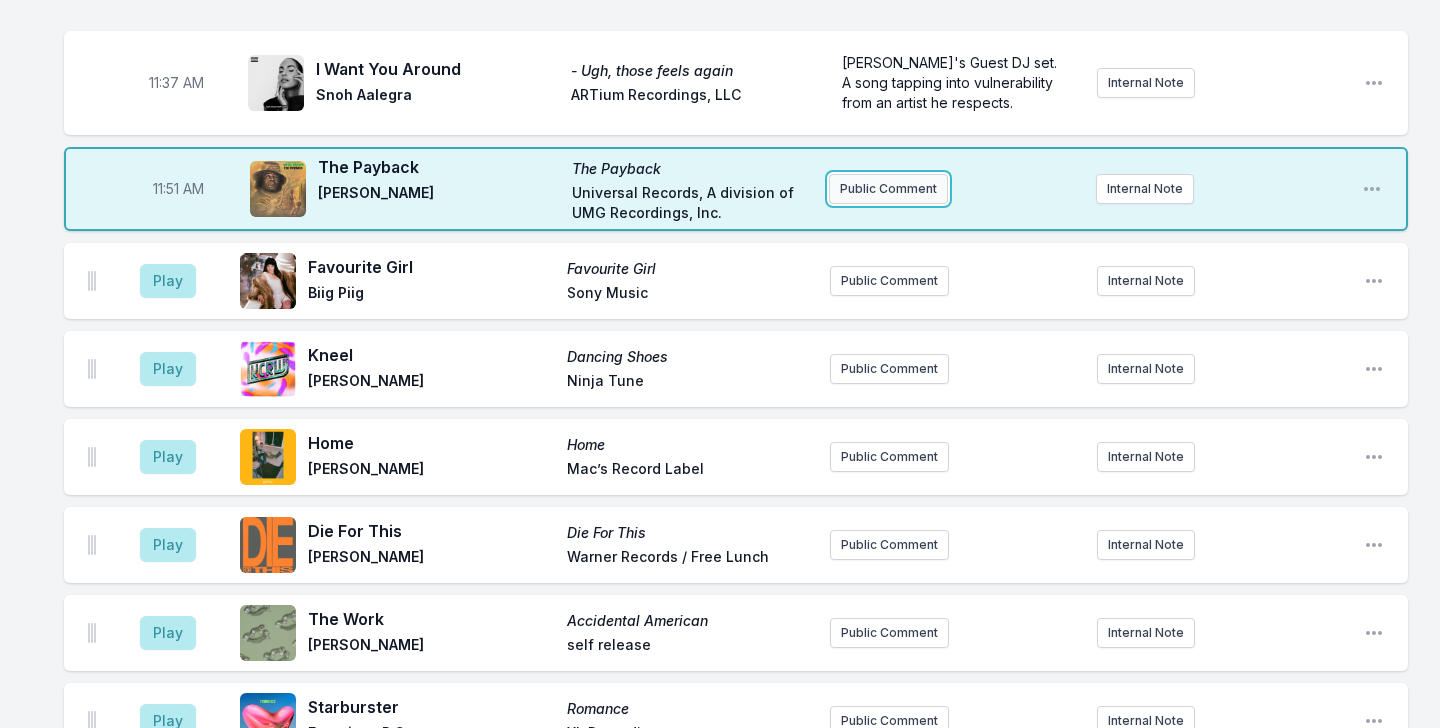 click on "Public Comment" at bounding box center [888, 189] 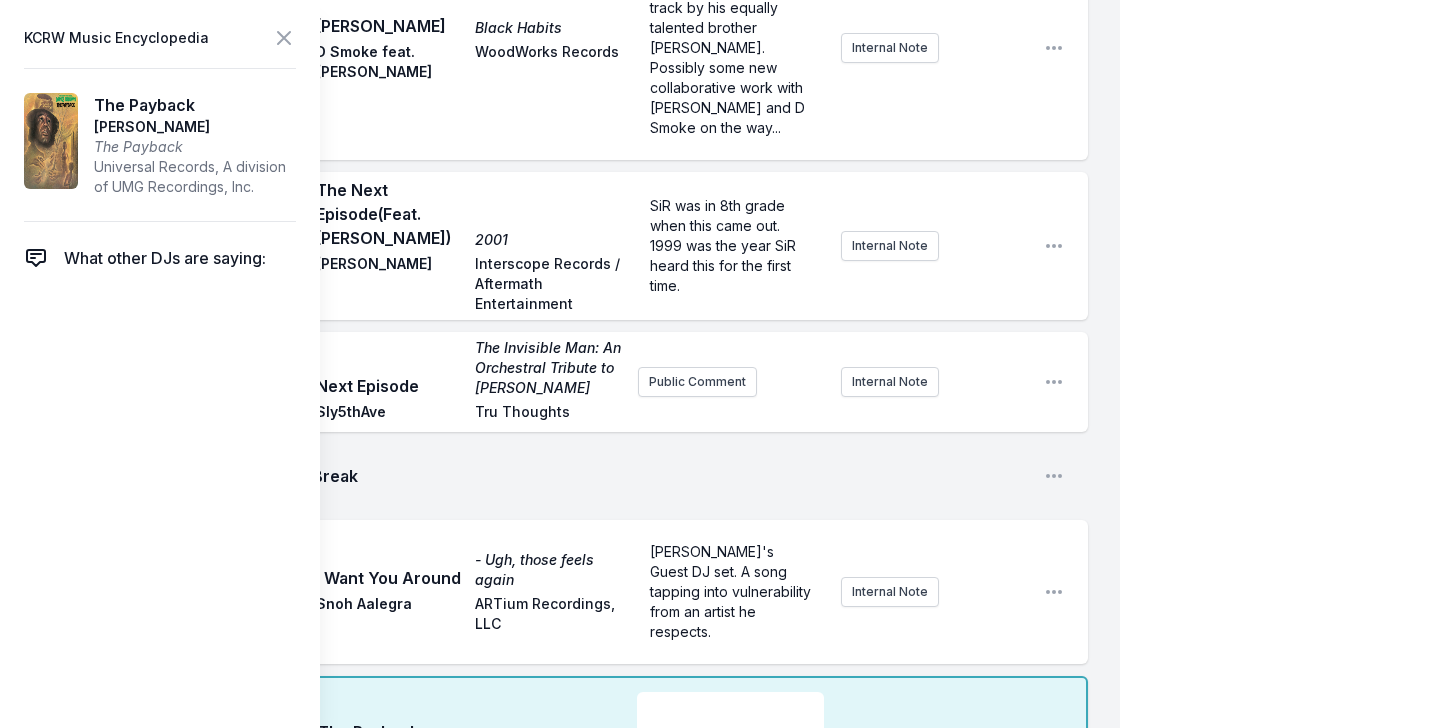 scroll, scrollTop: 5214, scrollLeft: 0, axis: vertical 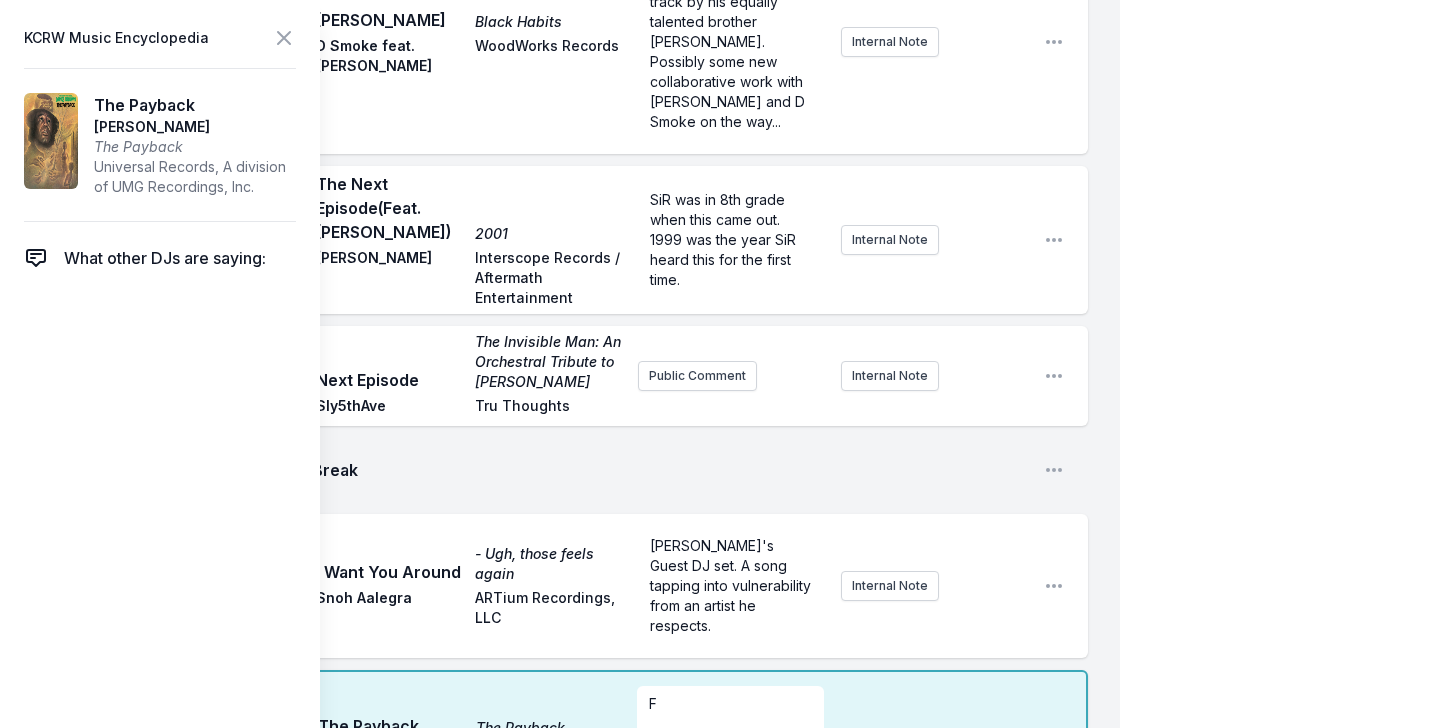 type 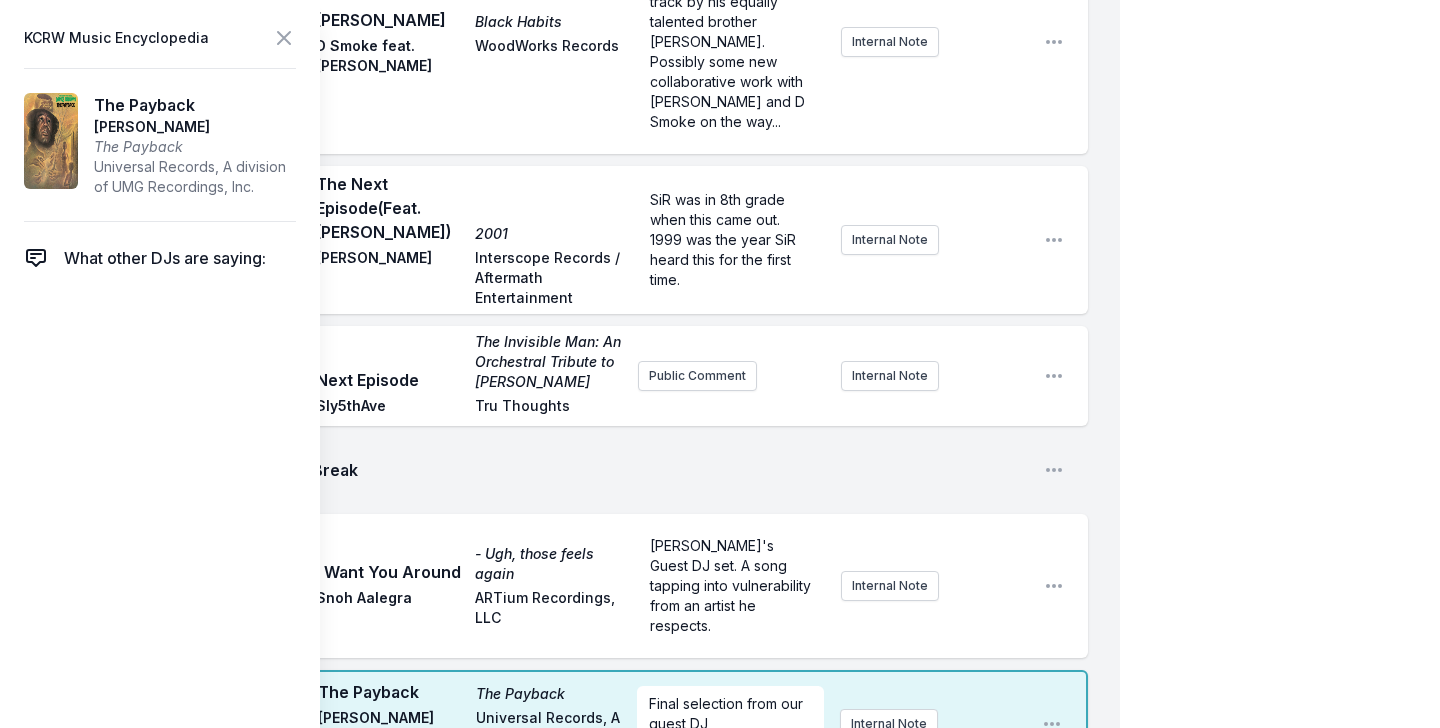 click on "11:51 AM The Payback The Payback [PERSON_NAME] Universal Records, A division of UMG Recordings, Inc. Final selection from our guest DJ SiR Internal Note Open playlist item options" at bounding box center (576, 724) 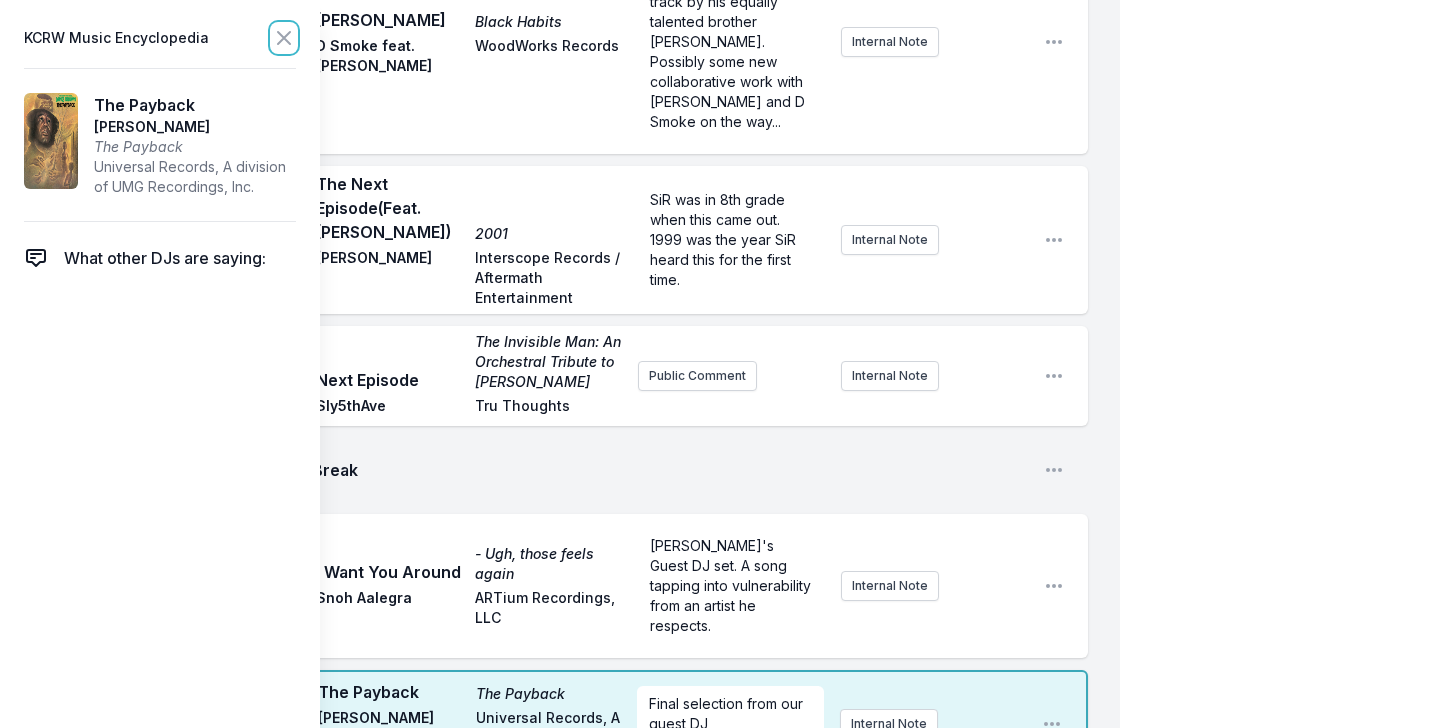 click at bounding box center [284, 38] 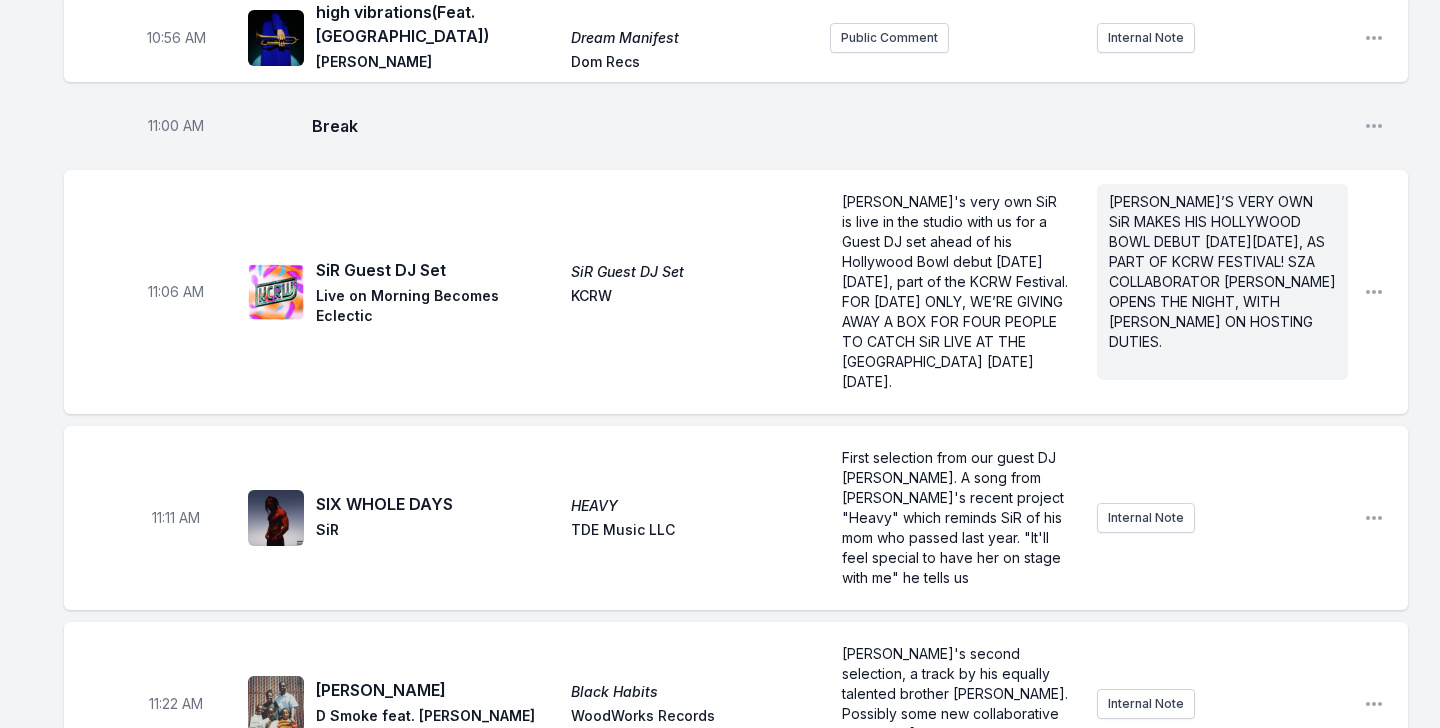 scroll, scrollTop: 3681, scrollLeft: 0, axis: vertical 